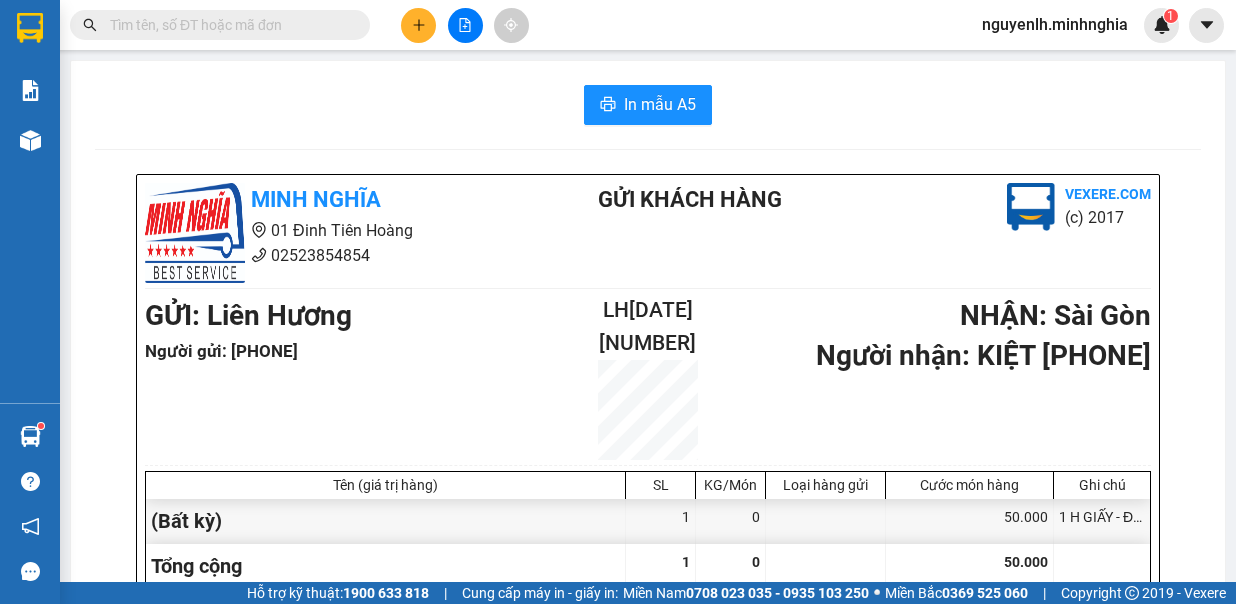 scroll, scrollTop: 0, scrollLeft: 0, axis: both 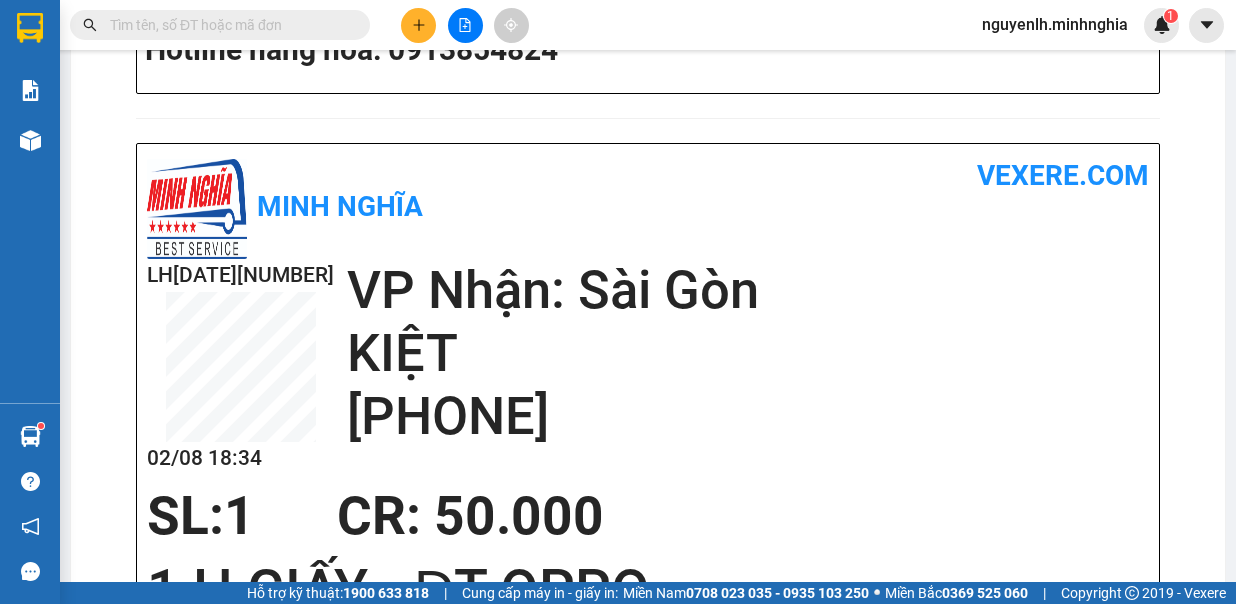 click 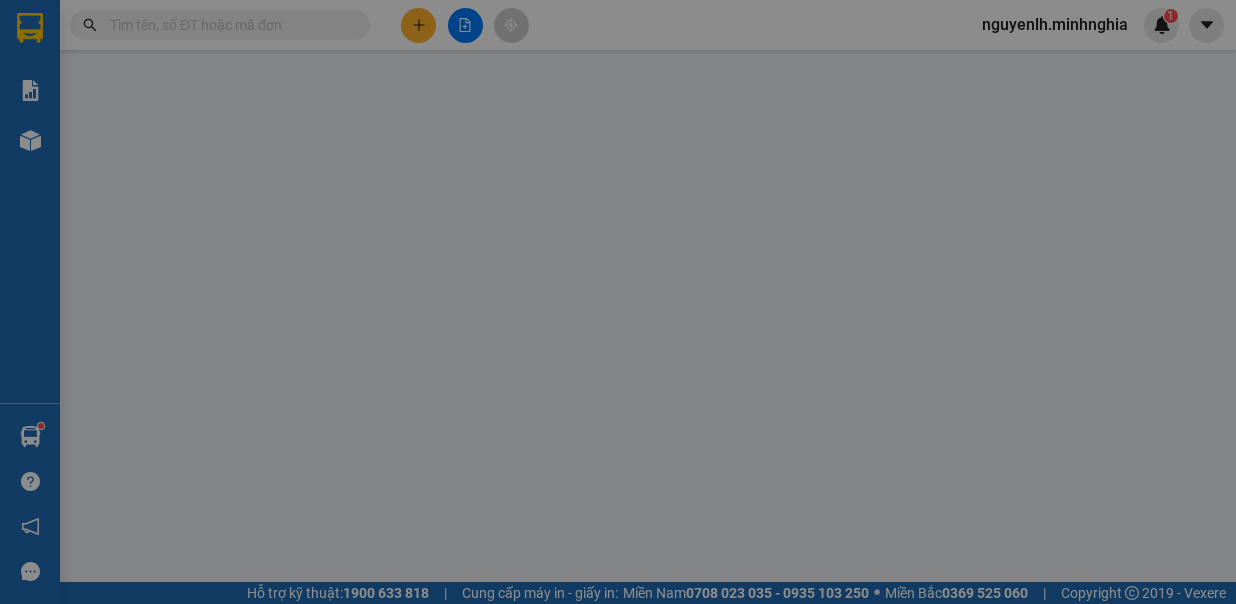 scroll, scrollTop: 0, scrollLeft: 0, axis: both 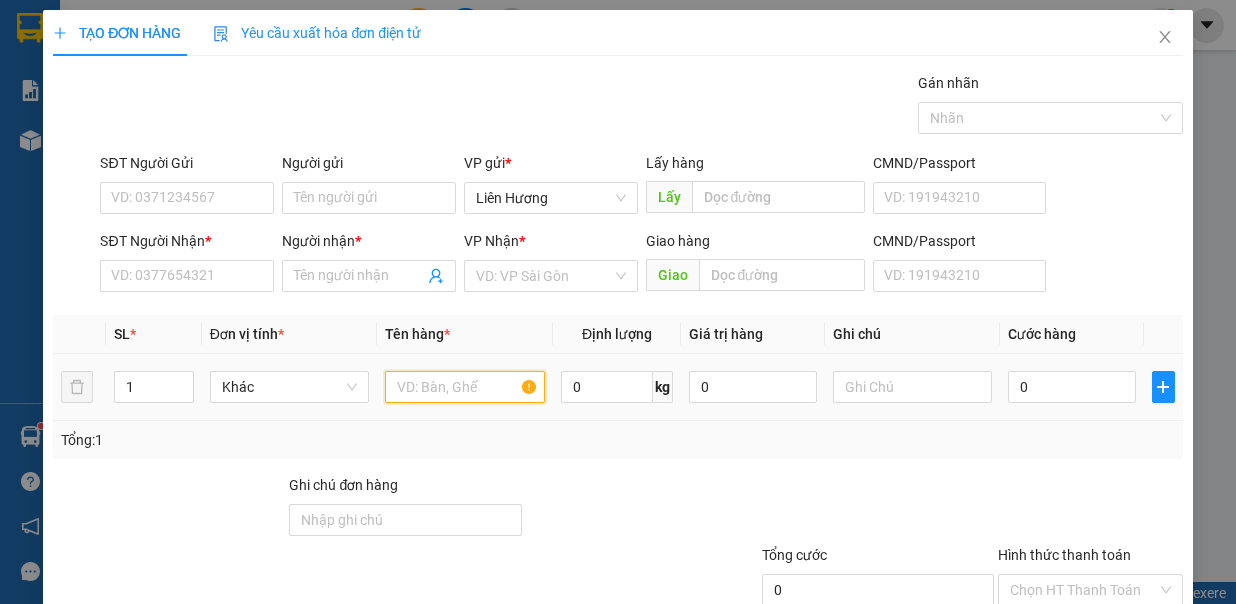 click at bounding box center (465, 387) 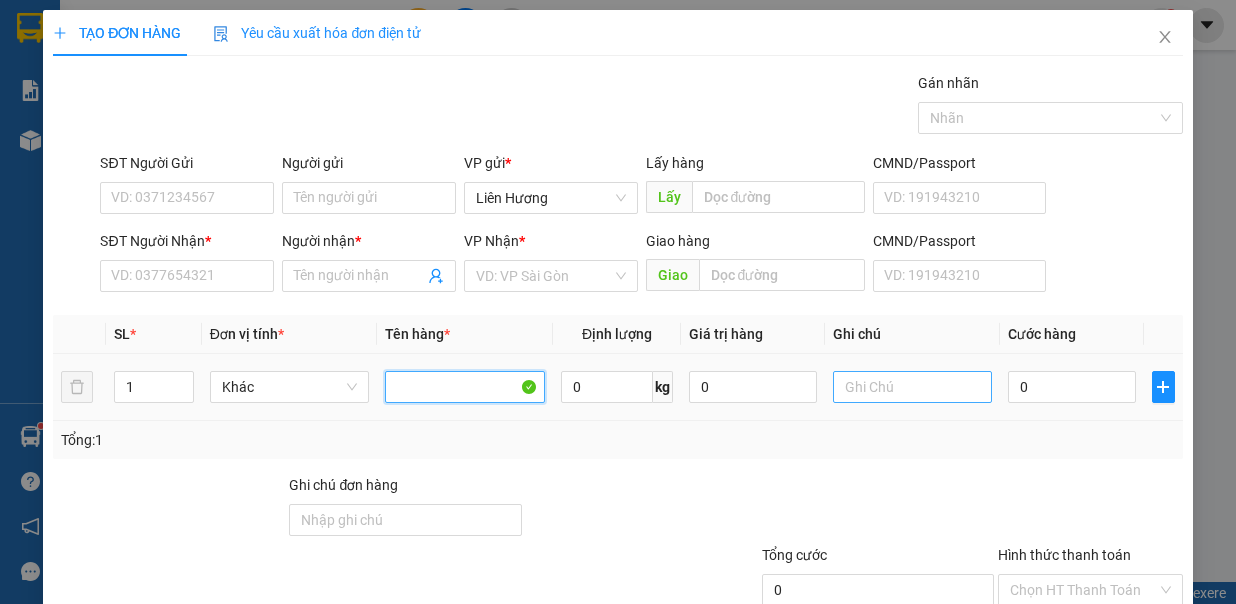 type 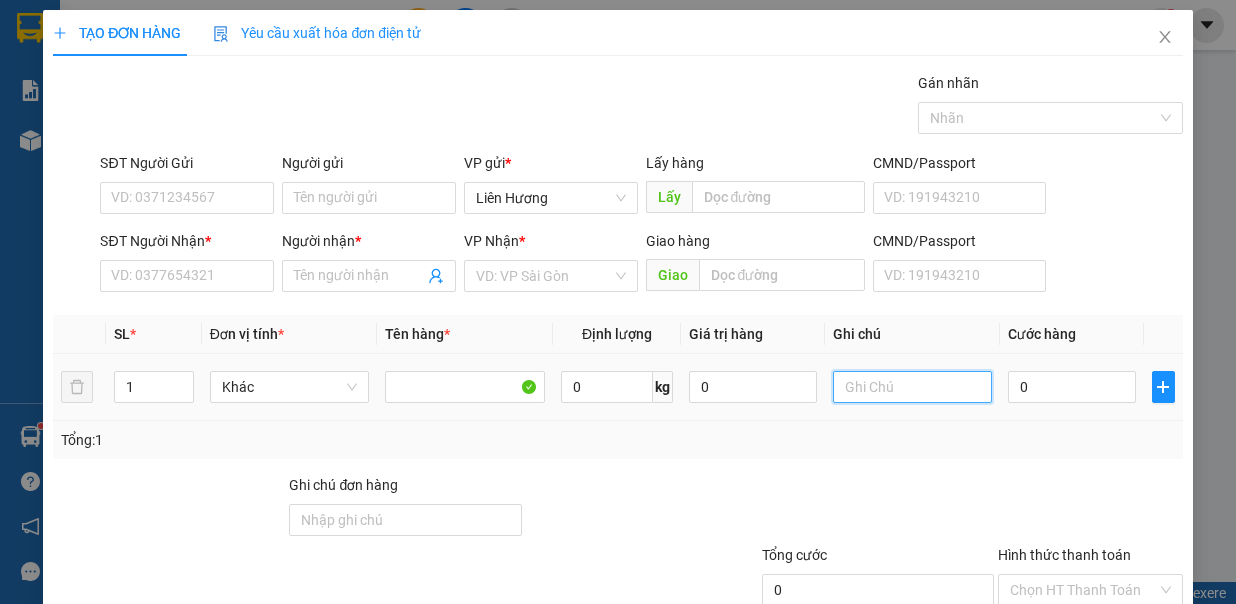 click at bounding box center [913, 387] 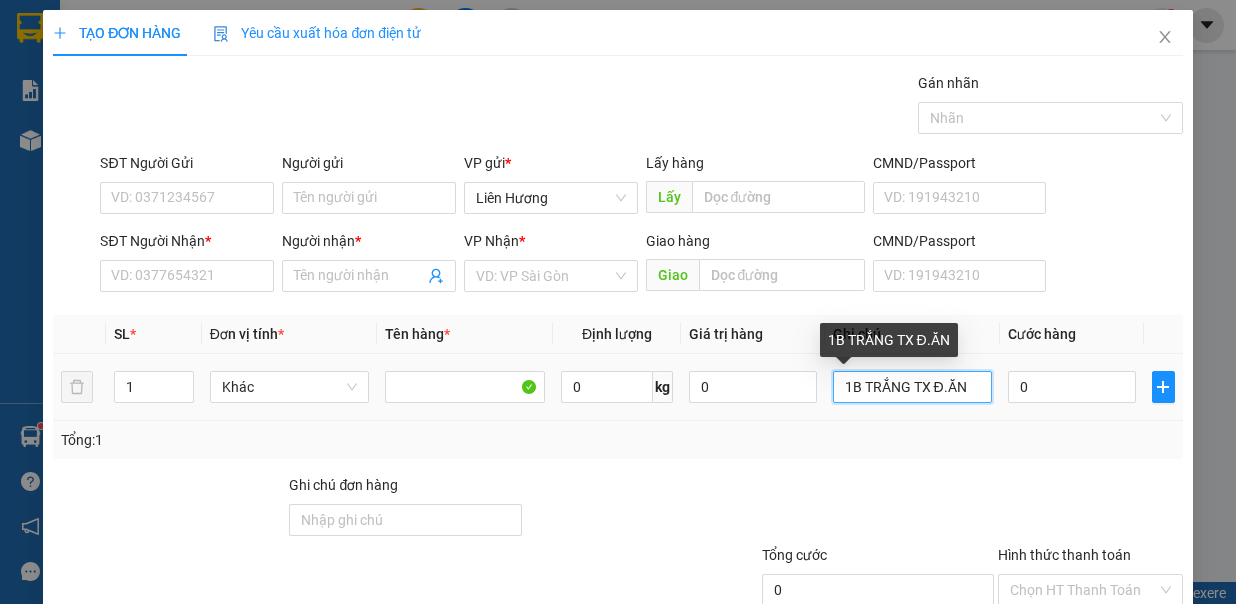 click on "1B TRẮNG TX Đ.ĂN" at bounding box center (913, 387) 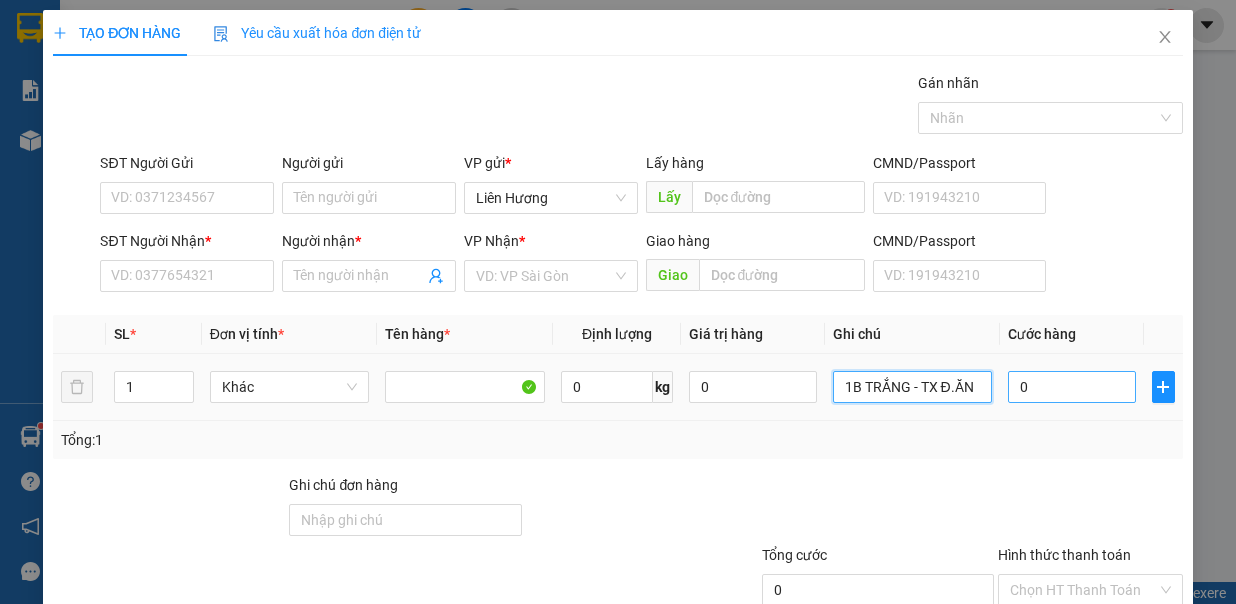 type on "1B TRẮNG - TX Đ.ĂN" 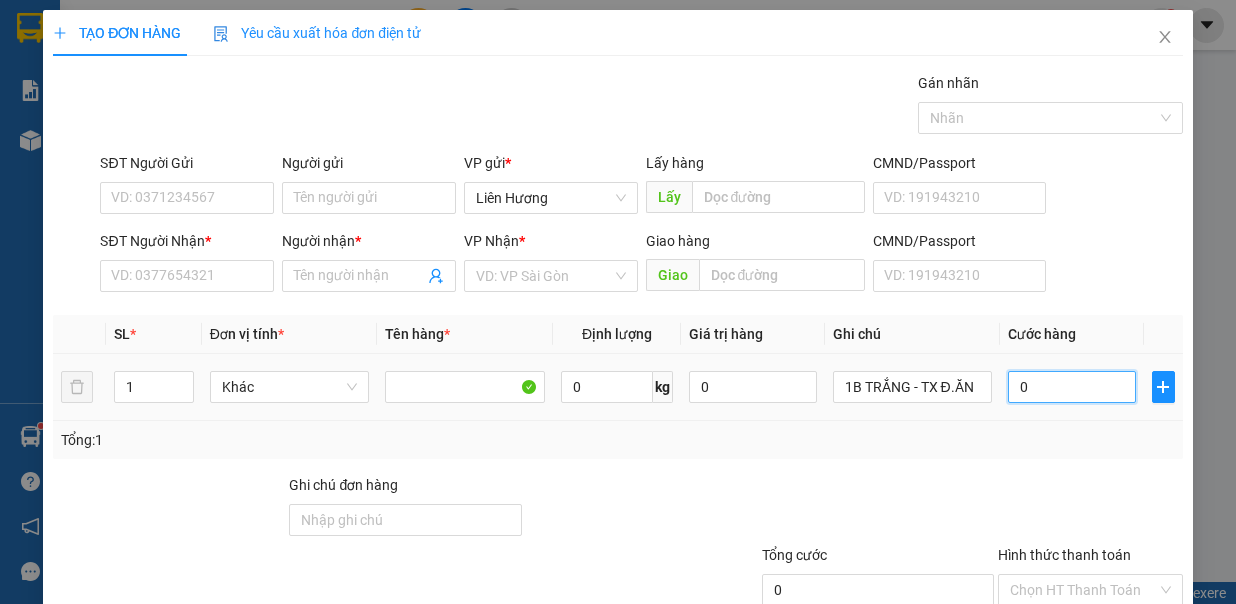 click on "0" at bounding box center (1072, 387) 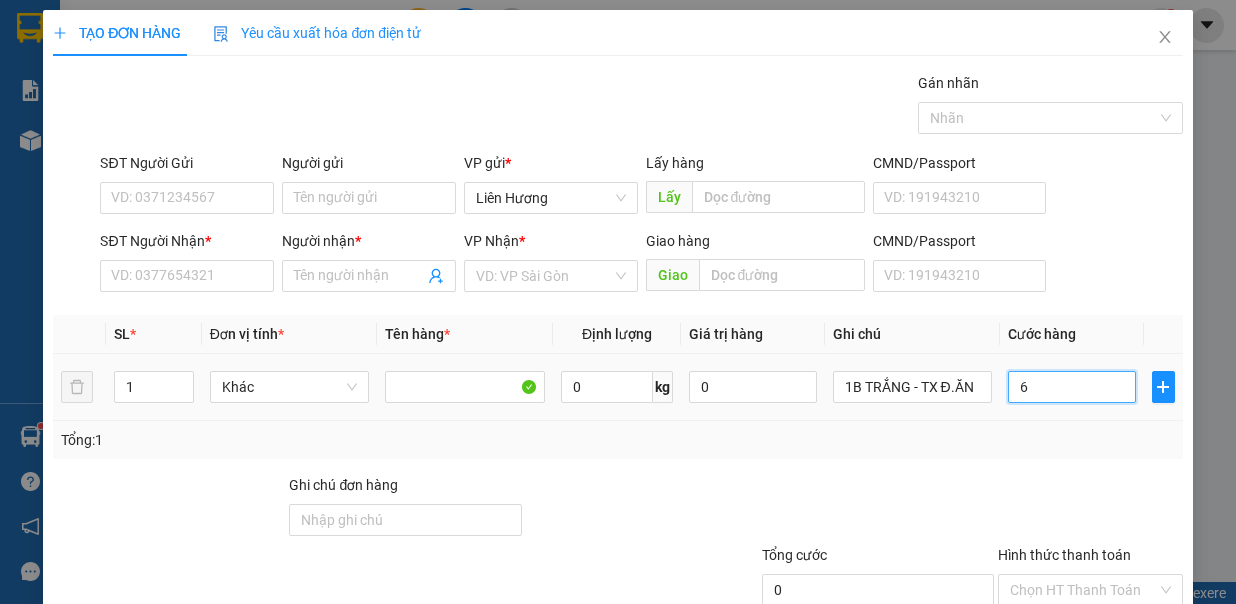 type on "6" 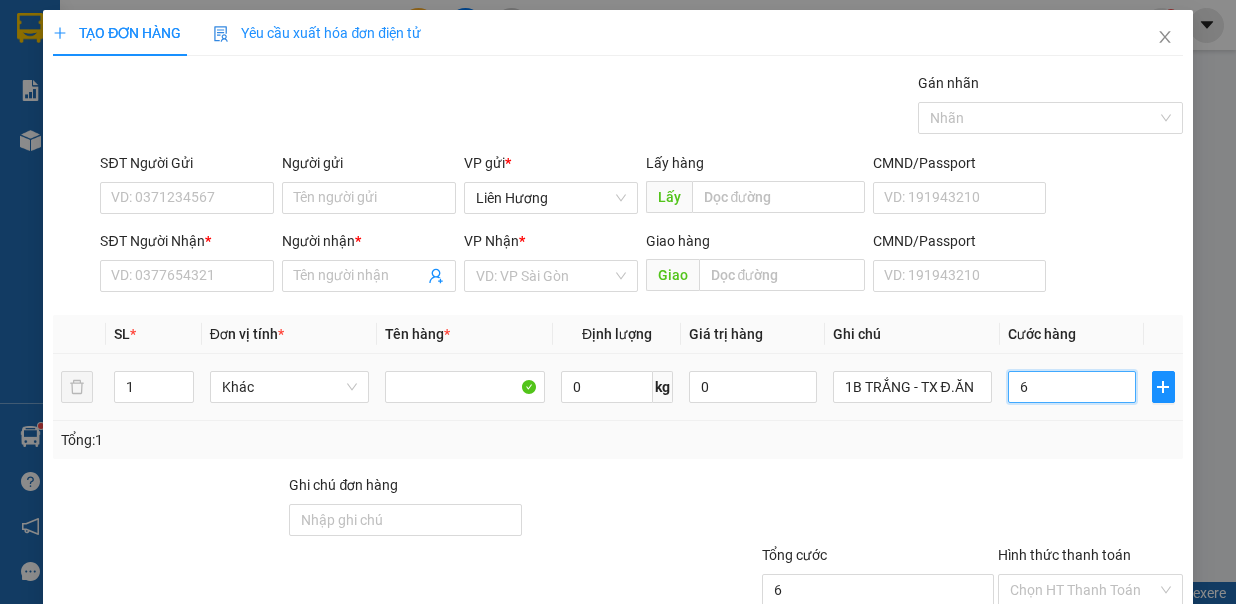 type on "60" 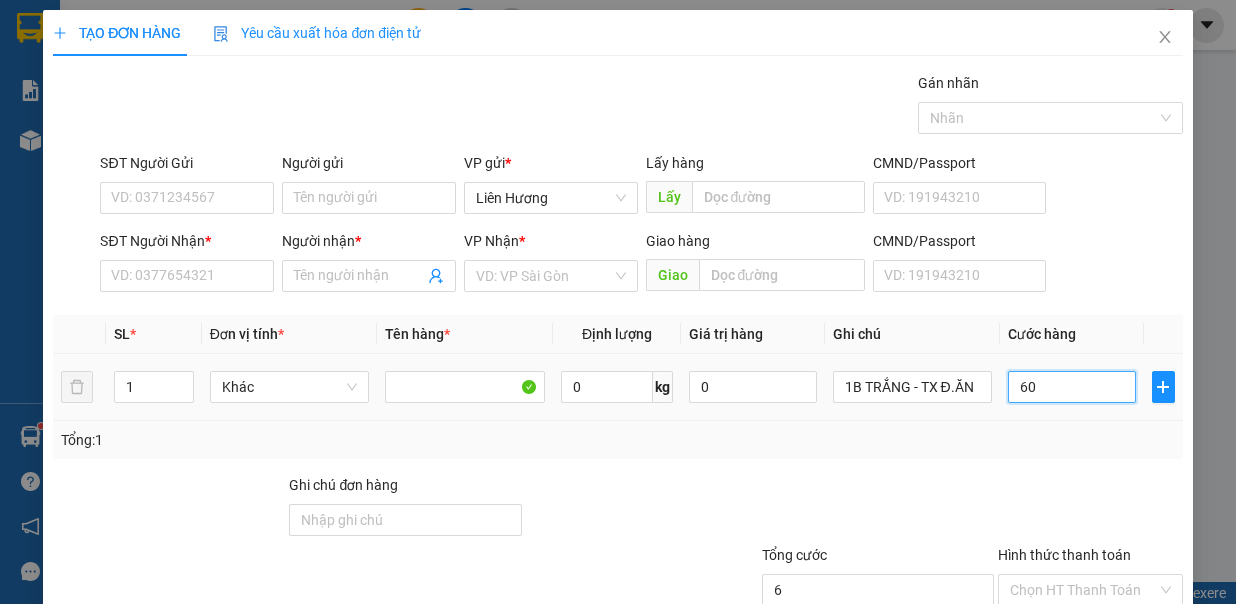 type on "60" 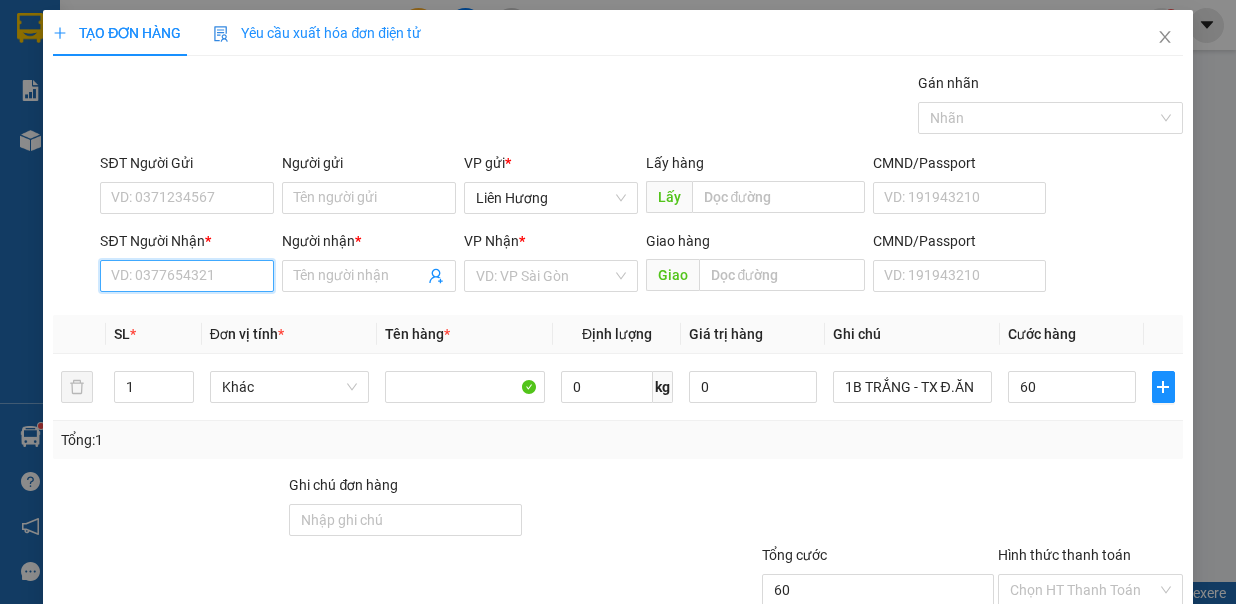 click on "SĐT Người Nhận  *" at bounding box center (187, 276) 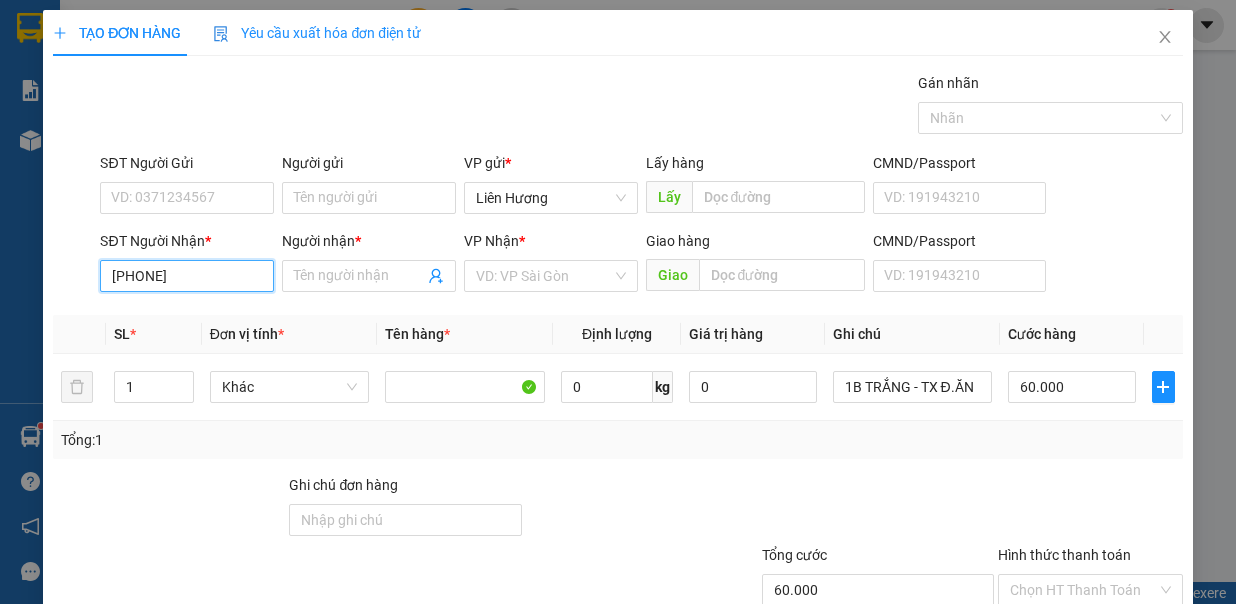 click on "093143765" at bounding box center [187, 276] 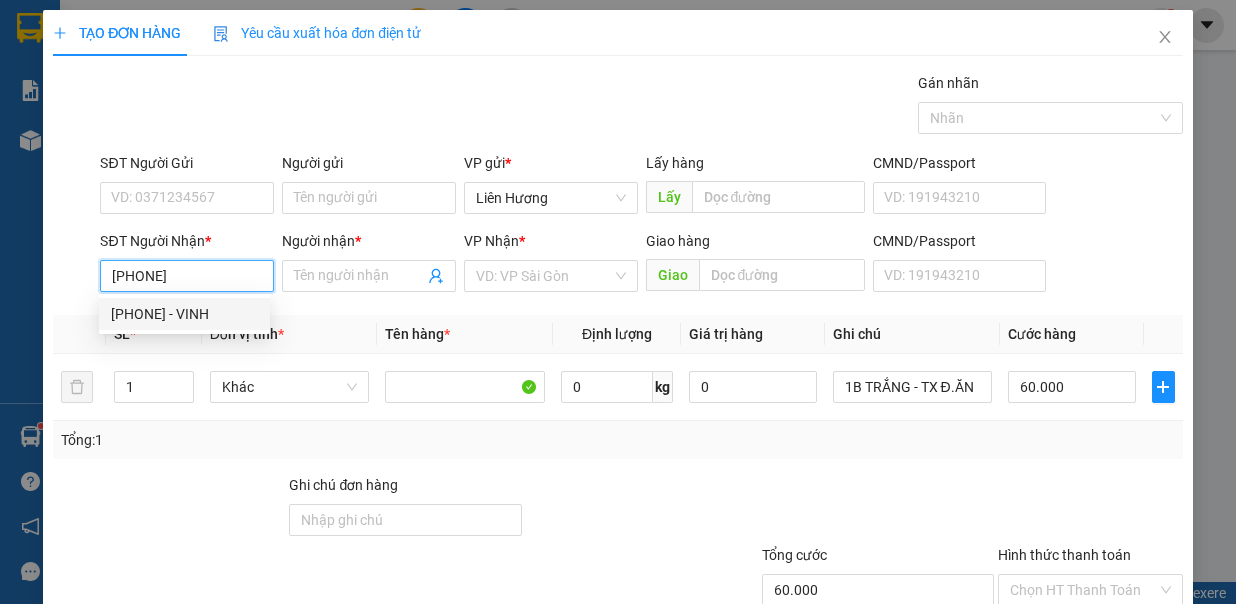 click on "0936143765" at bounding box center (187, 276) 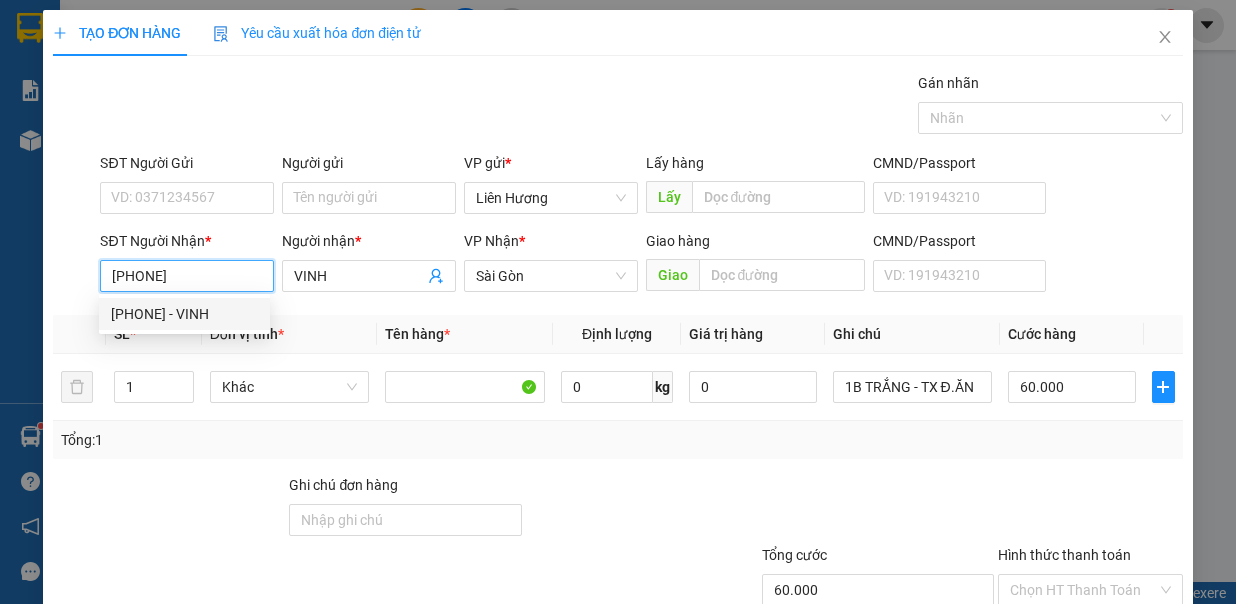 type on "VINH" 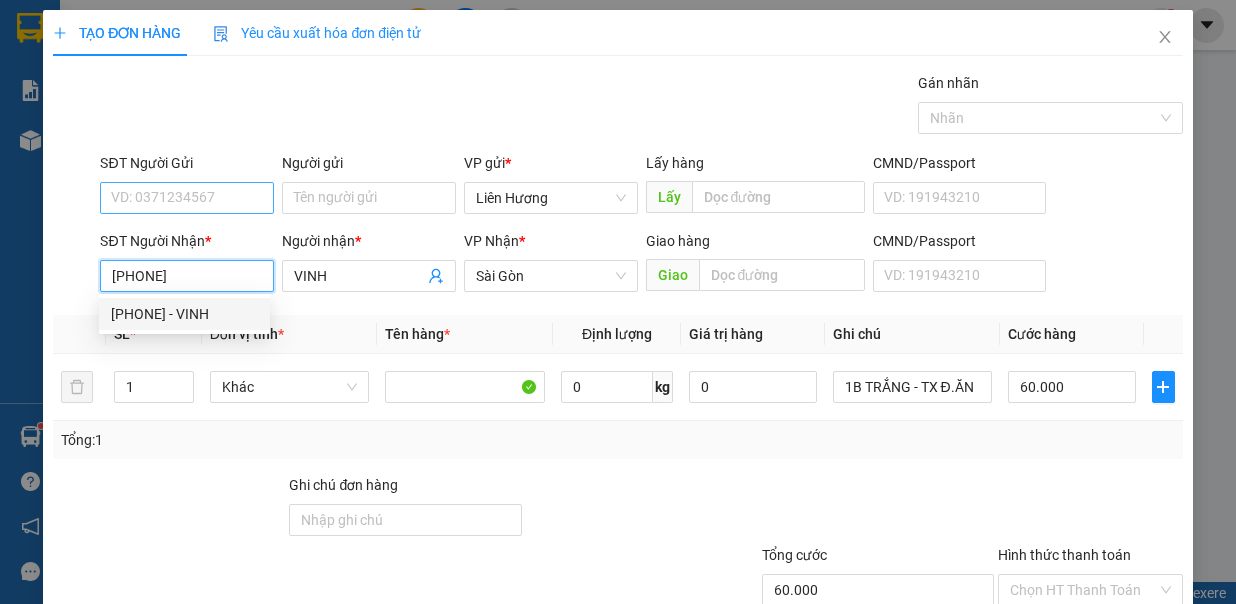 type on "0936143765" 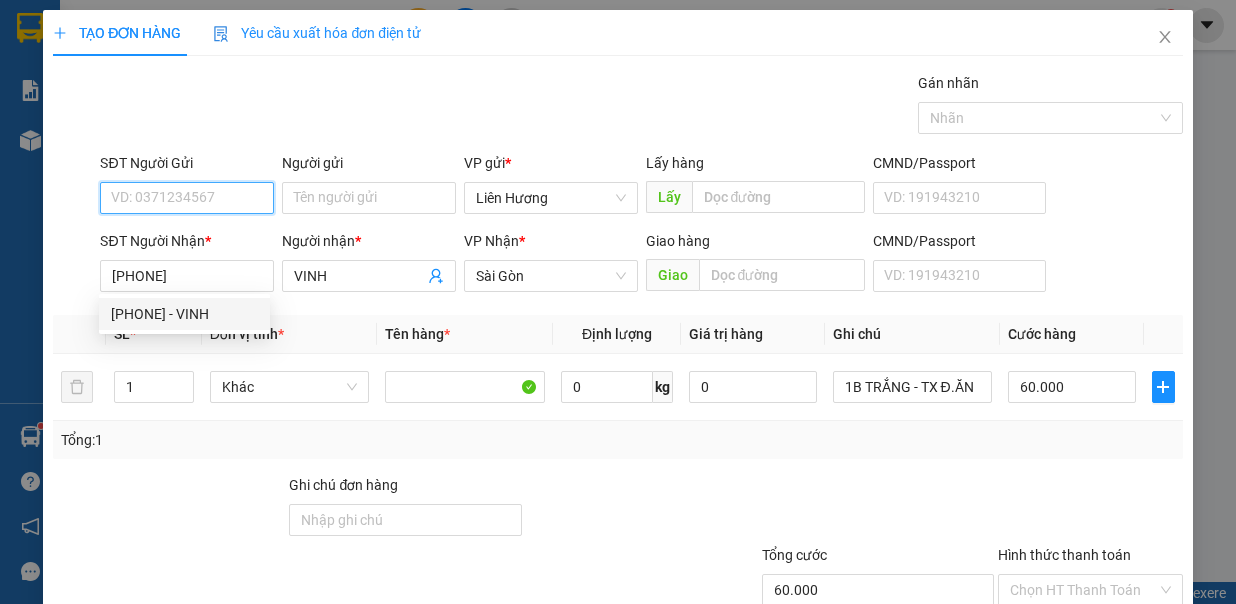 click on "SĐT Người Gửi" at bounding box center [187, 198] 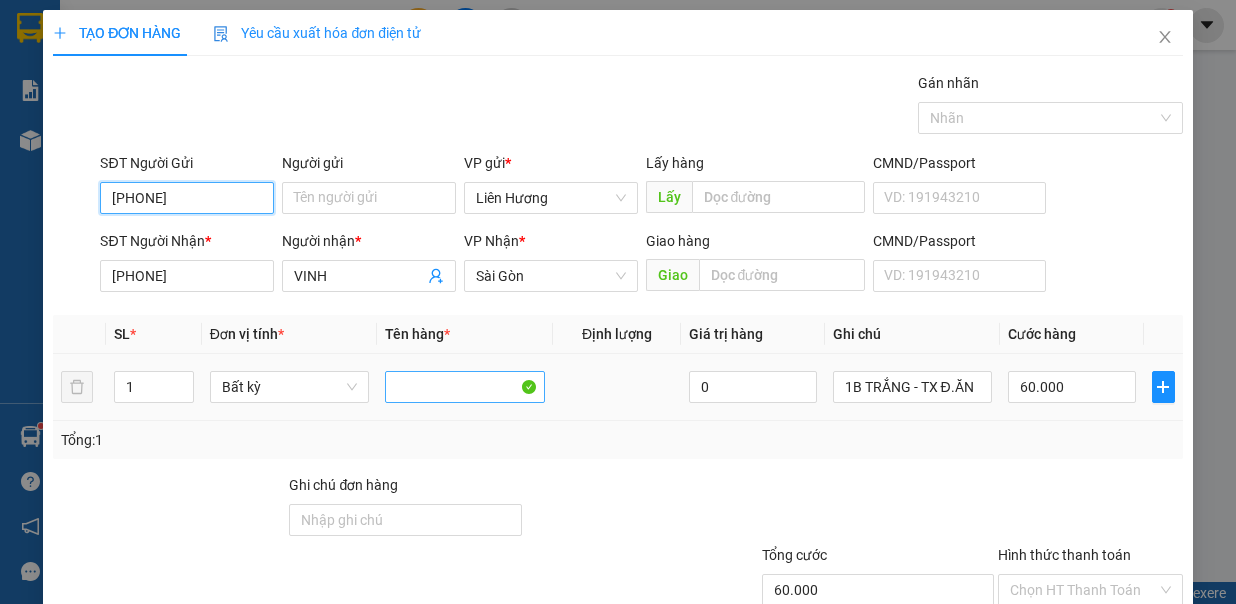 type on "0367655391" 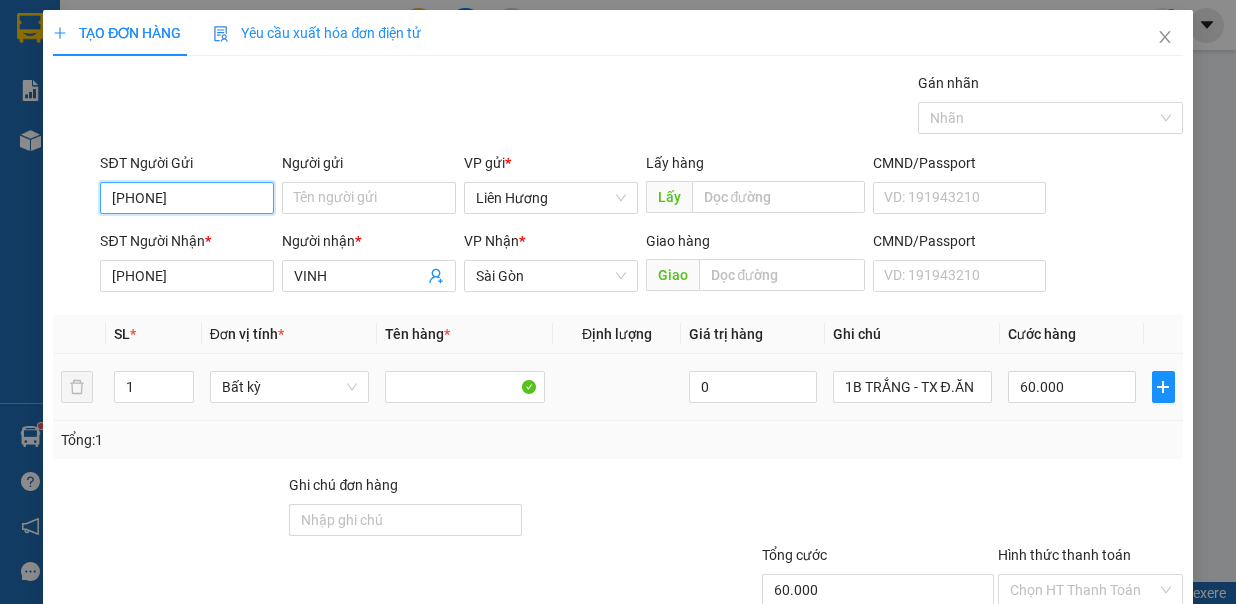 scroll, scrollTop: 133, scrollLeft: 0, axis: vertical 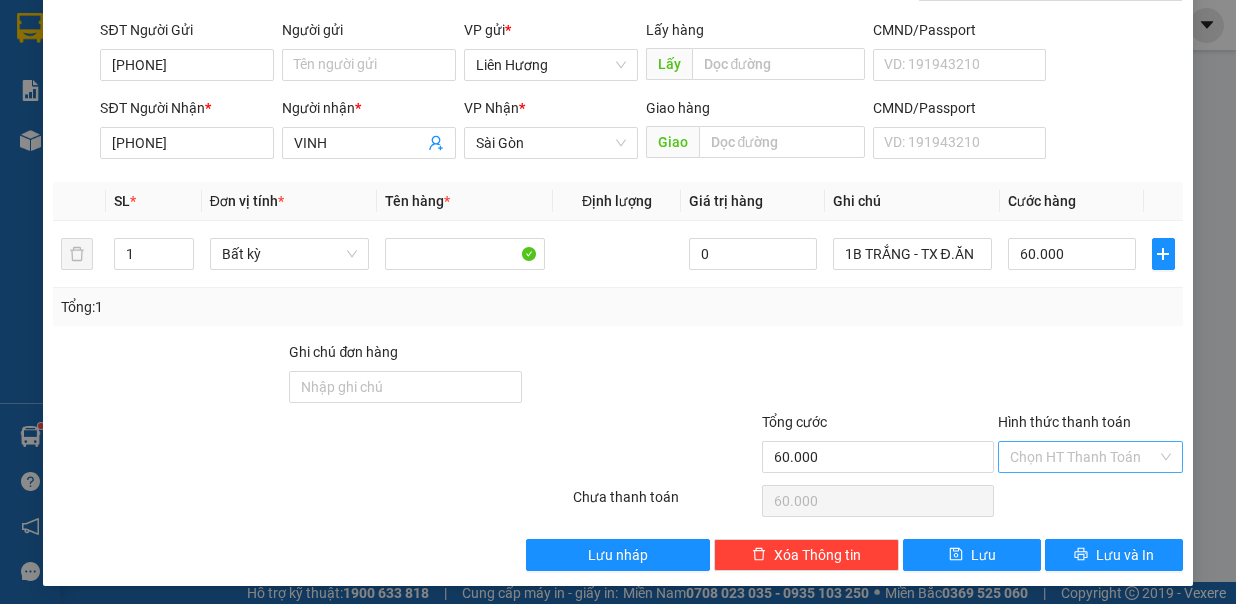 click on "Hình thức thanh toán" at bounding box center [1083, 457] 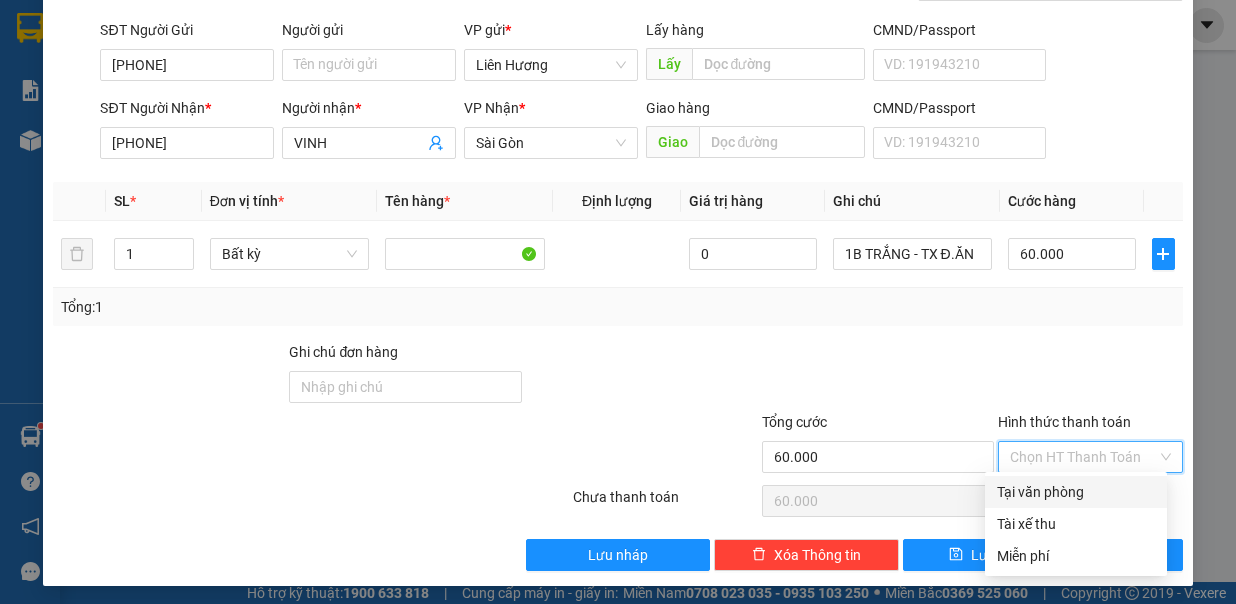 click on "Tại văn phòng" at bounding box center [1076, 492] 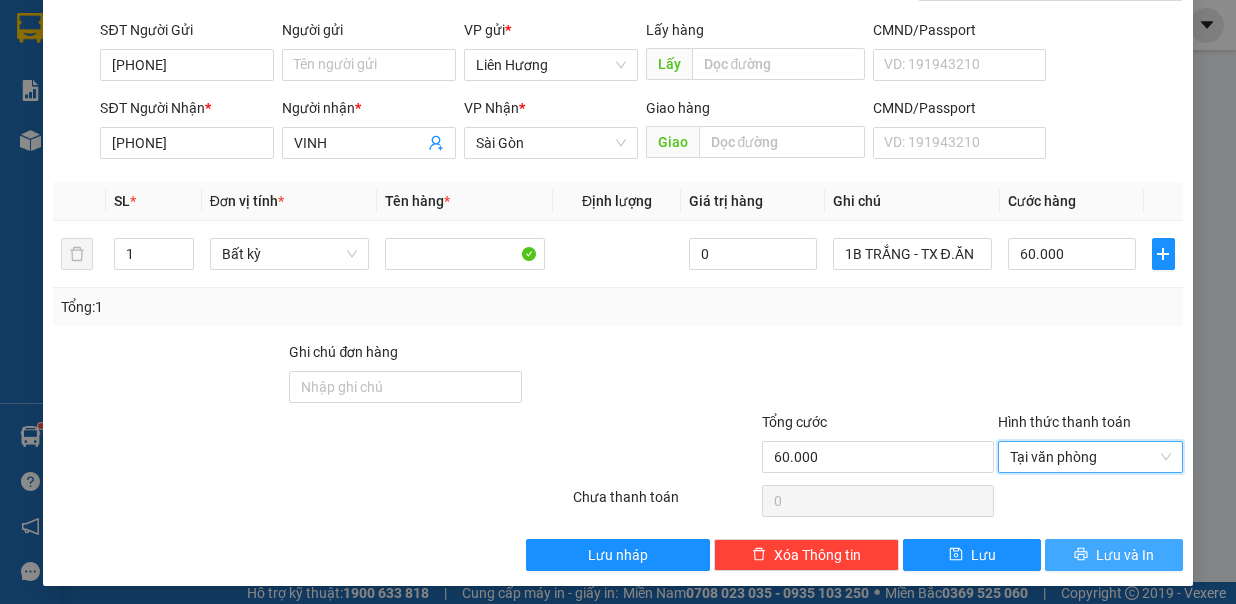 click on "Lưu và In" at bounding box center [1125, 555] 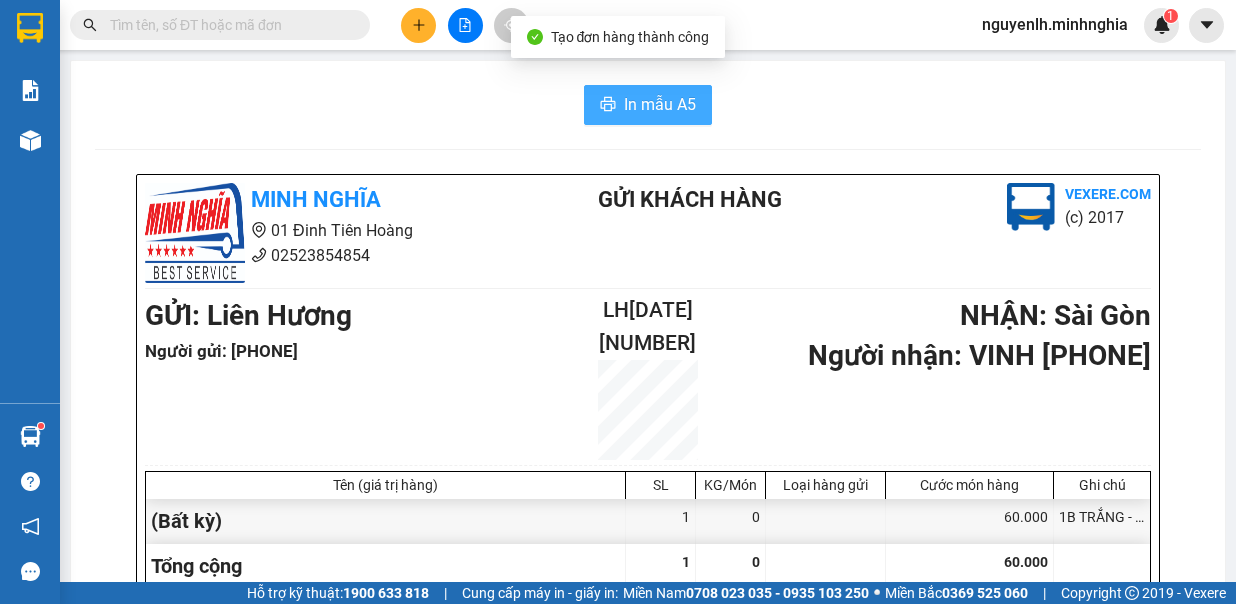 drag, startPoint x: 629, startPoint y: 97, endPoint x: 604, endPoint y: 97, distance: 25 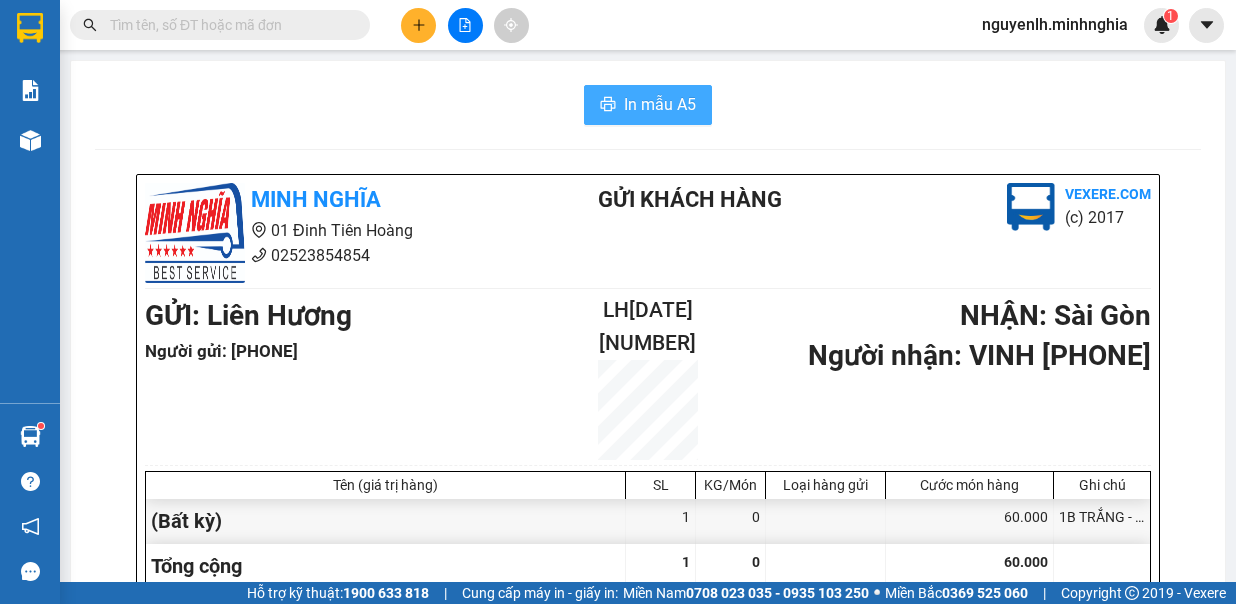 scroll, scrollTop: 0, scrollLeft: 0, axis: both 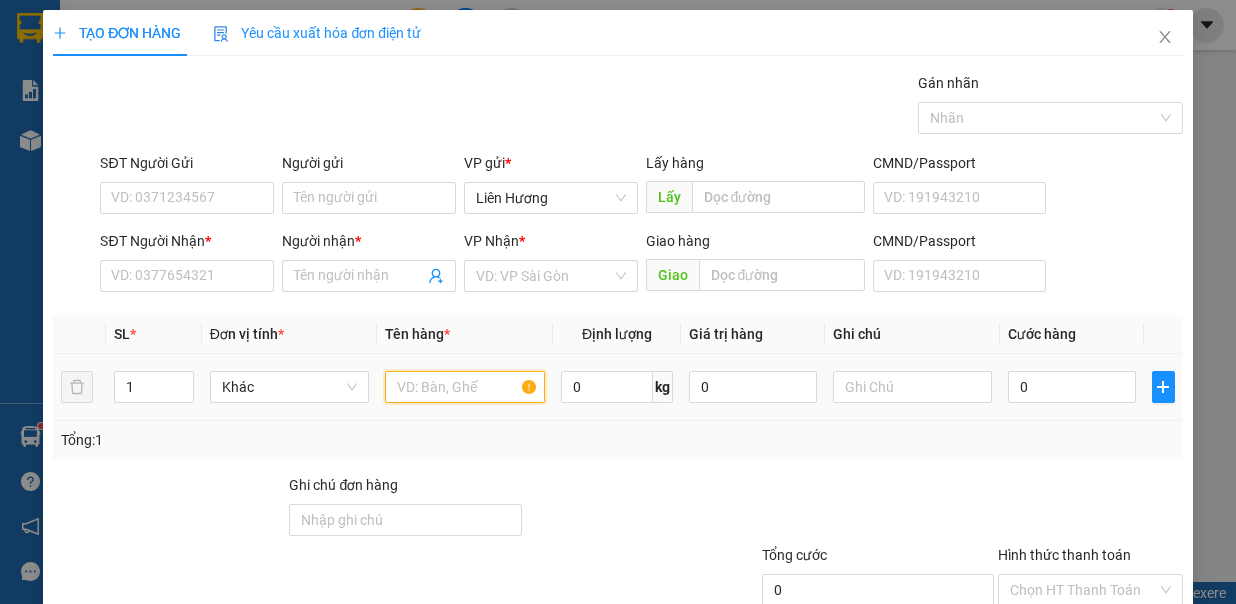 click at bounding box center [465, 387] 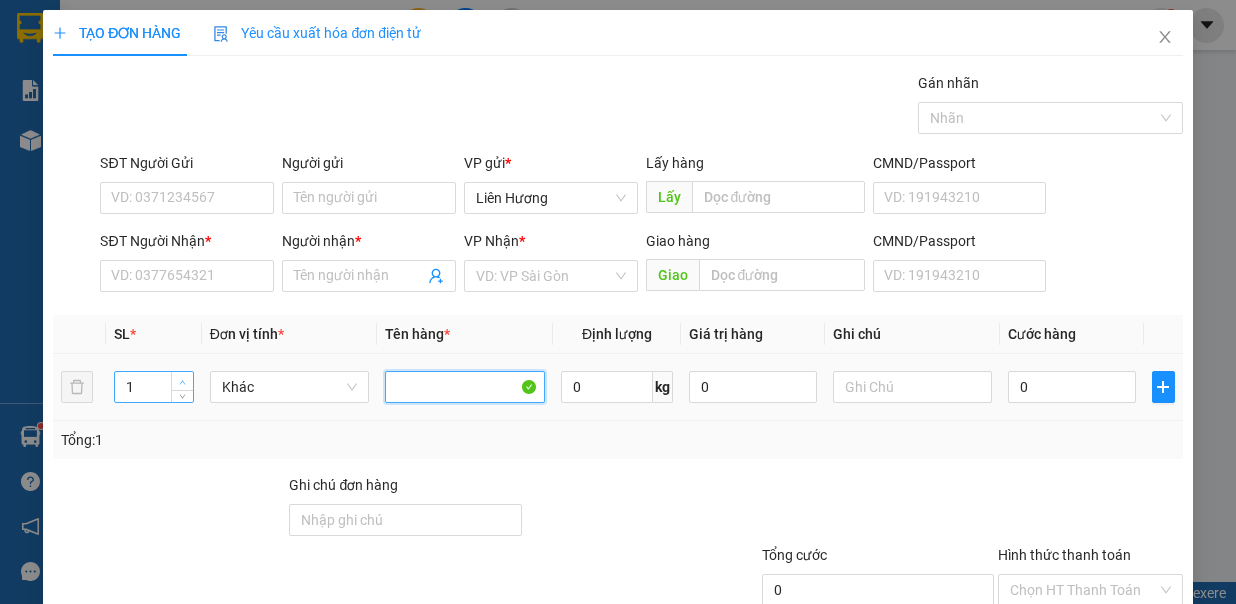 type 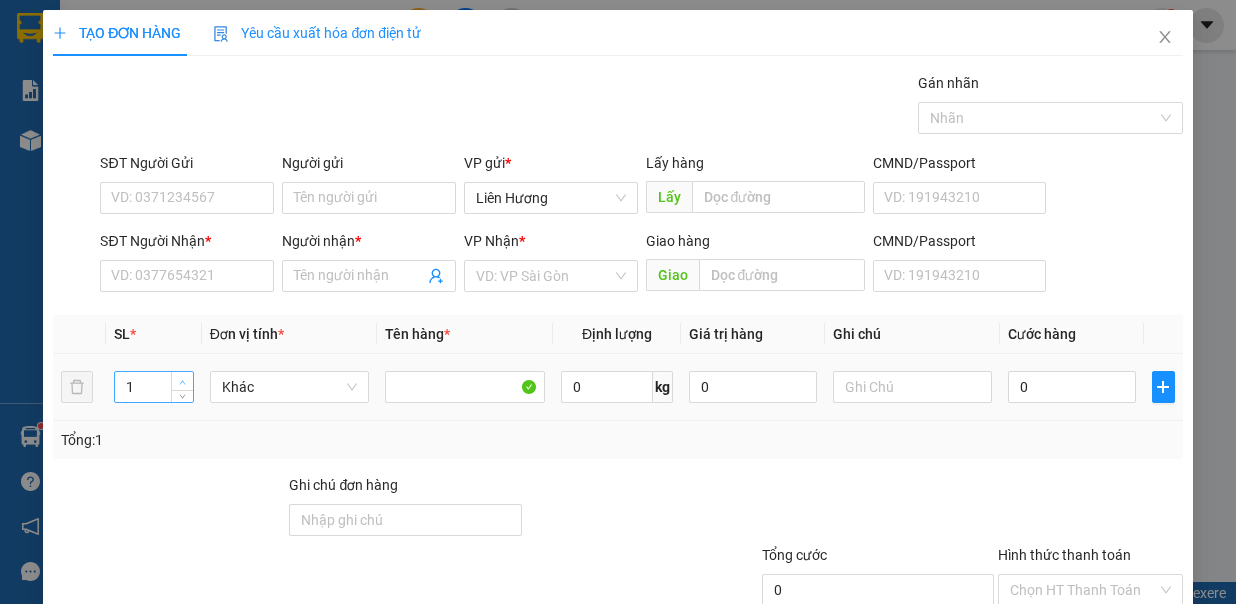 click 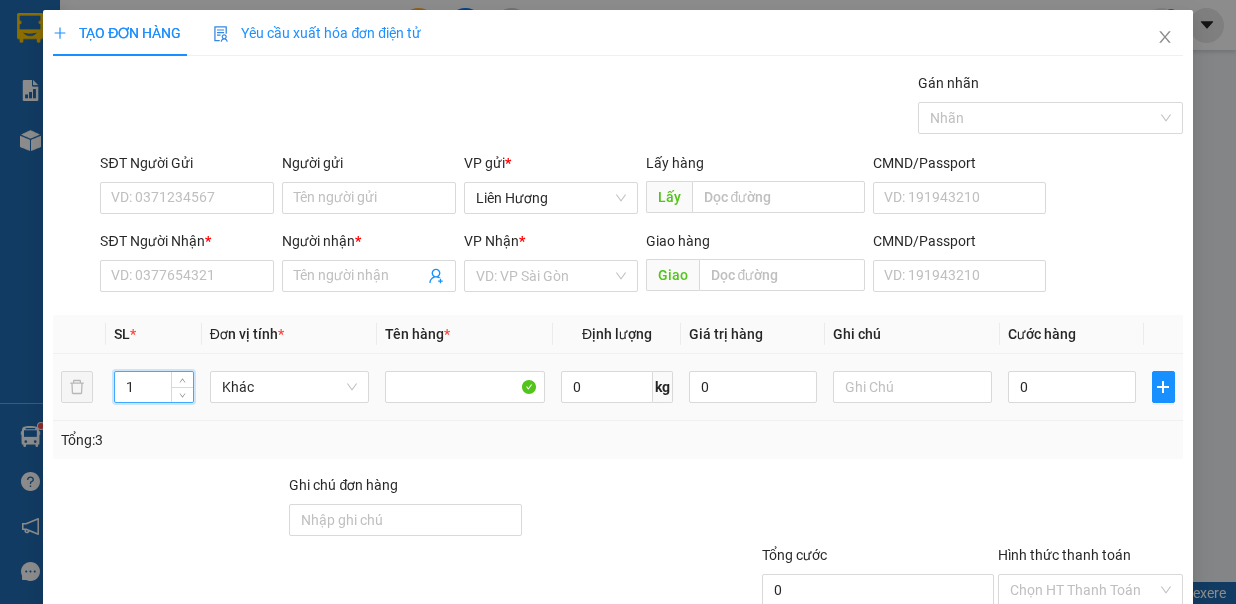 type on "3" 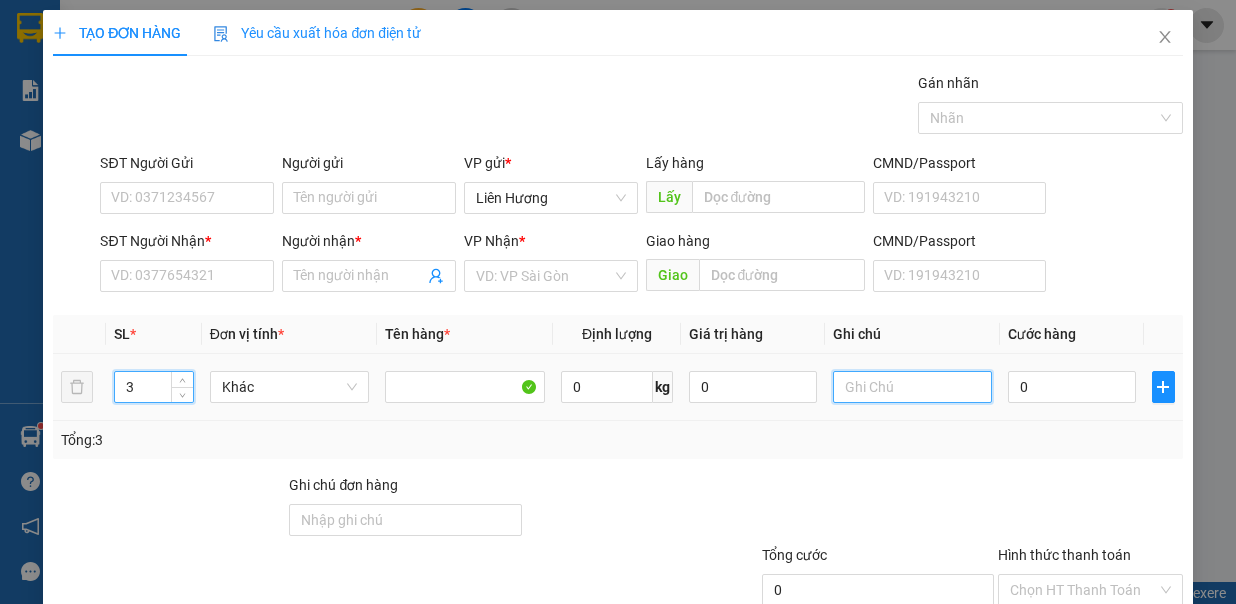 click at bounding box center [913, 387] 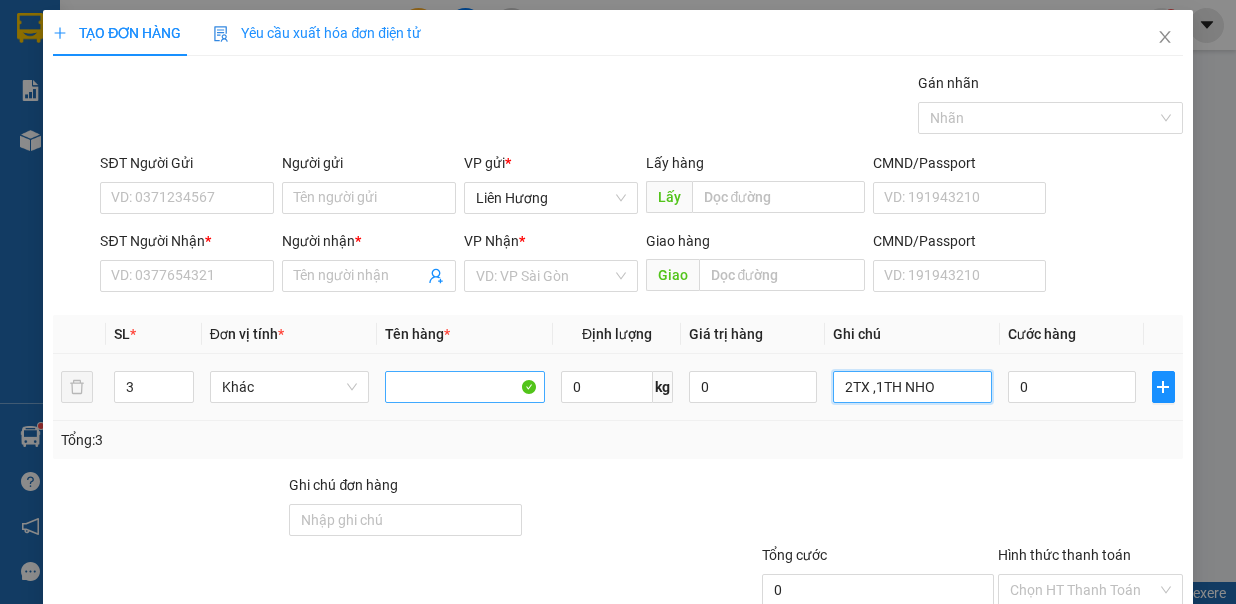 type on "2TX ,1TH NHO" 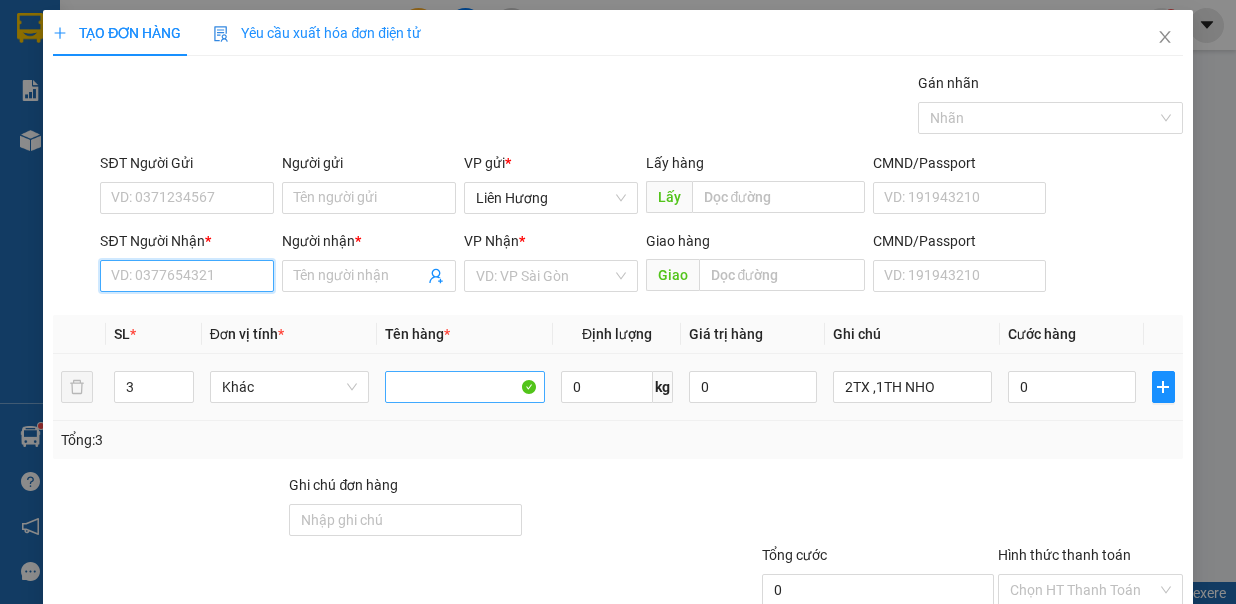 click on "SĐT Người Nhận  *" at bounding box center (187, 276) 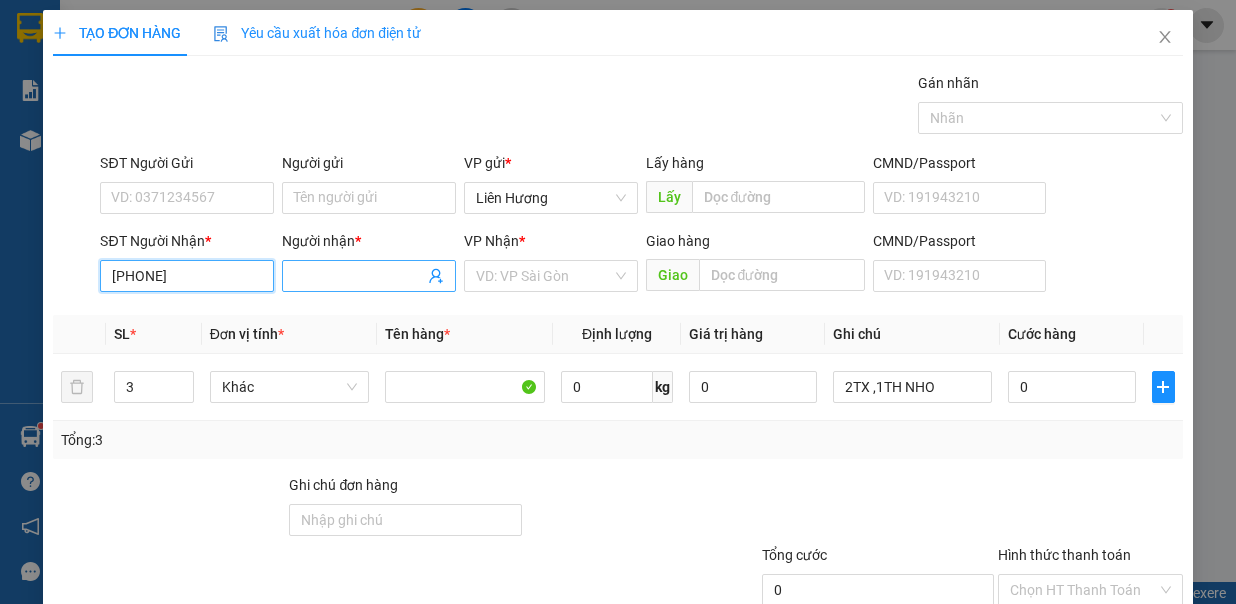 type on "0332552662" 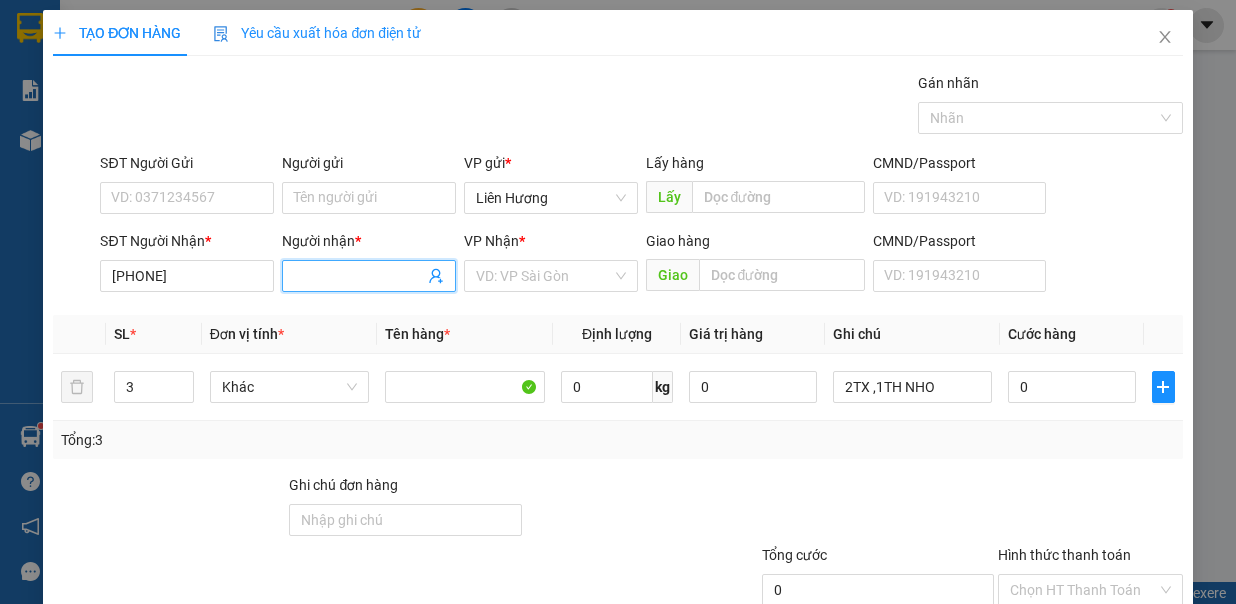 click on "Người nhận  *" at bounding box center [359, 276] 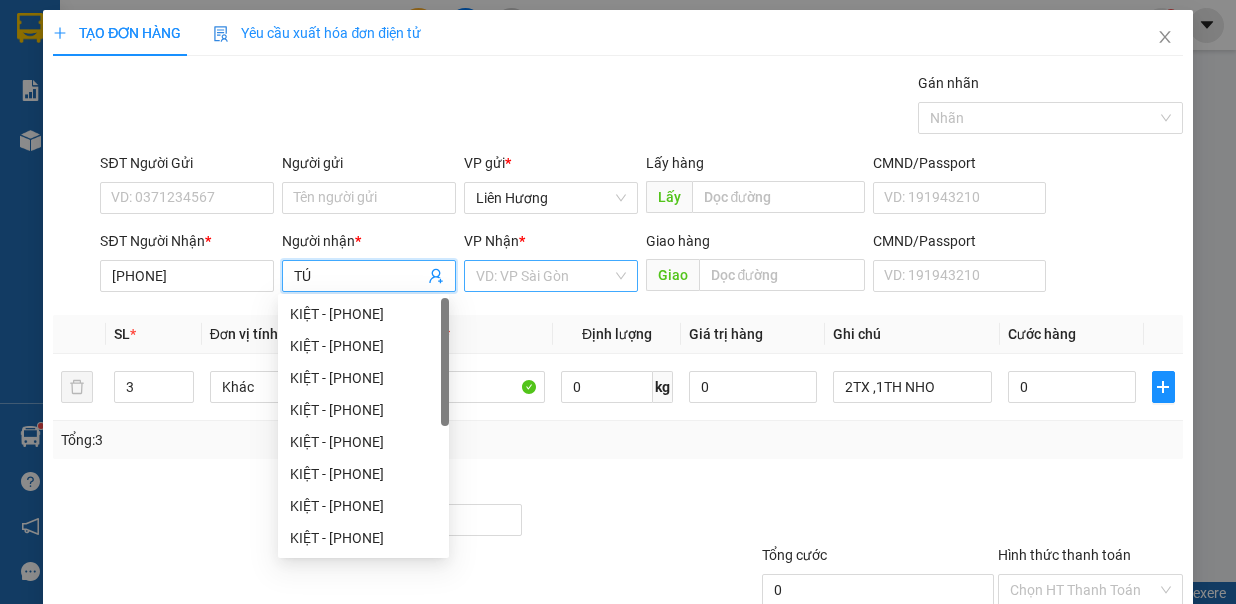type on "TÚ" 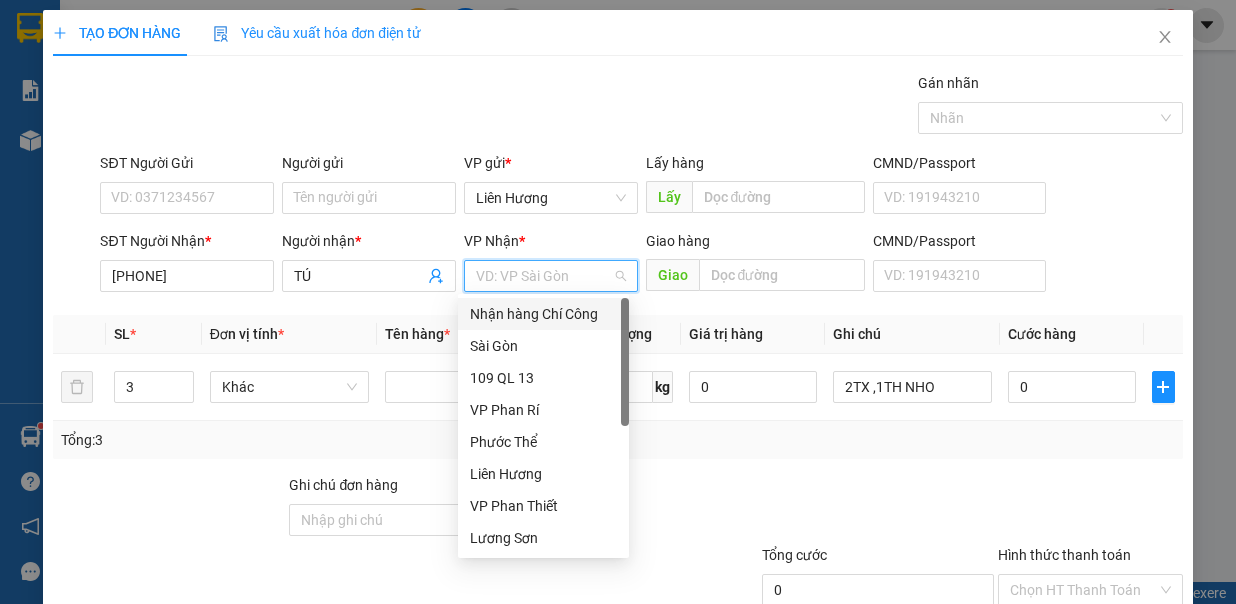 click on "Sài Gòn" at bounding box center [543, 346] 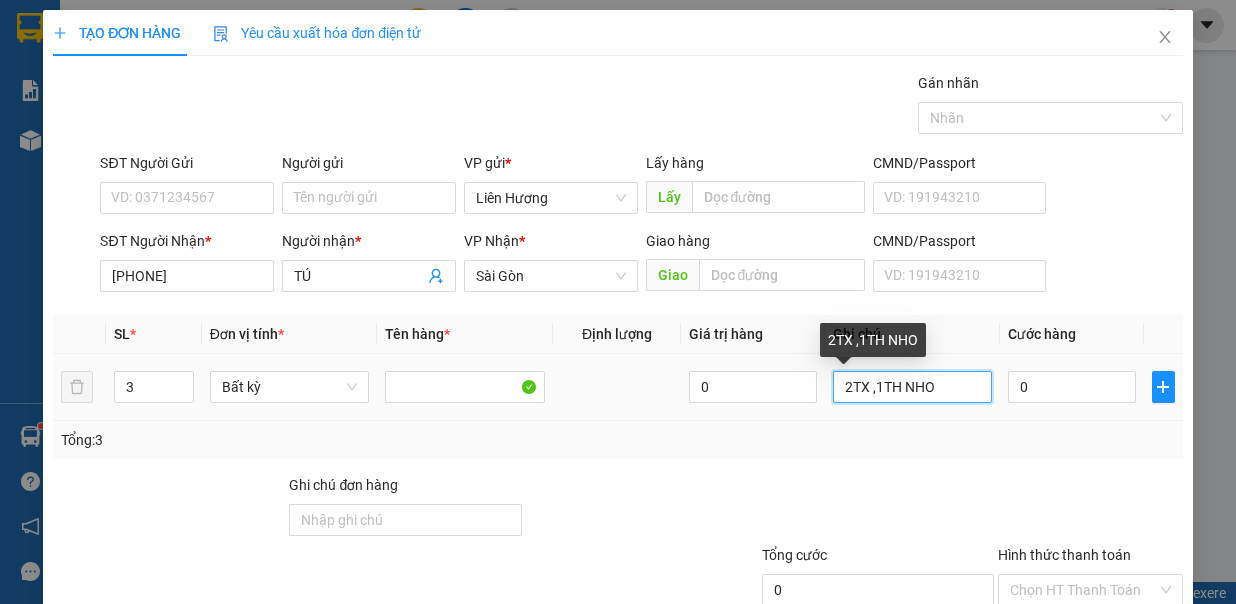 click on "2TX ,1TH NHO" at bounding box center [913, 387] 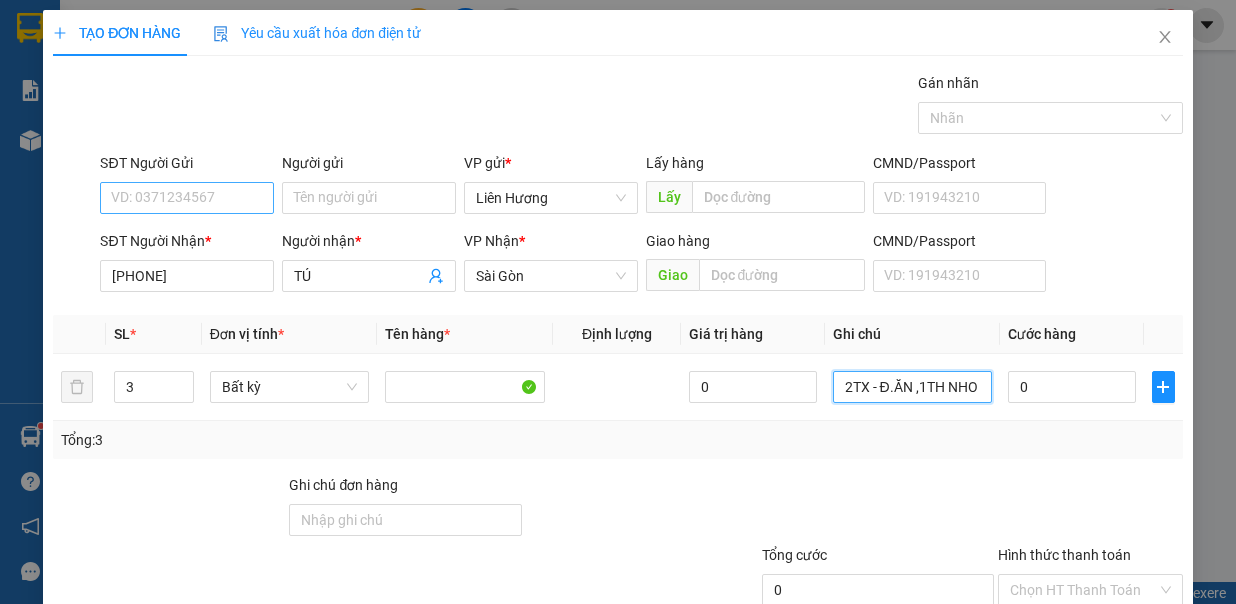 type on "2TX - Đ.ĂN ,1TH NHO" 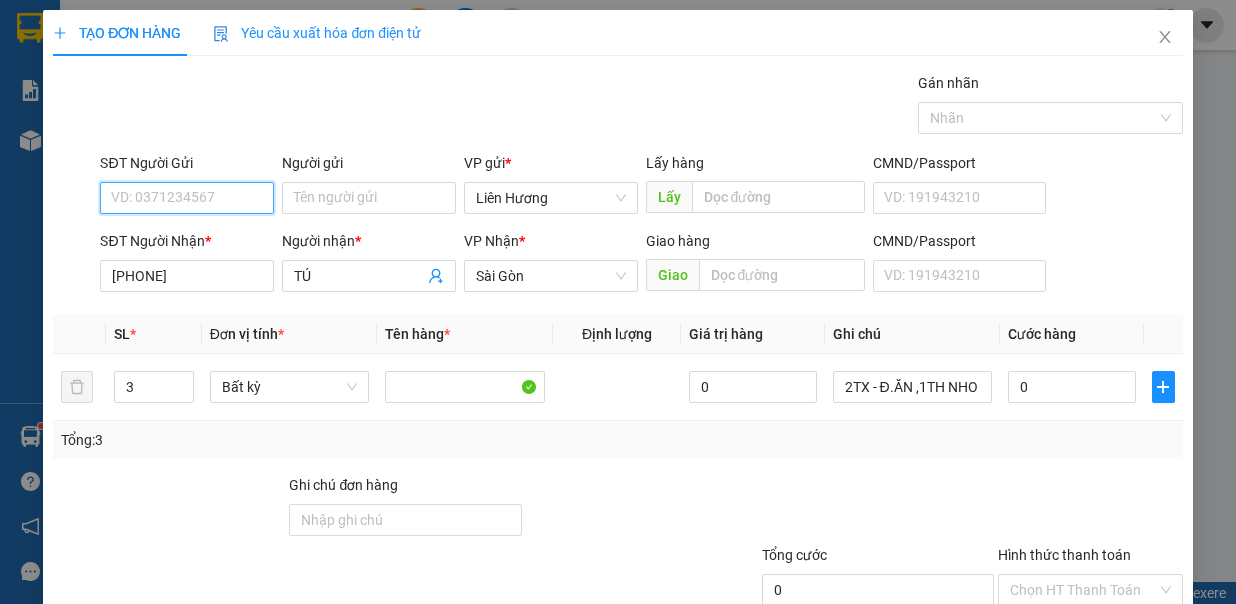 click on "SĐT Người Gửi" at bounding box center [187, 198] 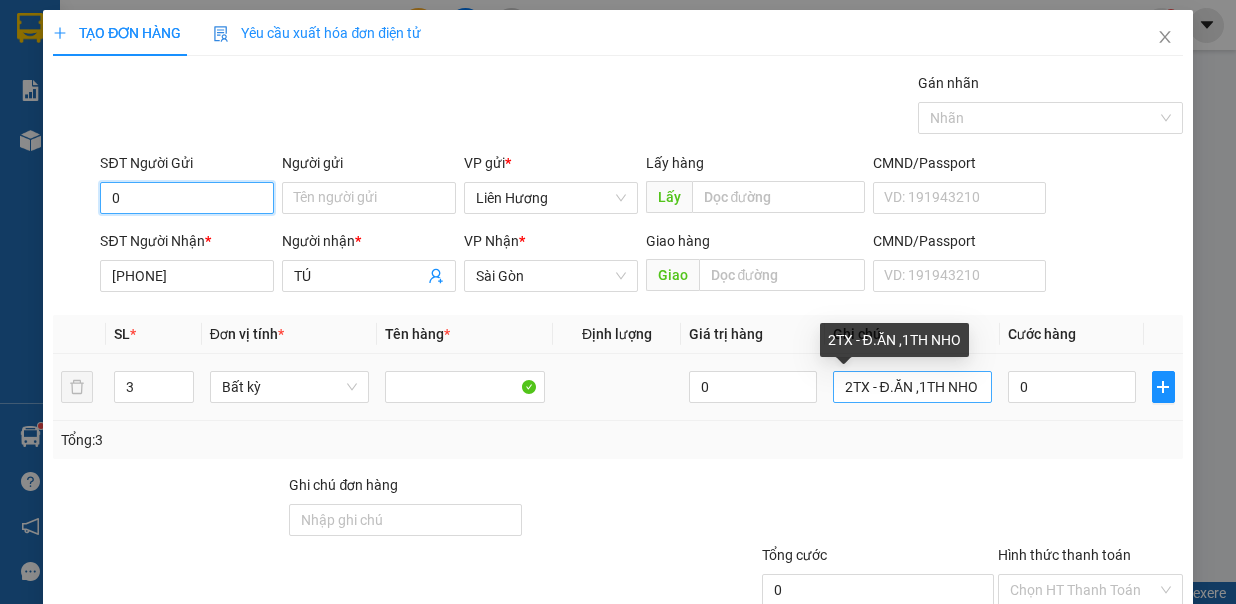 type on "0" 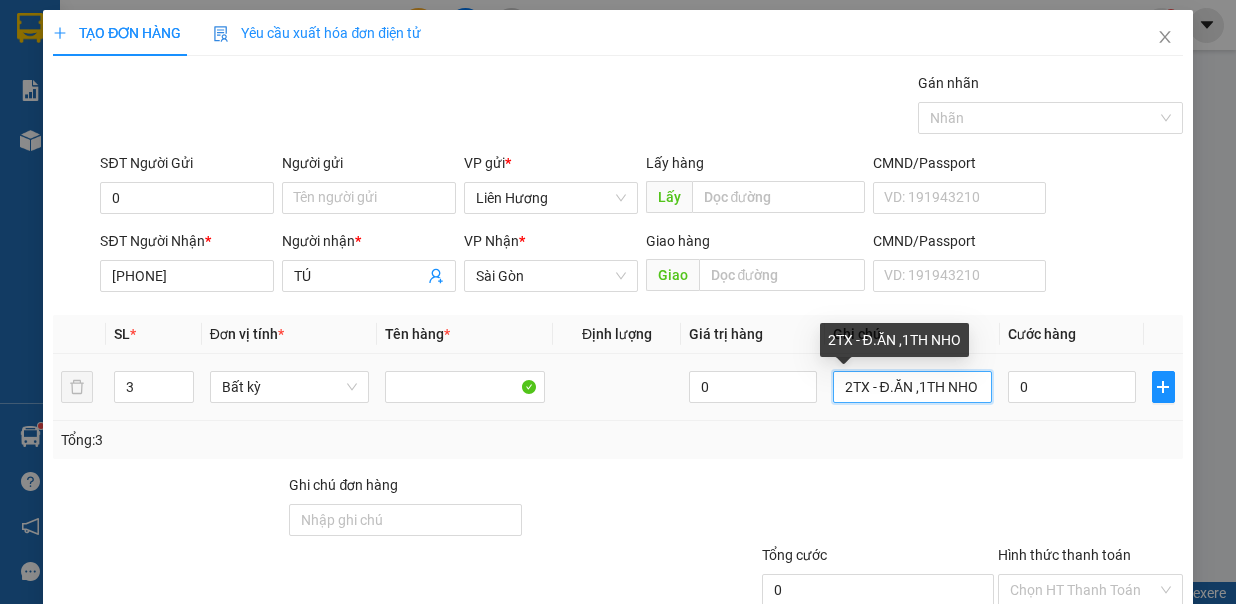 click on "2TX - Đ.ĂN ,1TH NHO" at bounding box center (913, 387) 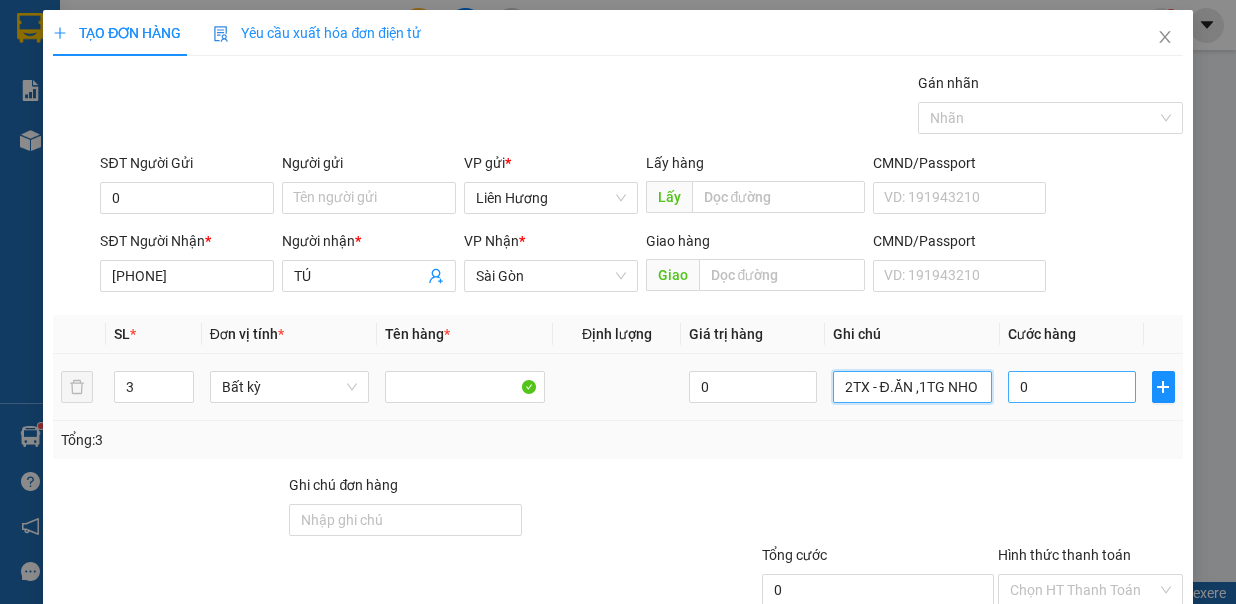 type on "2TX - Đ.ĂN ,1TG NHO" 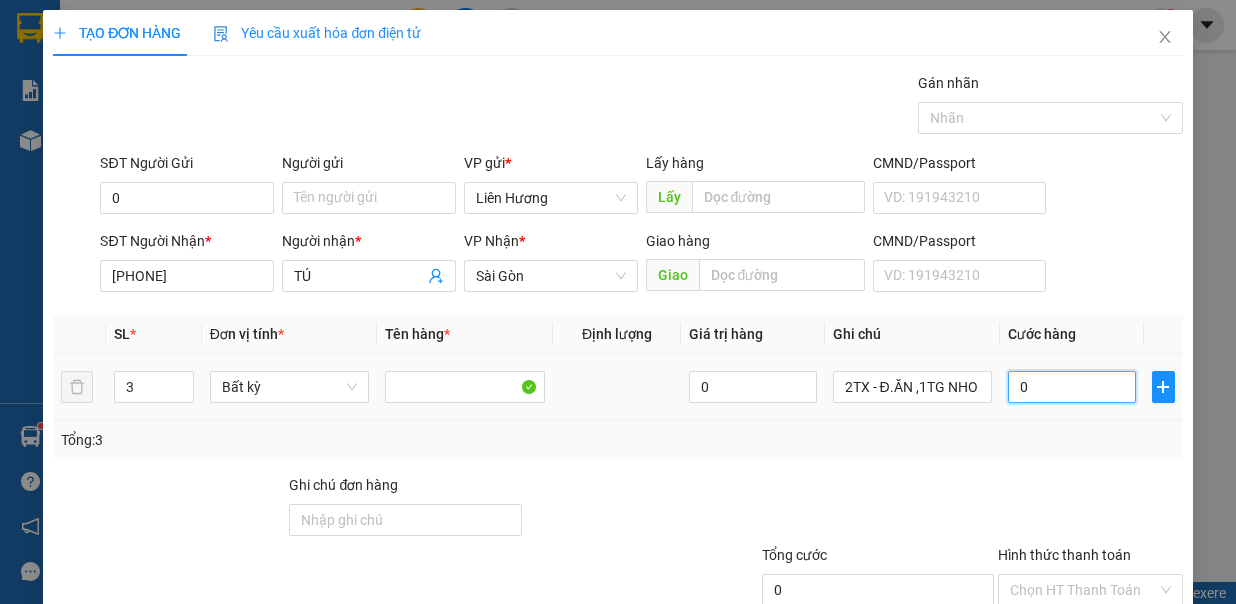 click on "0" at bounding box center [1072, 387] 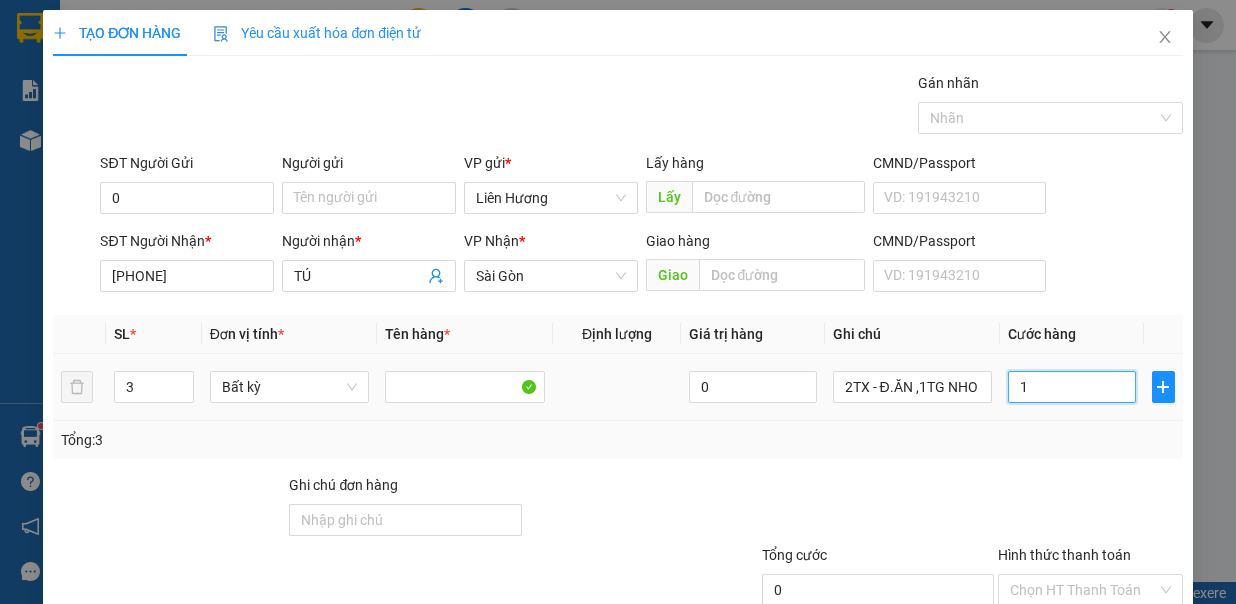 type on "1" 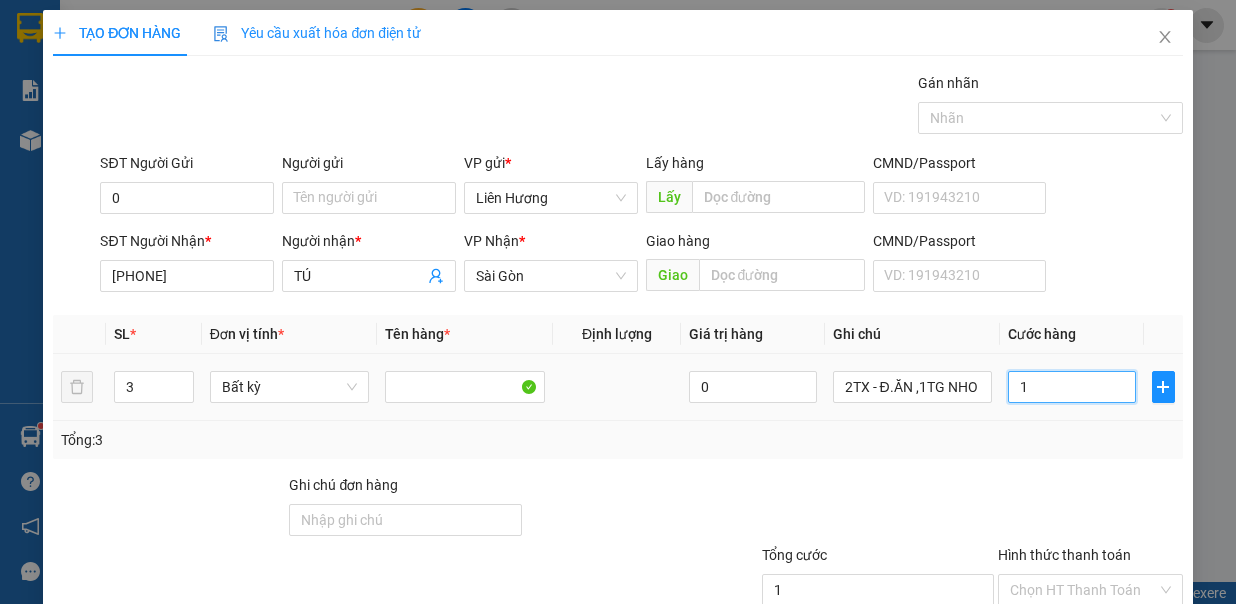 type on "15" 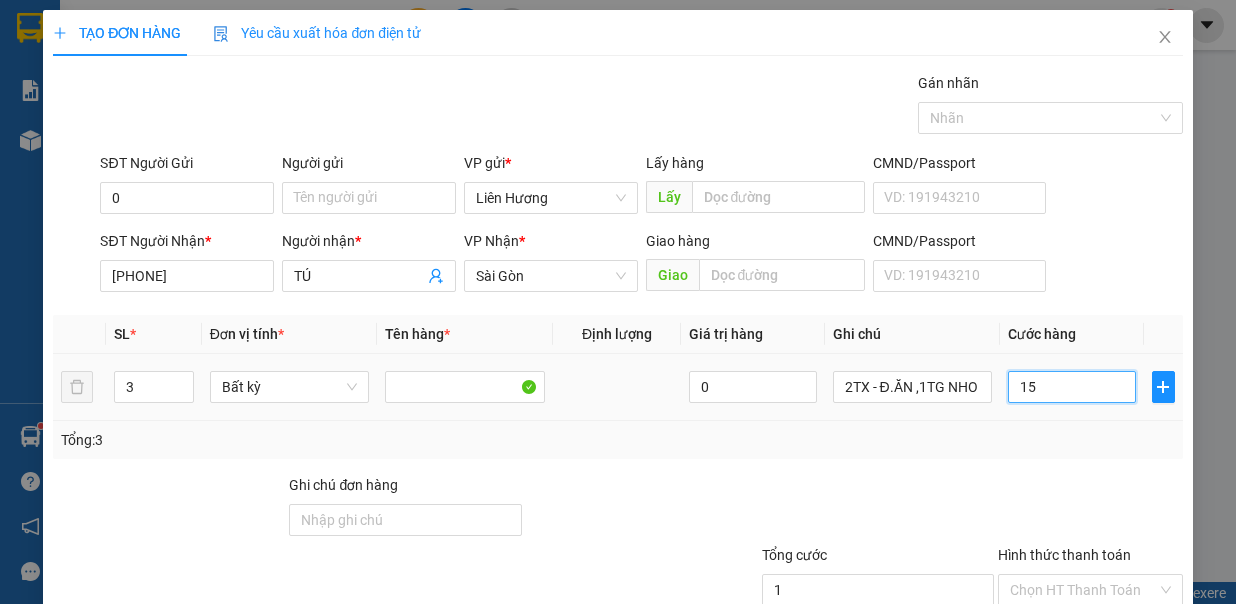 type on "15" 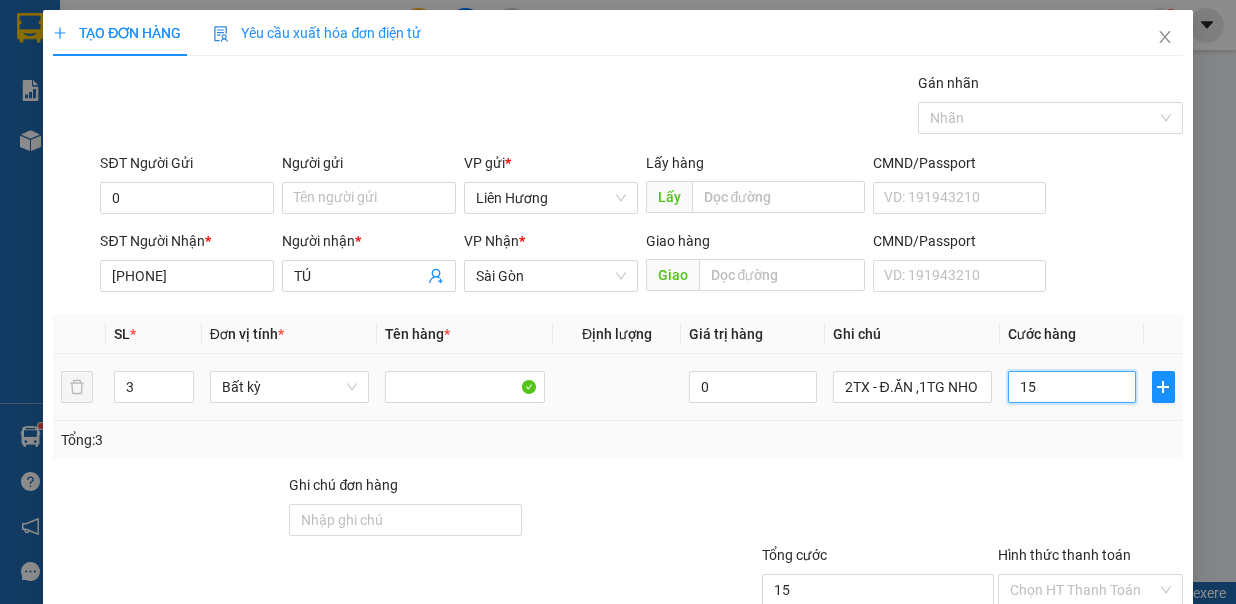 type on "150" 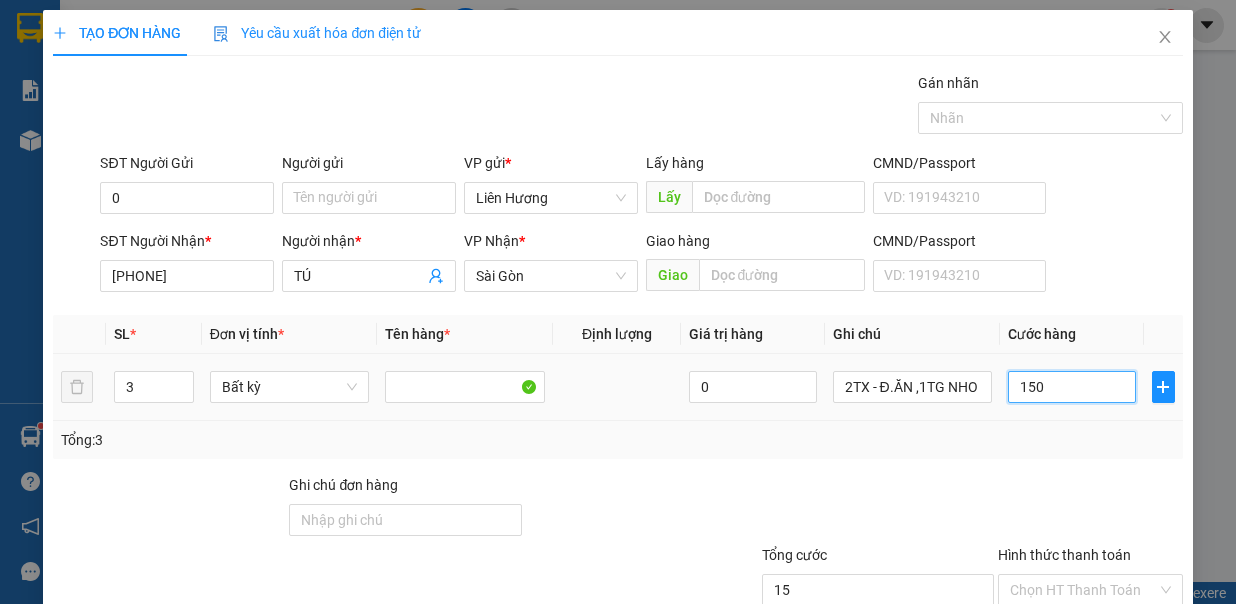 type on "150" 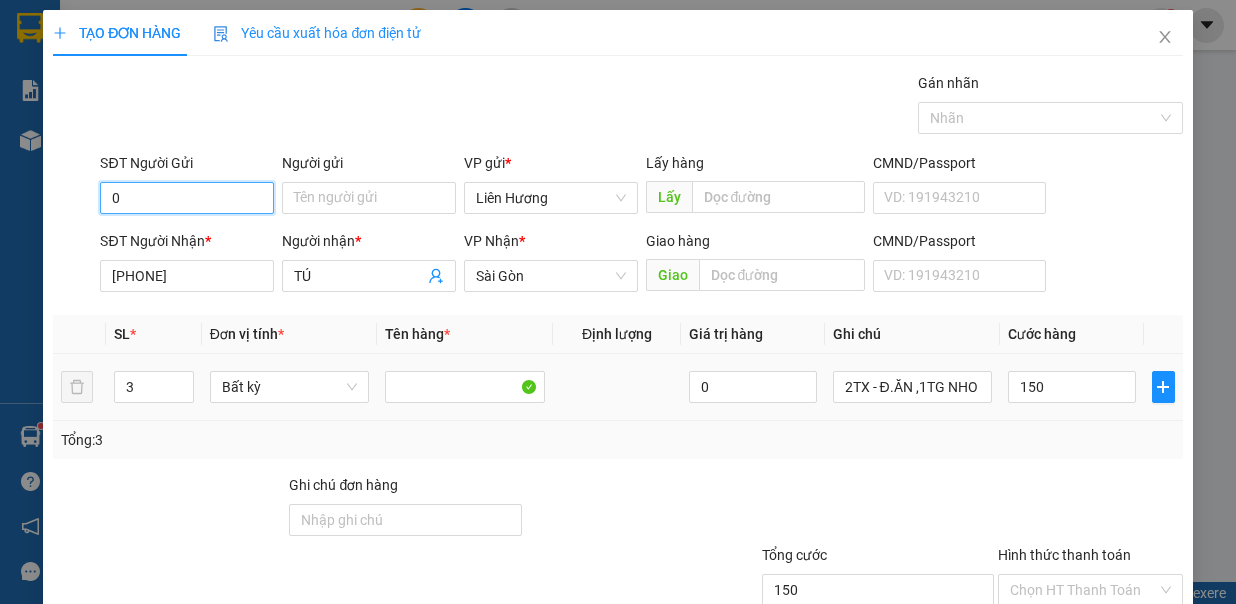 drag, startPoint x: 209, startPoint y: 204, endPoint x: 705, endPoint y: 400, distance: 533.32166 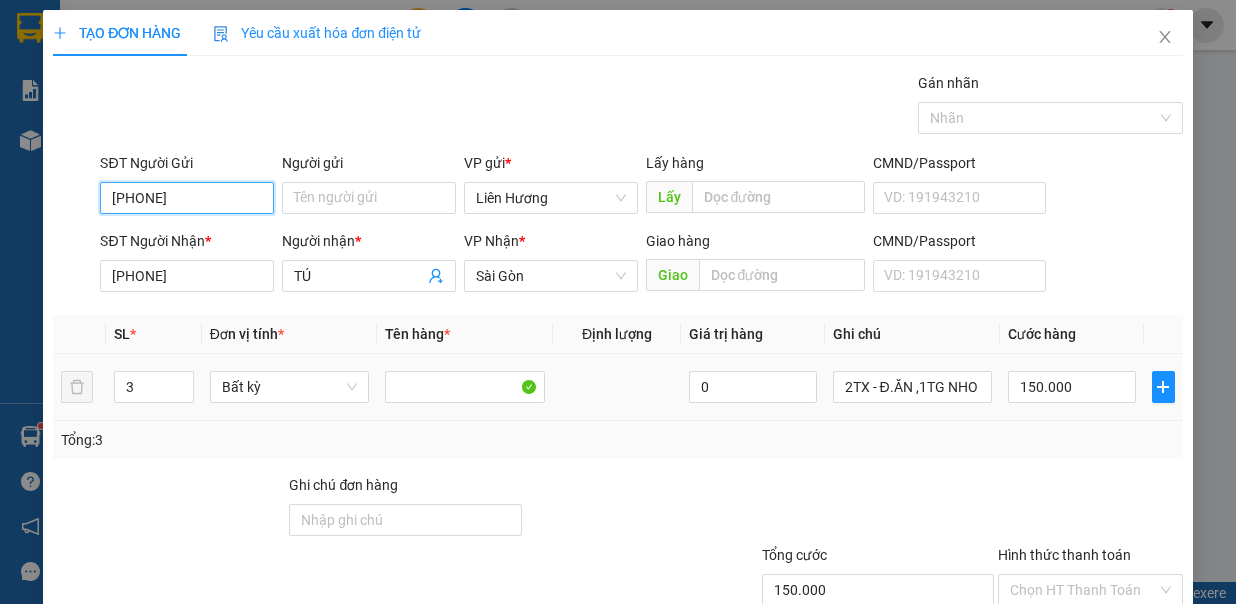 type on "0969637497" 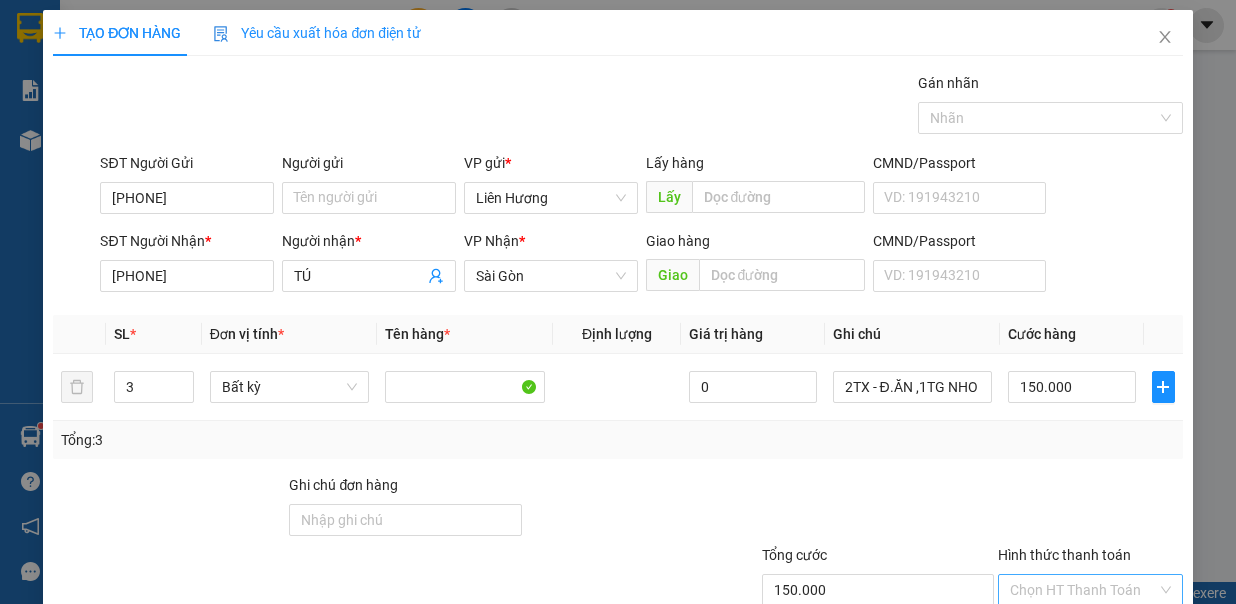 click on "Hình thức thanh toán" at bounding box center (1083, 590) 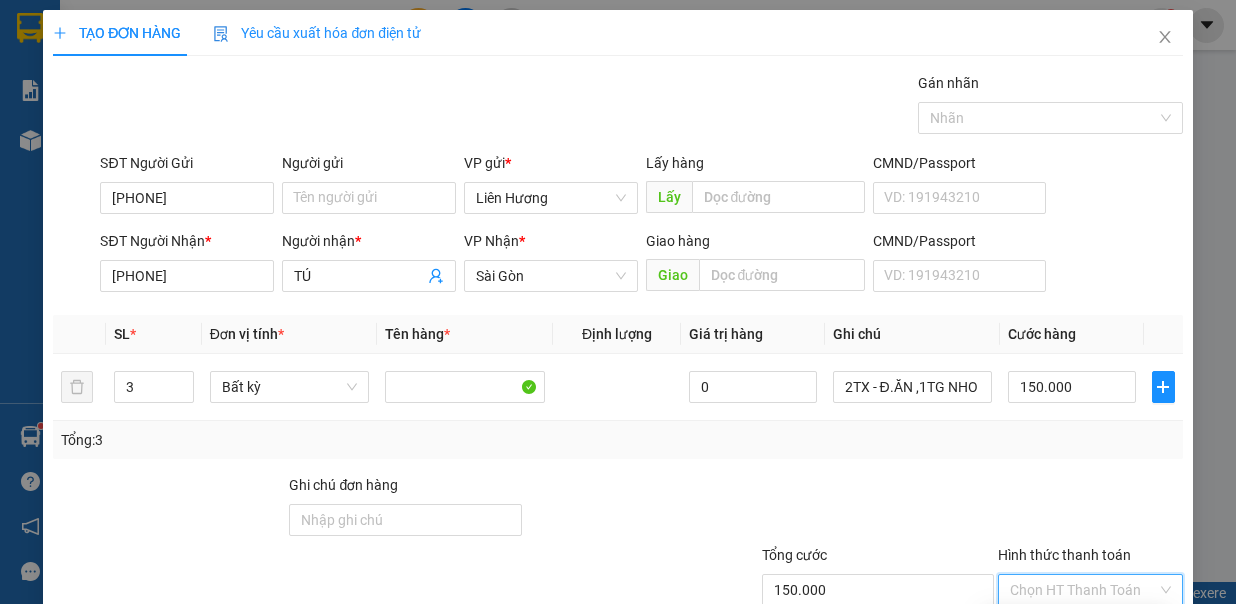 click on "Tại văn phòng" at bounding box center (1076, 625) 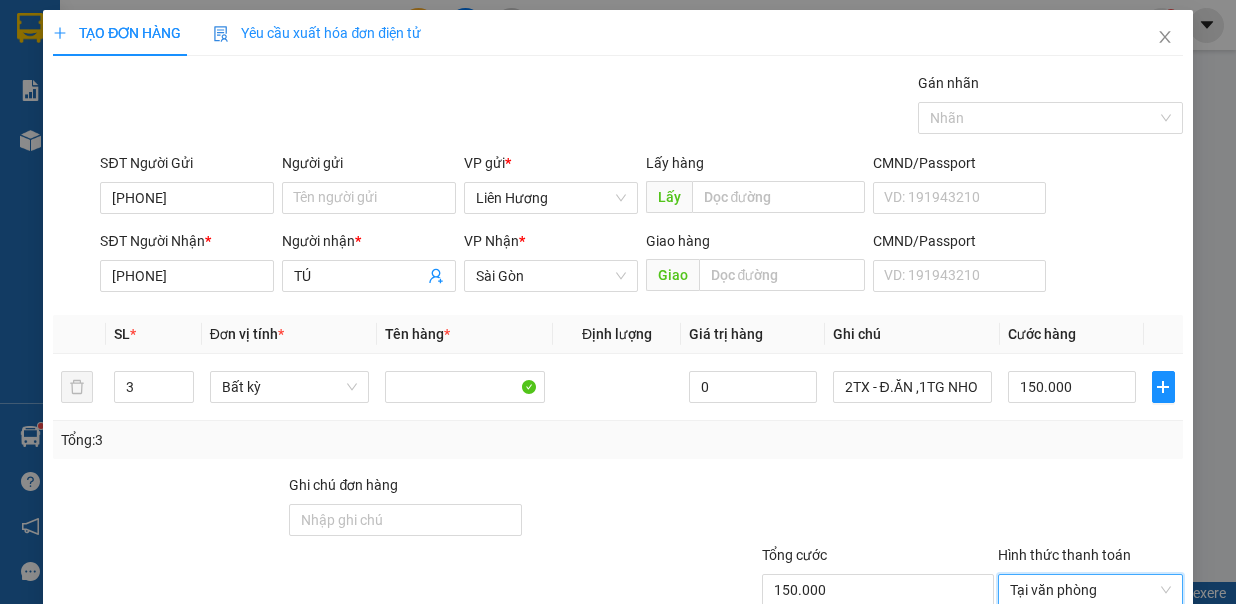 click on "Lưu và In" at bounding box center (1125, 688) 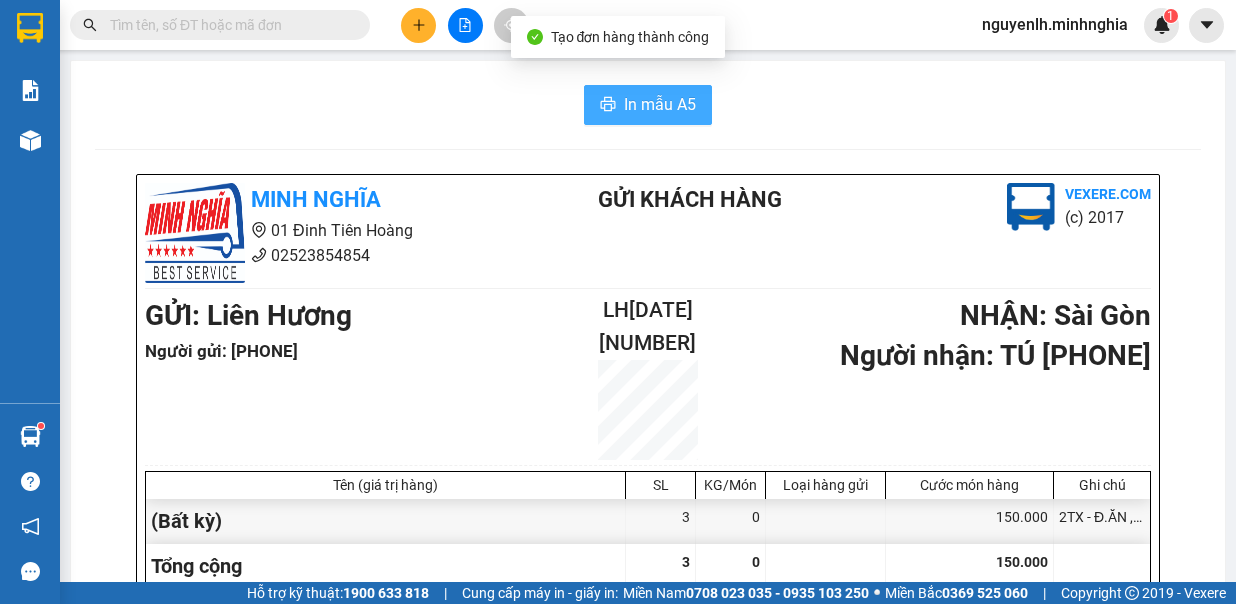 drag, startPoint x: 594, startPoint y: 116, endPoint x: 629, endPoint y: 102, distance: 37.696156 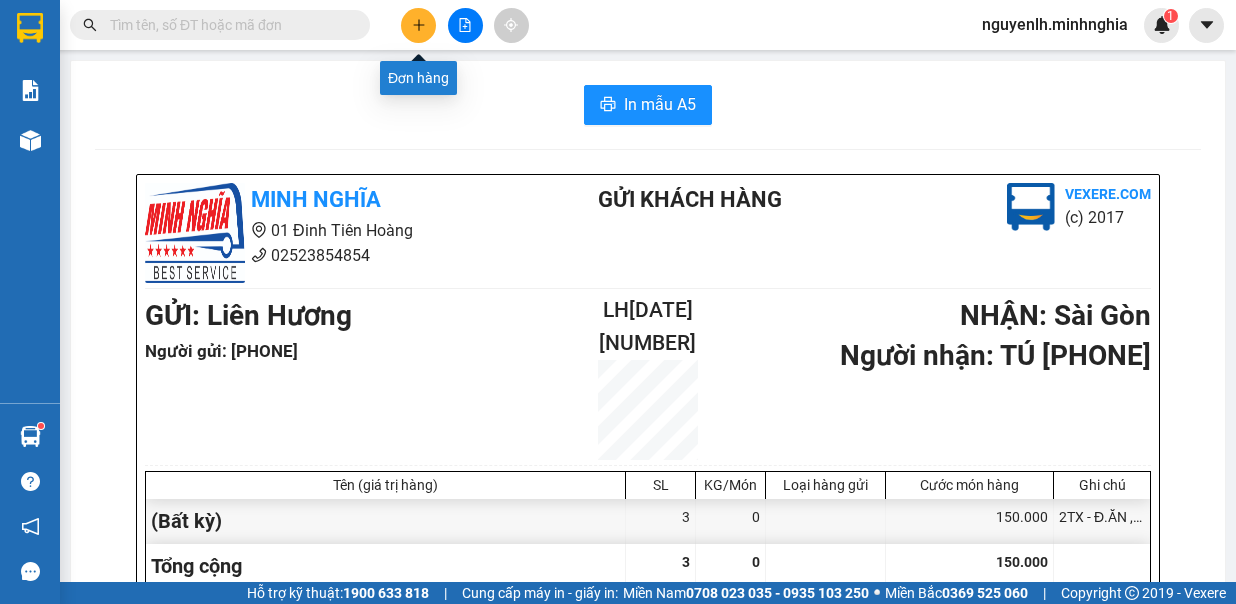 click at bounding box center (418, 25) 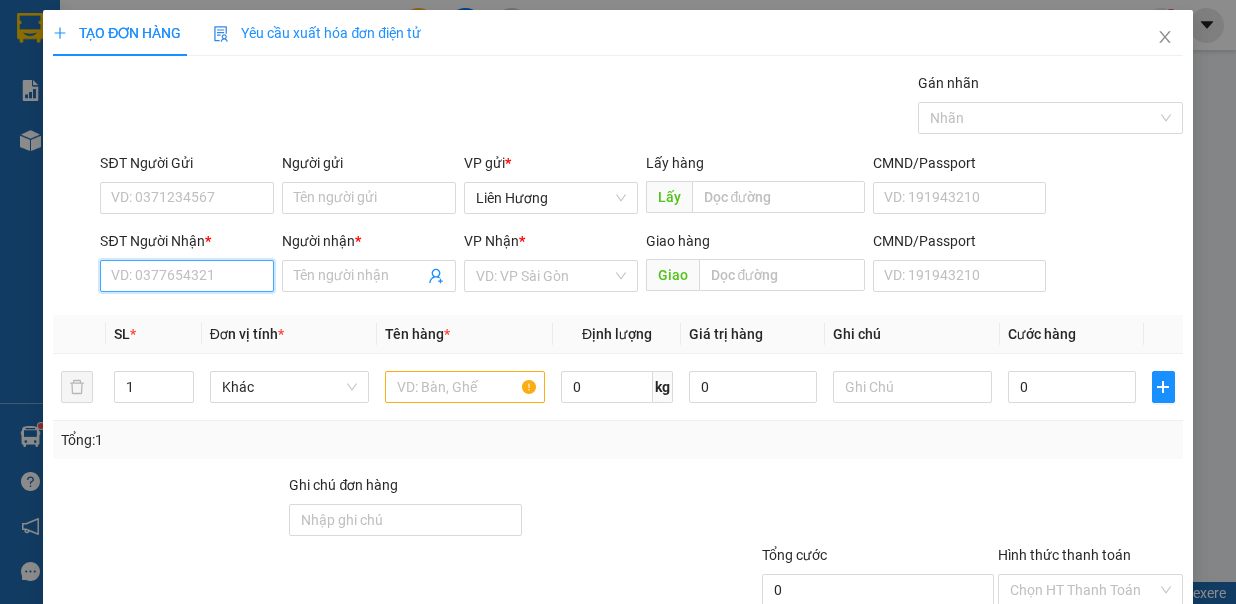 click on "SĐT Người Nhận  *" at bounding box center [187, 276] 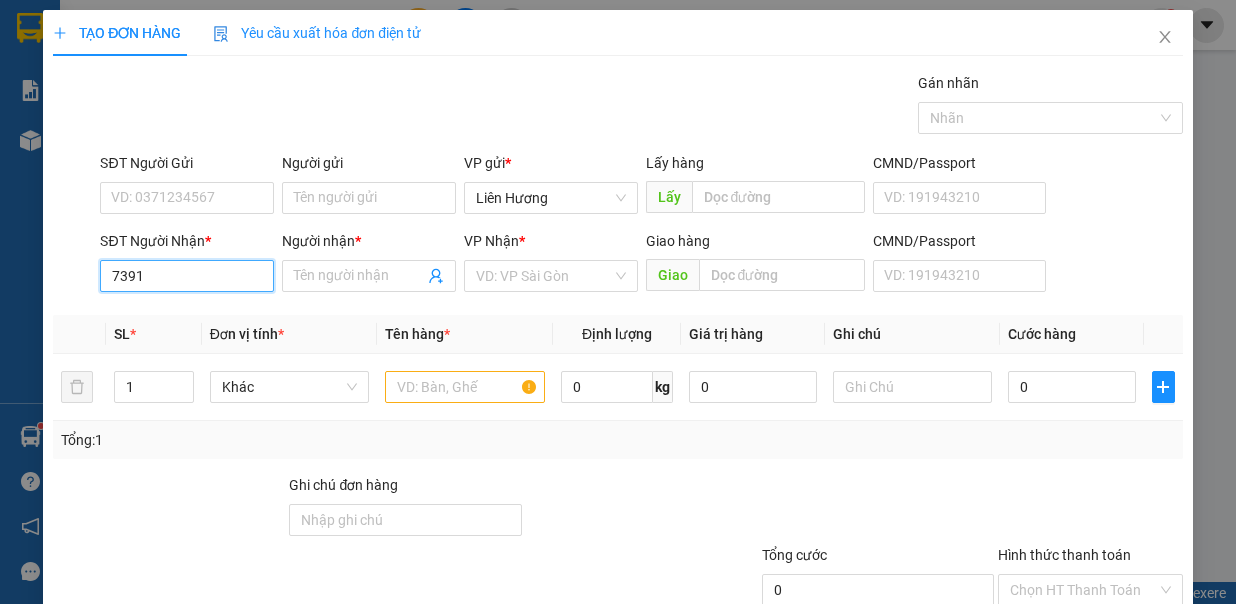 click on "7391" at bounding box center [187, 276] 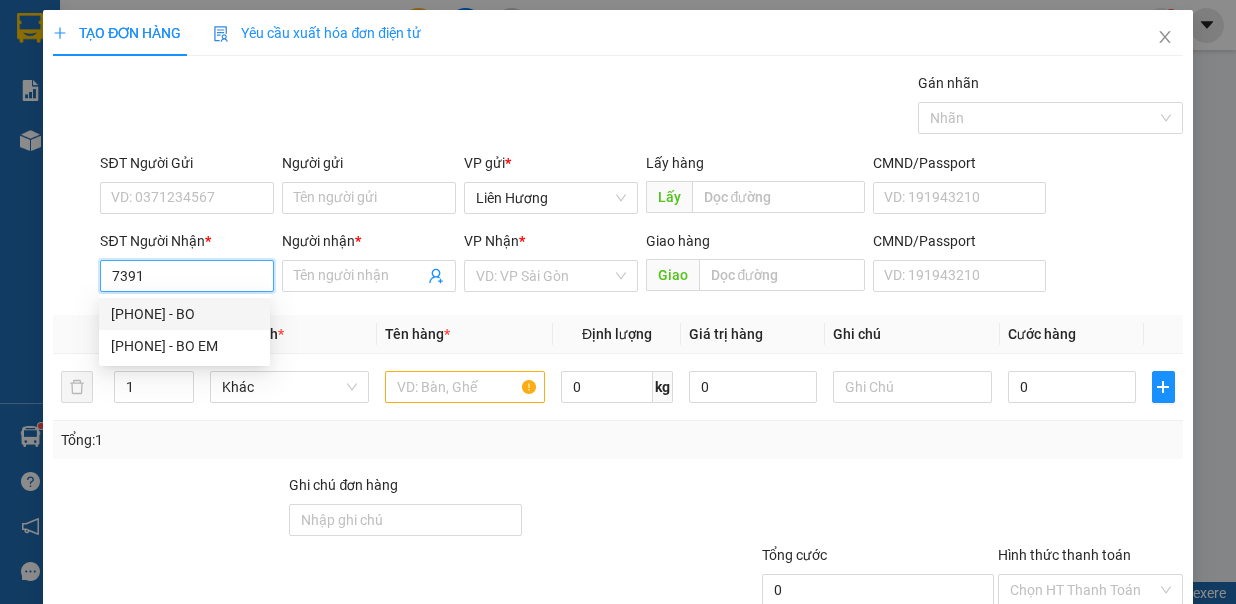 click on "09326707391 - BO" at bounding box center [184, 314] 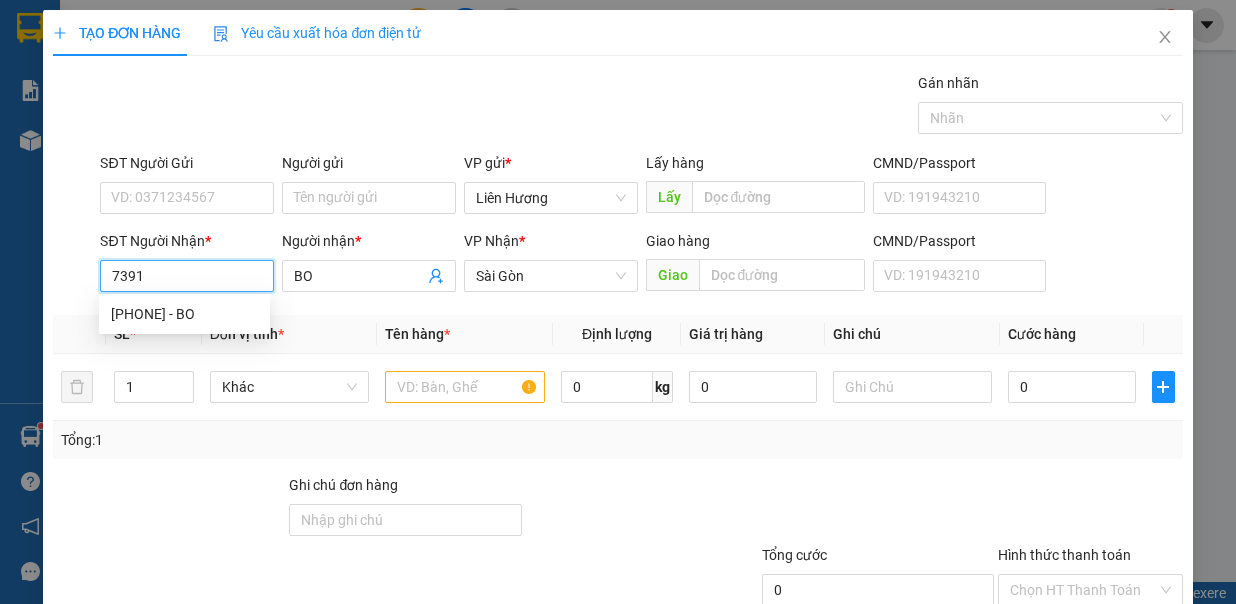 type on "09326707391" 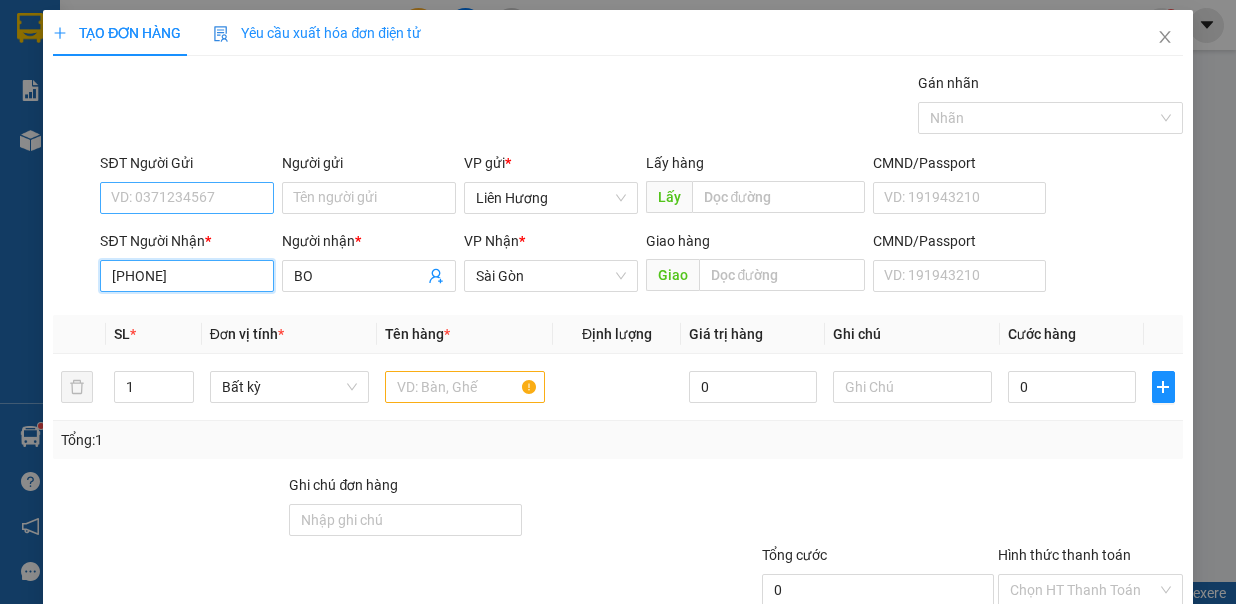 type on "09326707391" 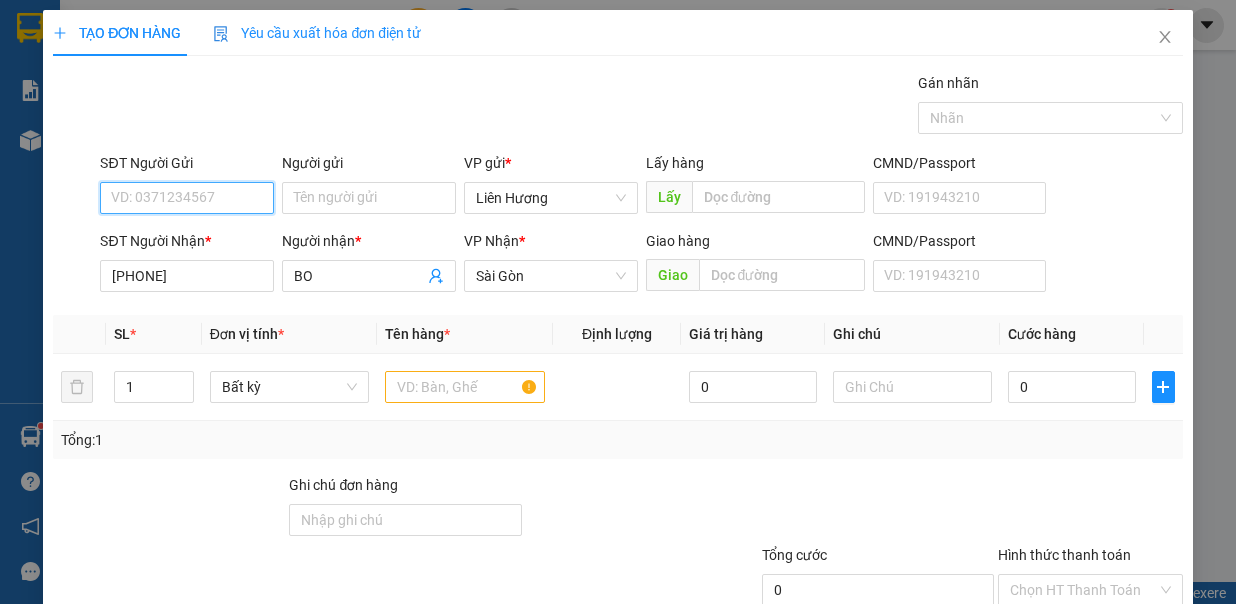 click on "SĐT Người Gửi" at bounding box center [187, 198] 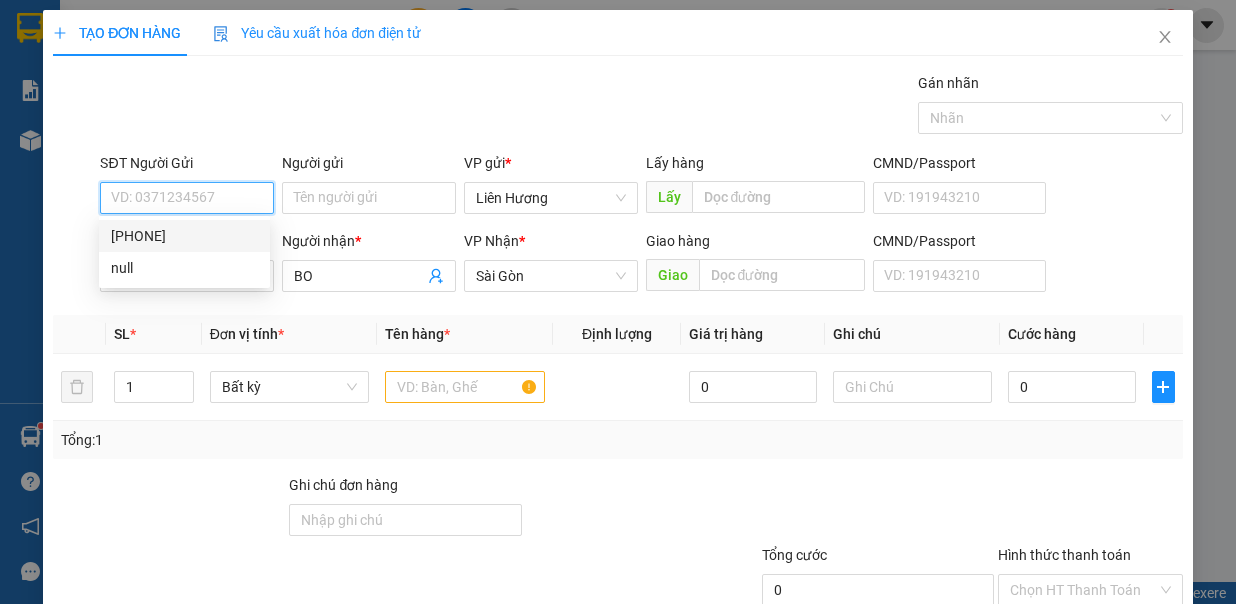 drag, startPoint x: 188, startPoint y: 235, endPoint x: 716, endPoint y: 308, distance: 533.0225 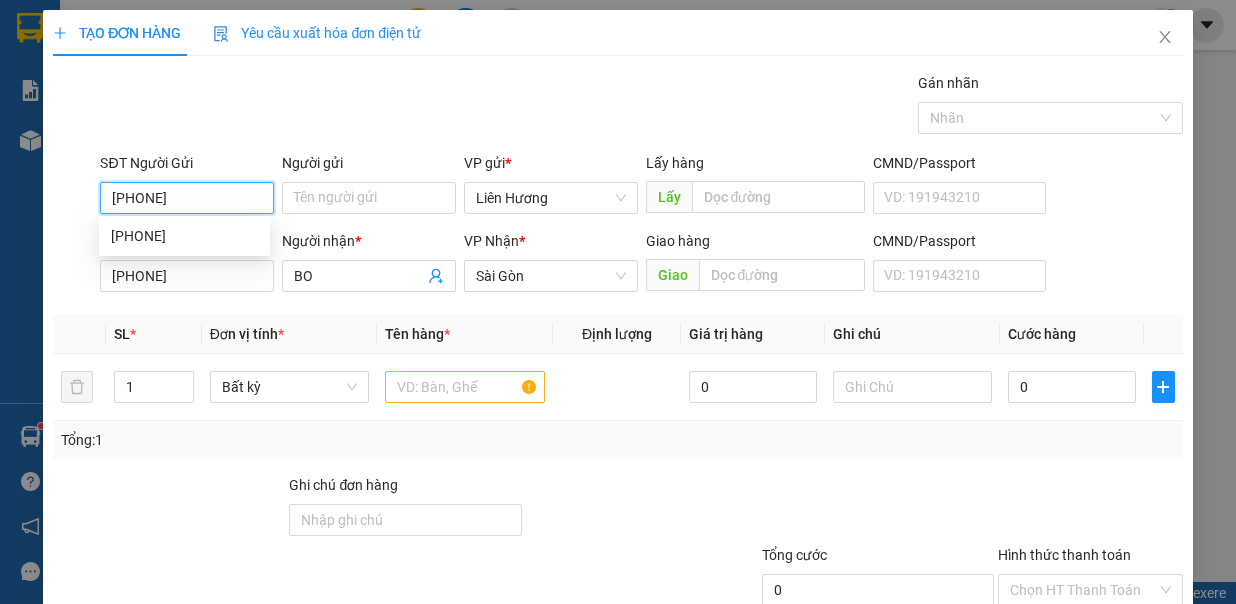 type on "0388342029" 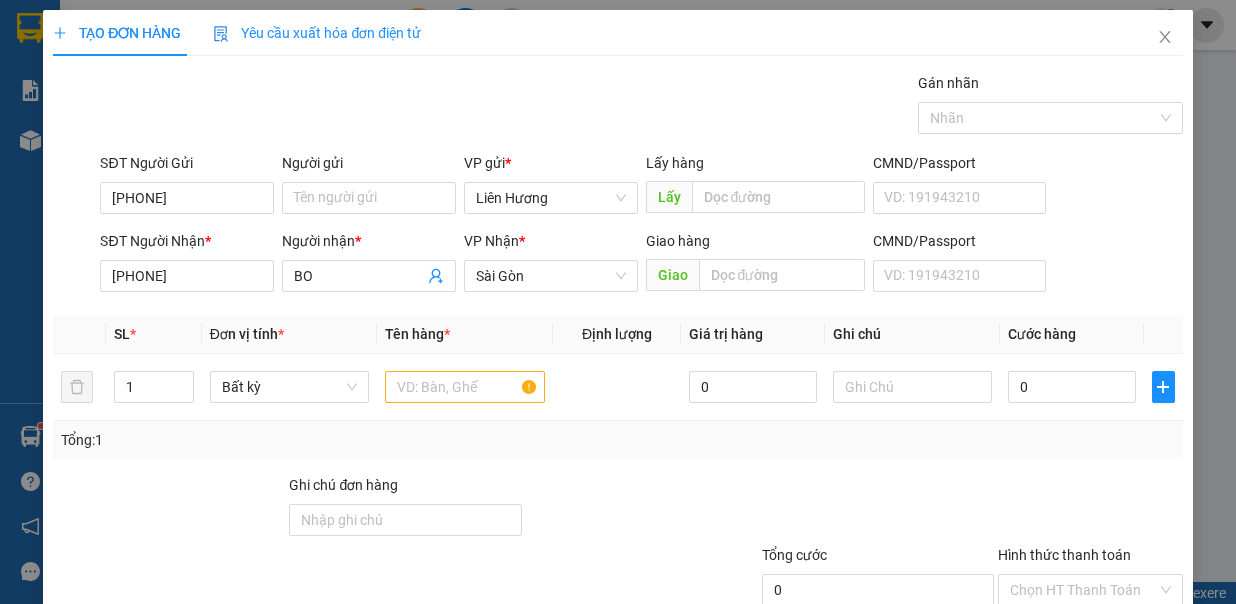 click on "Ghi chú đơn hàng" at bounding box center (405, 489) 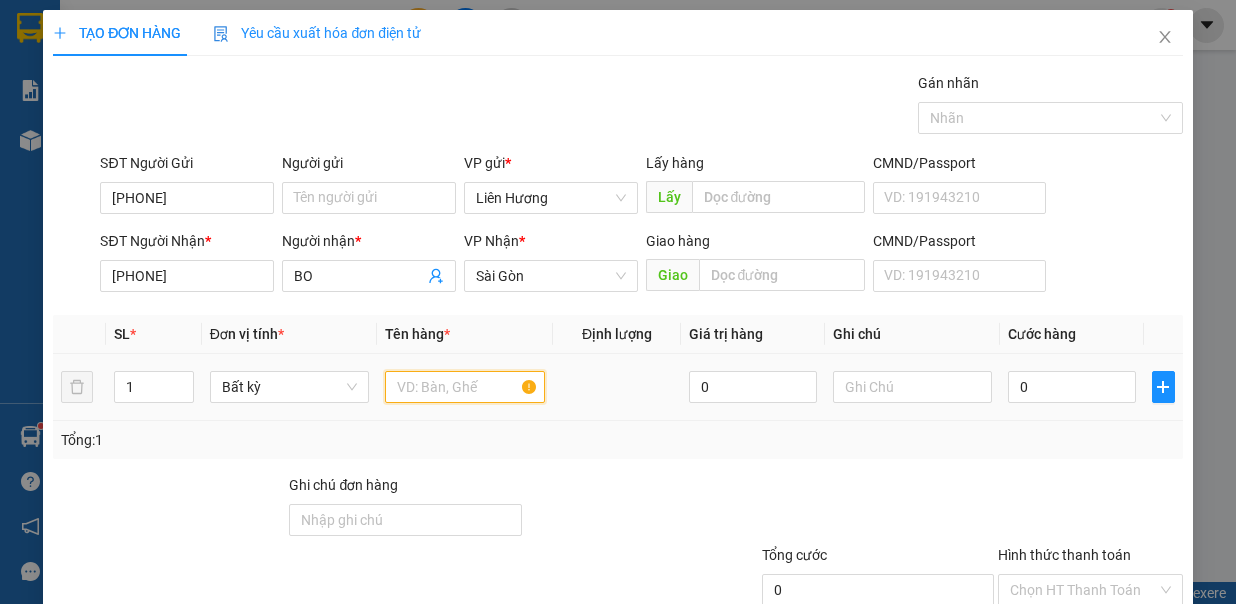 click at bounding box center (465, 387) 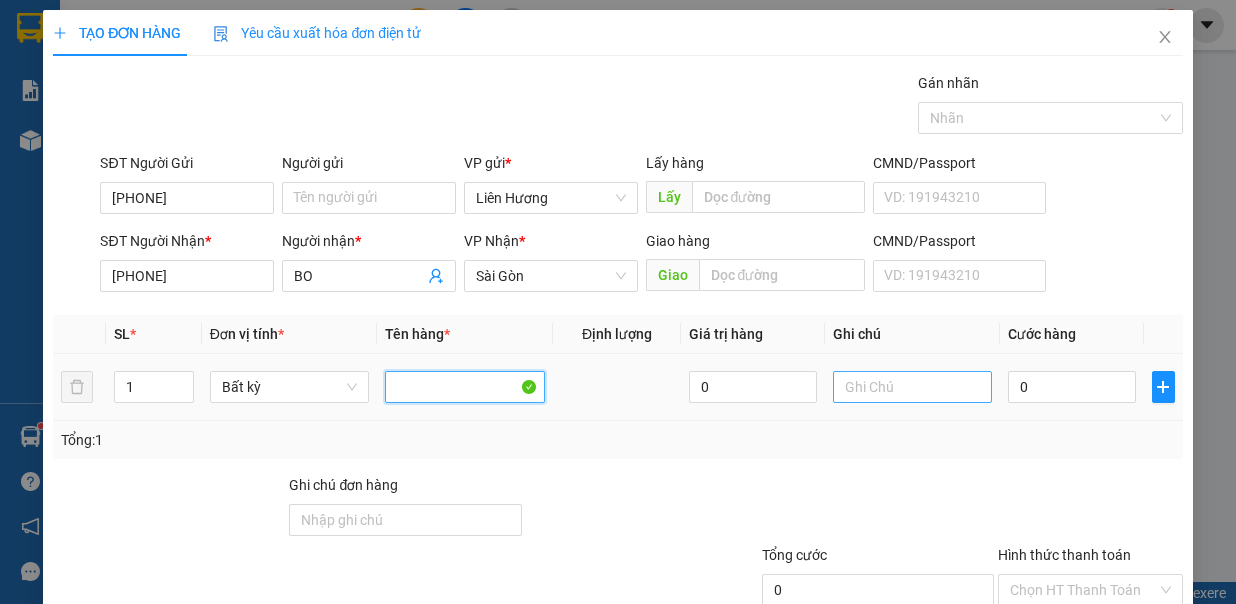 type 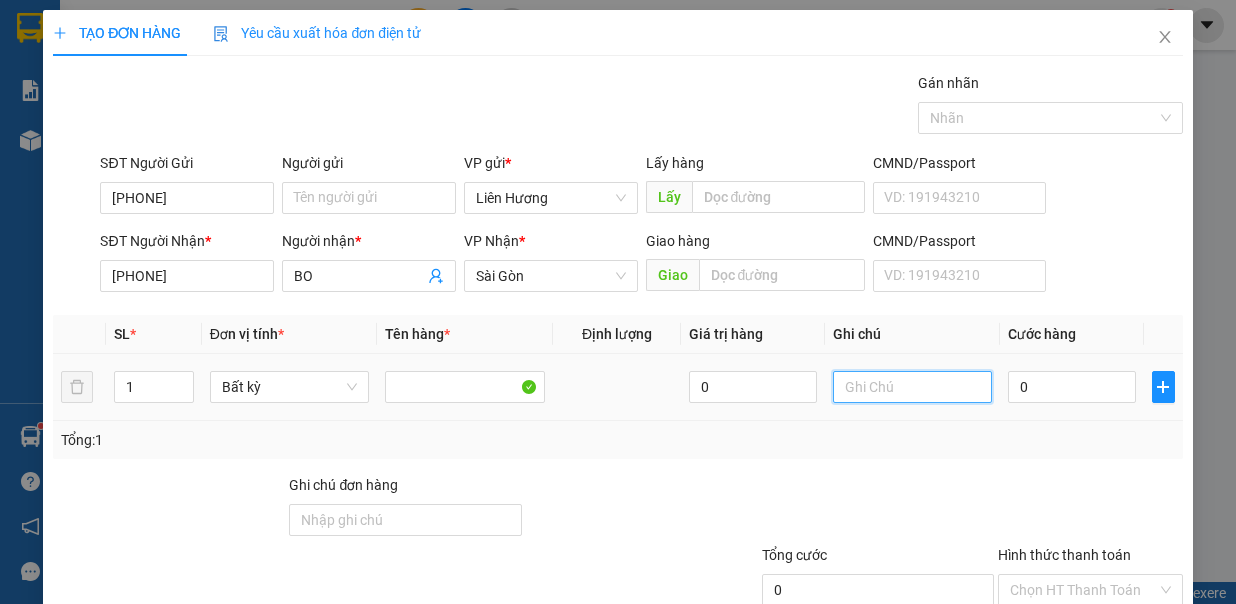 click at bounding box center (913, 387) 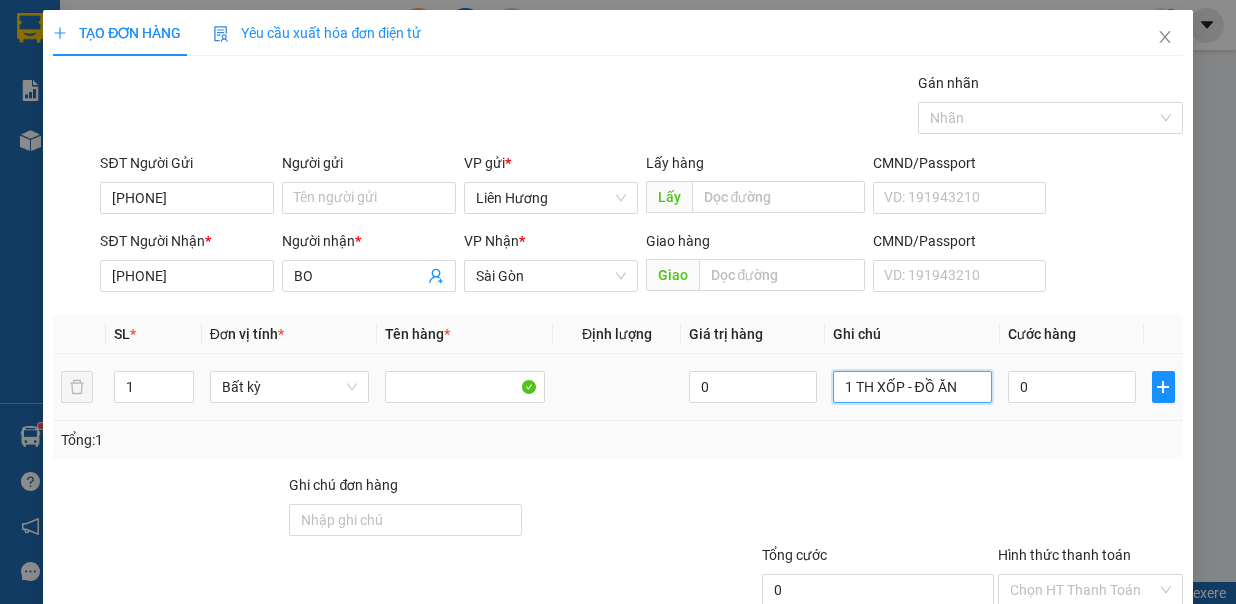 type on "1 TH XỐP - ĐỒ ĂN" 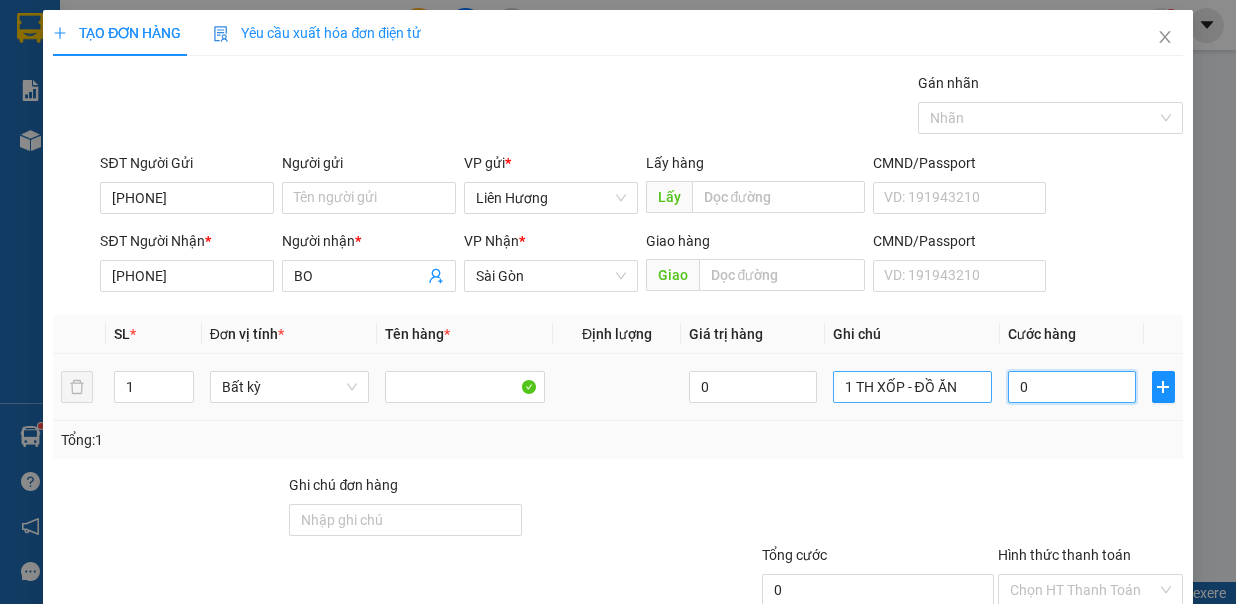 type on "6" 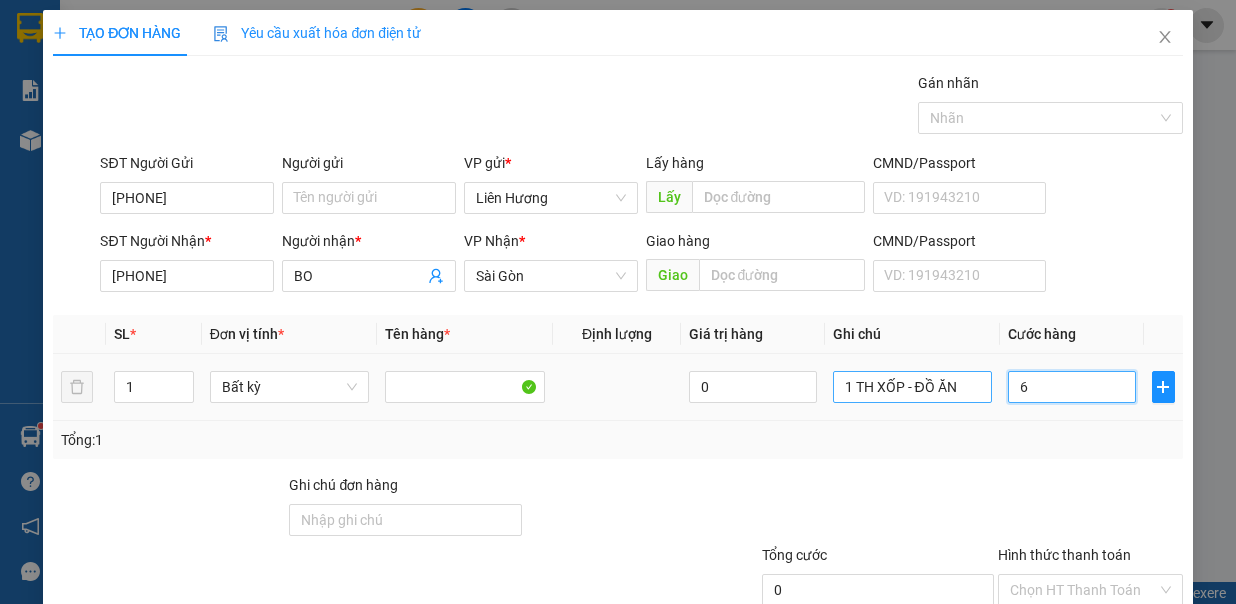 type on "6" 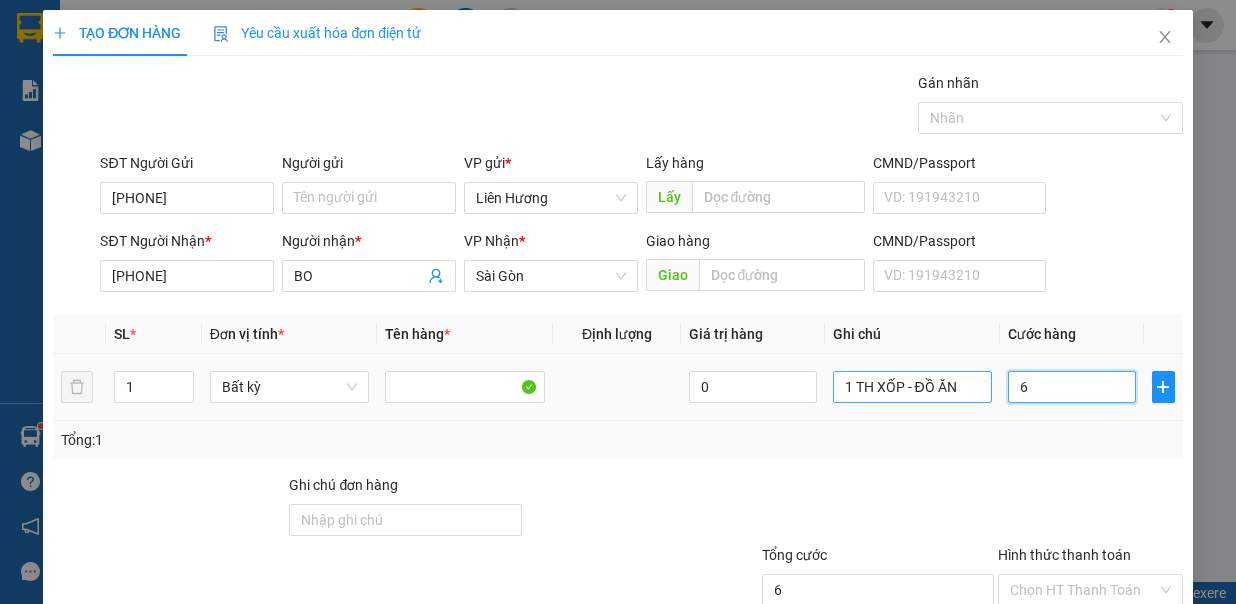 type on "60" 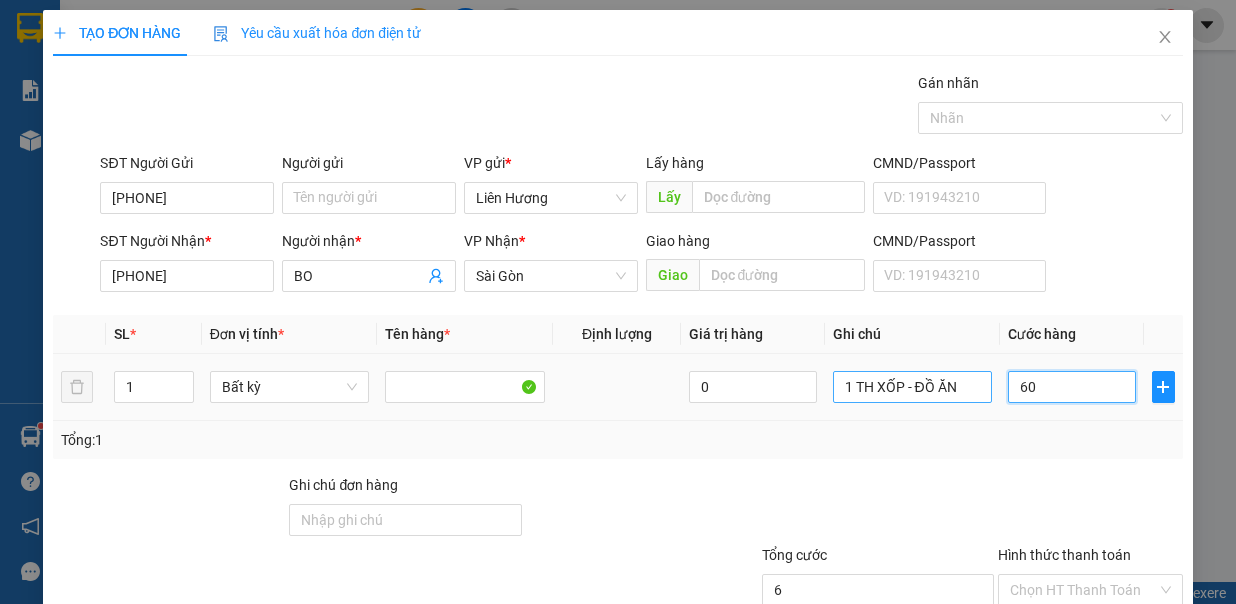 type on "60" 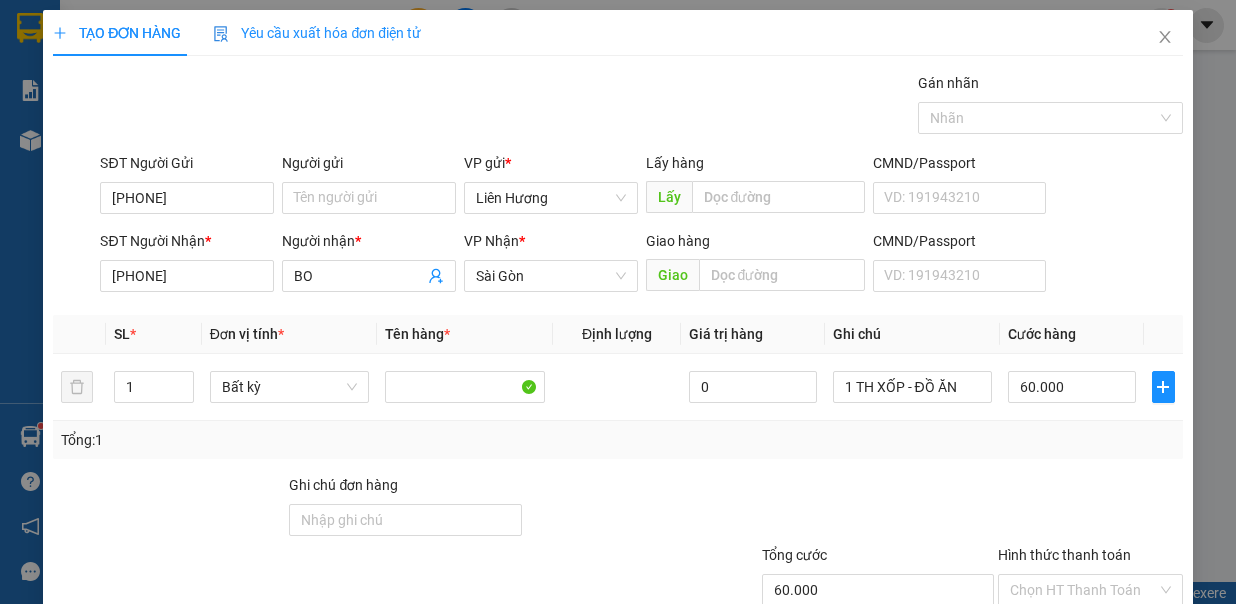 click on "Hình thức thanh toán" at bounding box center (1083, 590) 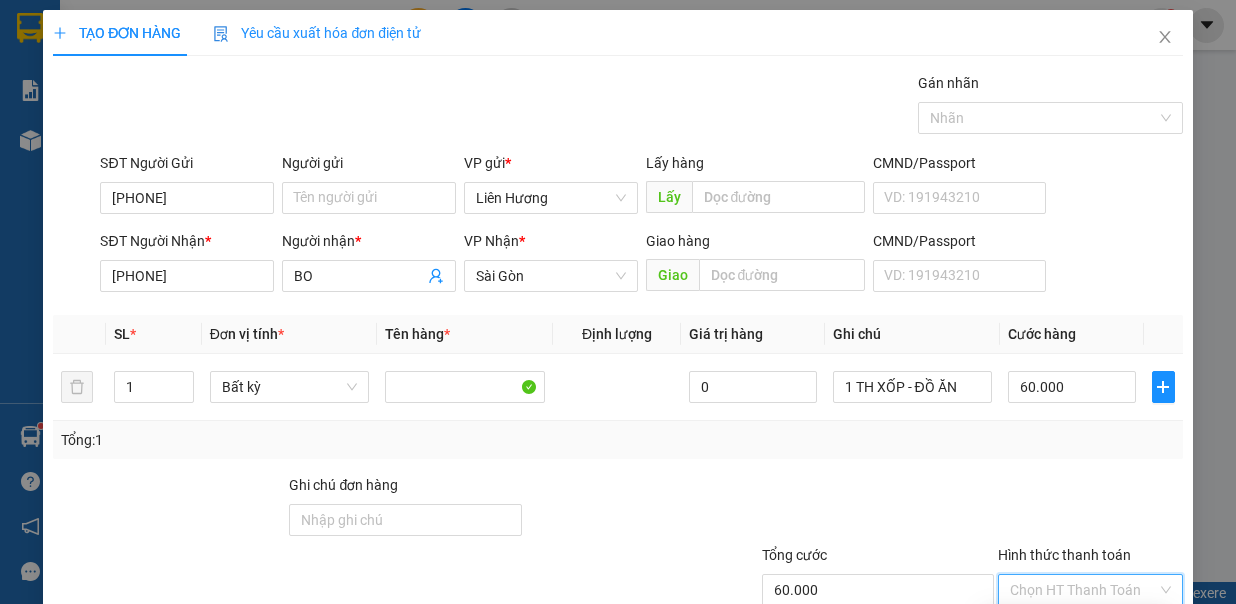 click on "Tại văn phòng" at bounding box center (1076, 625) 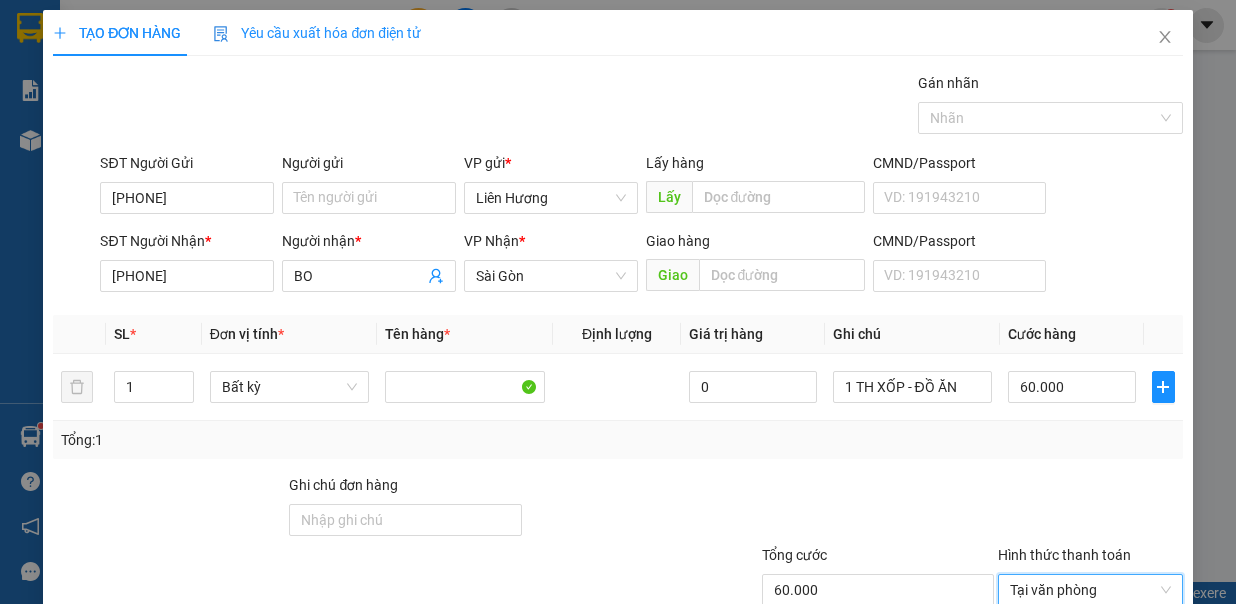 click on "Lưu và In" at bounding box center (1114, 688) 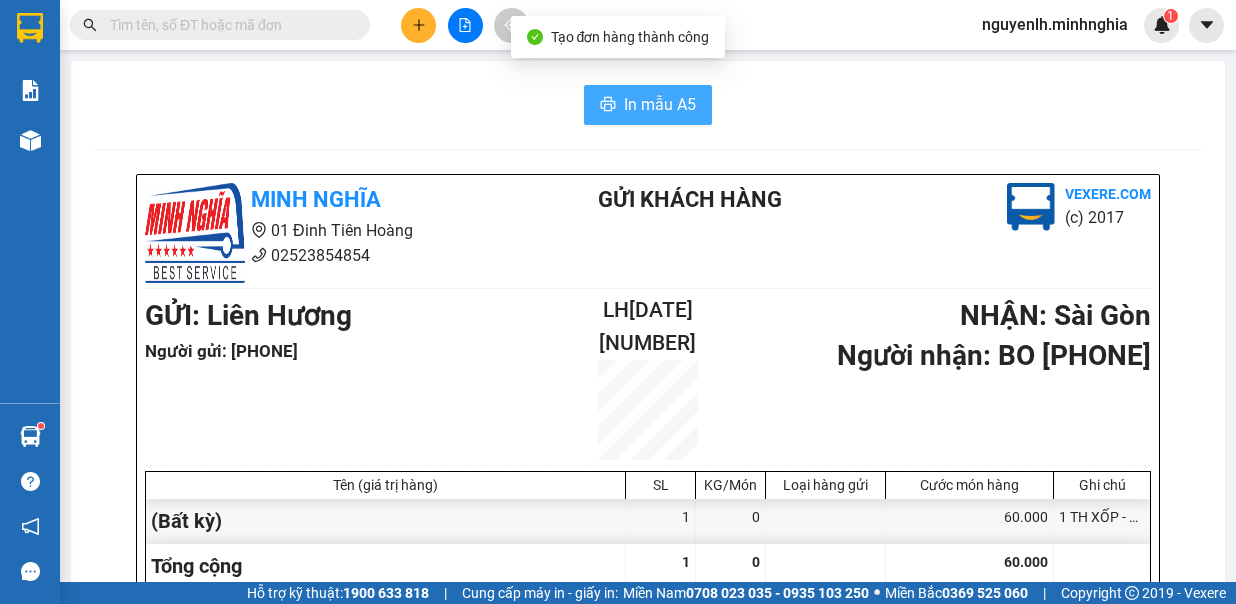 click on "In mẫu A5" at bounding box center [660, 104] 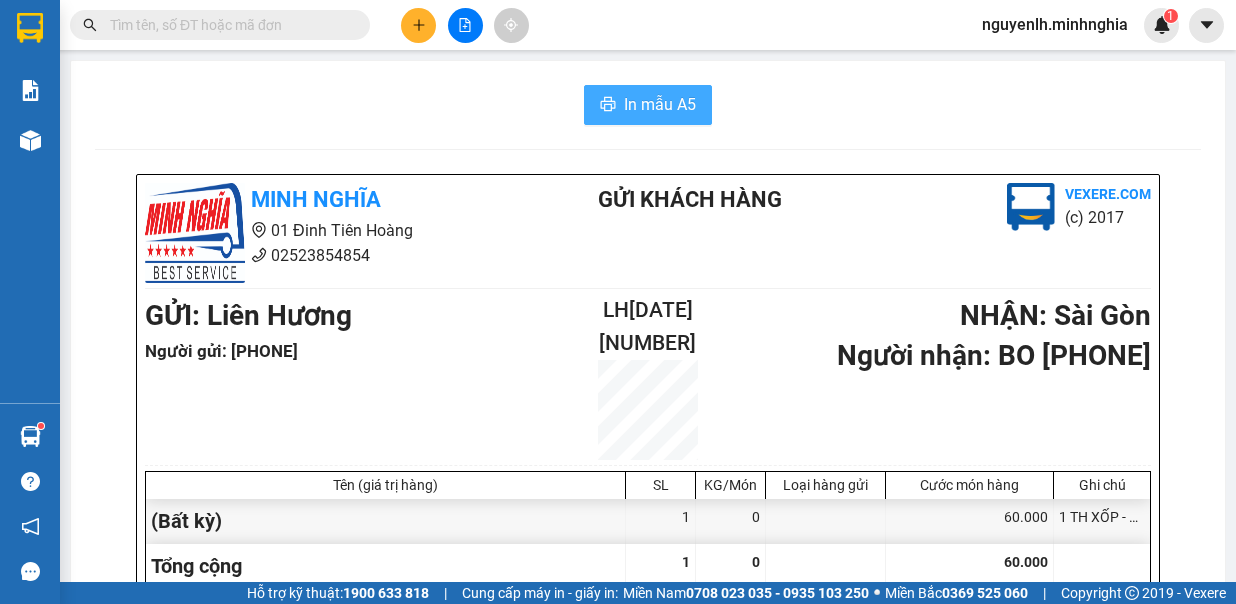 click on "In mẫu A5" at bounding box center [660, 104] 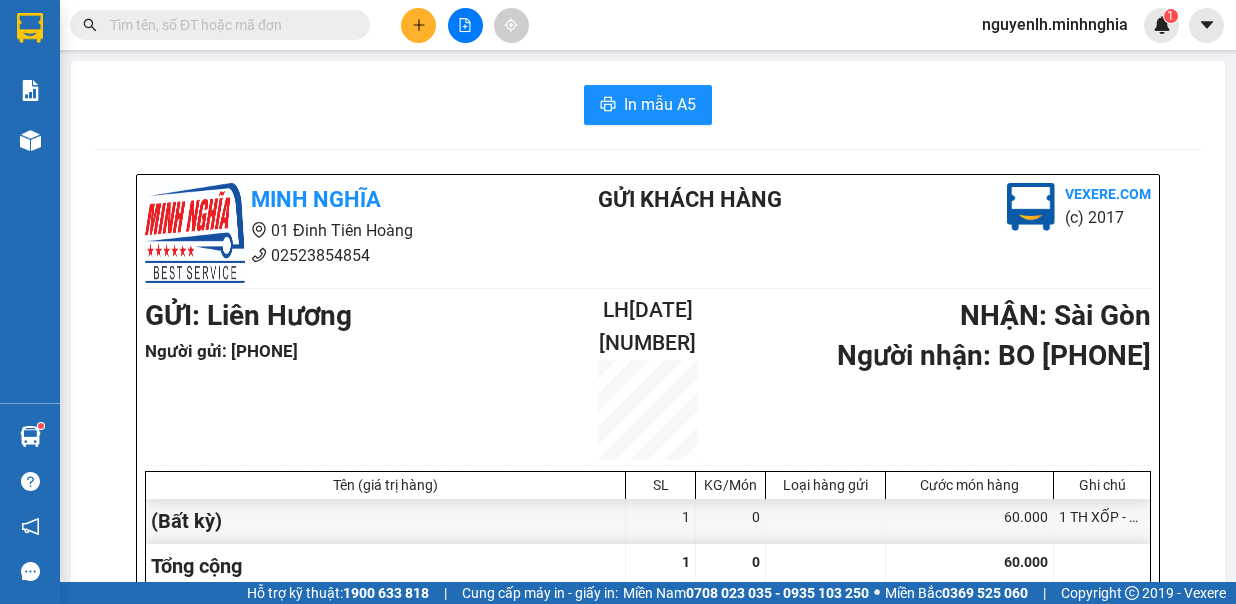 click at bounding box center [418, 25] 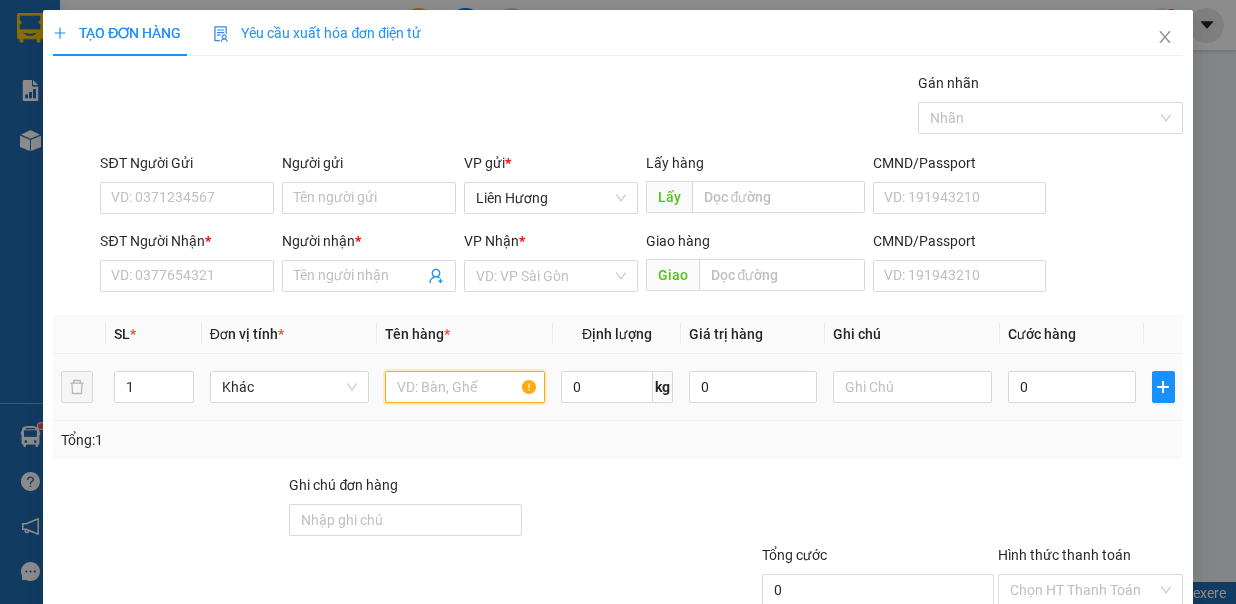 click at bounding box center [465, 387] 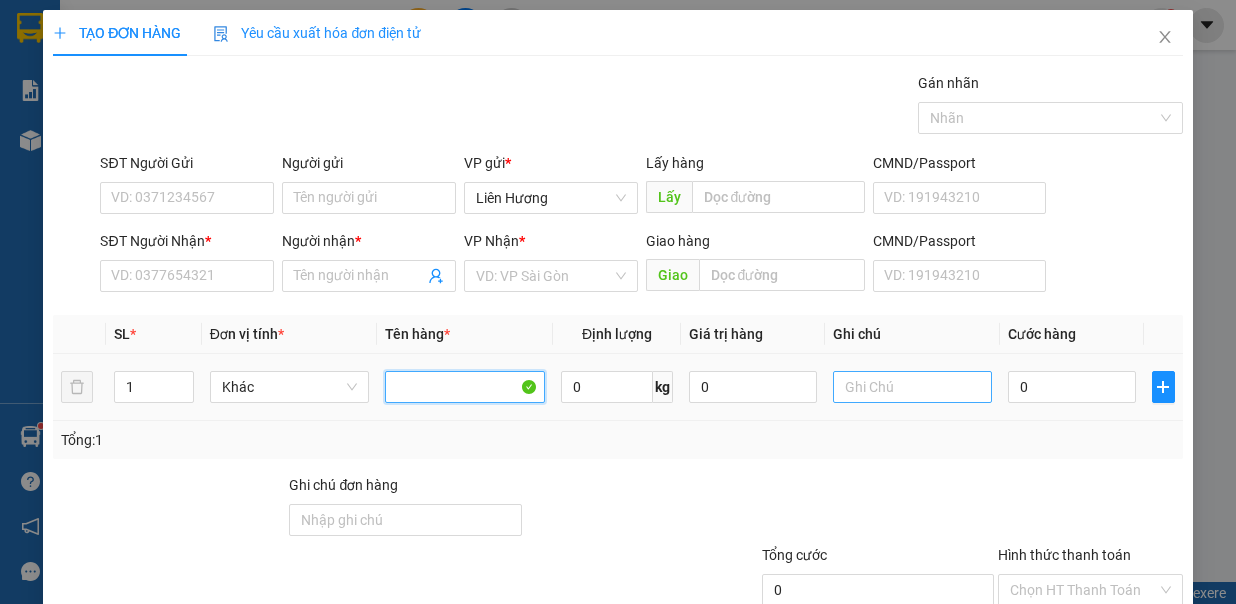 type 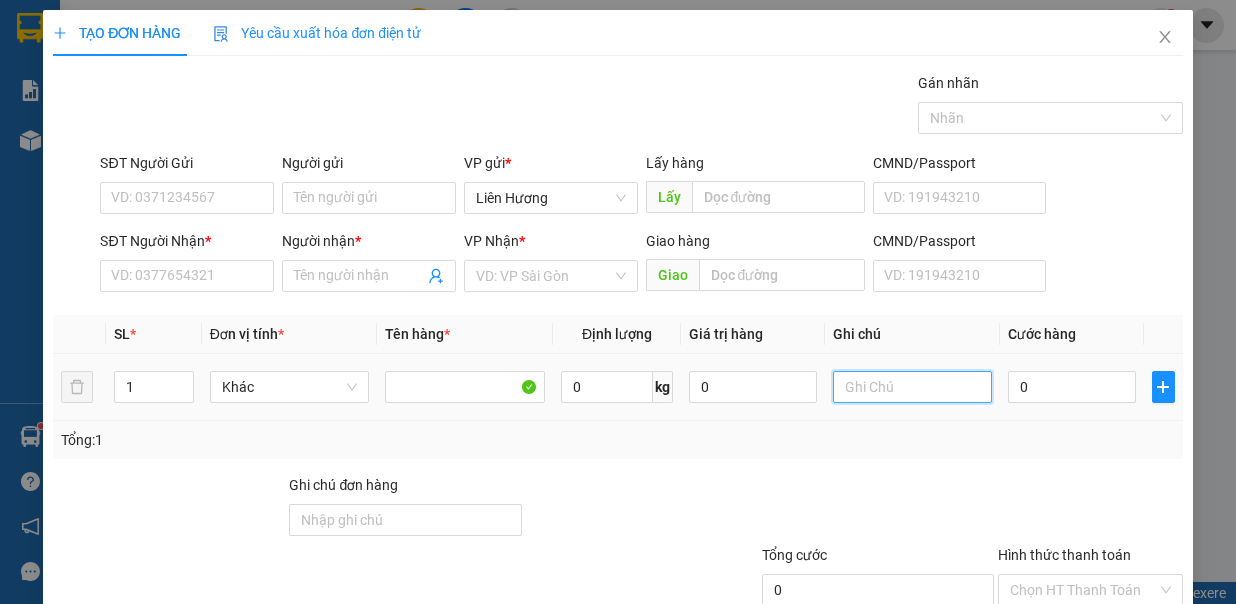 click at bounding box center (913, 387) 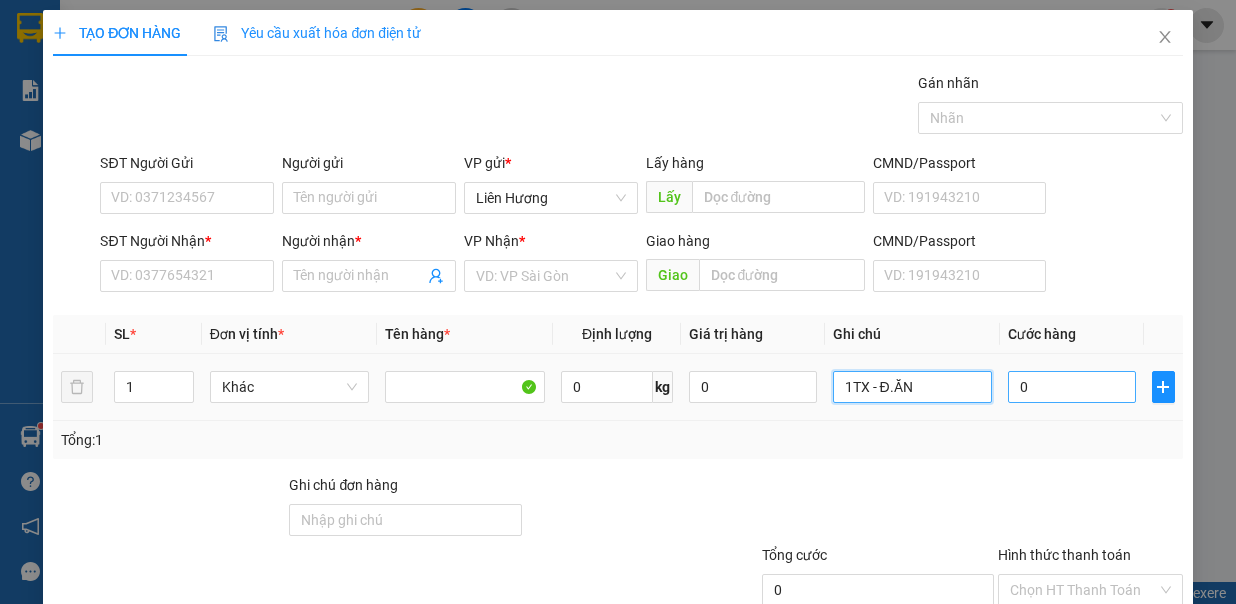 type on "1TX - Đ.ĂN" 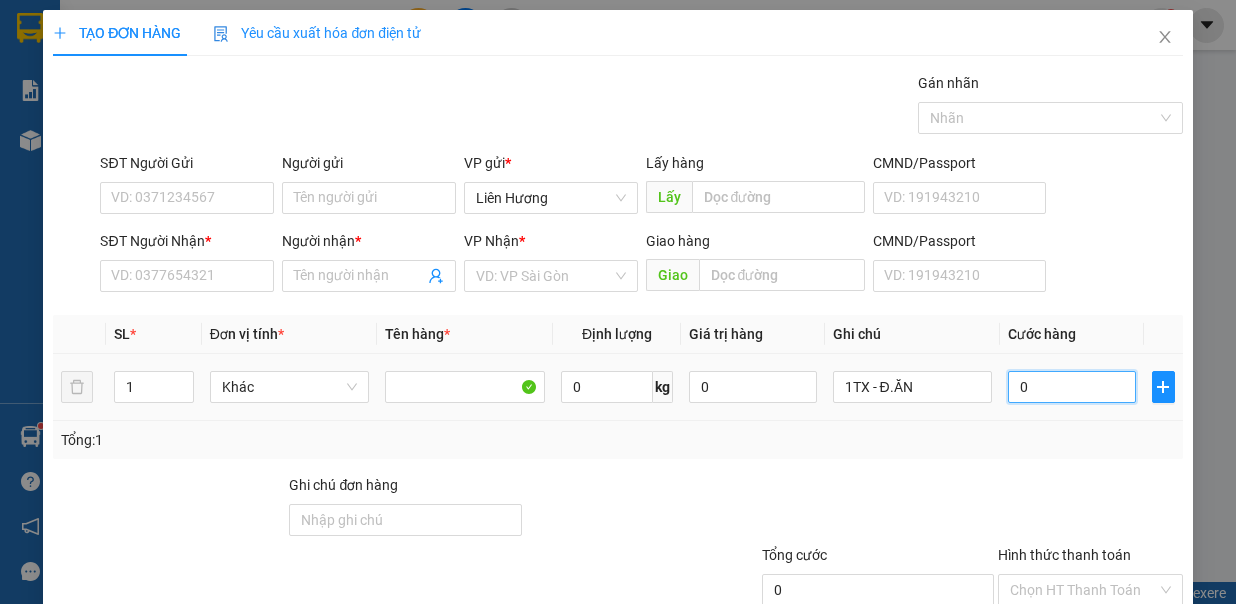 click on "0" at bounding box center (1072, 387) 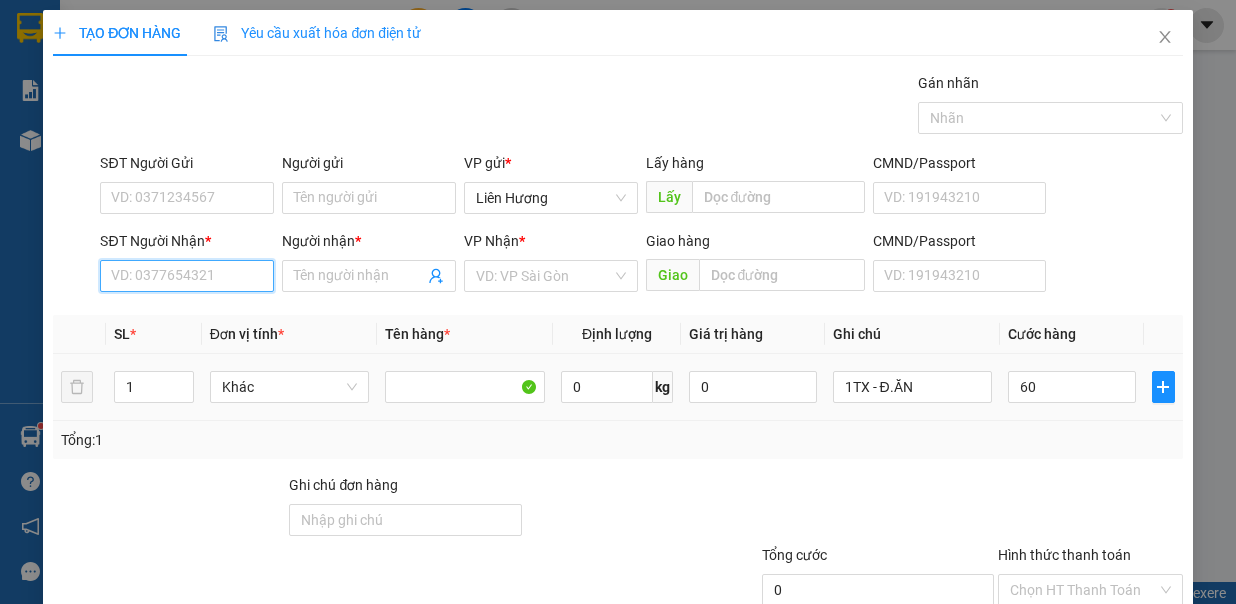 click on "SĐT Người Nhận  *" at bounding box center [187, 276] 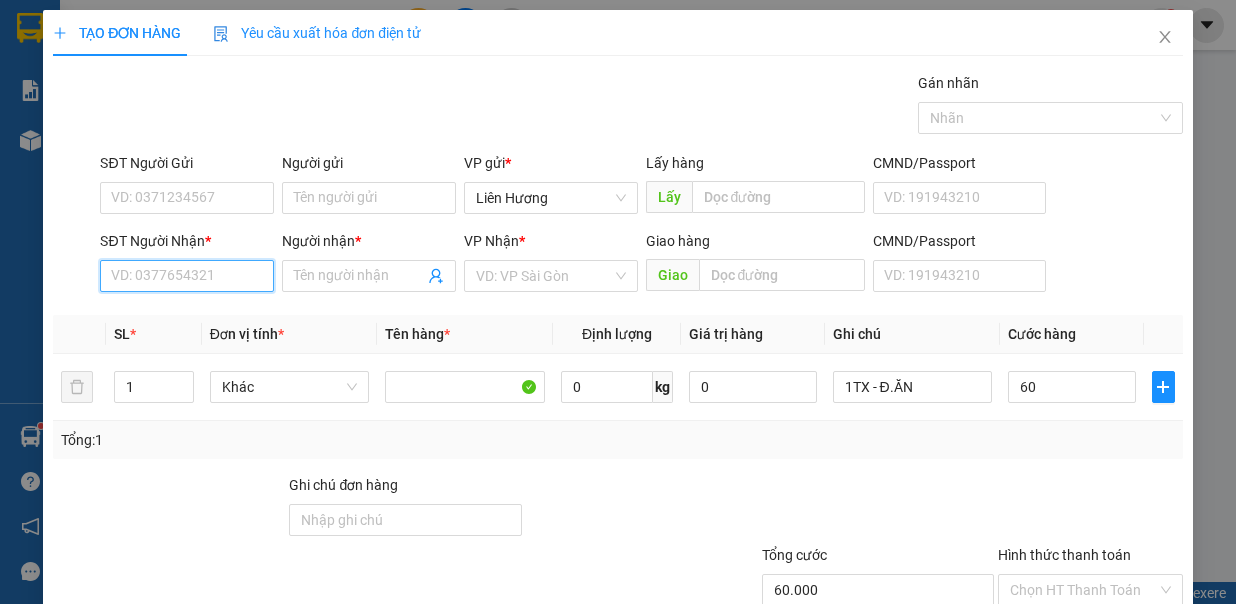 type on "60.000" 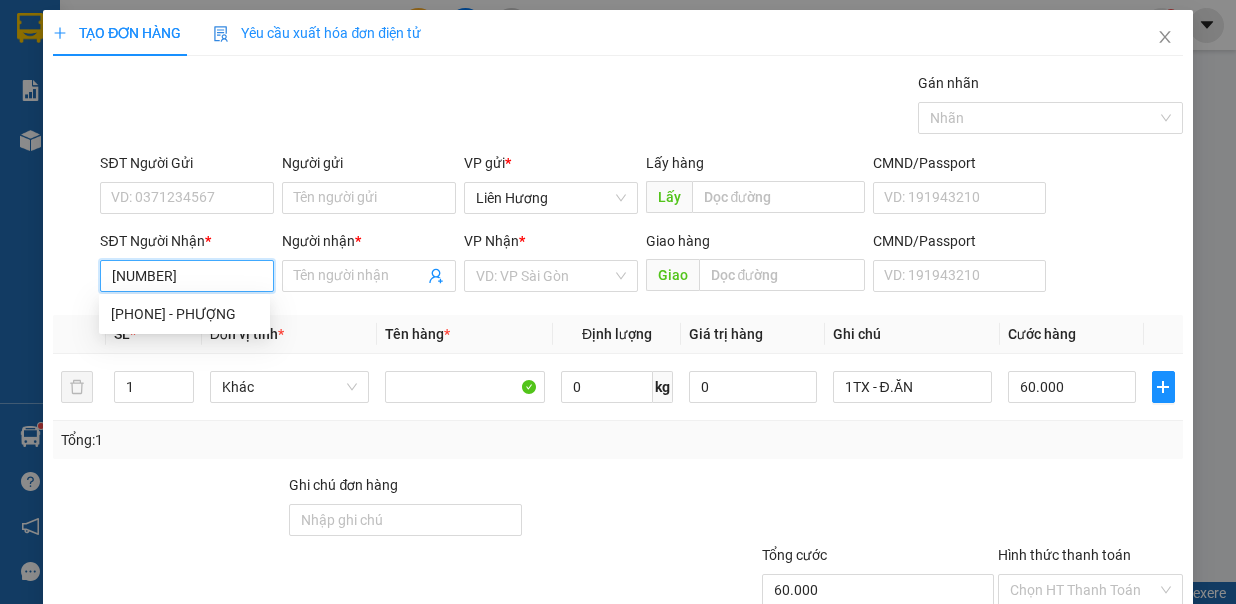 type on "077709457" 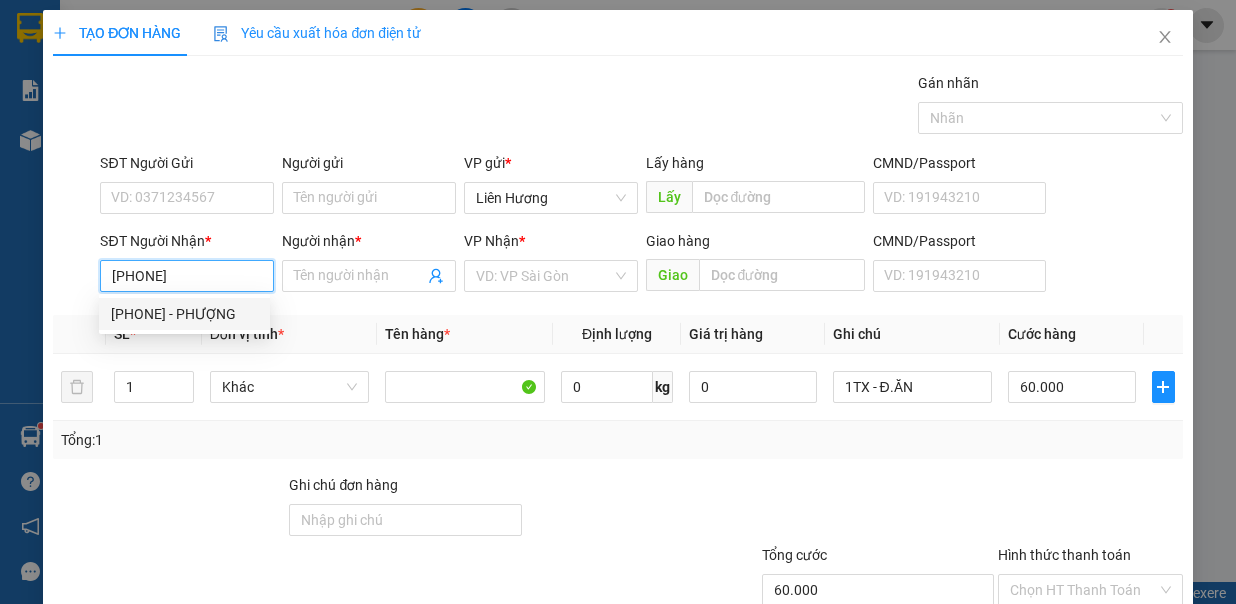 click on "0777094574 - PHƯỢNG" at bounding box center (184, 314) 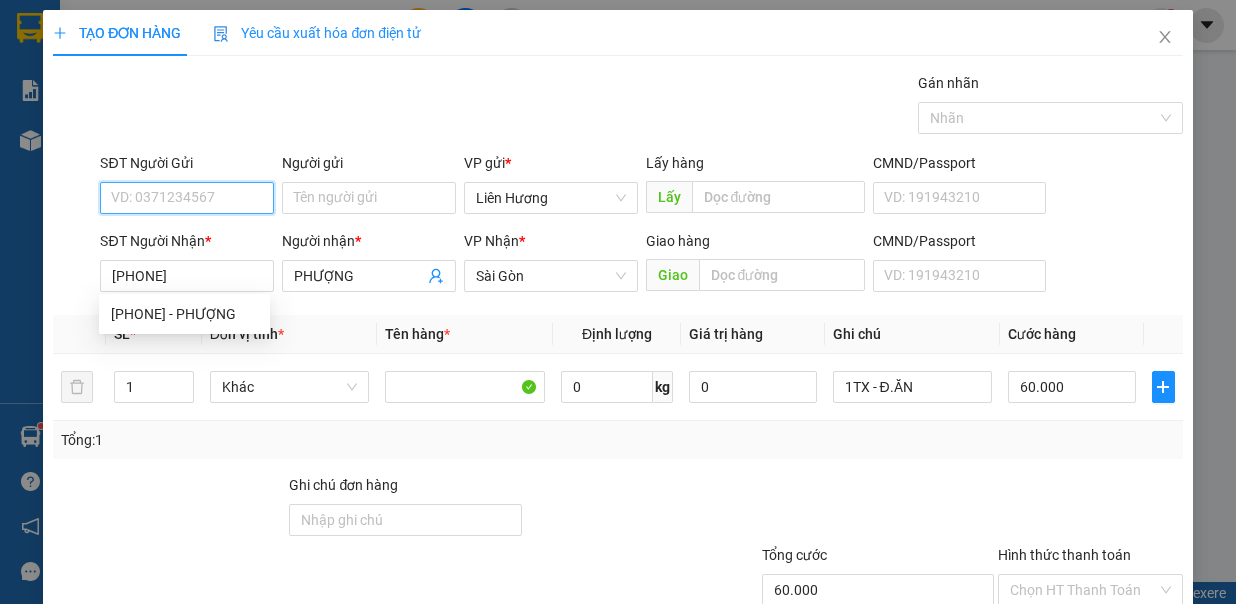 click on "SĐT Người Gửi" at bounding box center [187, 198] 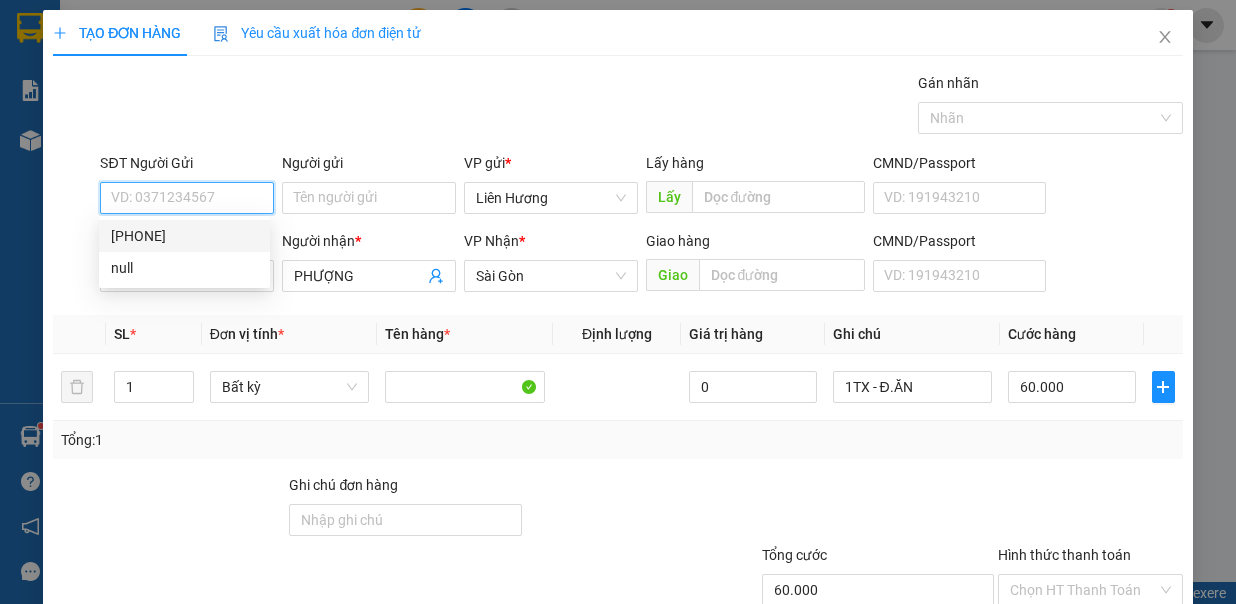 click on "0383121629" at bounding box center (184, 236) 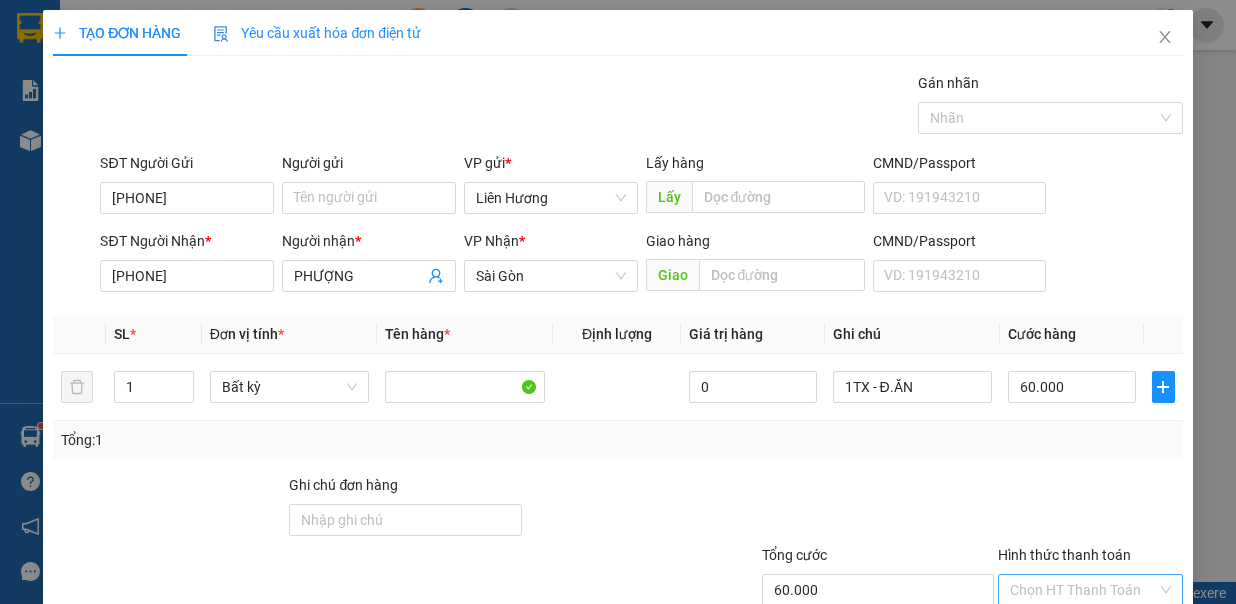 click on "Hình thức thanh toán" at bounding box center (1083, 590) 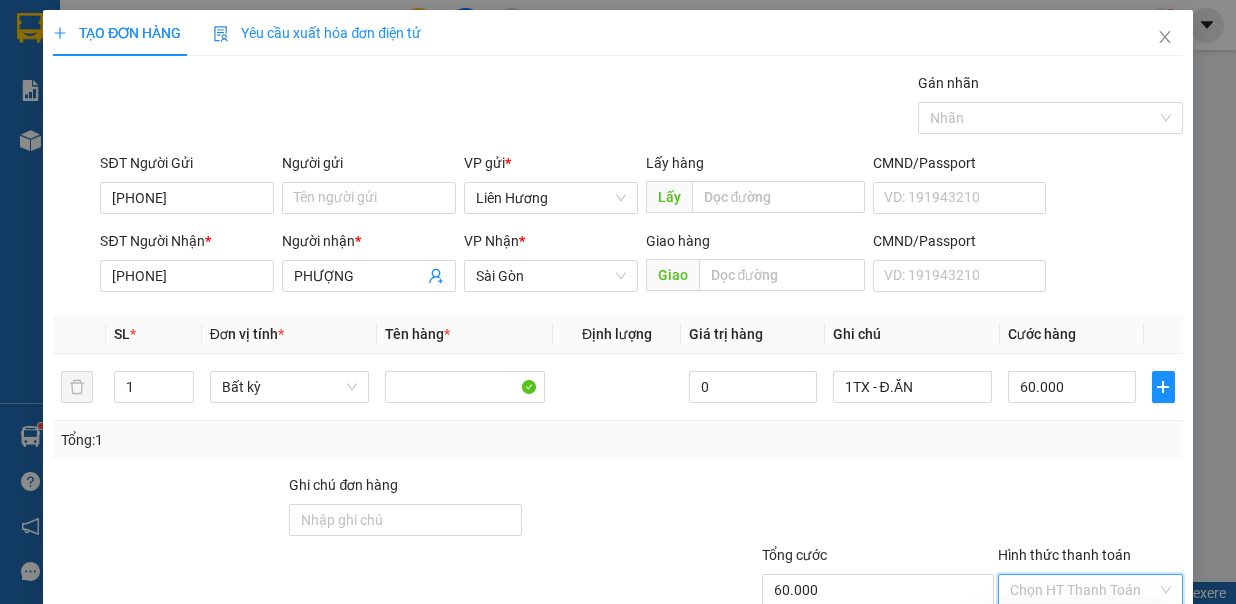 drag, startPoint x: 1096, startPoint y: 486, endPoint x: 1096, endPoint y: 553, distance: 67 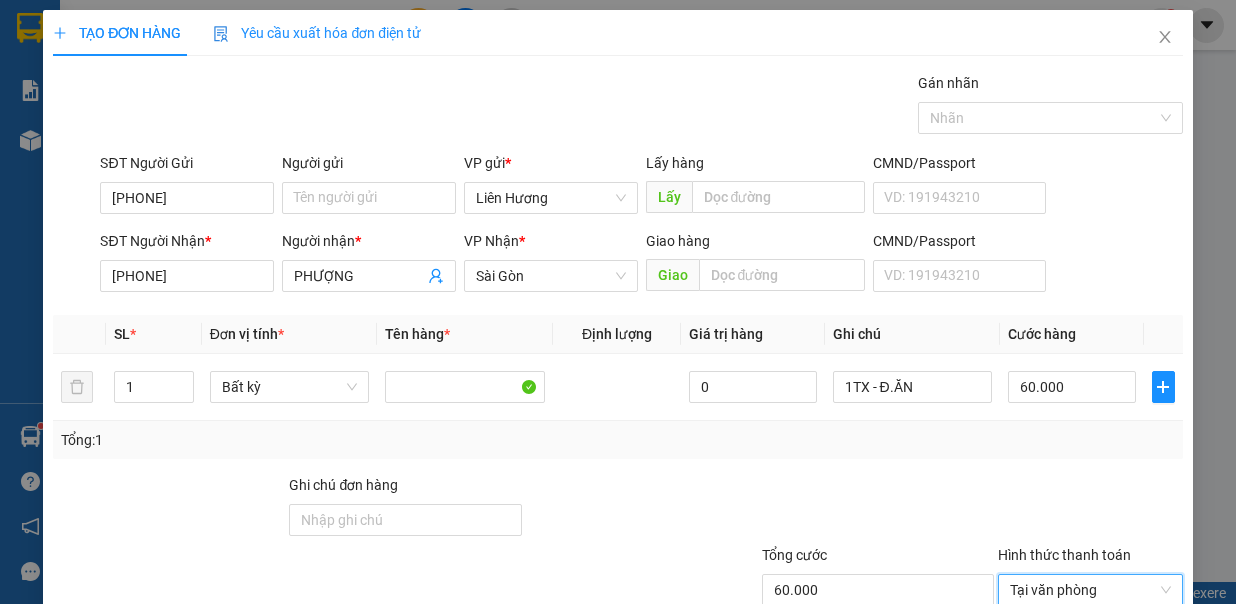 click on "Lưu và In" at bounding box center [1125, 688] 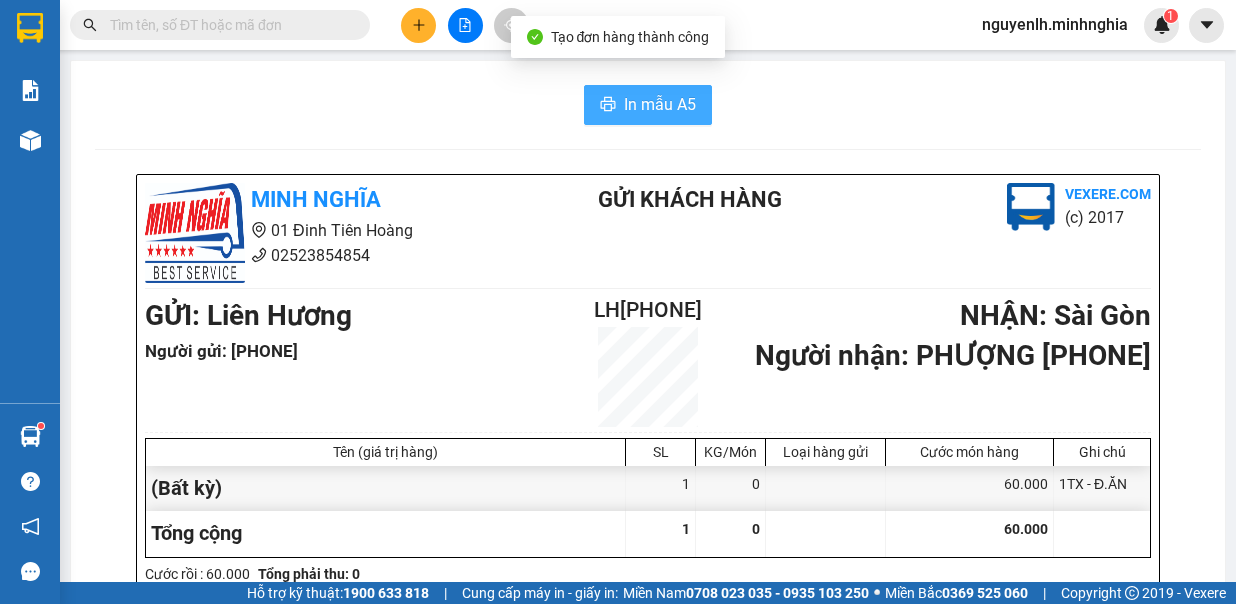 click on "In mẫu A5" at bounding box center [660, 104] 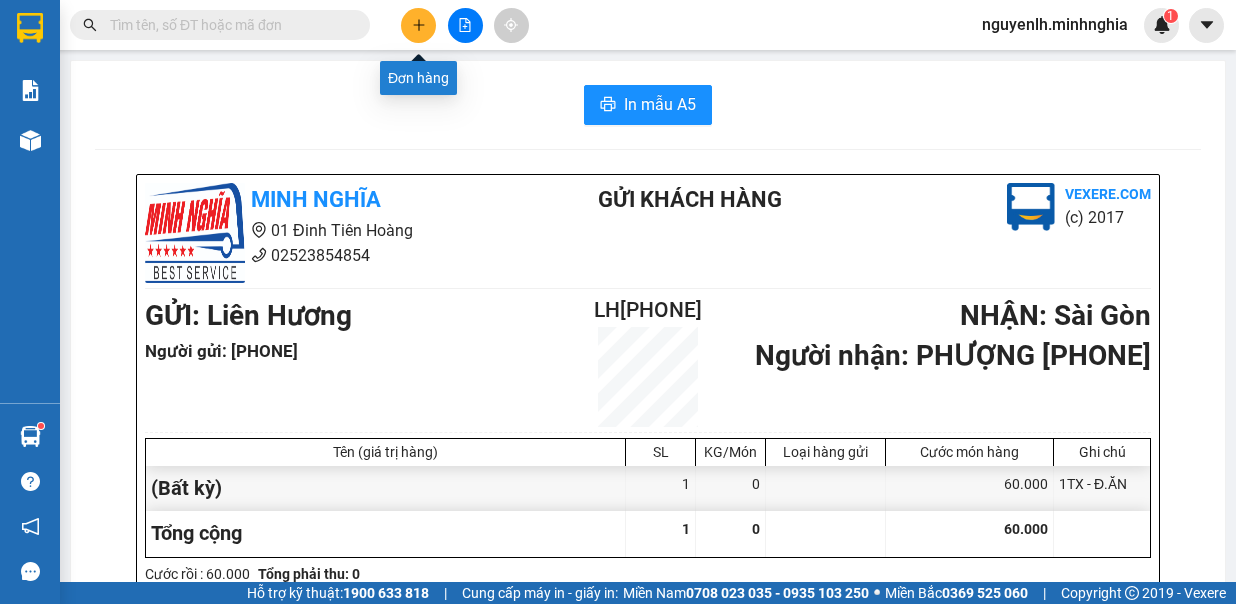 click at bounding box center (418, 25) 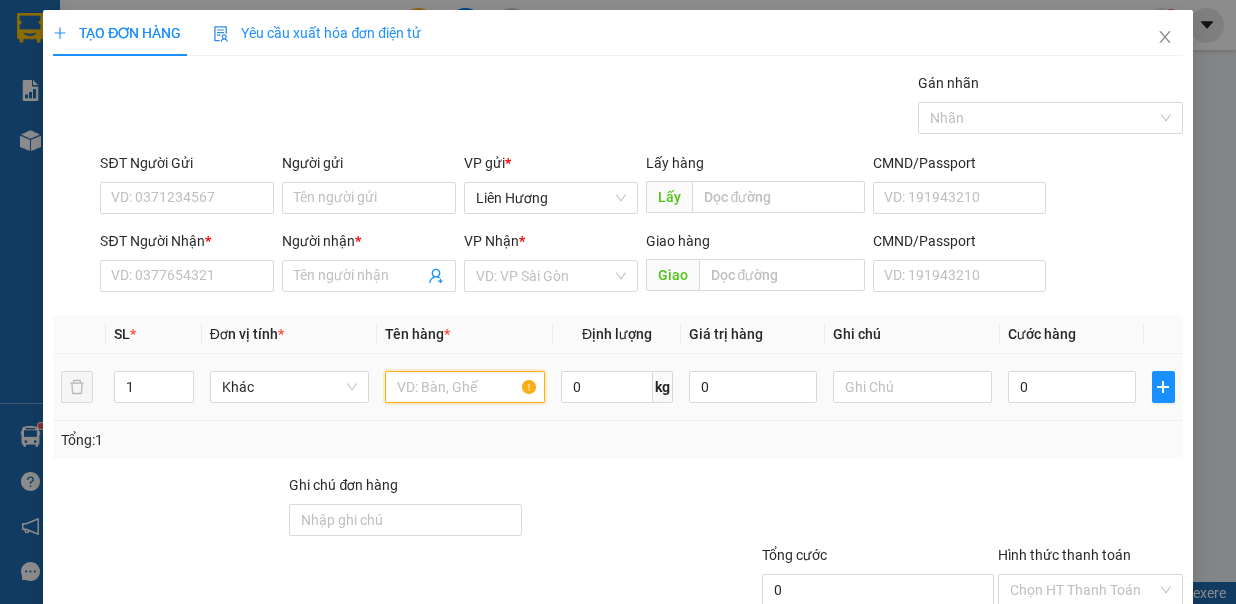 click at bounding box center (465, 387) 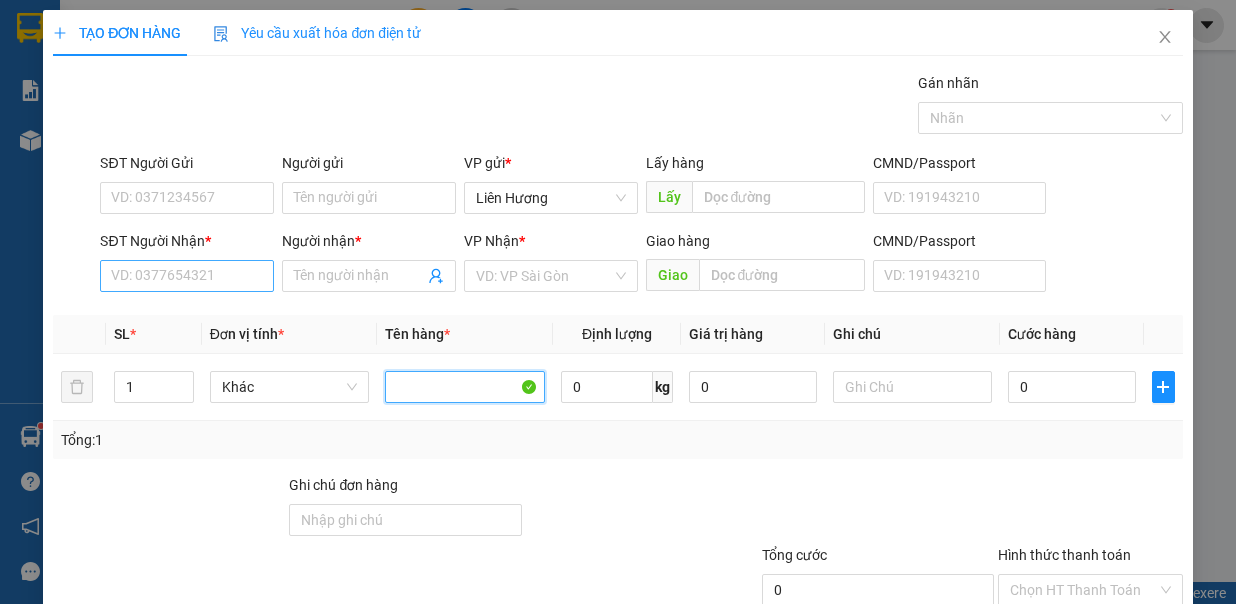 type 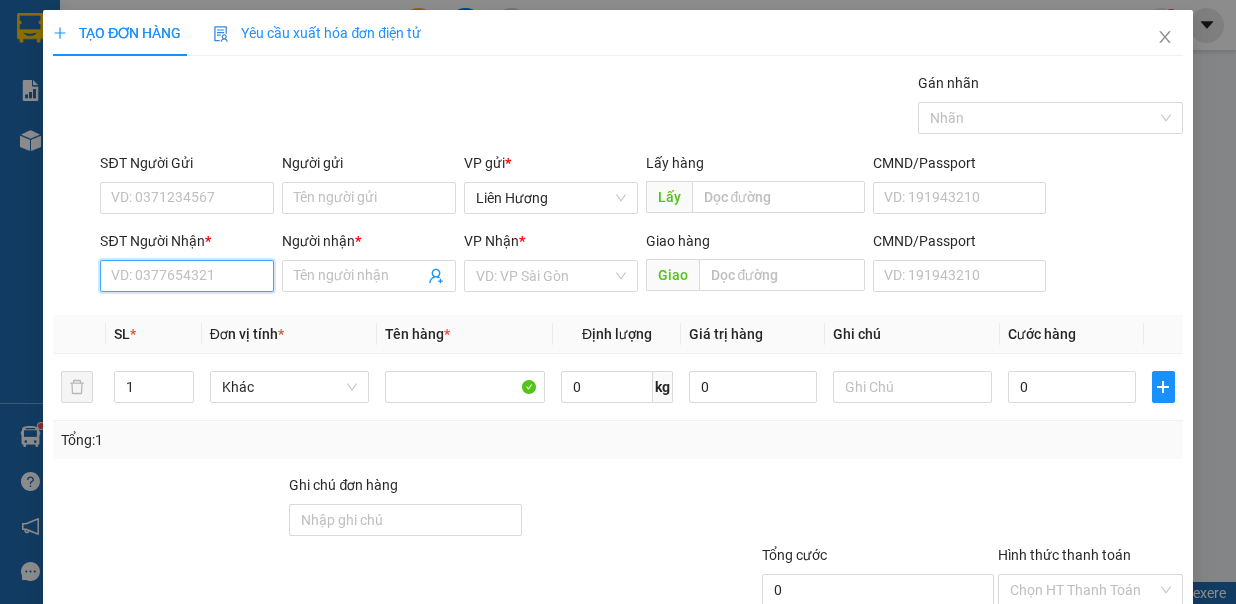 drag, startPoint x: 202, startPoint y: 272, endPoint x: 209, endPoint y: 320, distance: 48.507732 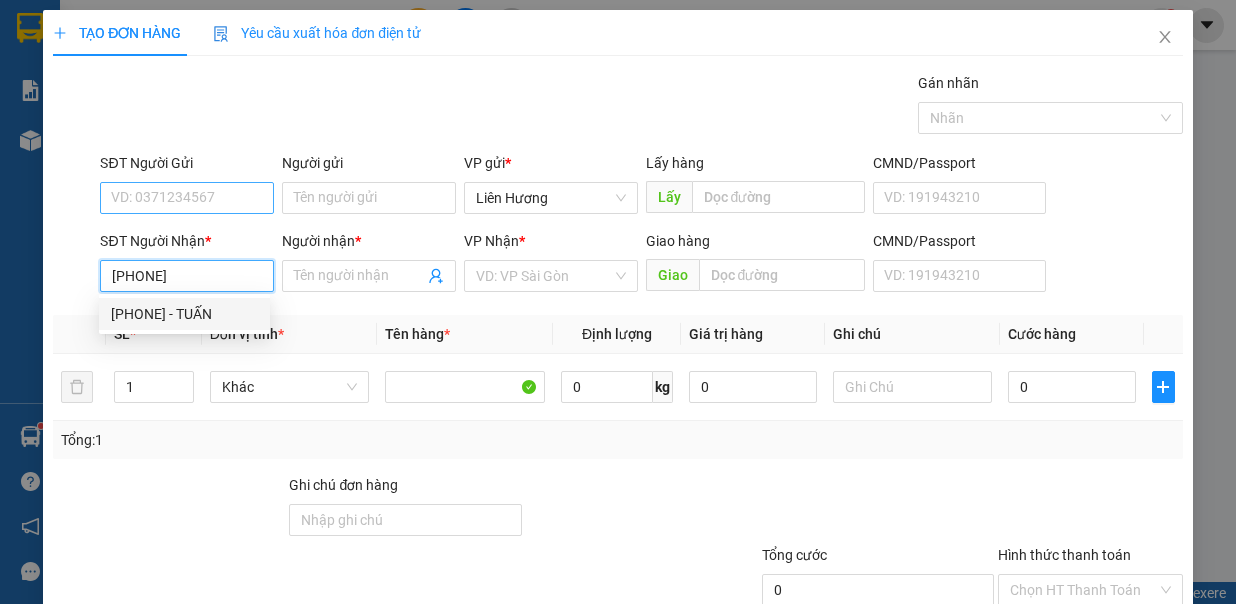 drag, startPoint x: 218, startPoint y: 315, endPoint x: 220, endPoint y: 190, distance: 125.016 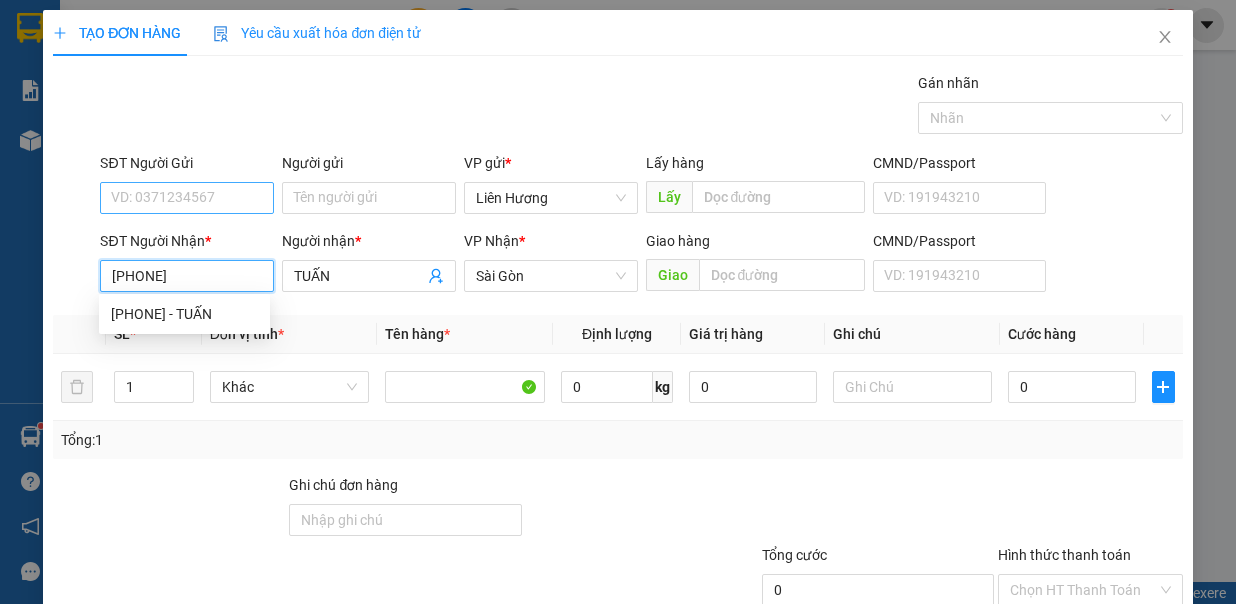 type on "0907186908" 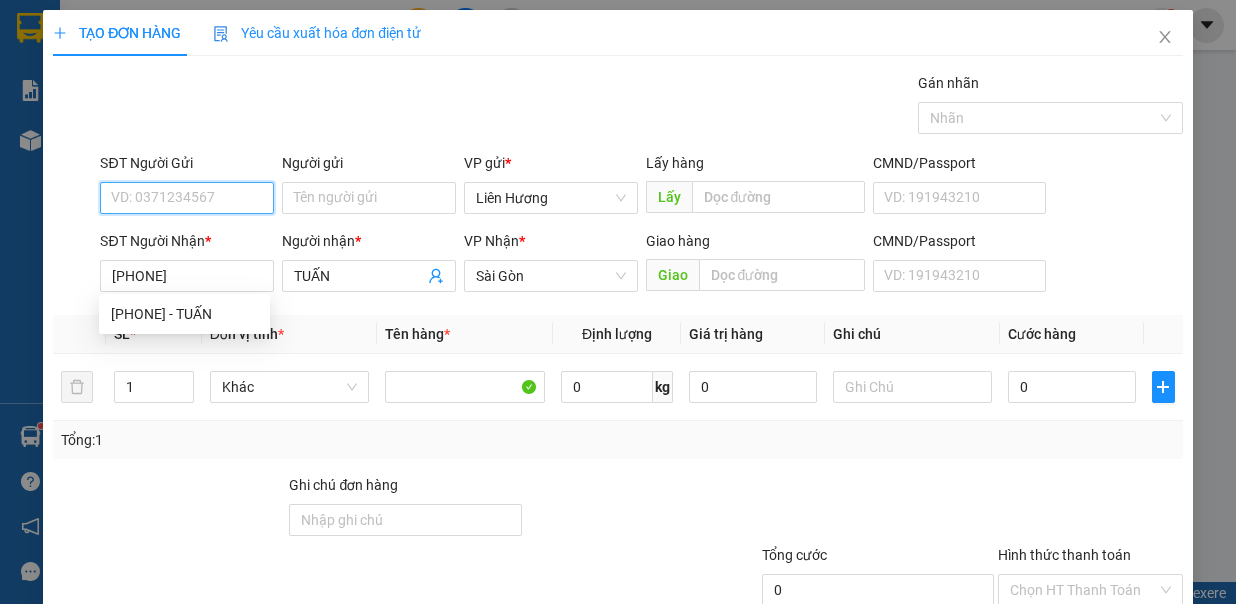 click on "SĐT Người Gửi" at bounding box center (187, 198) 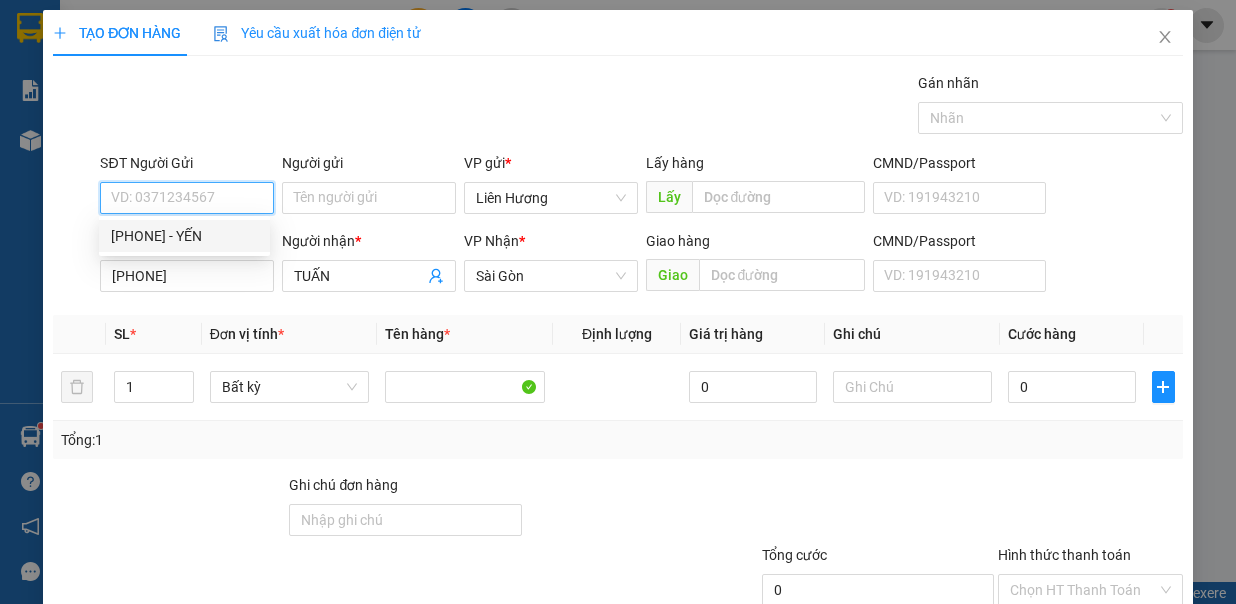click on "0974984075 - YẾN" at bounding box center (184, 236) 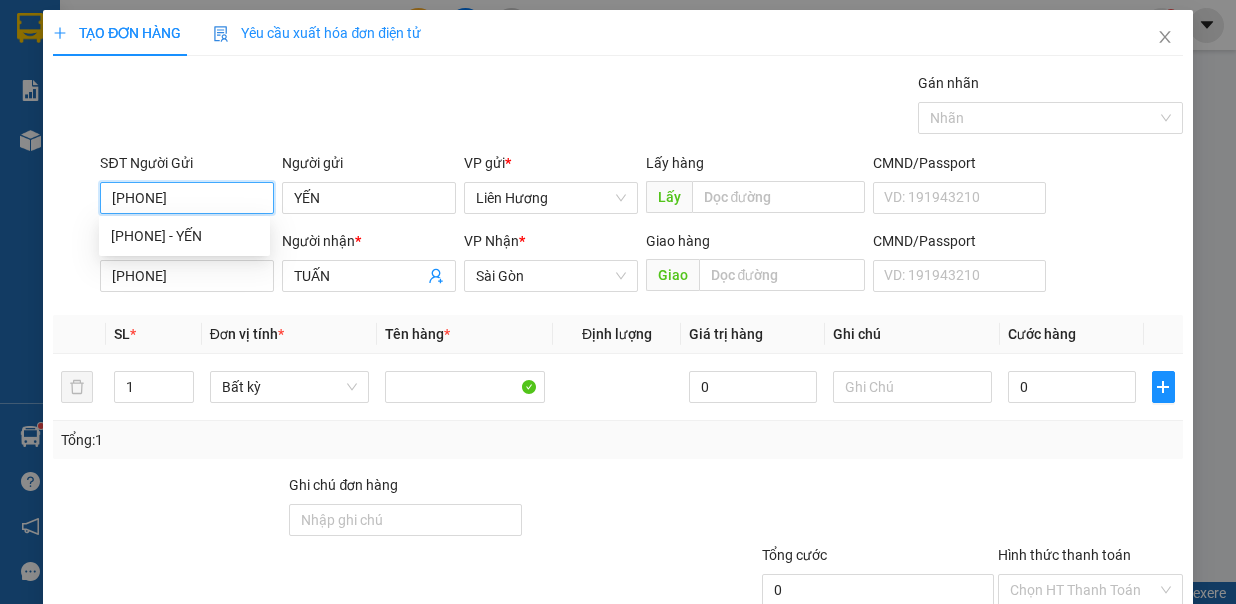 type on "0974984075" 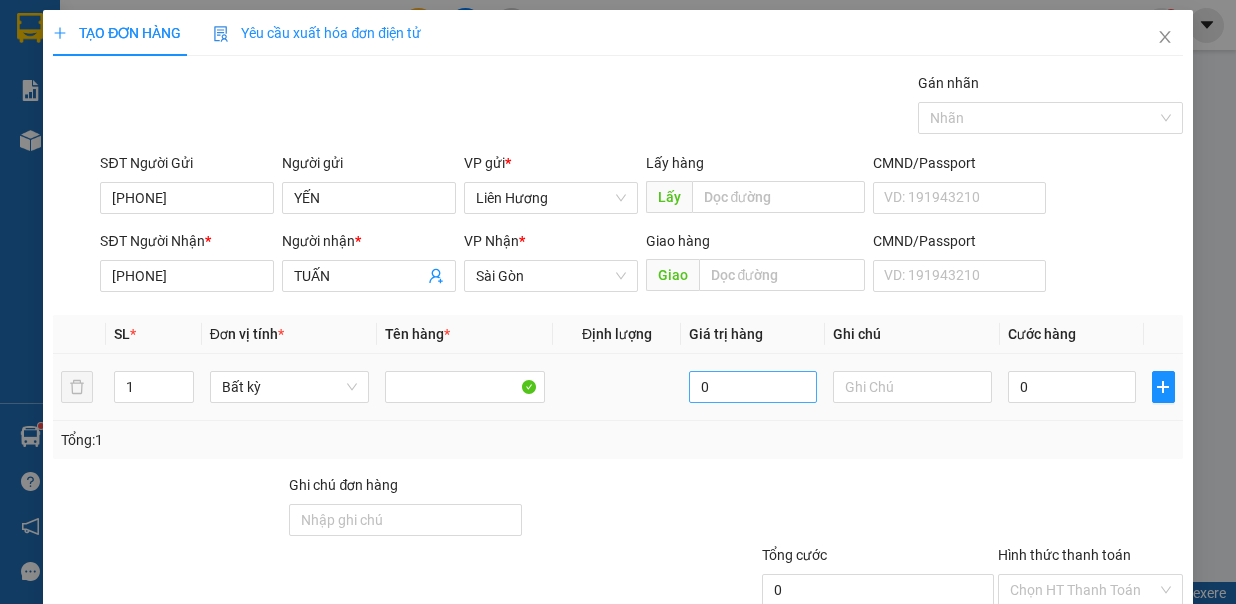 click 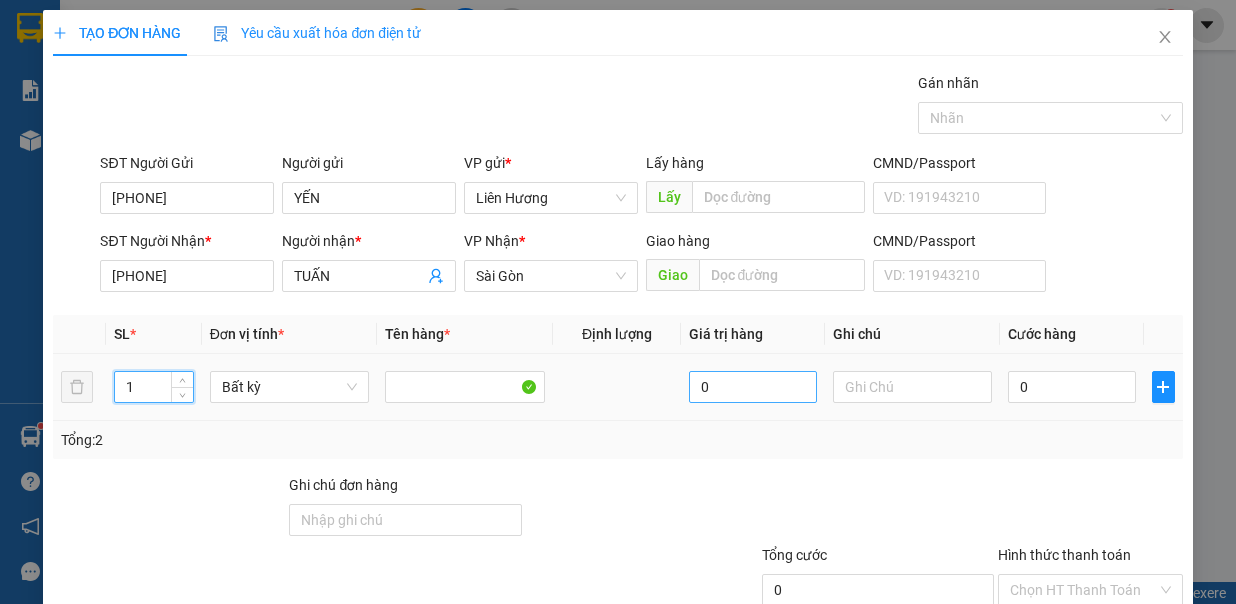 type on "2" 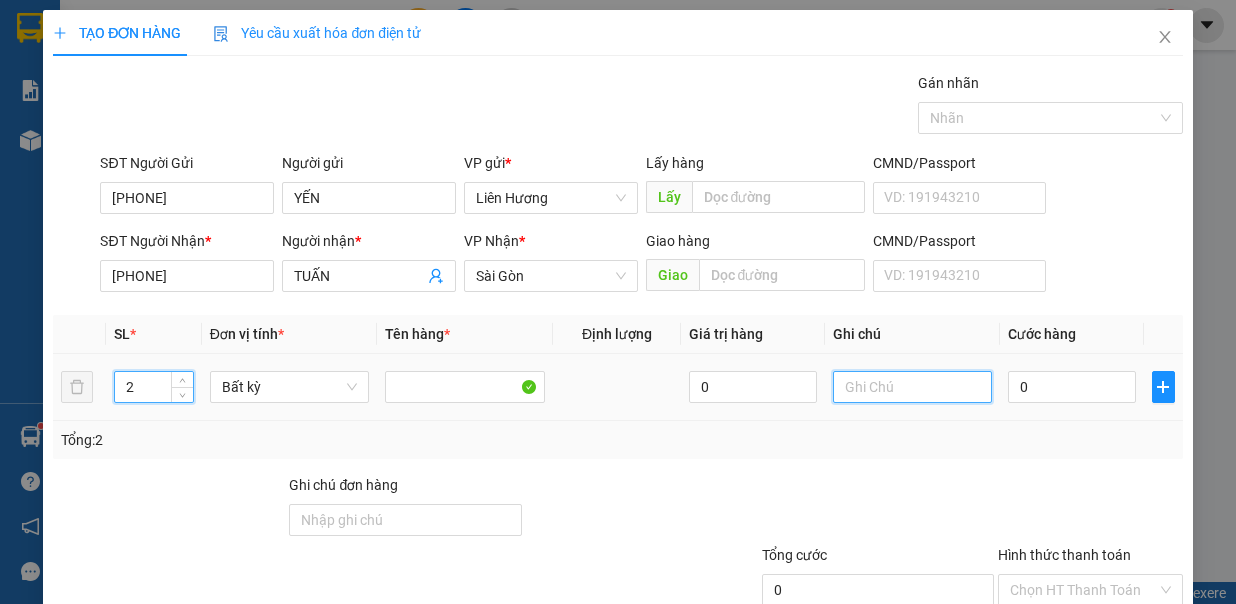 click at bounding box center [913, 387] 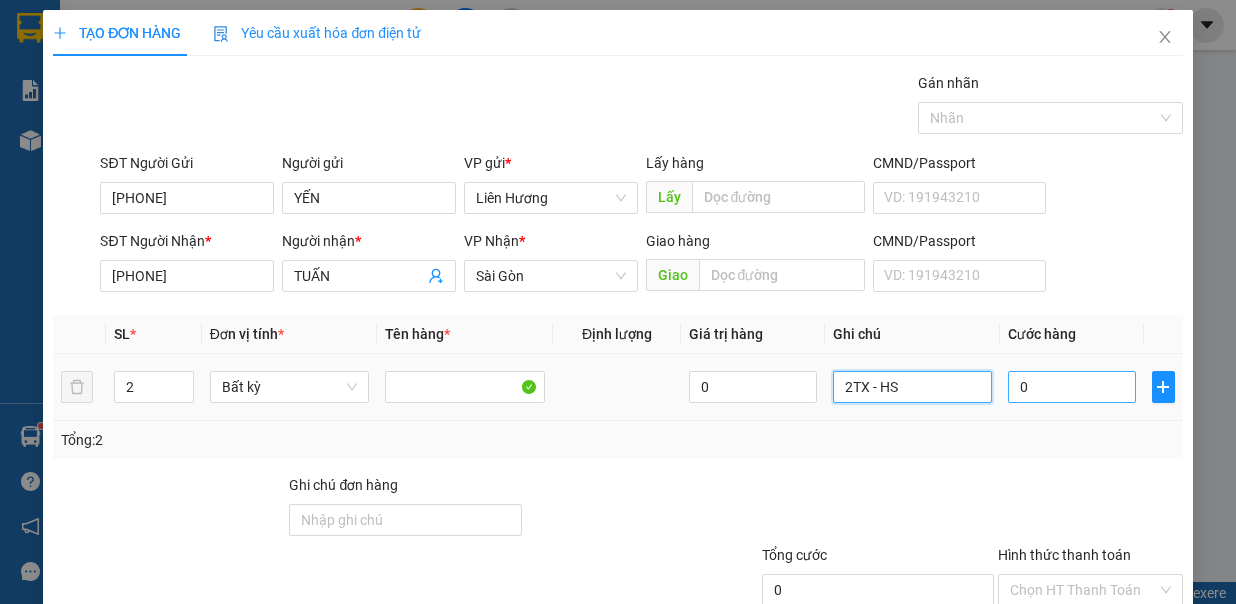 type on "2TX - HS" 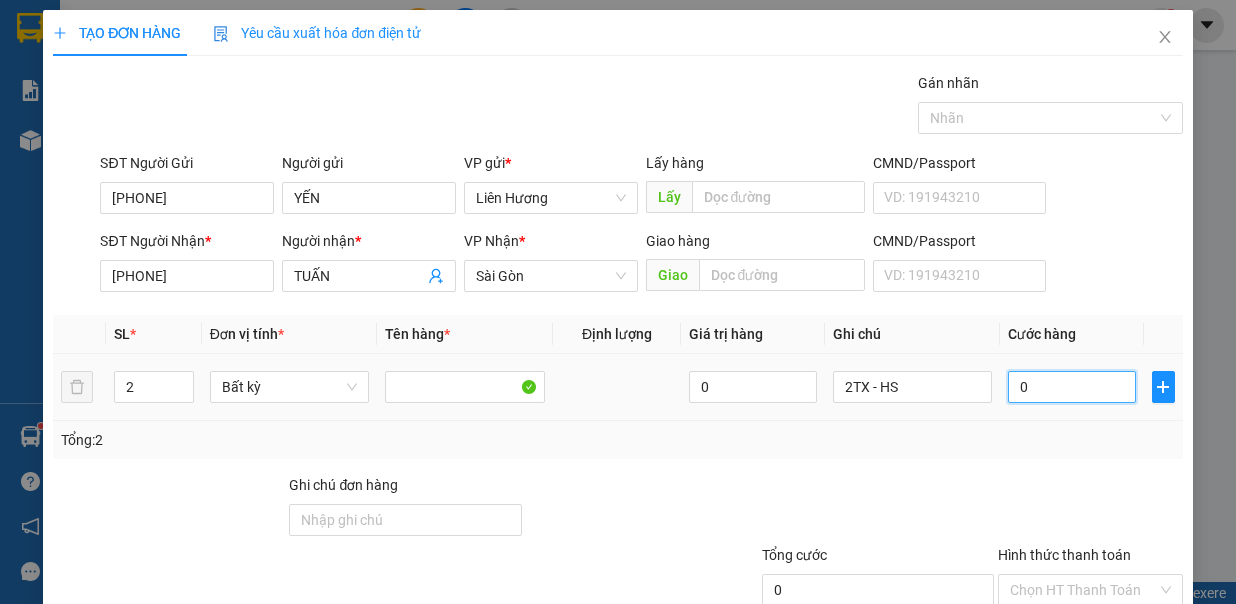 click on "0" at bounding box center [1072, 387] 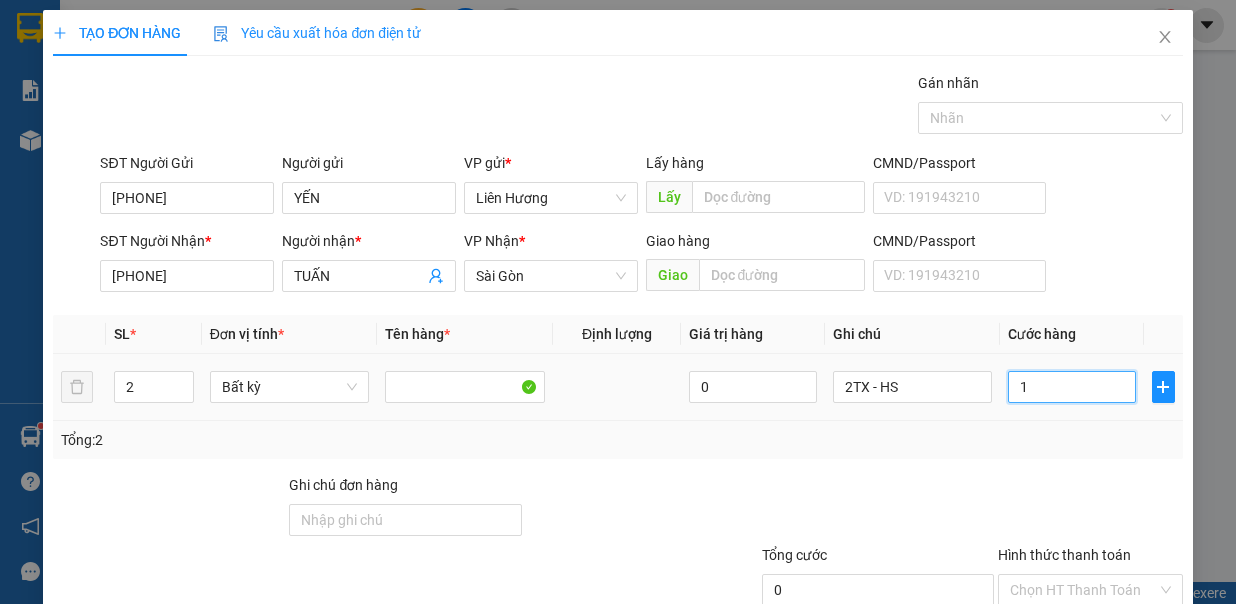 type on "1" 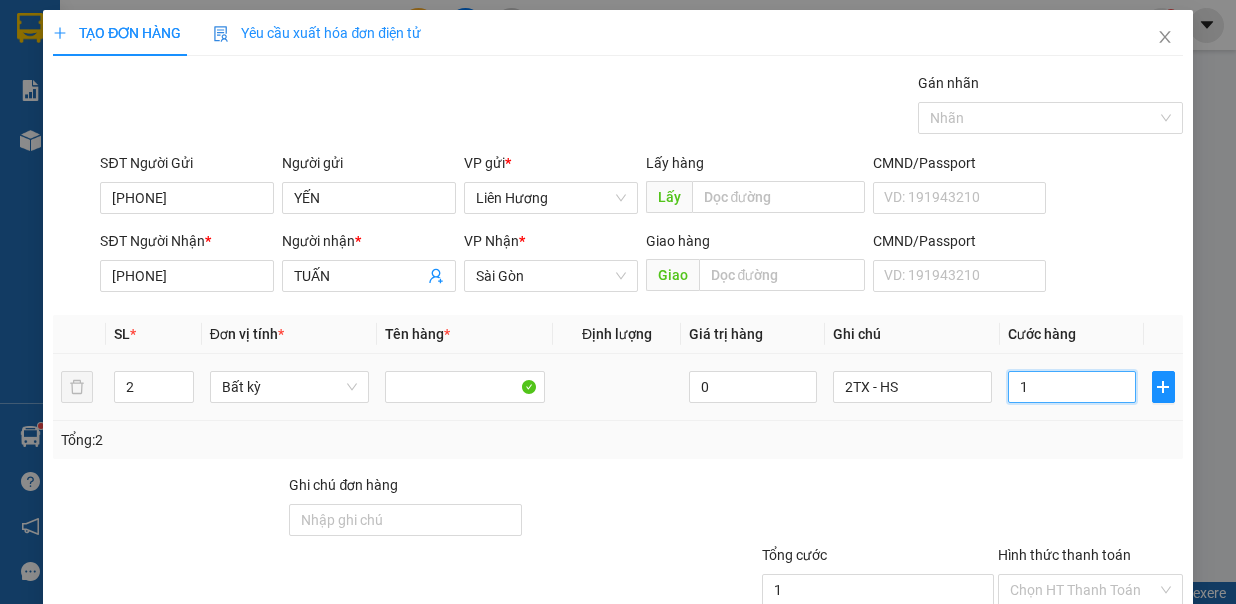 type on "10" 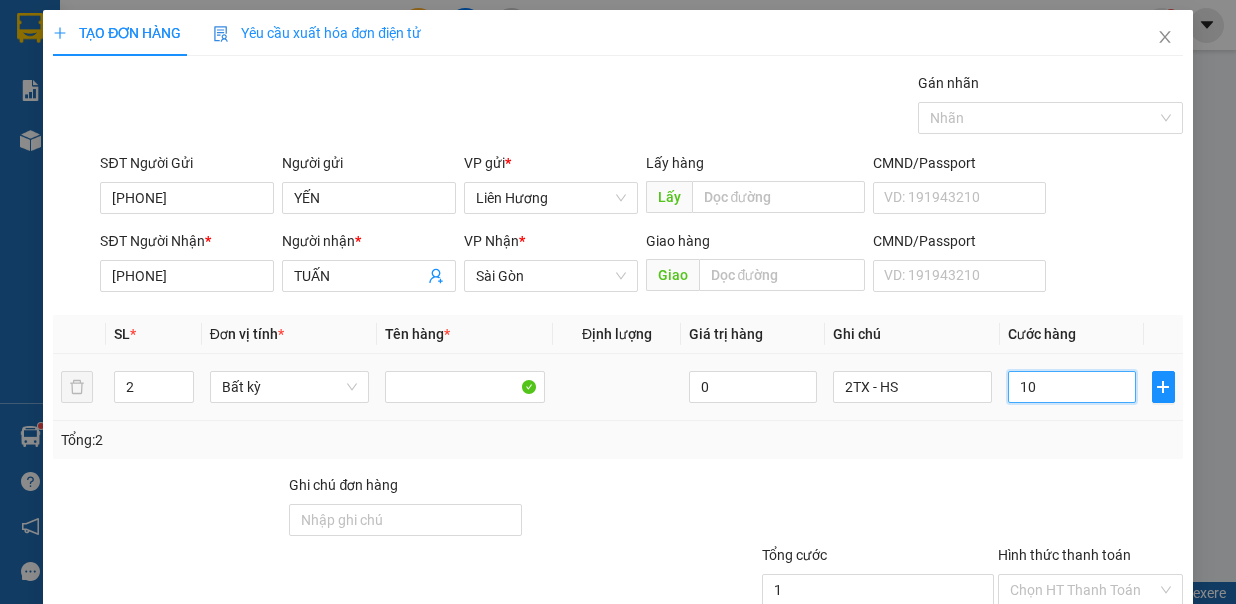 type on "10" 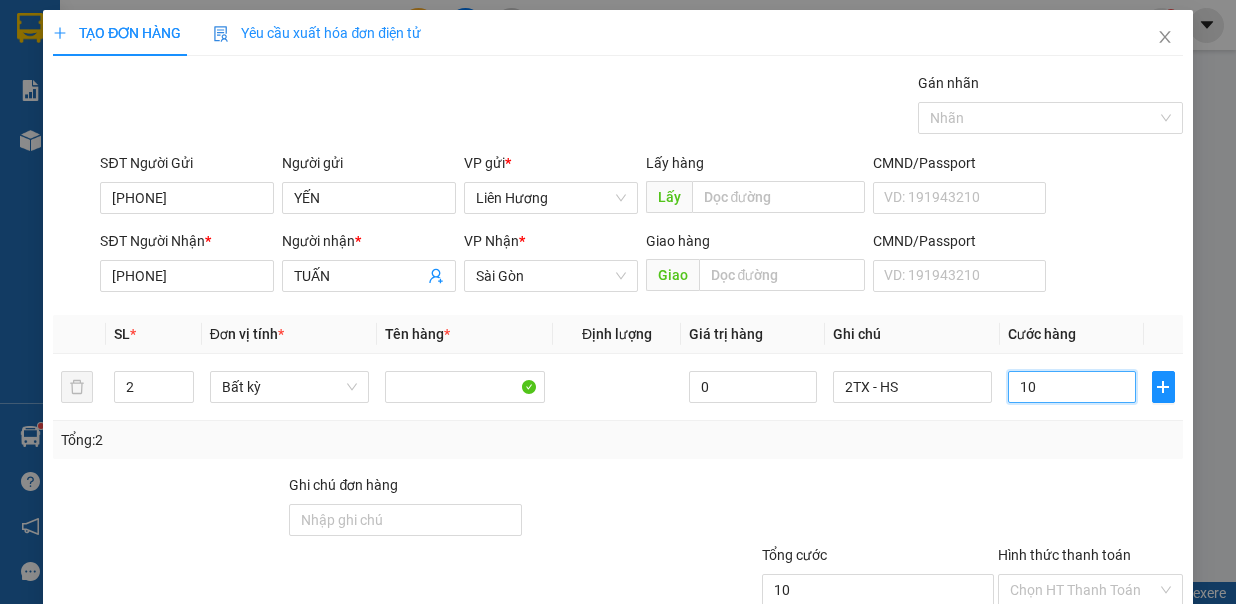 type on "10.000" 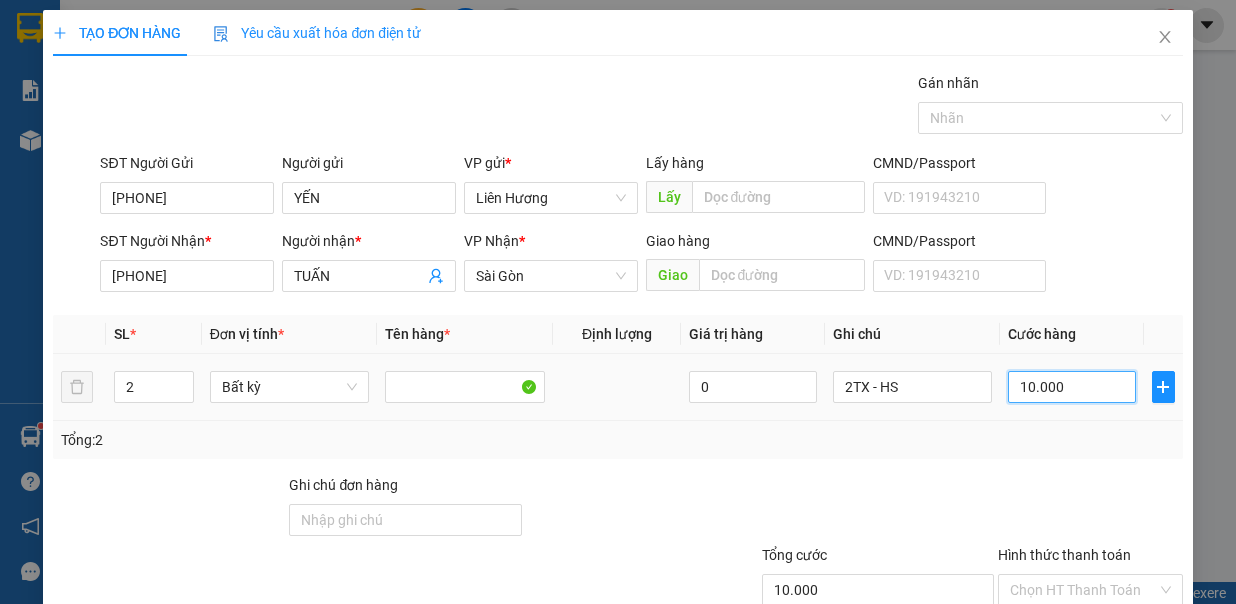 click on "10.000" at bounding box center [1072, 387] 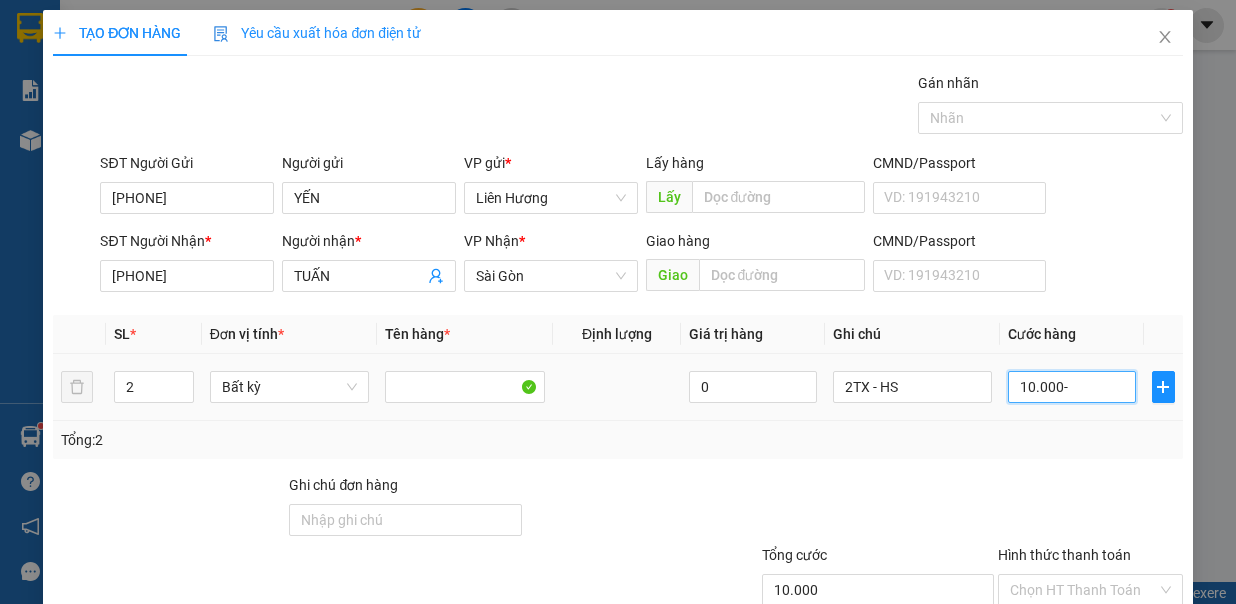 type on "0" 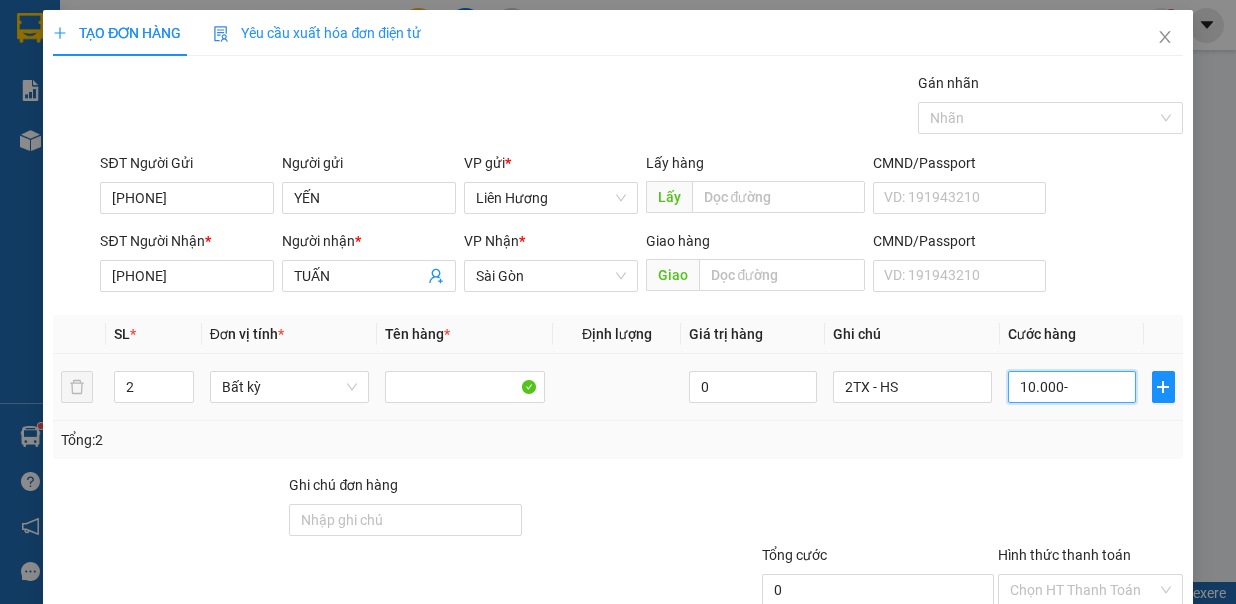 type on "10.000" 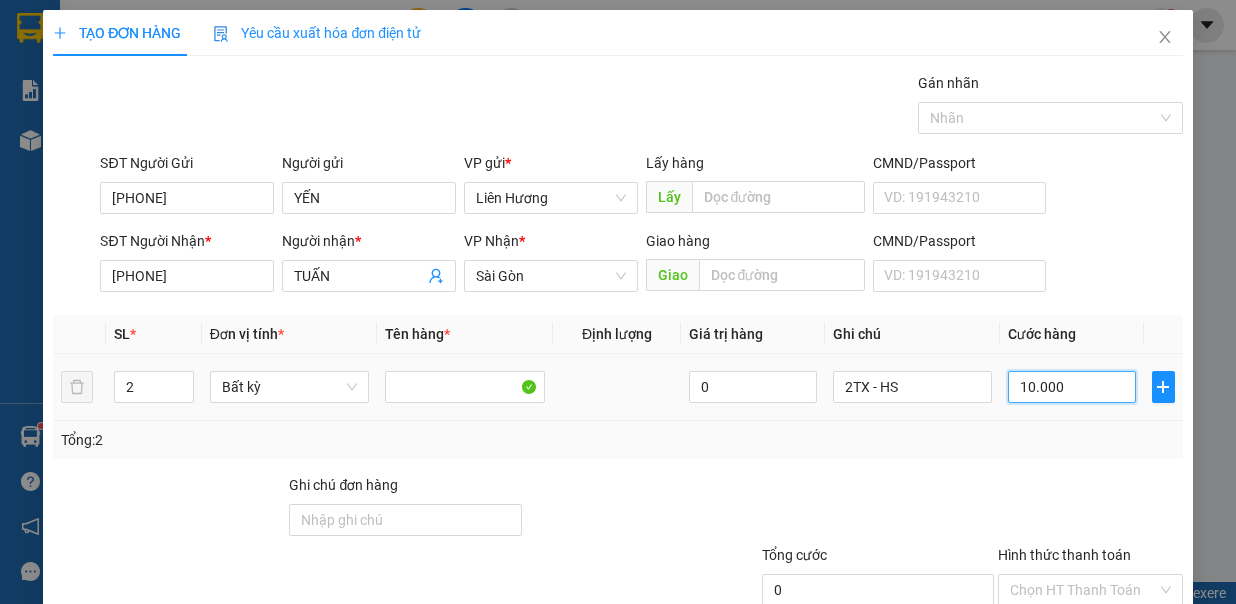 type on "10.000" 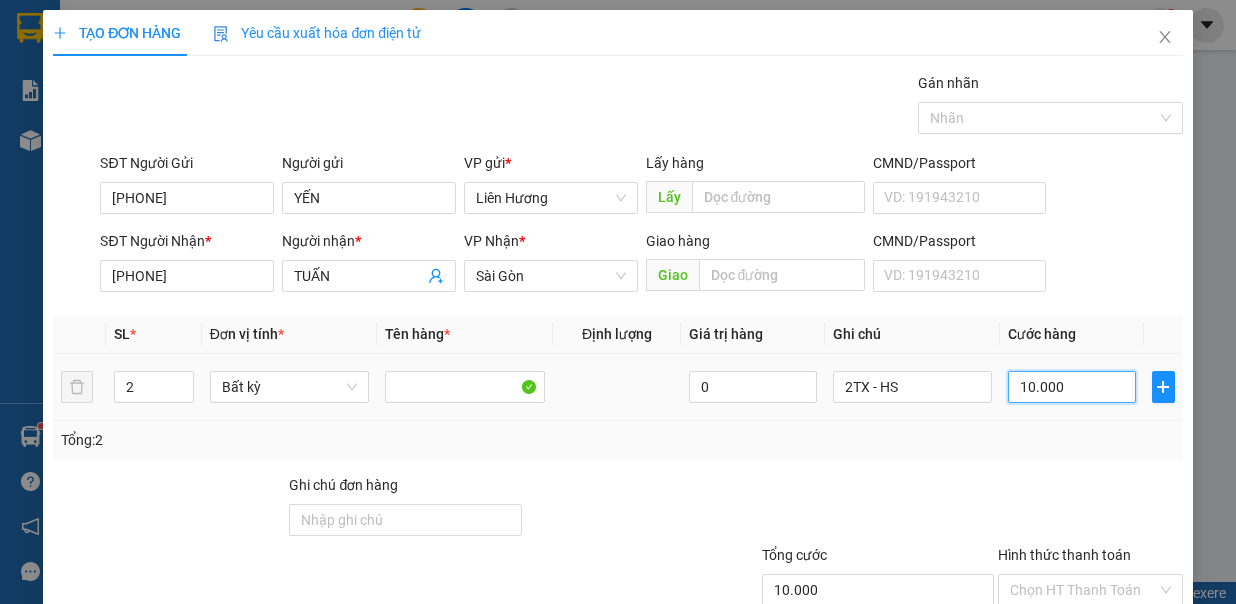 type on "100.000" 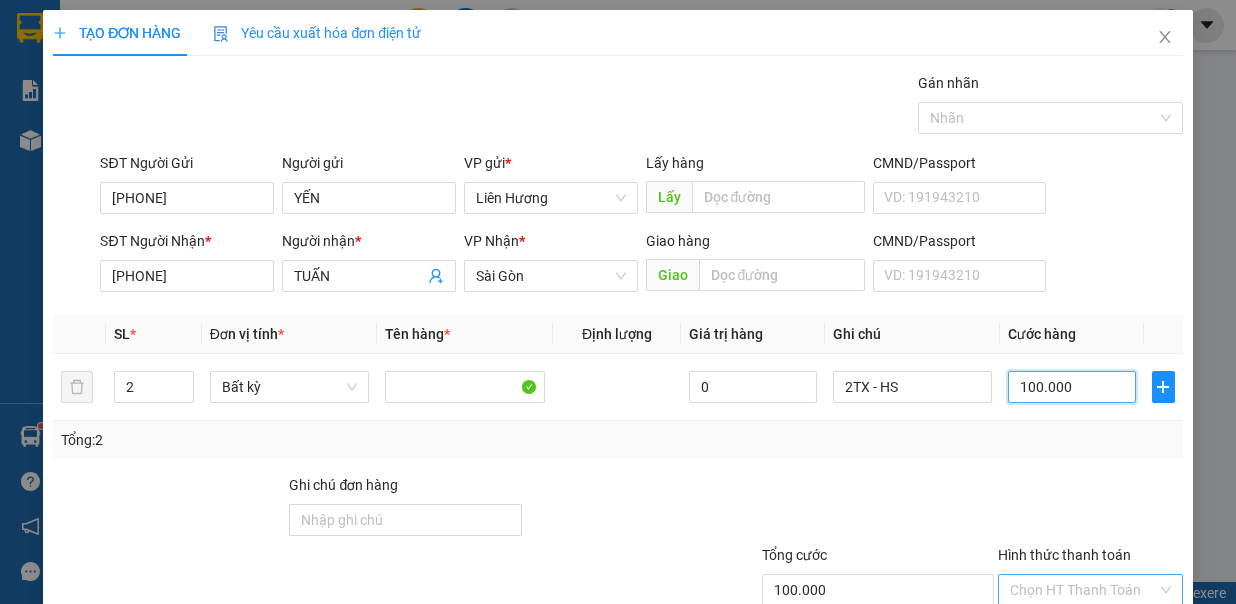 type on "100.000" 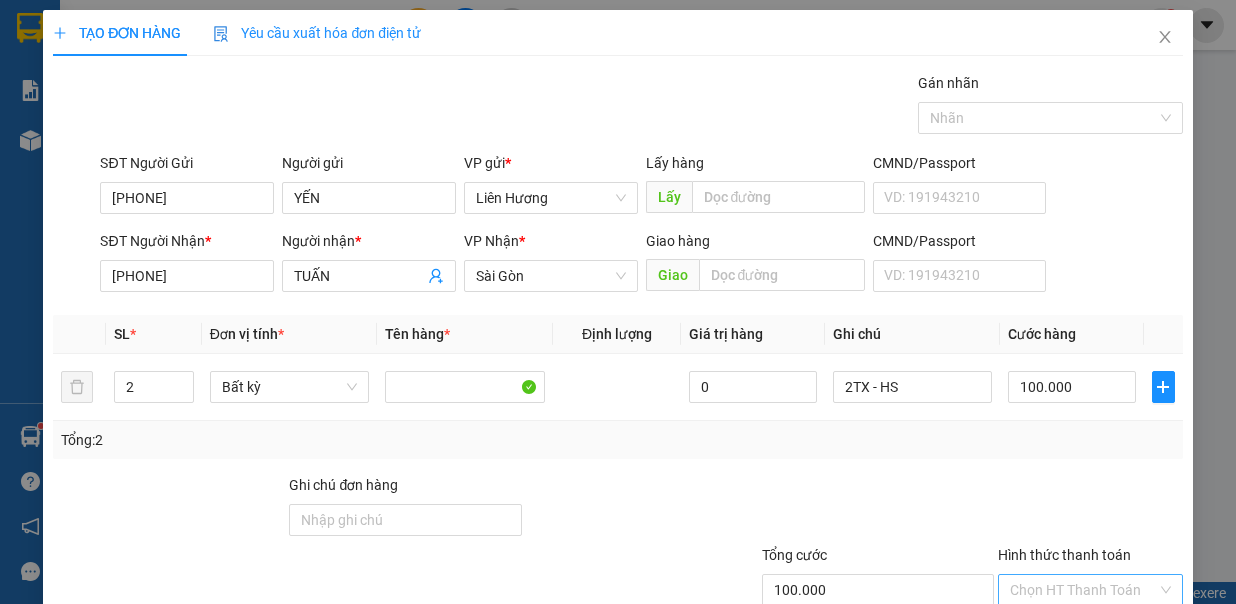 drag, startPoint x: 1100, startPoint y: 448, endPoint x: 1107, endPoint y: 458, distance: 12.206555 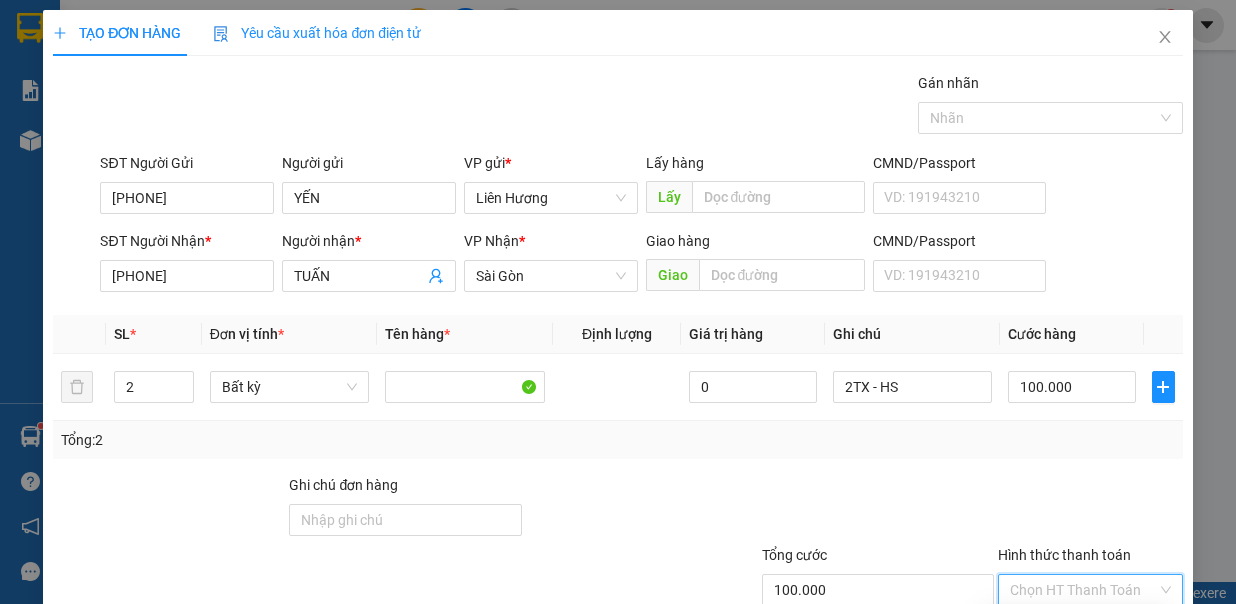 click on "Tại văn phòng" at bounding box center [1076, 625] 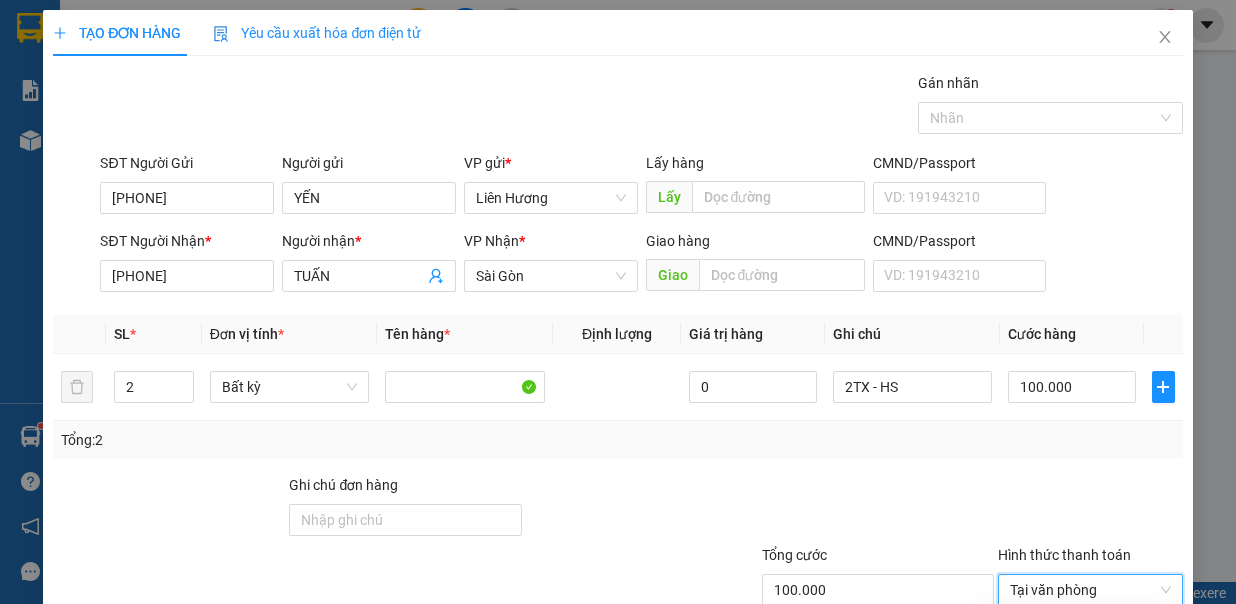 type on "0" 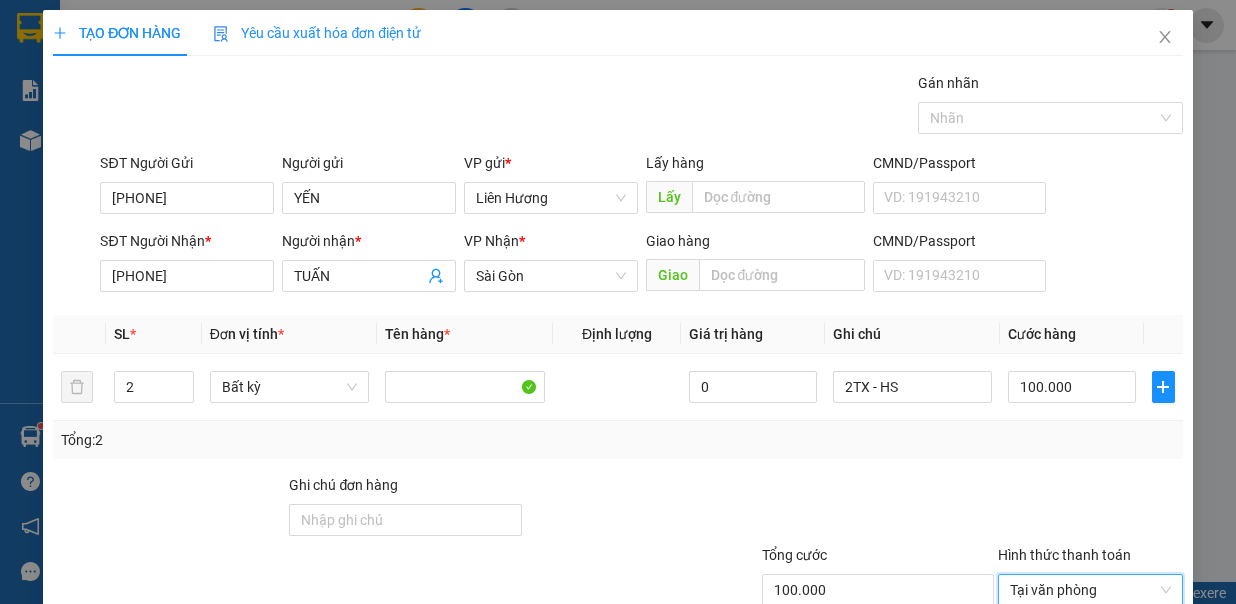 click on "Lưu và In" at bounding box center [1125, 688] 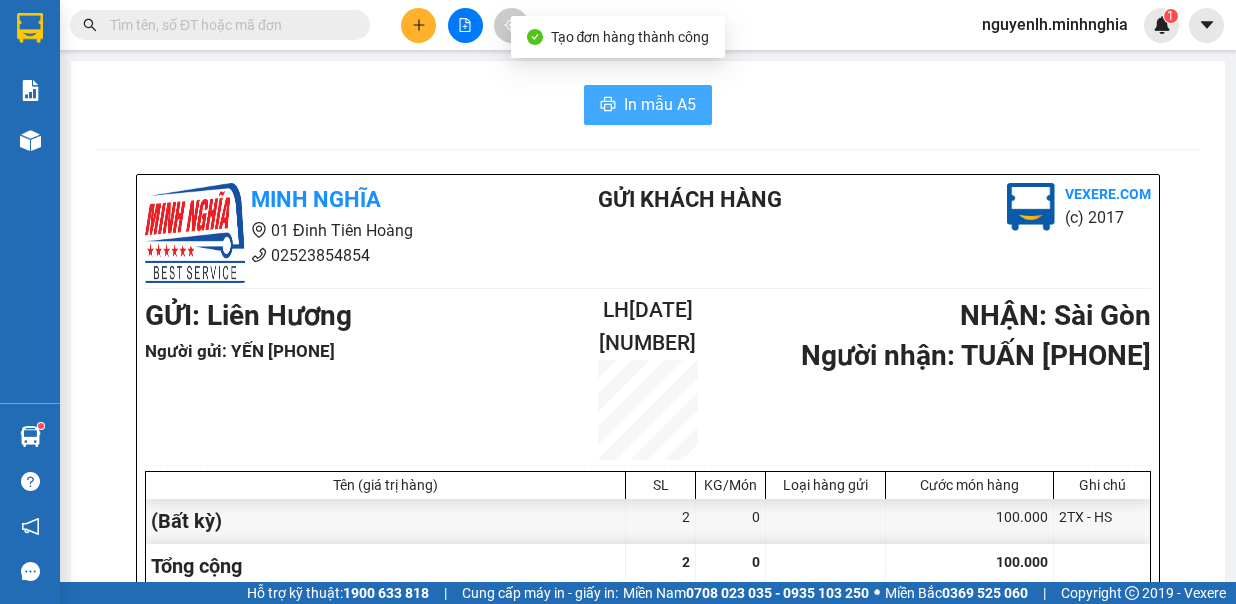 click on "In mẫu A5" at bounding box center (648, 105) 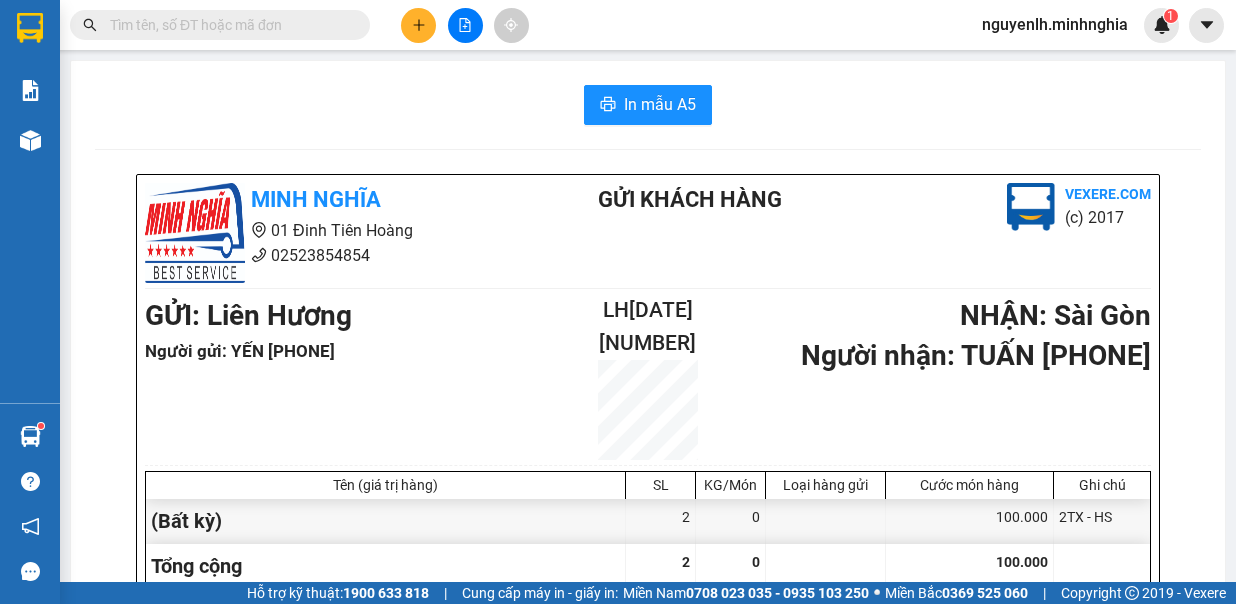 click at bounding box center (465, 25) 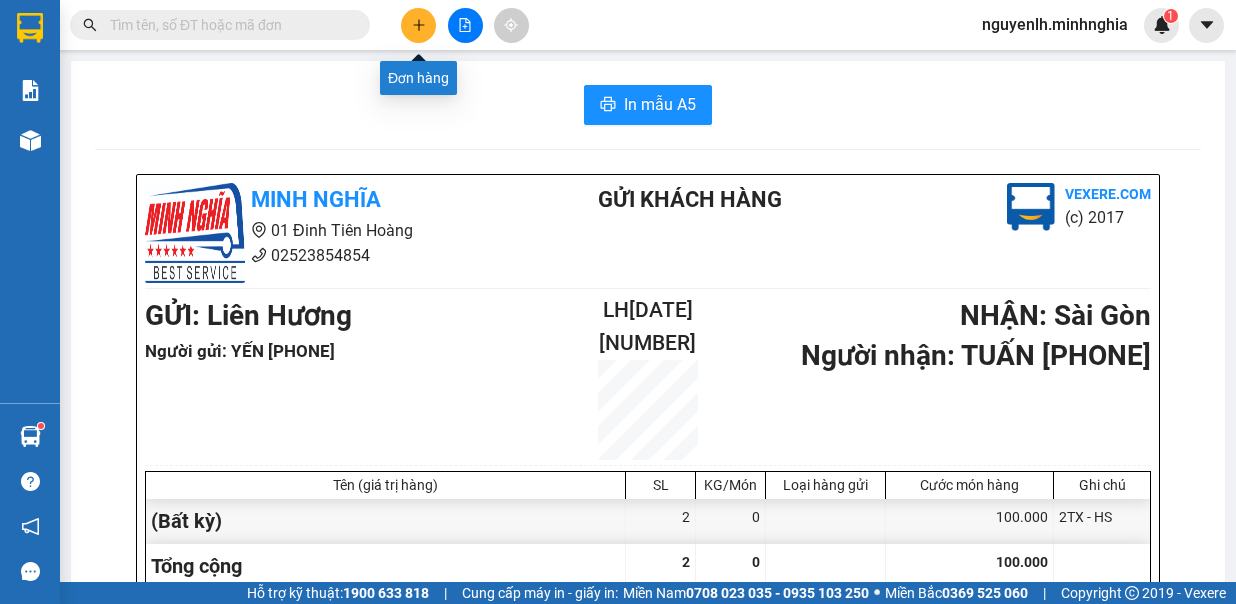 click 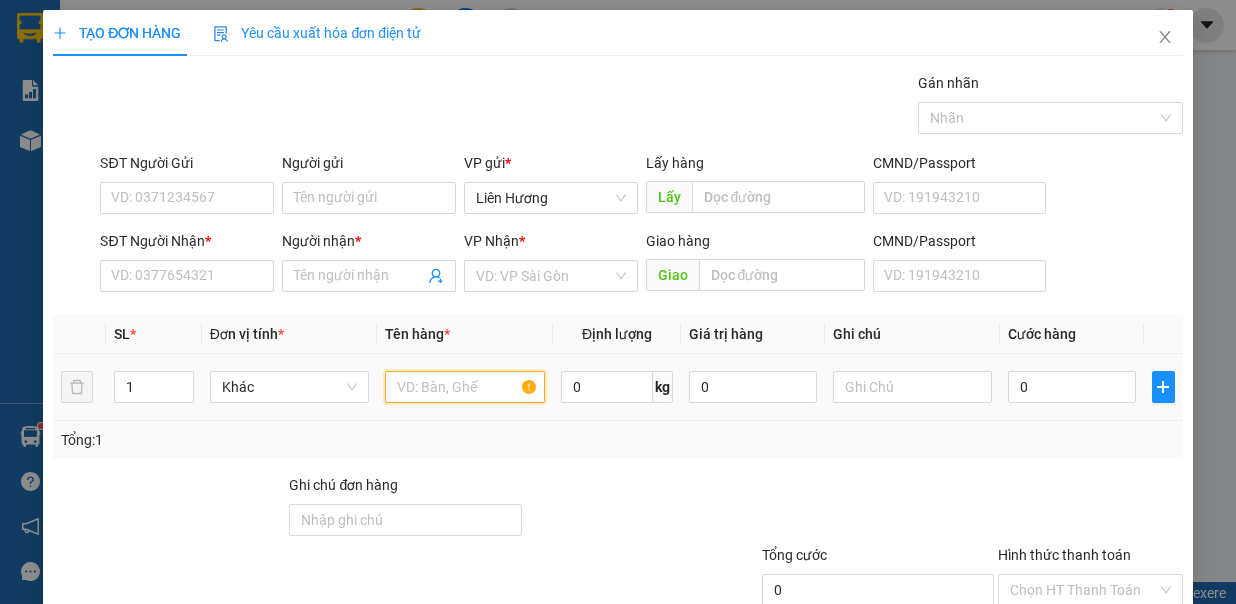 click at bounding box center (465, 387) 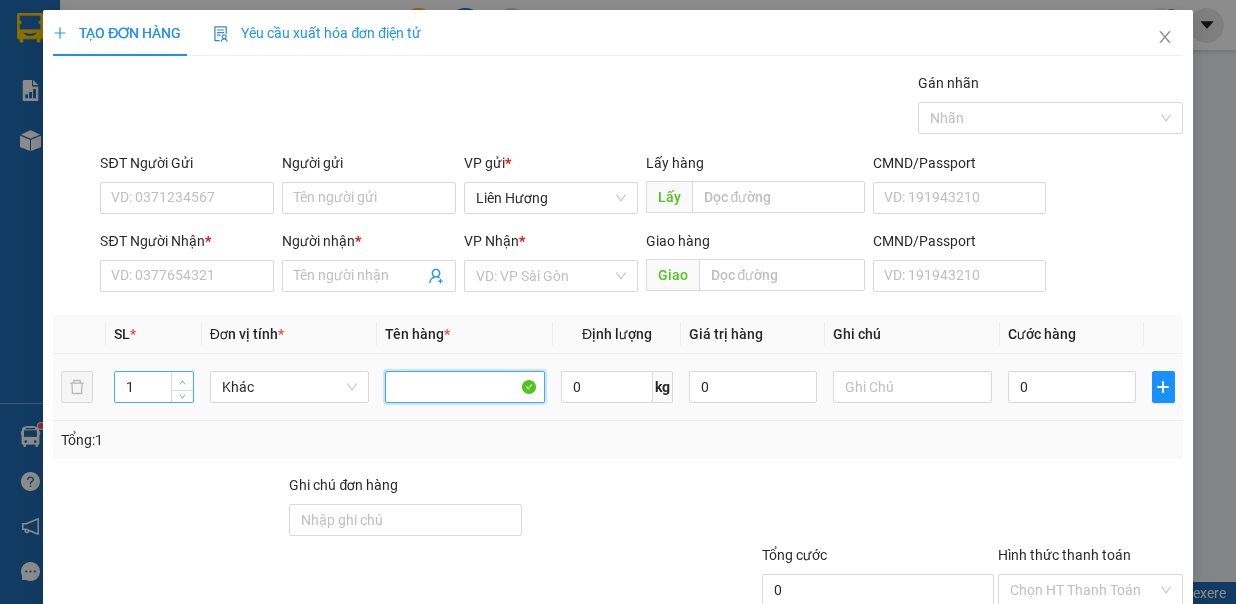 type 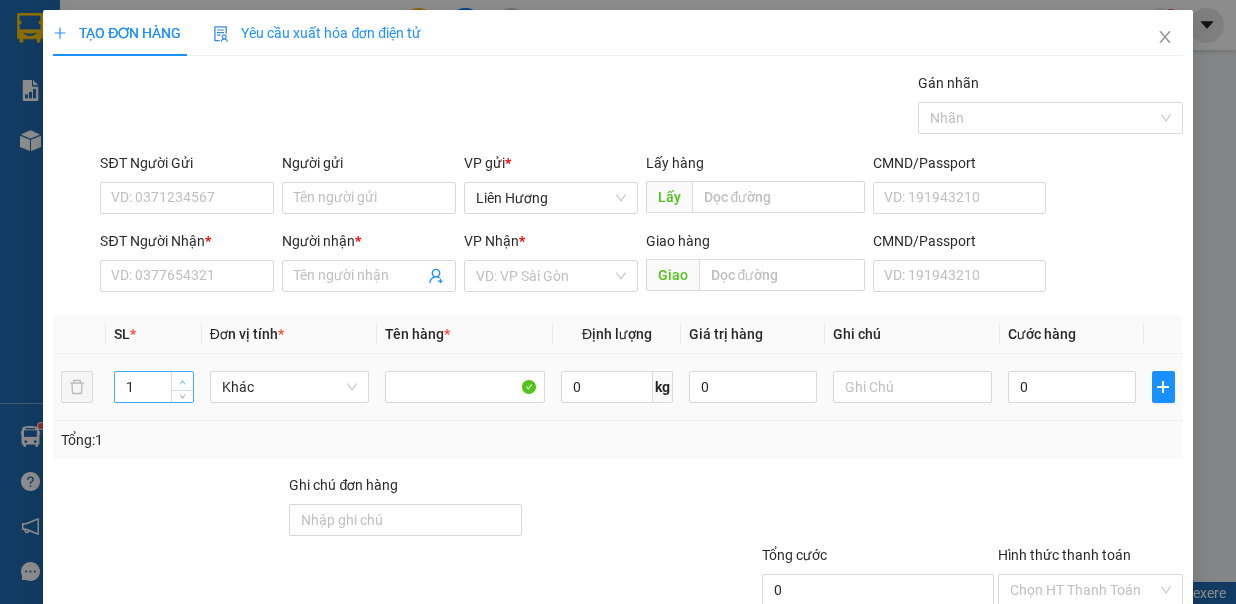 click 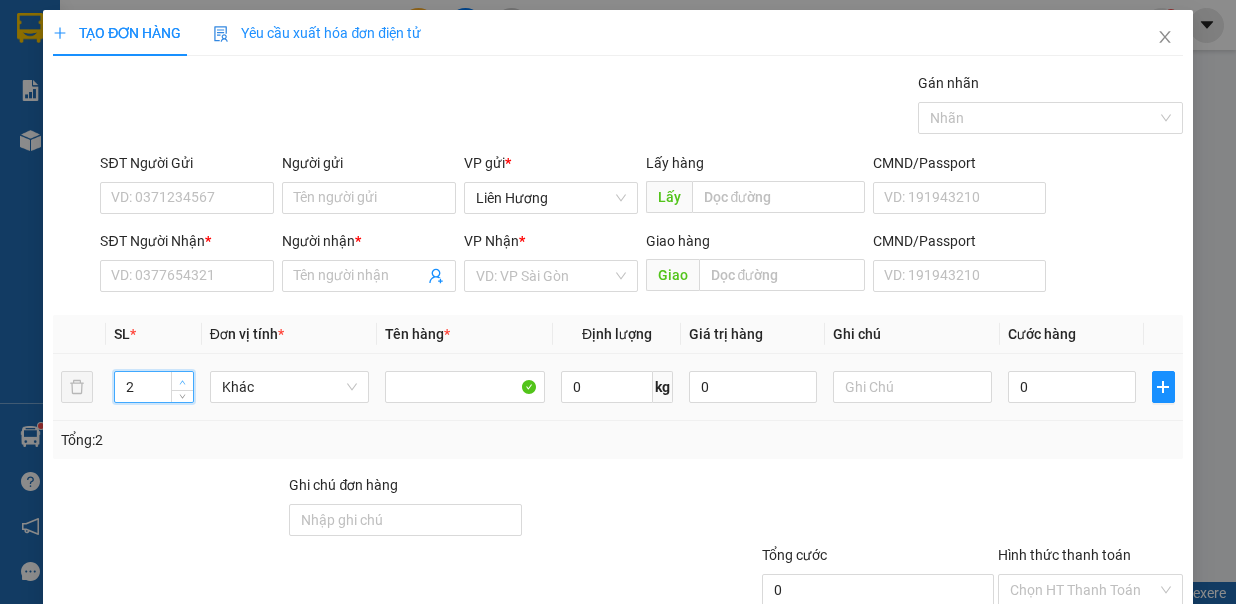 click 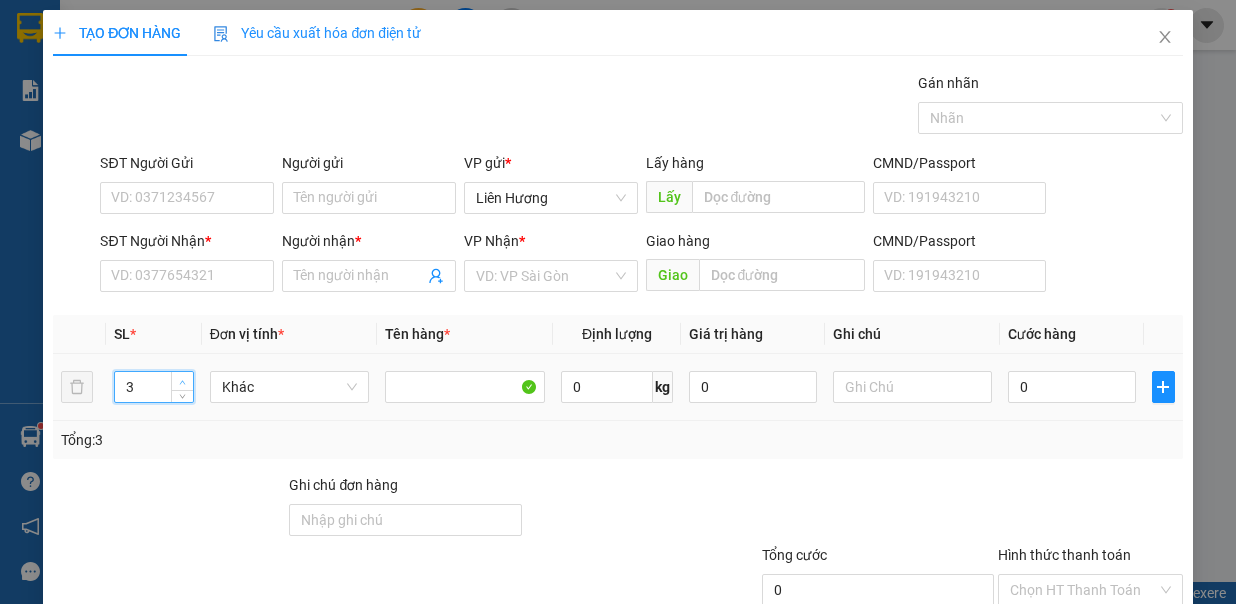 click 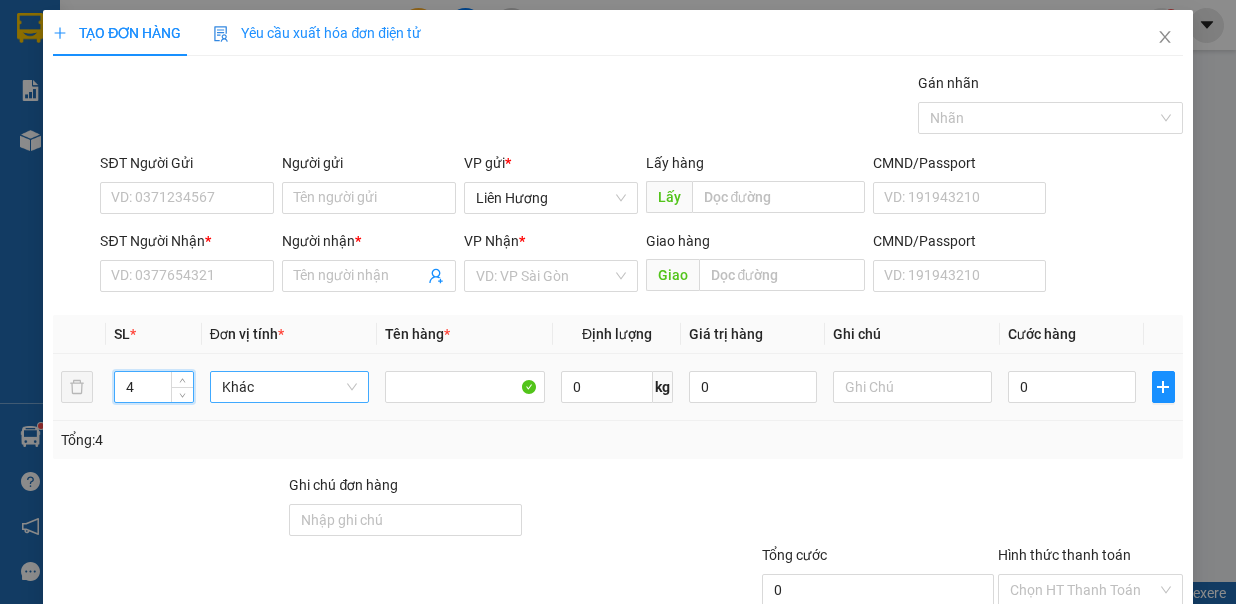 drag, startPoint x: 180, startPoint y: 394, endPoint x: 347, endPoint y: 380, distance: 167.5858 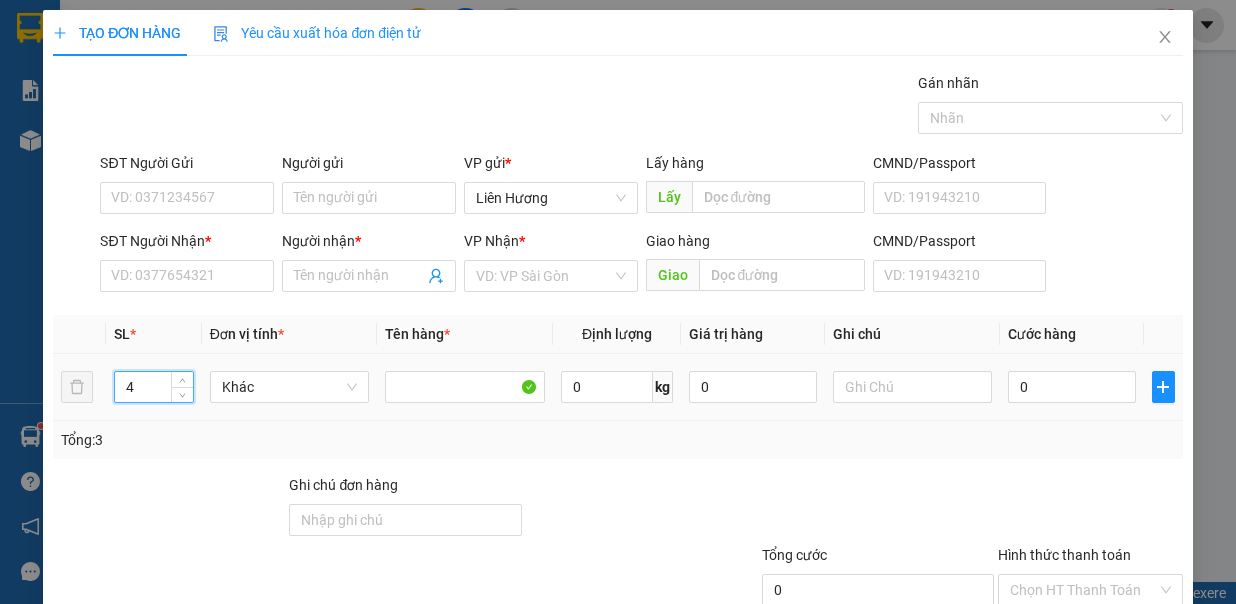 type on "3" 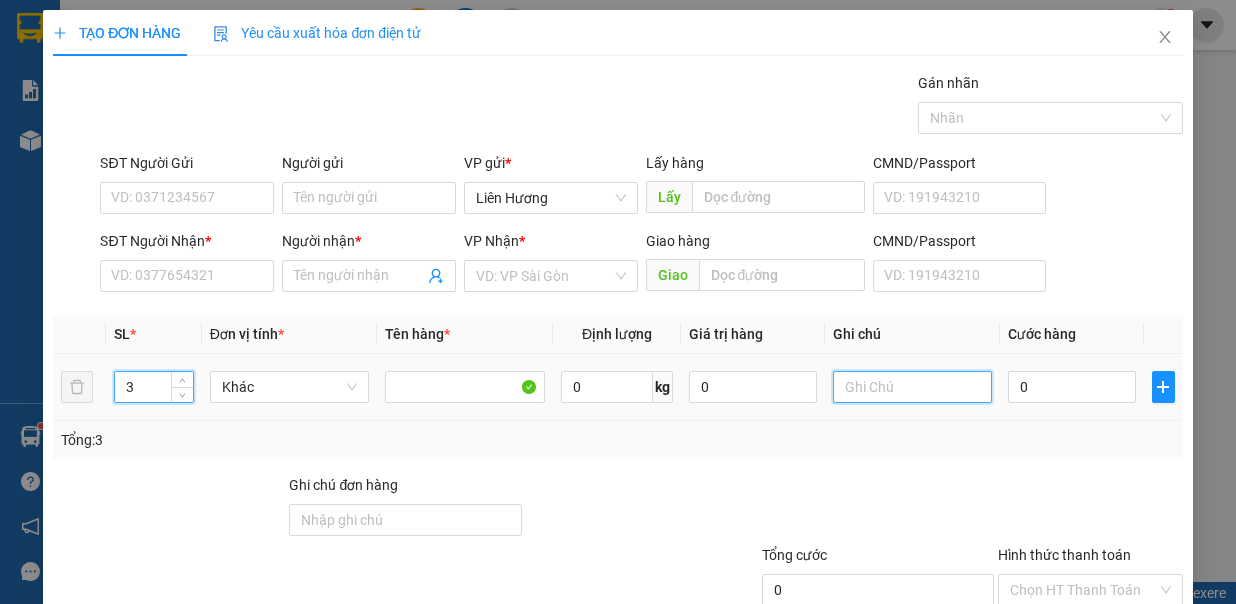 click at bounding box center [913, 387] 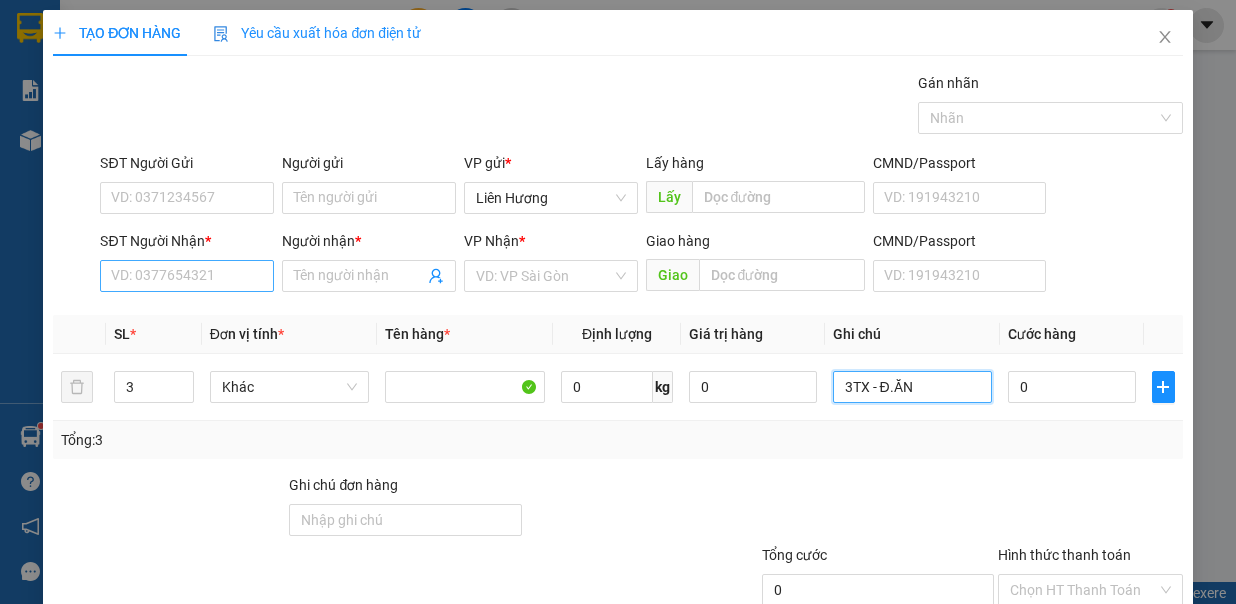 type on "3TX - Đ.ĂN" 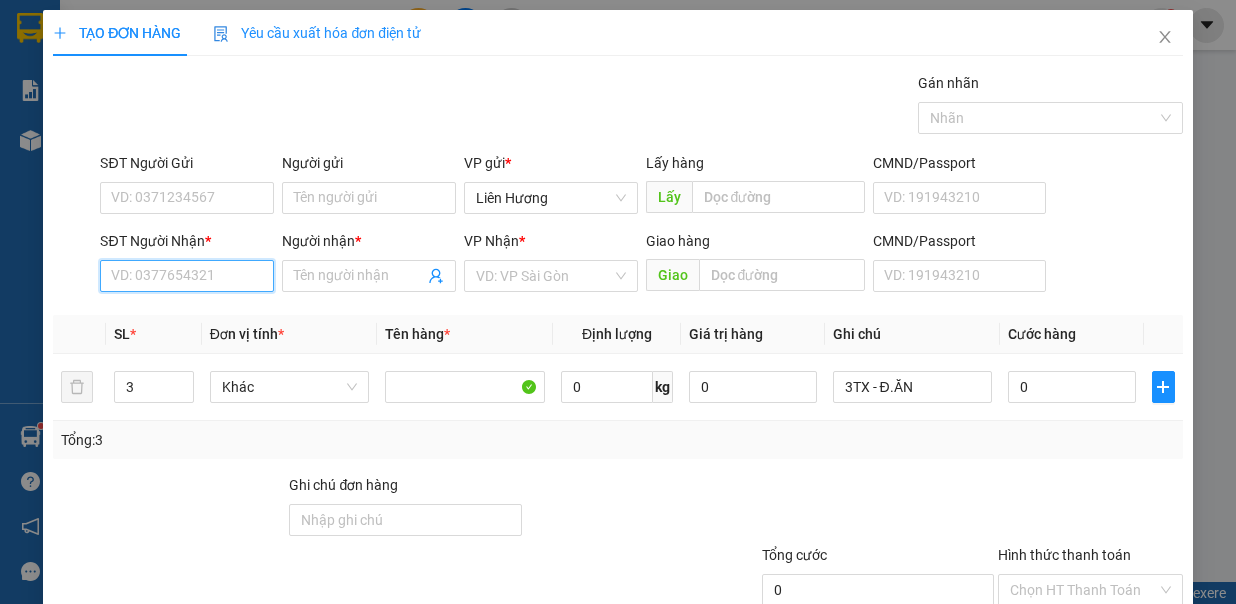 click on "SĐT Người Nhận  *" at bounding box center [187, 276] 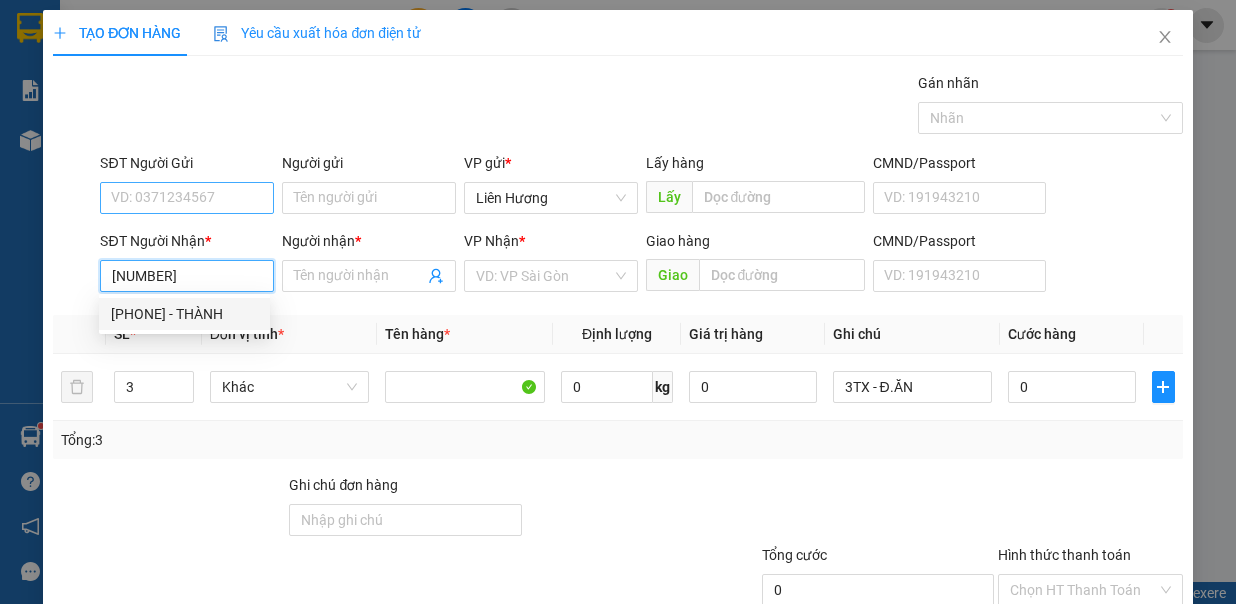 drag, startPoint x: 181, startPoint y: 318, endPoint x: 245, endPoint y: 212, distance: 123.82246 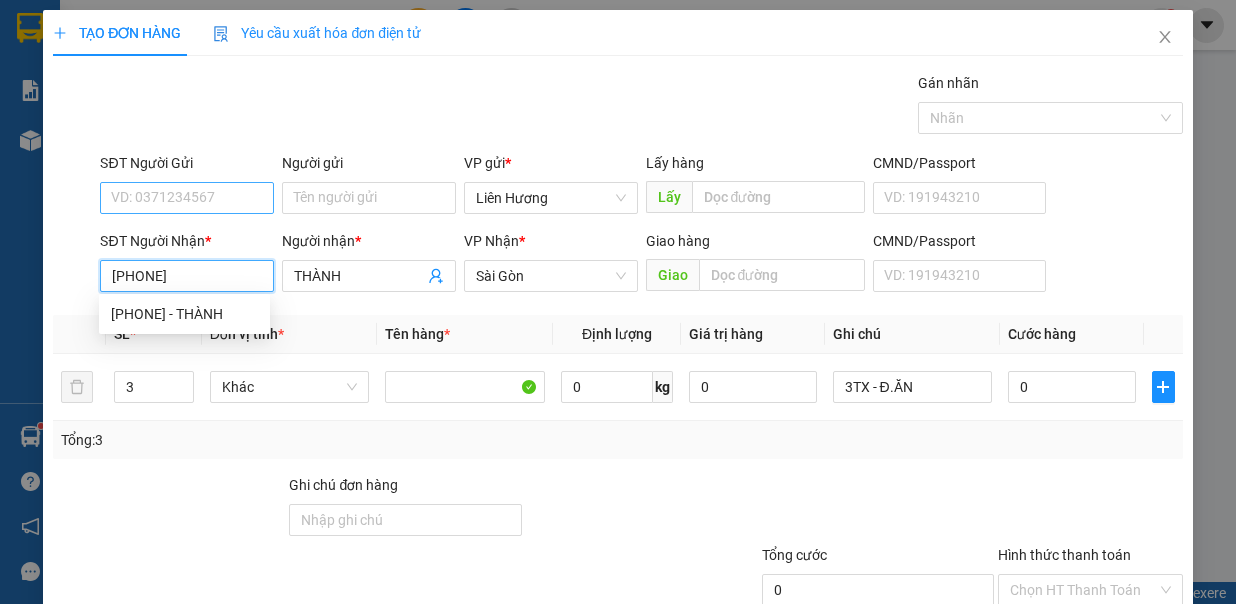 type on "0708709708" 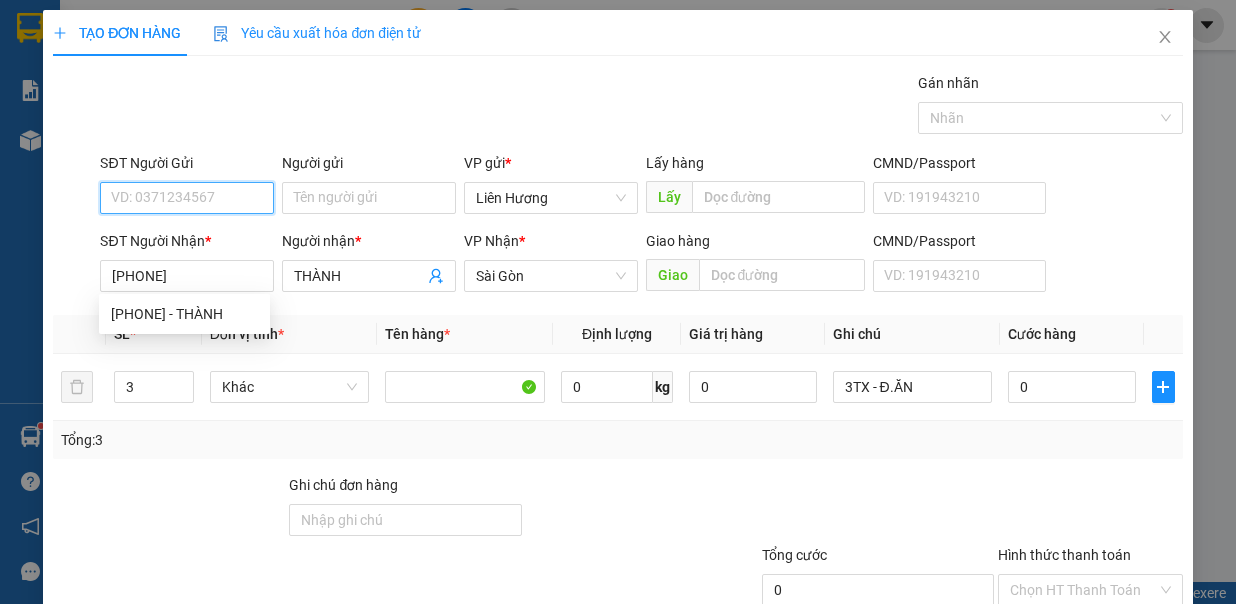 click on "SĐT Người Gửi" at bounding box center [187, 198] 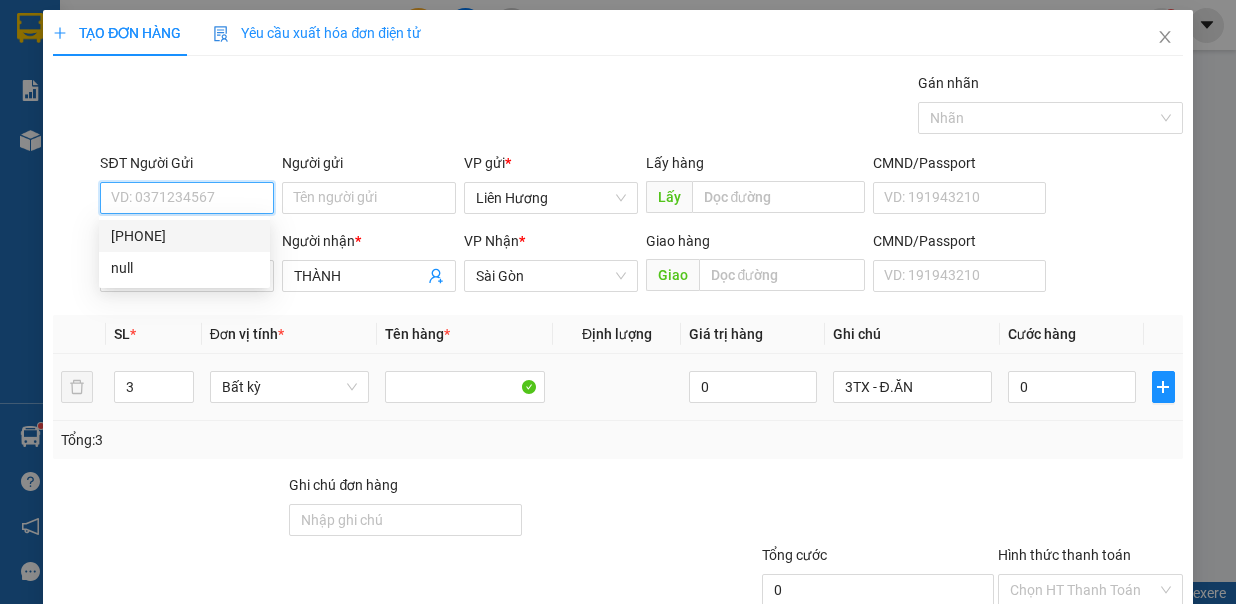 drag, startPoint x: 210, startPoint y: 240, endPoint x: 787, endPoint y: 365, distance: 590.38464 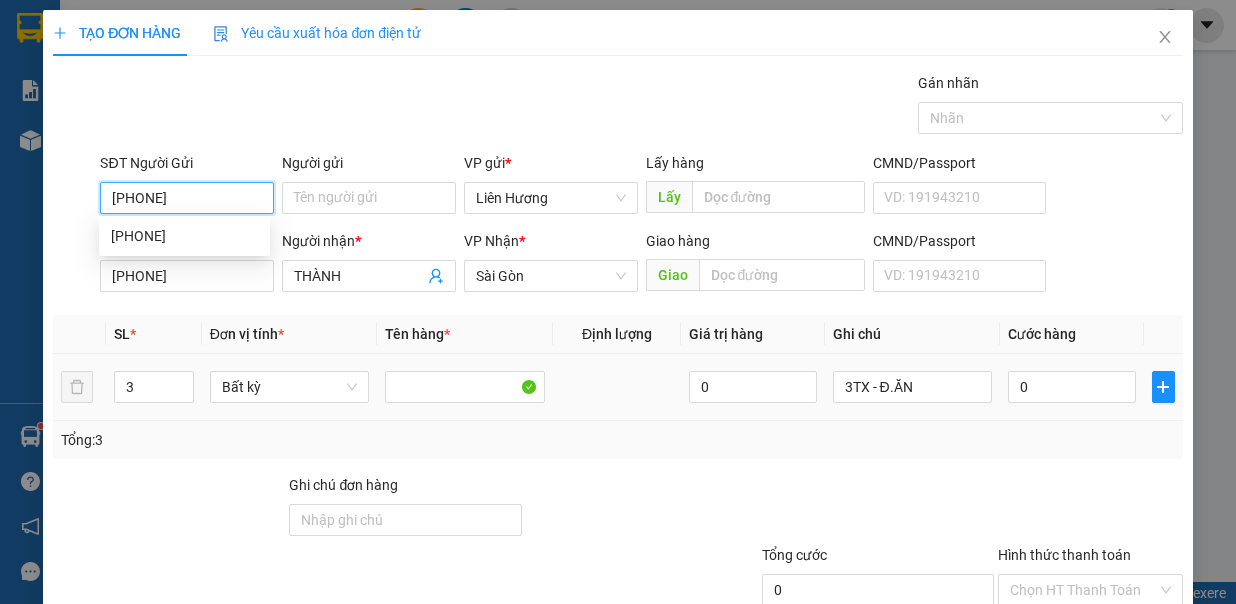 type on "0765337398" 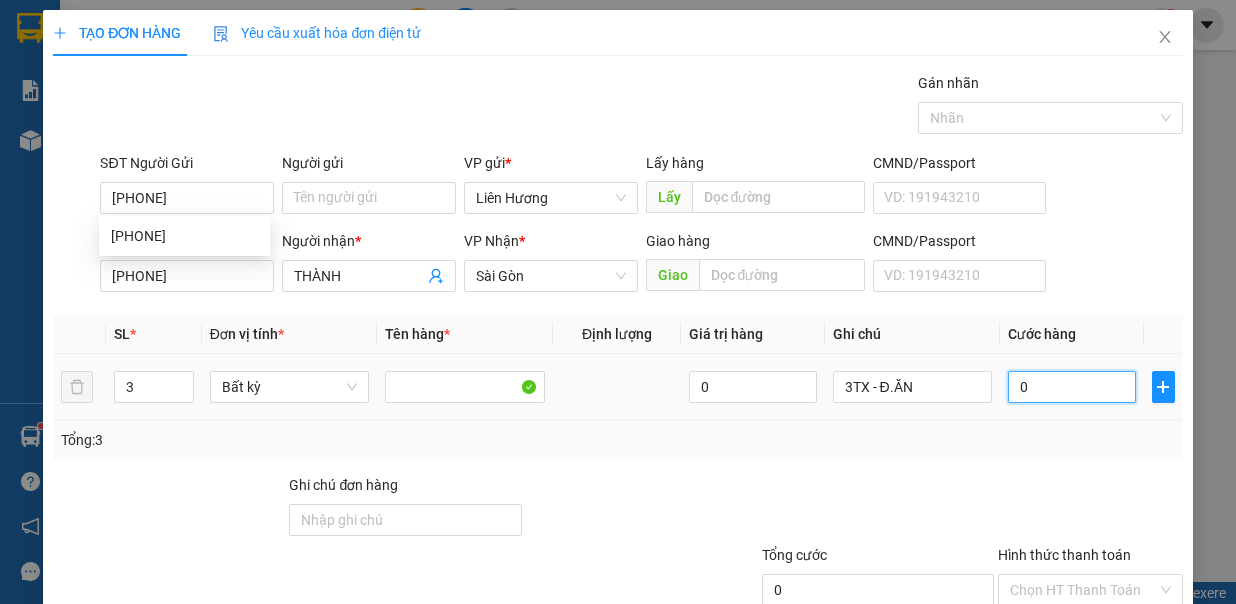 click on "0" at bounding box center (1072, 387) 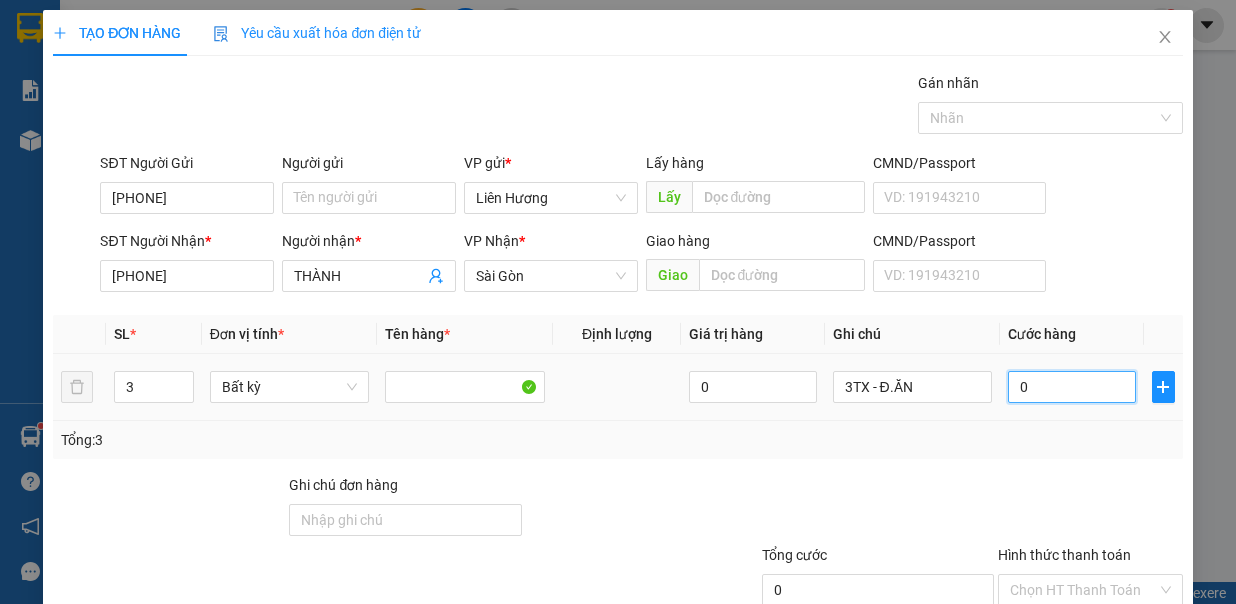 type on "1" 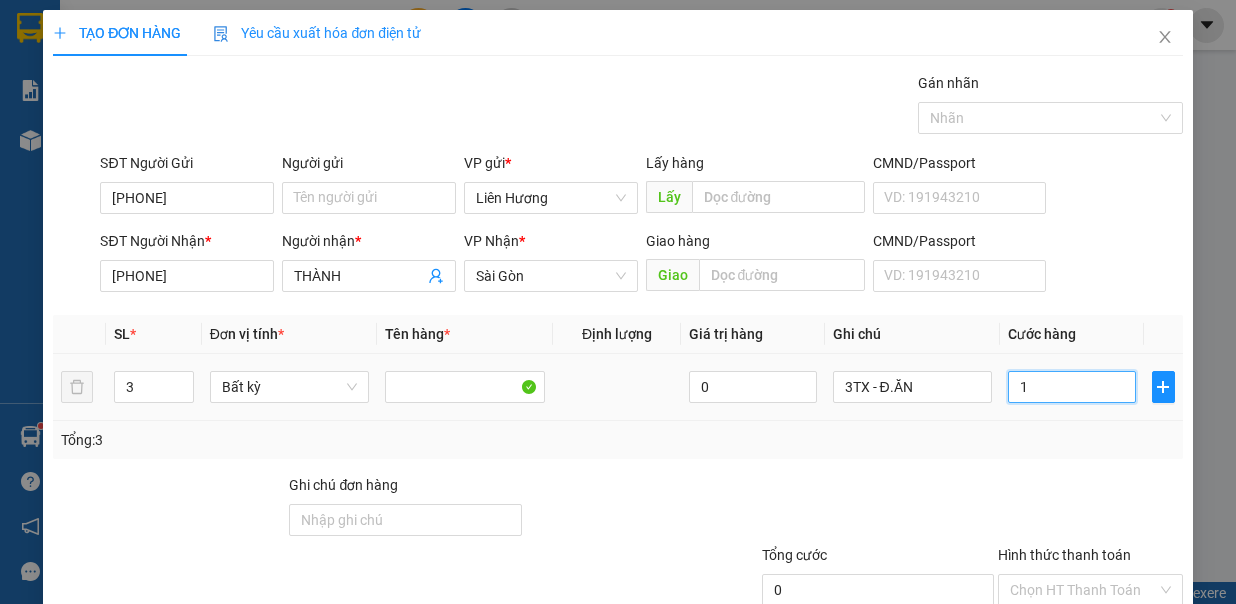 type on "1" 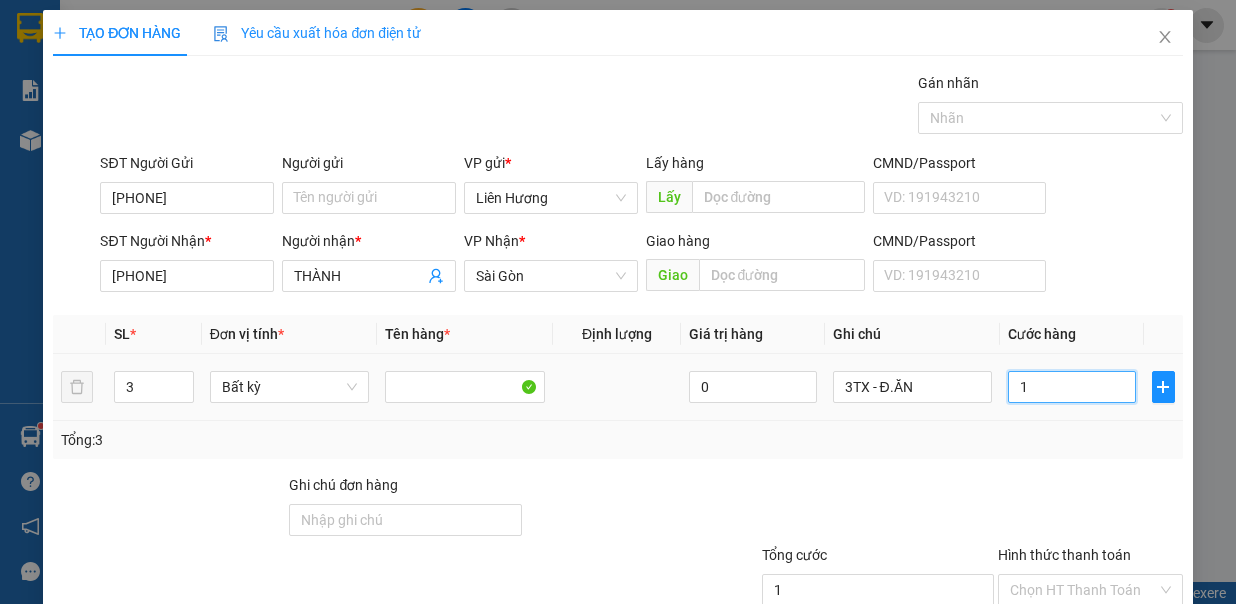 type on "16" 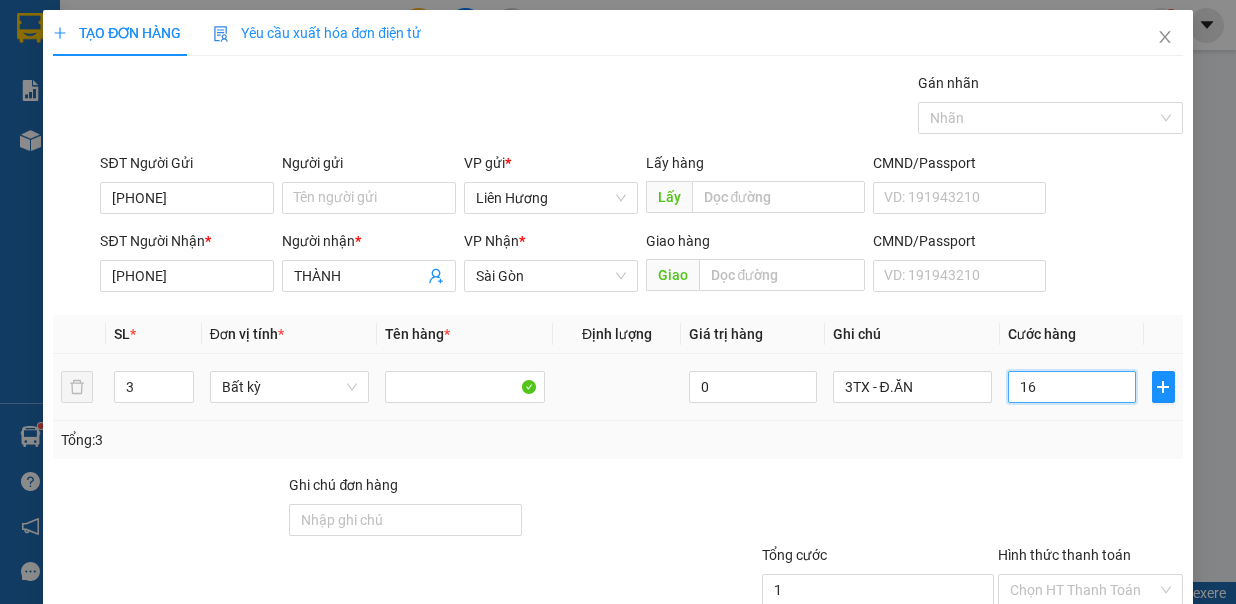 type on "16" 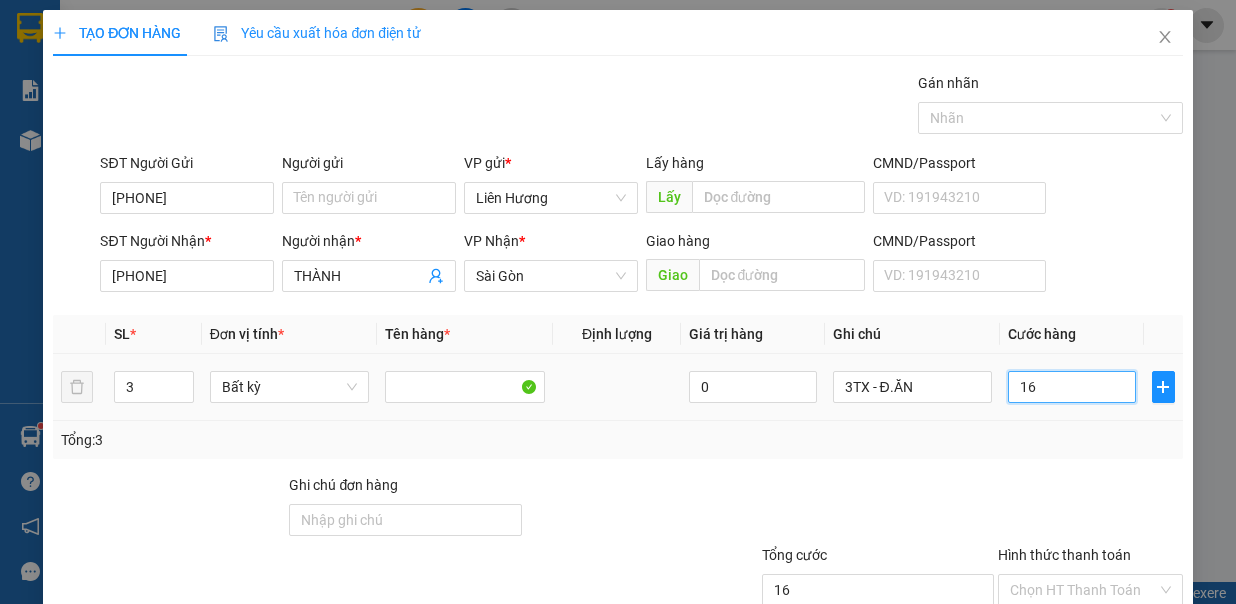 type on "169" 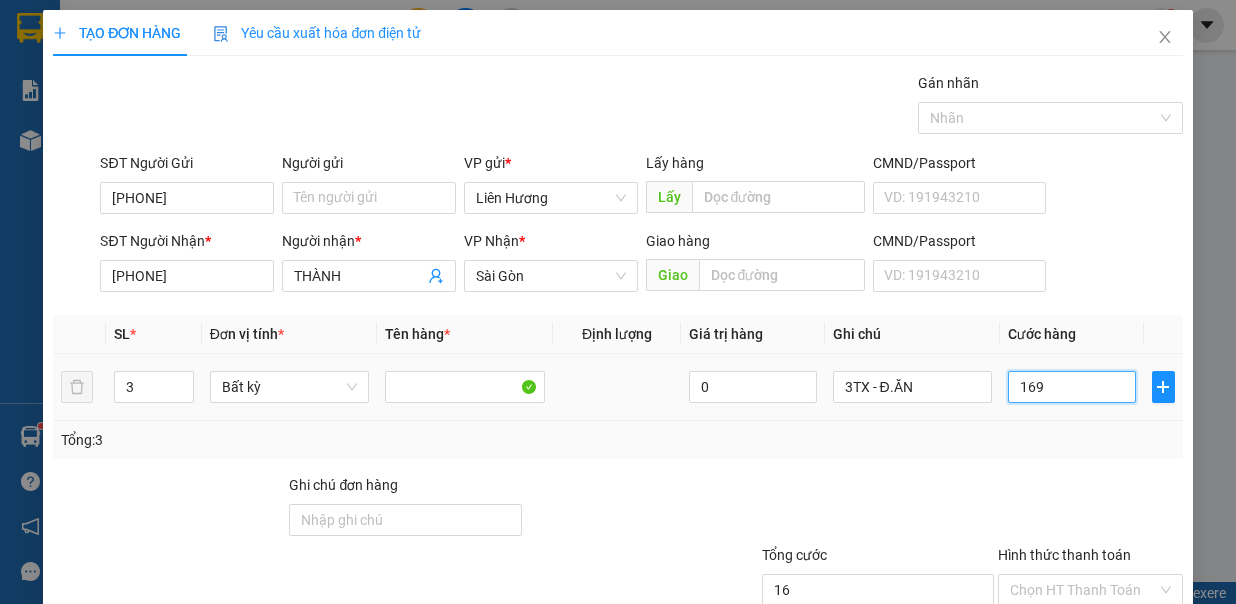 type on "169" 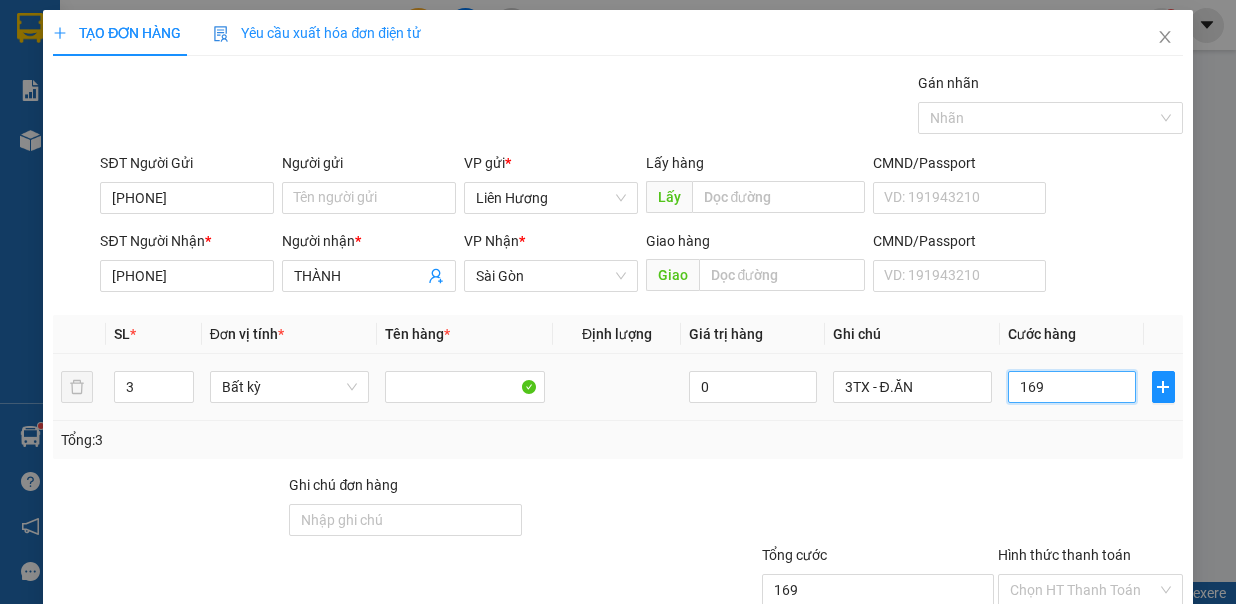 type on "16" 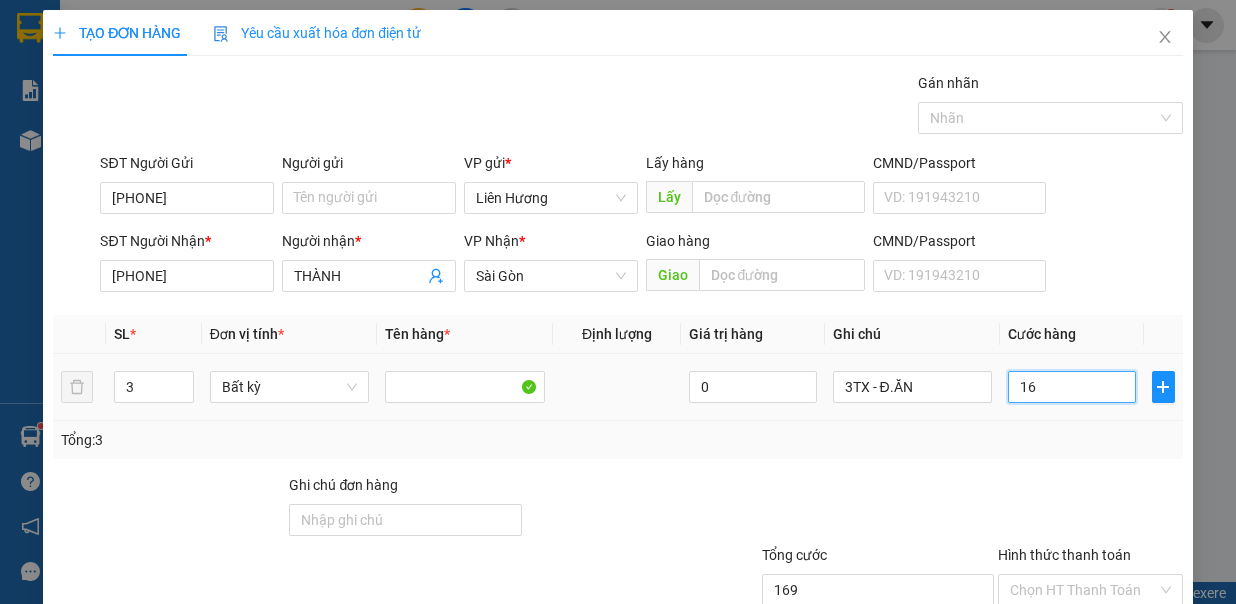 type on "16" 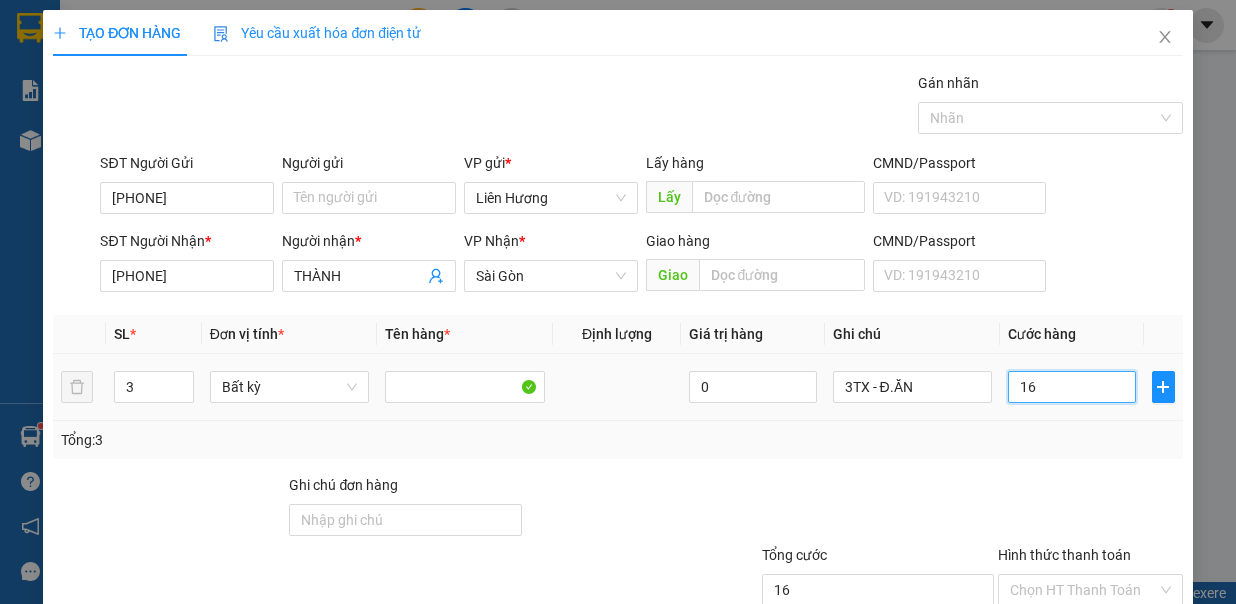 type on "160" 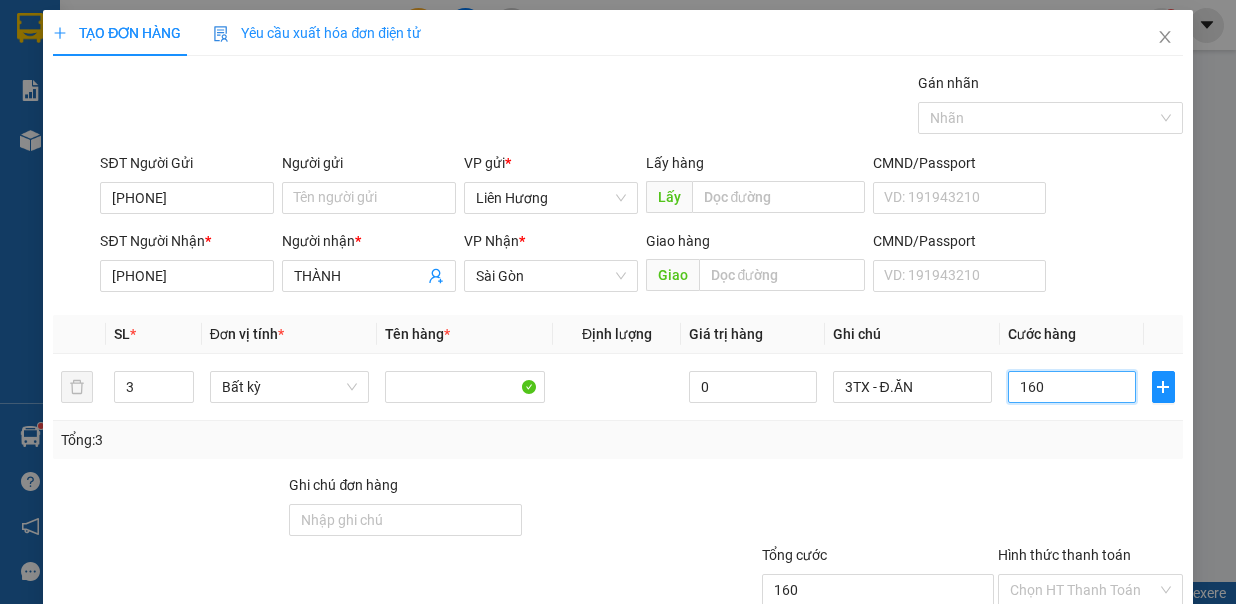 type on "160.000" 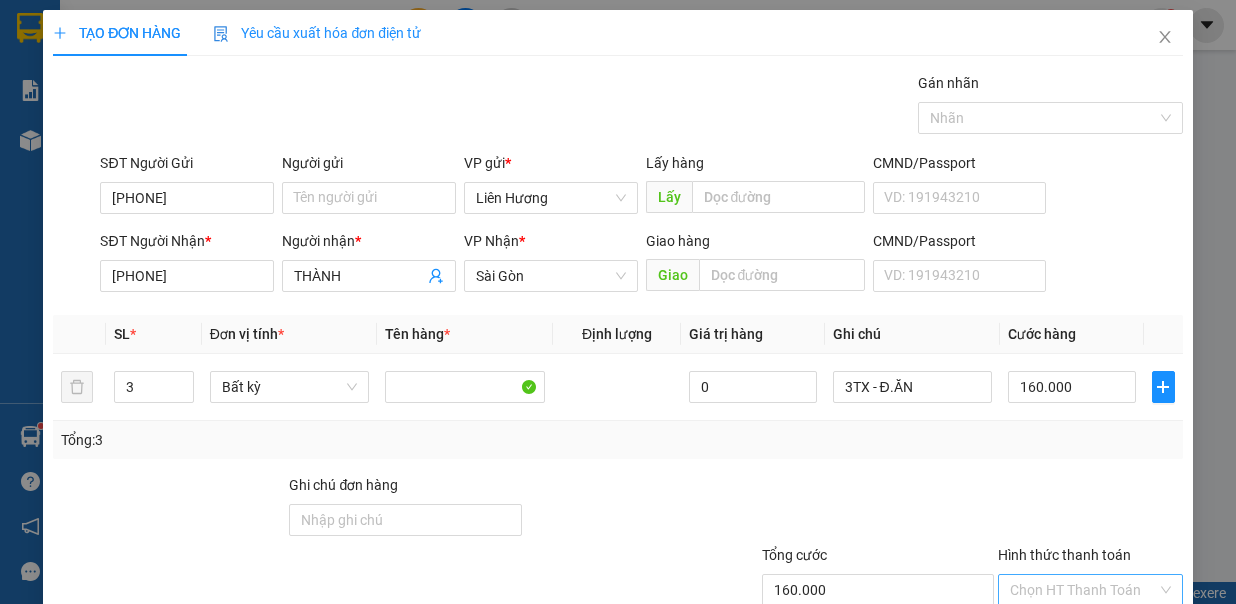 click on "Hình thức thanh toán" at bounding box center (1083, 590) 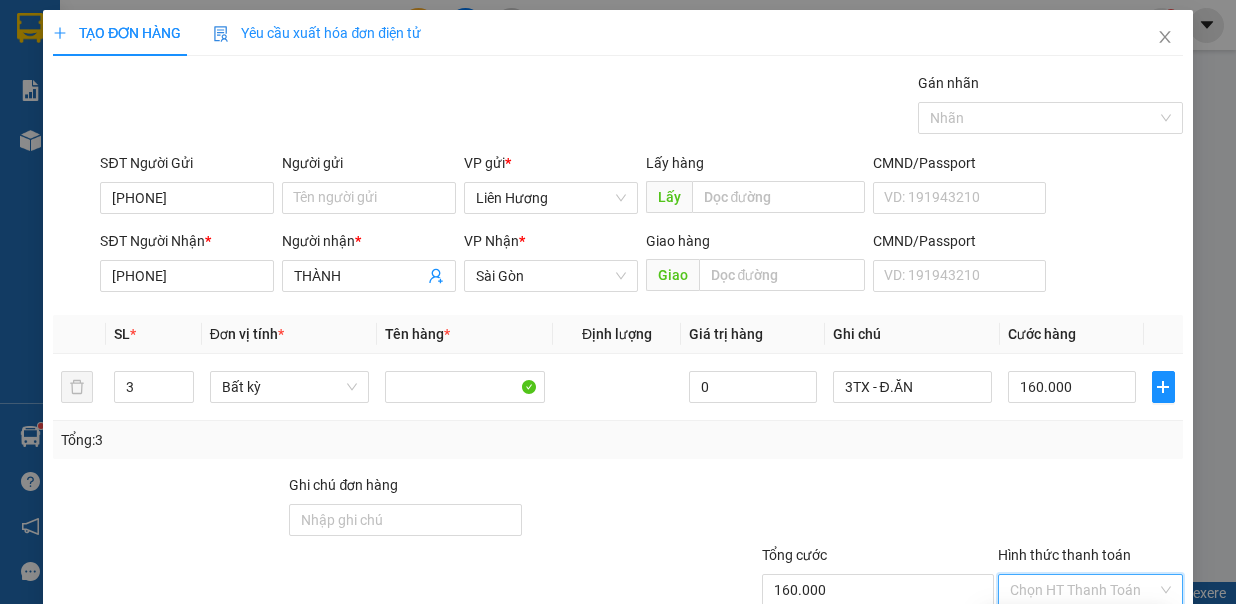 click on "Tại văn phòng" at bounding box center [1076, 625] 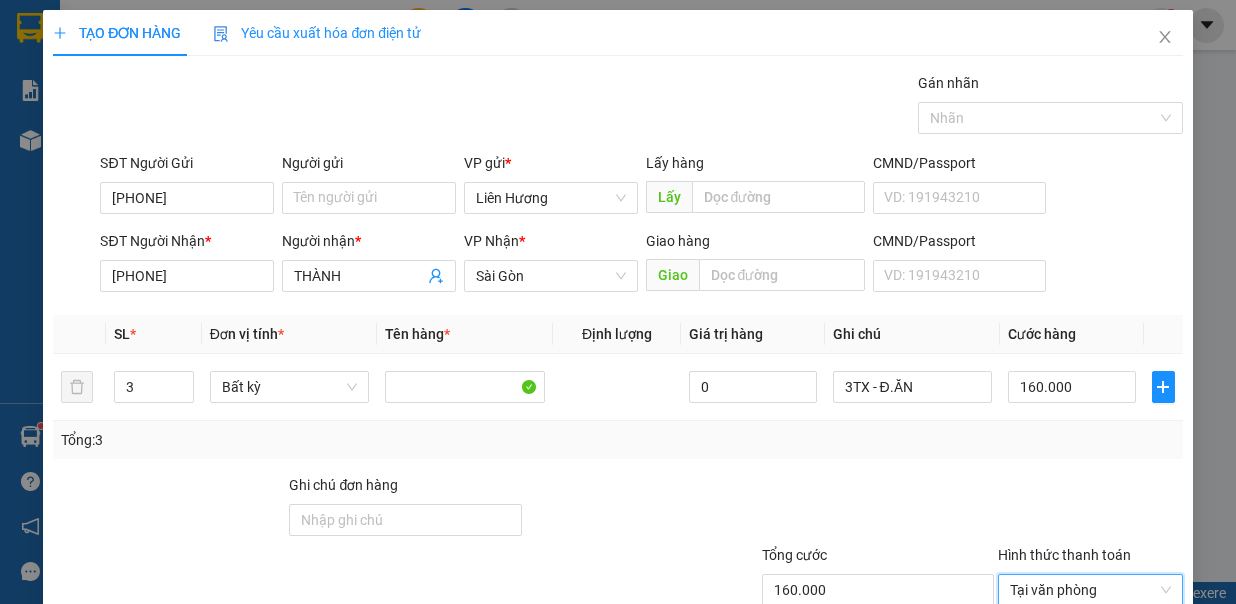 click on "Lưu và In" at bounding box center [1125, 688] 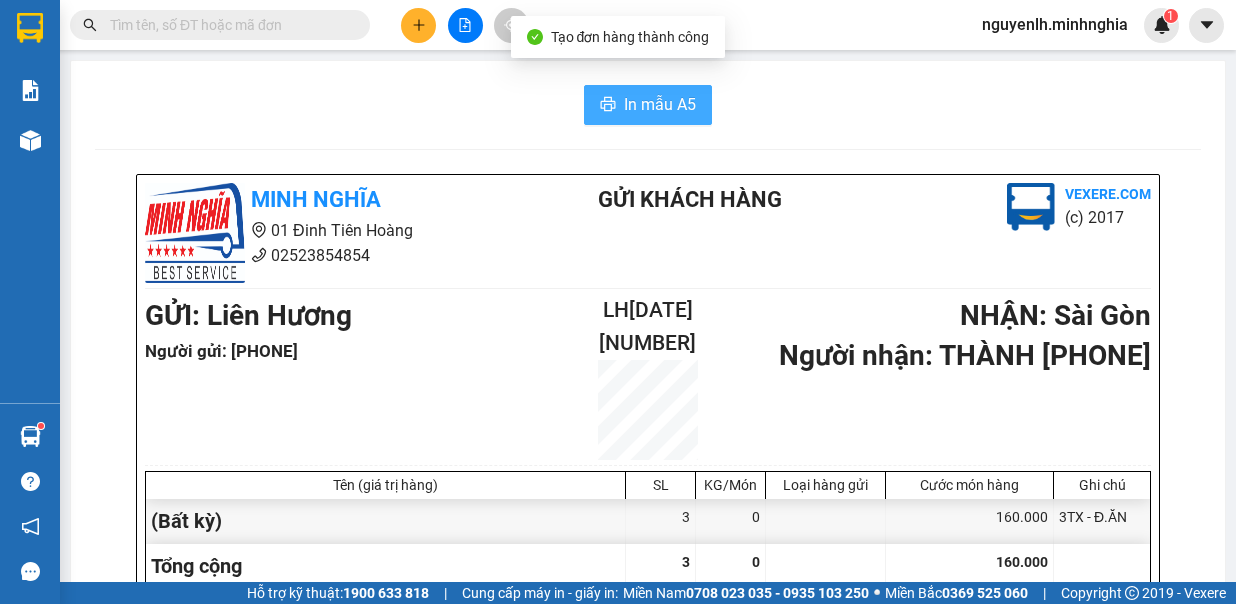 click on "In mẫu A5" at bounding box center (660, 104) 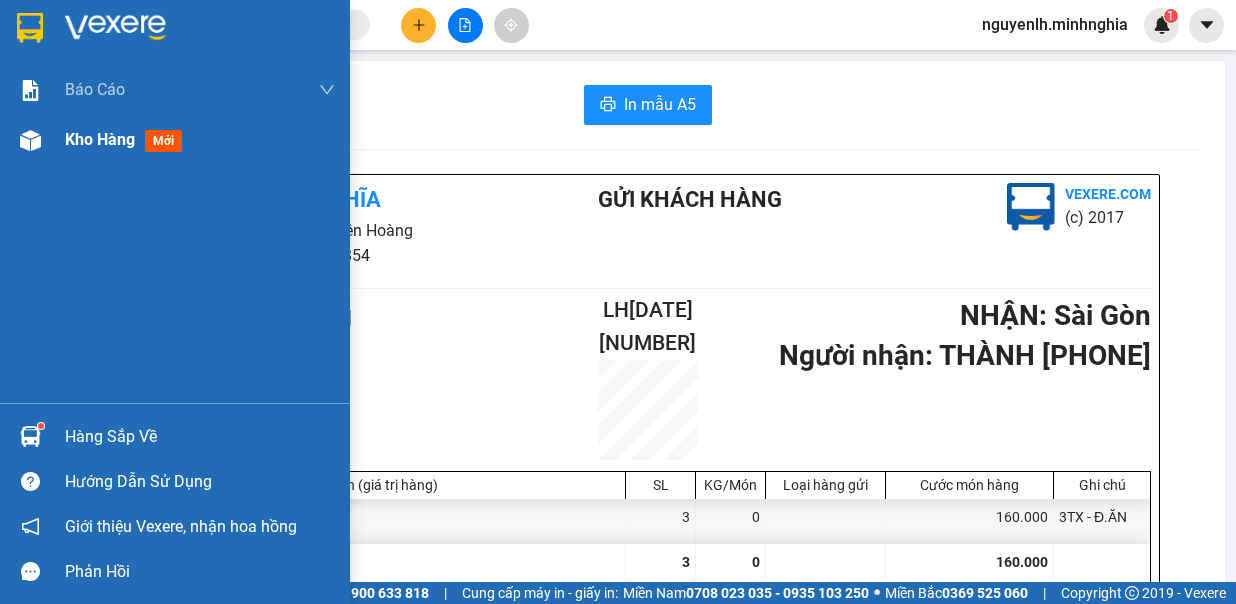 drag, startPoint x: 95, startPoint y: 124, endPoint x: 149, endPoint y: 157, distance: 63.28507 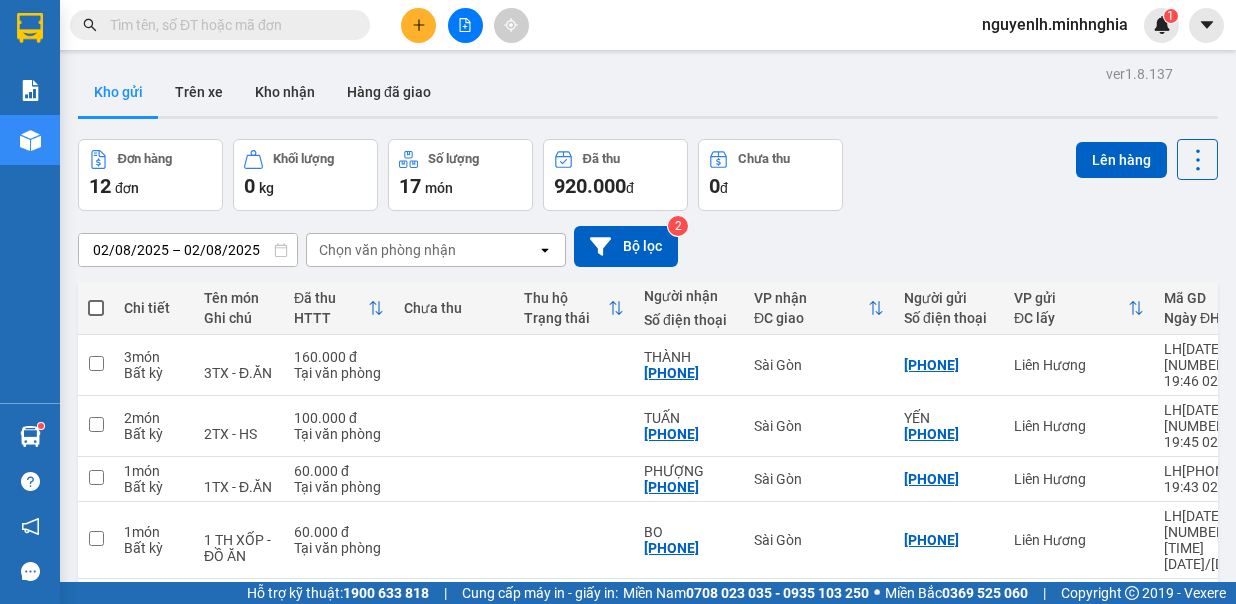 click 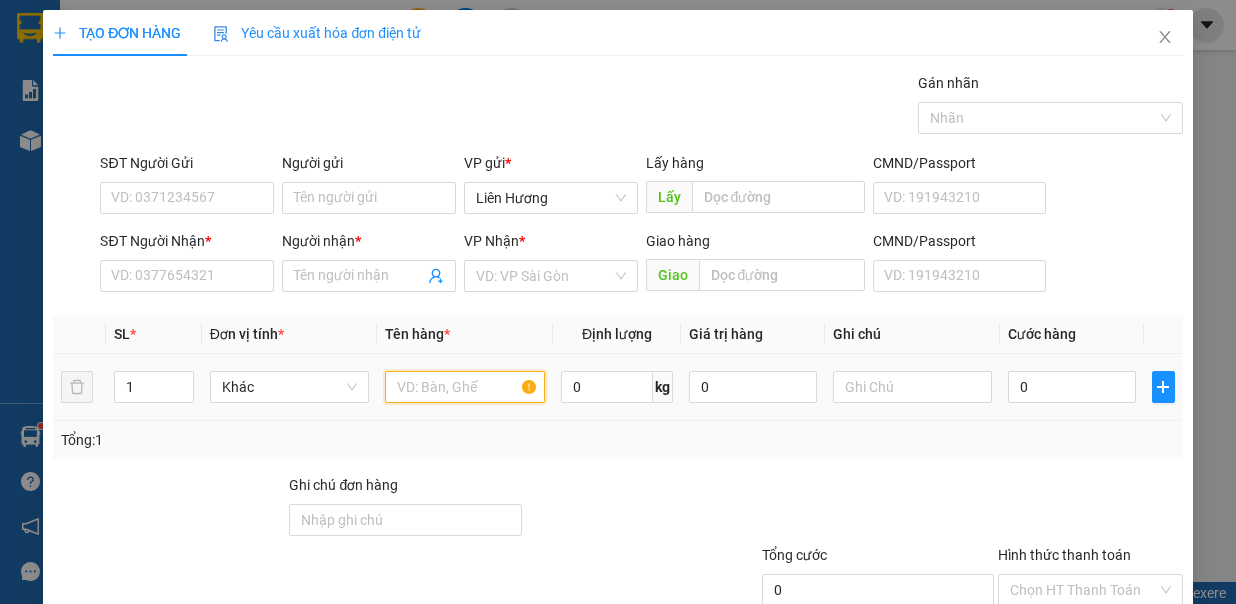 click at bounding box center (465, 387) 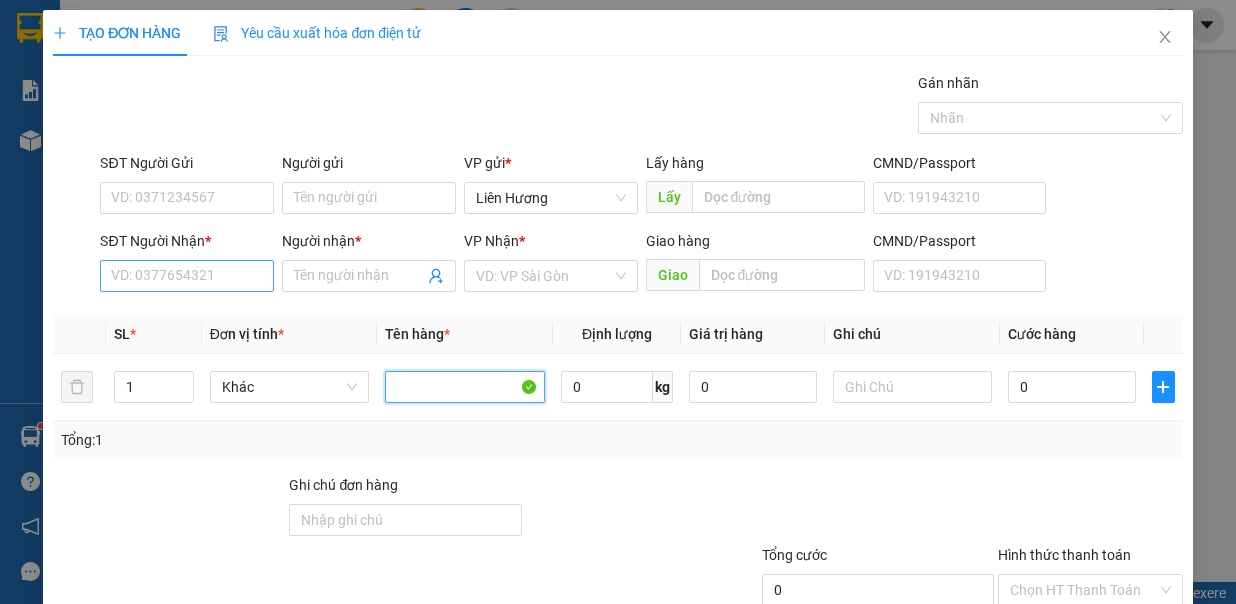 type 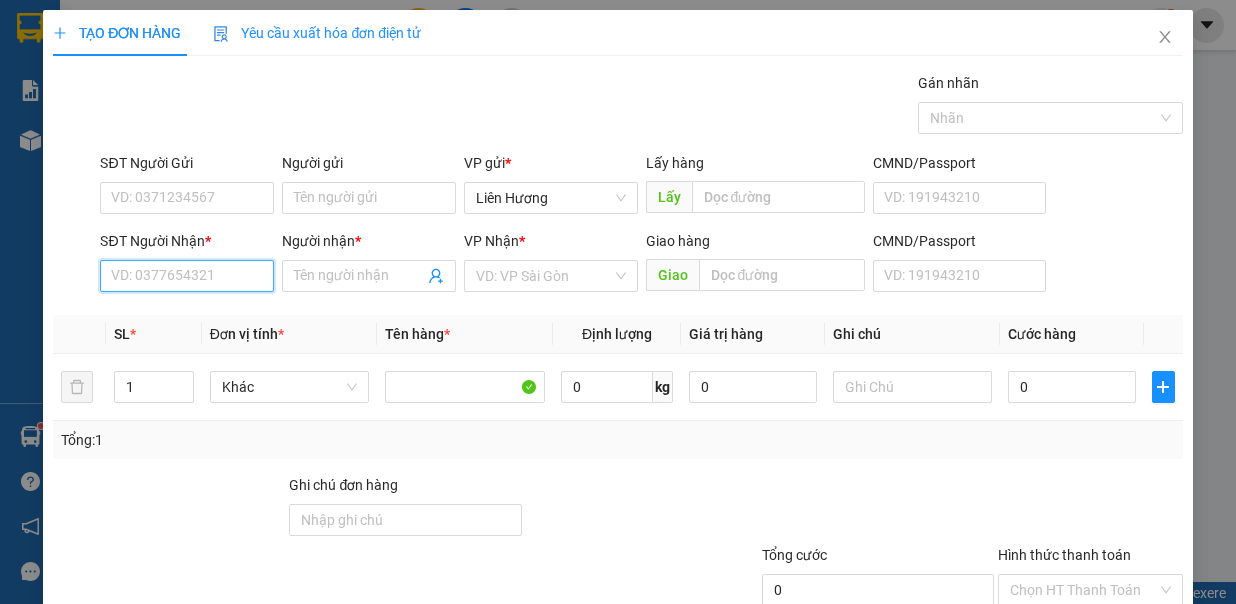 click on "SĐT Người Nhận  *" at bounding box center (187, 276) 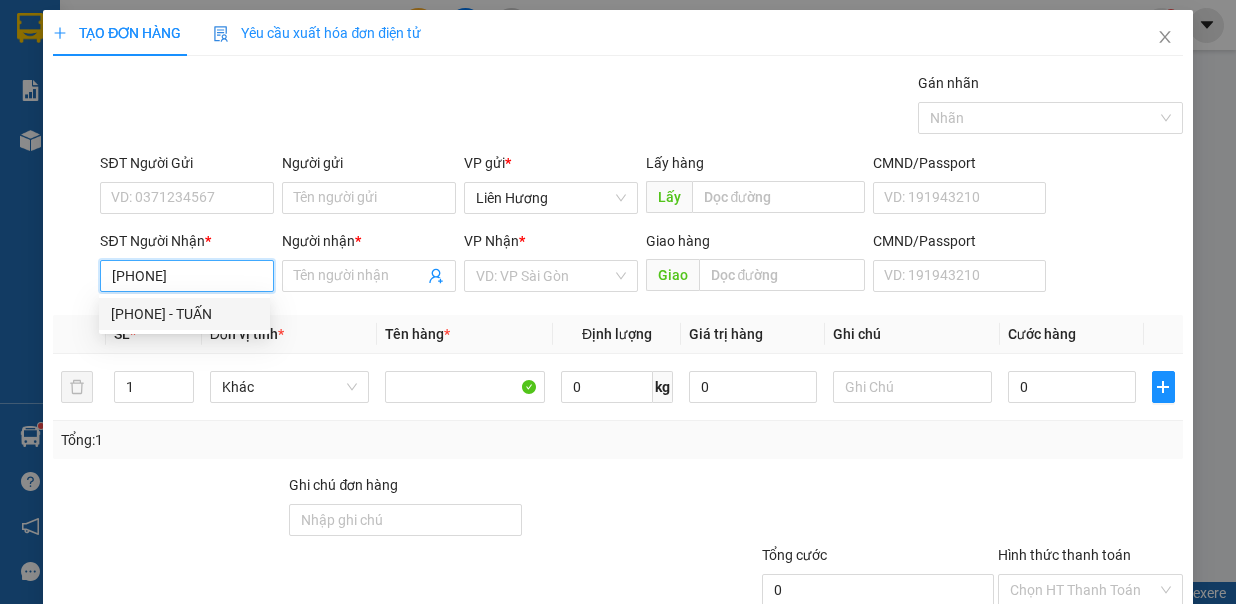 click on "0978678991 - TUẤN" at bounding box center (184, 314) 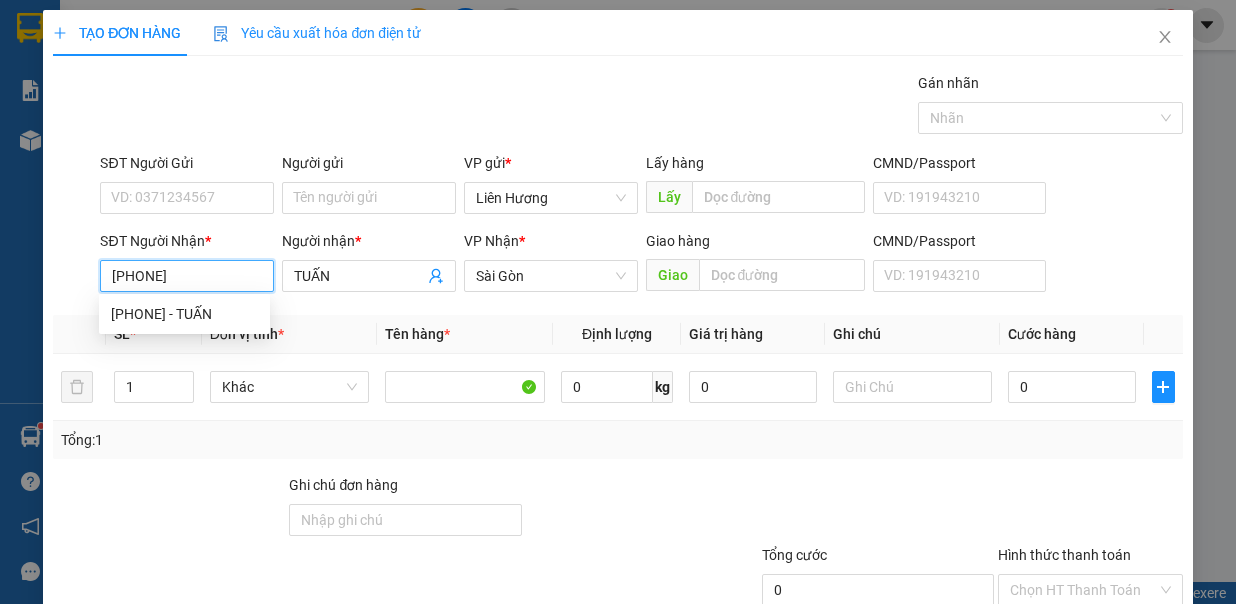 type on "0978678991" 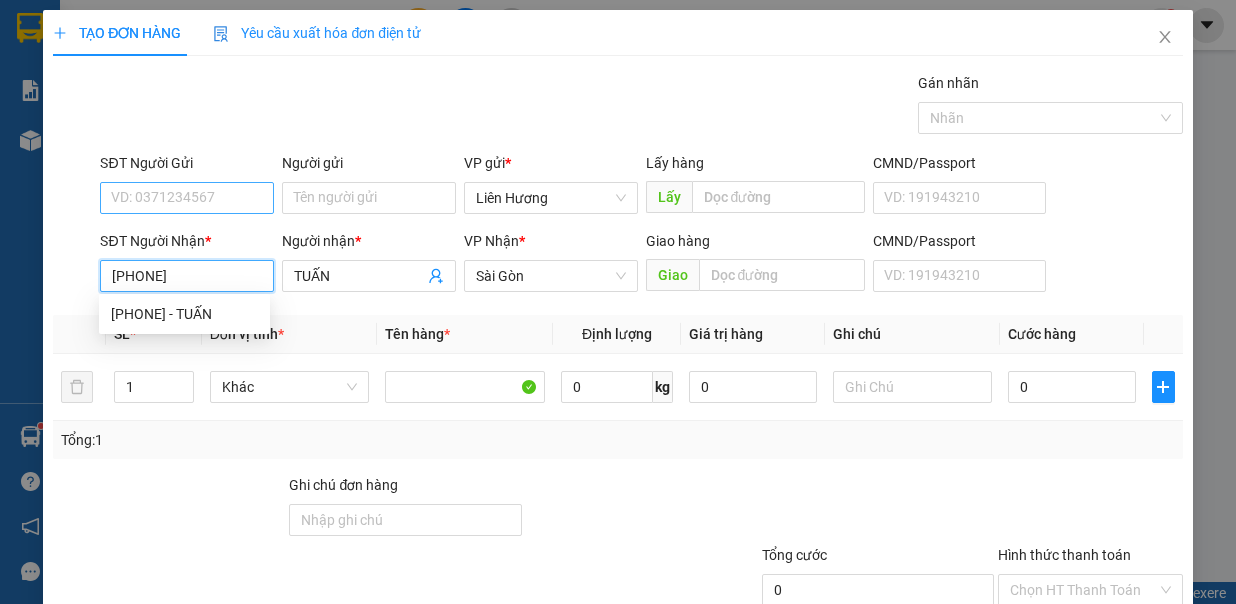 type on "0978678991" 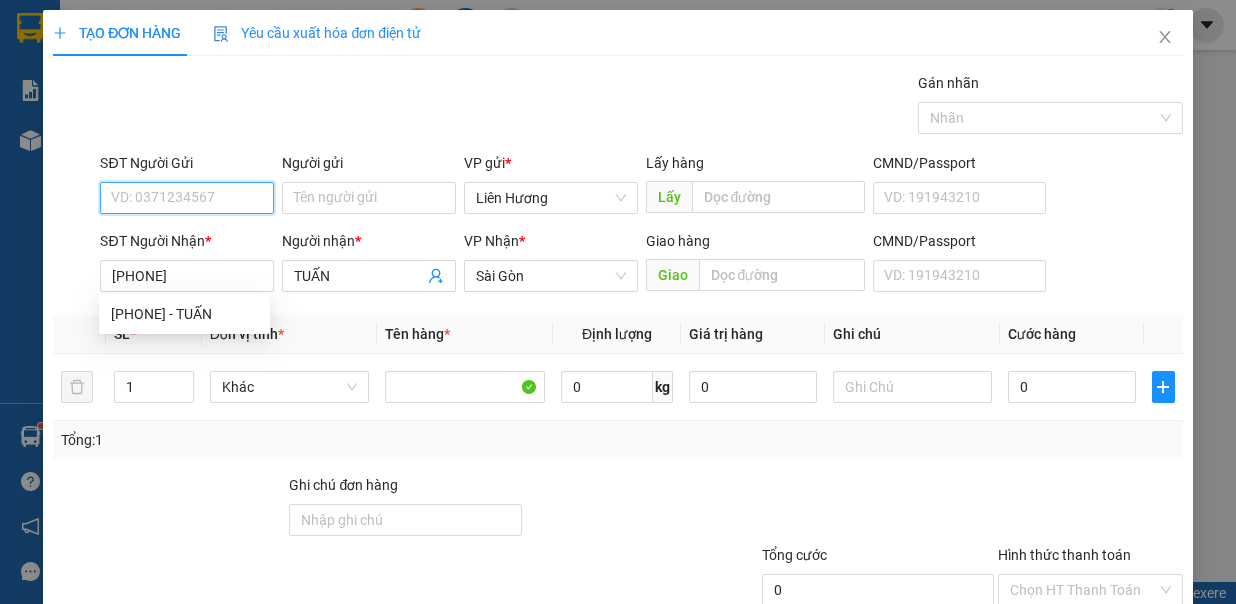 click on "SĐT Người Gửi" at bounding box center (187, 198) 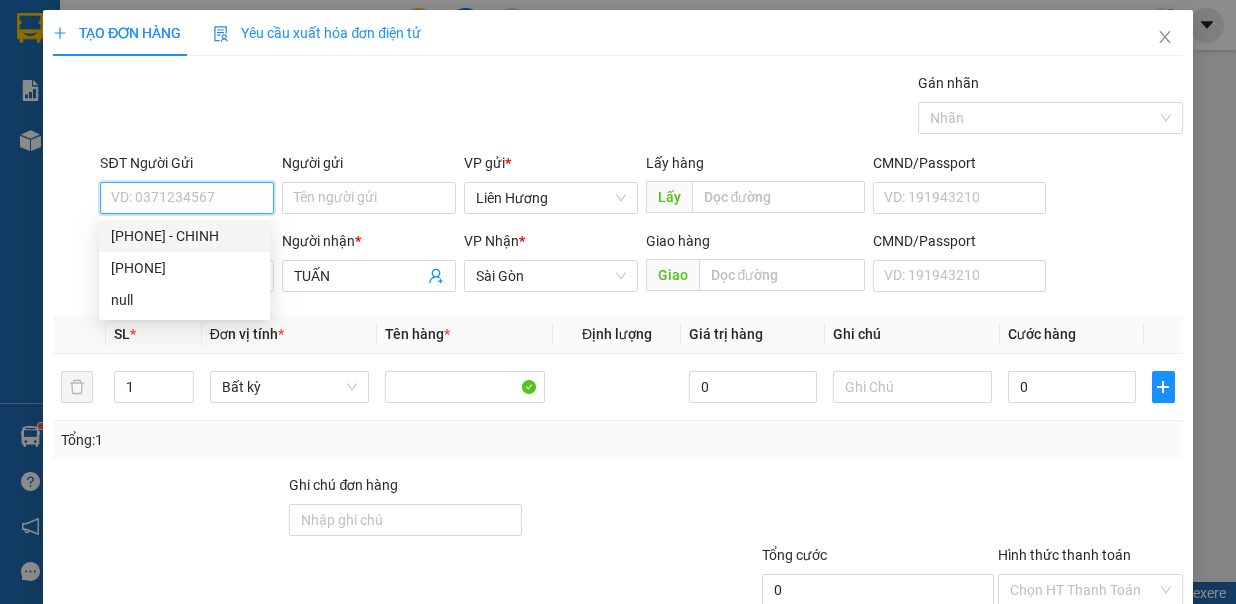 click on "0913933321 - CHINH" at bounding box center [184, 236] 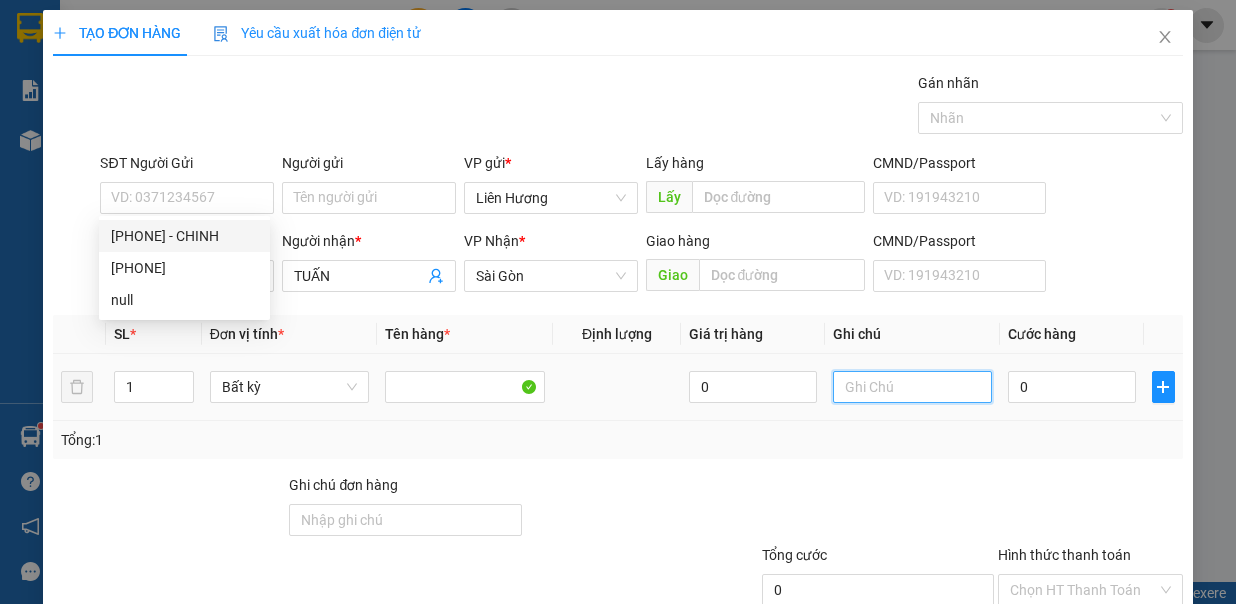 click at bounding box center (913, 387) 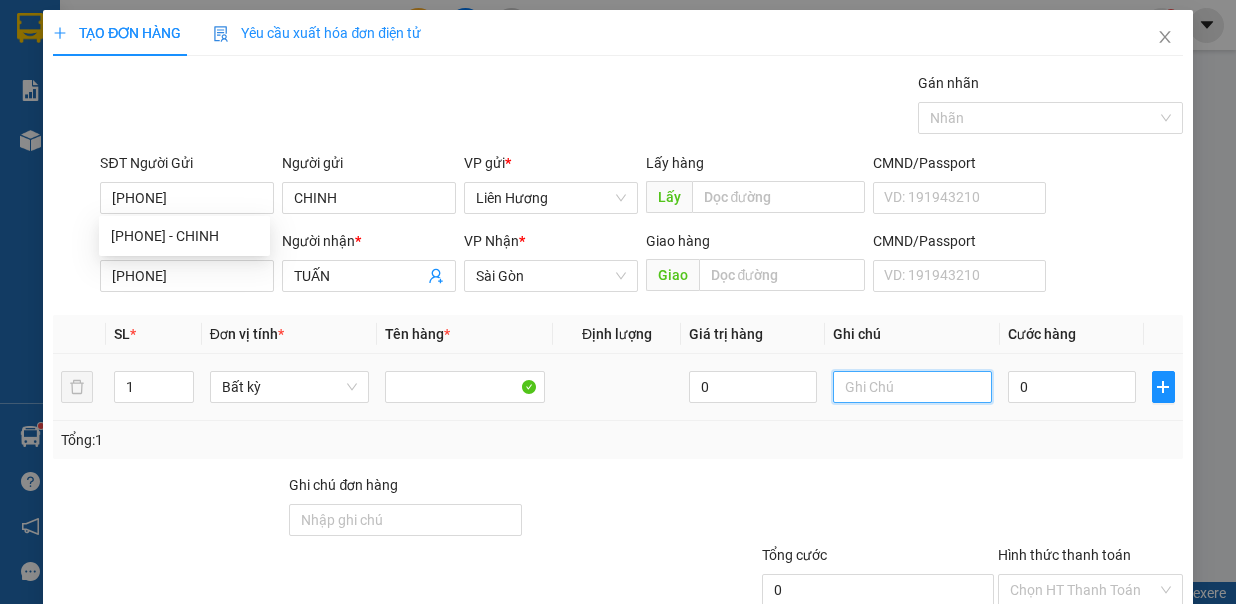 type on "0913933321" 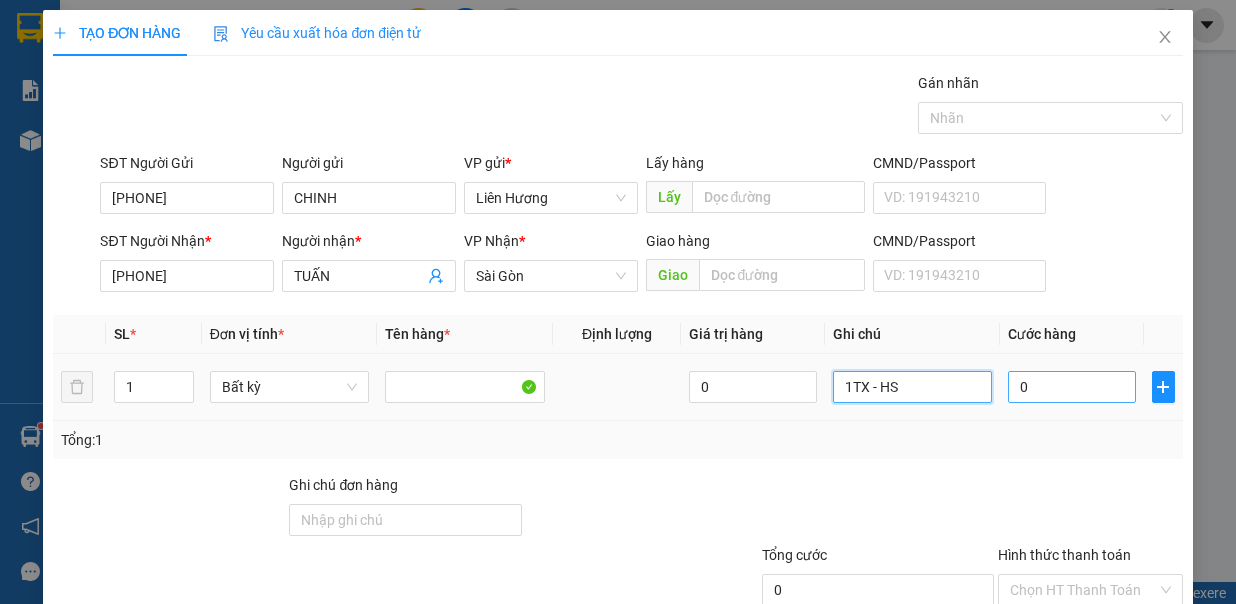 type on "1TX - HS" 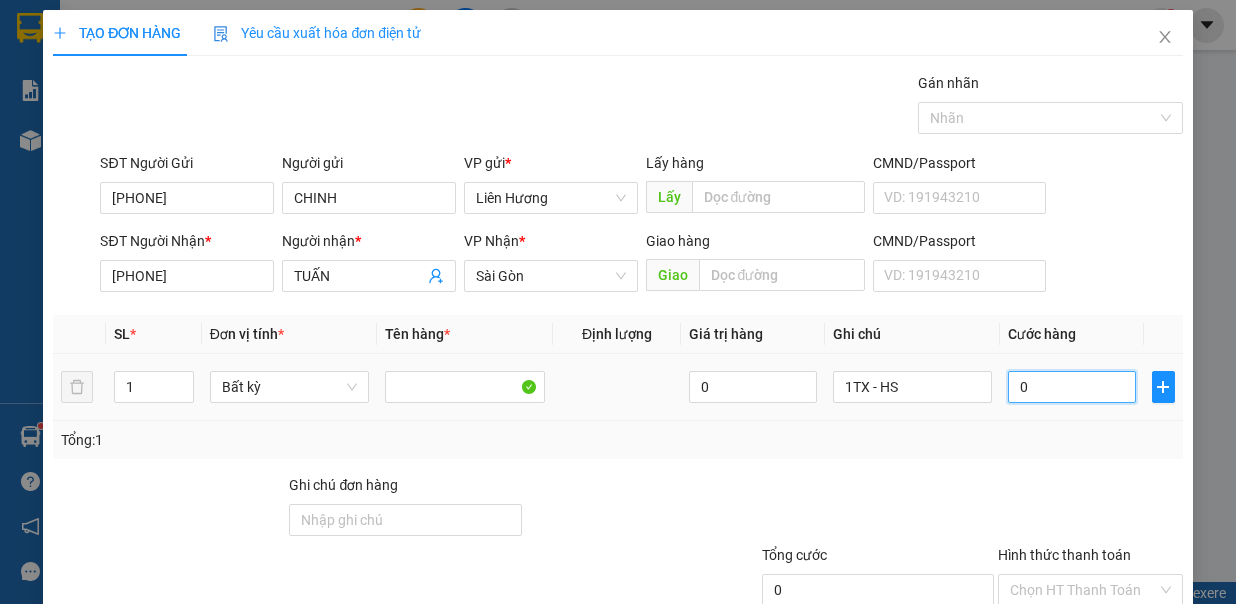 click on "0" at bounding box center (1072, 387) 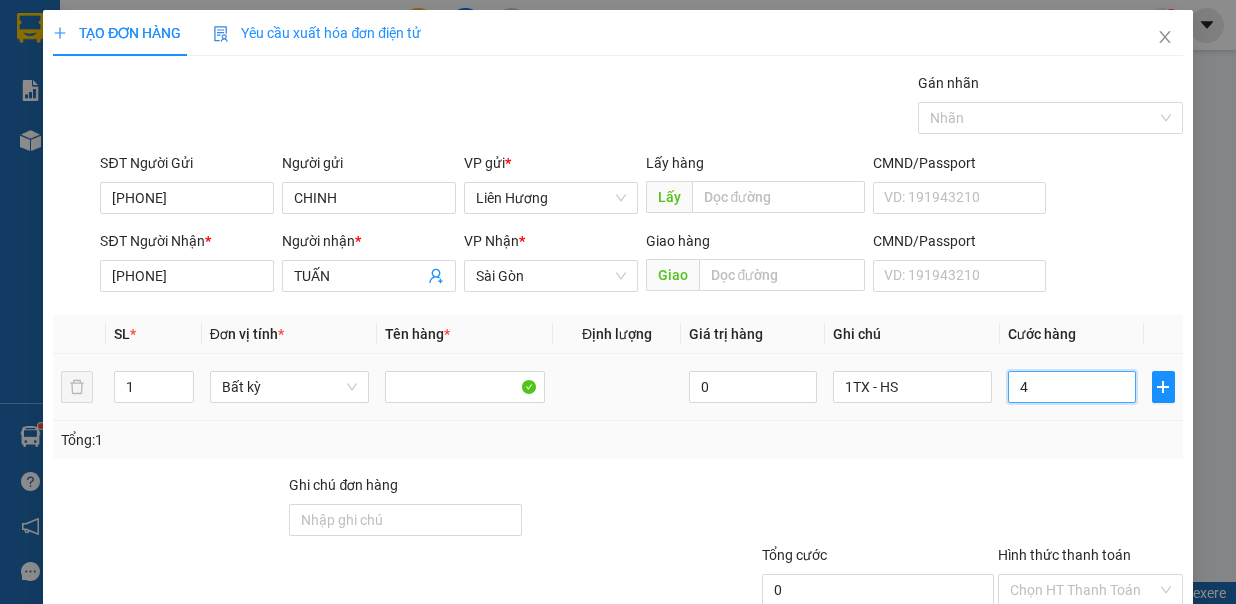 type on "4" 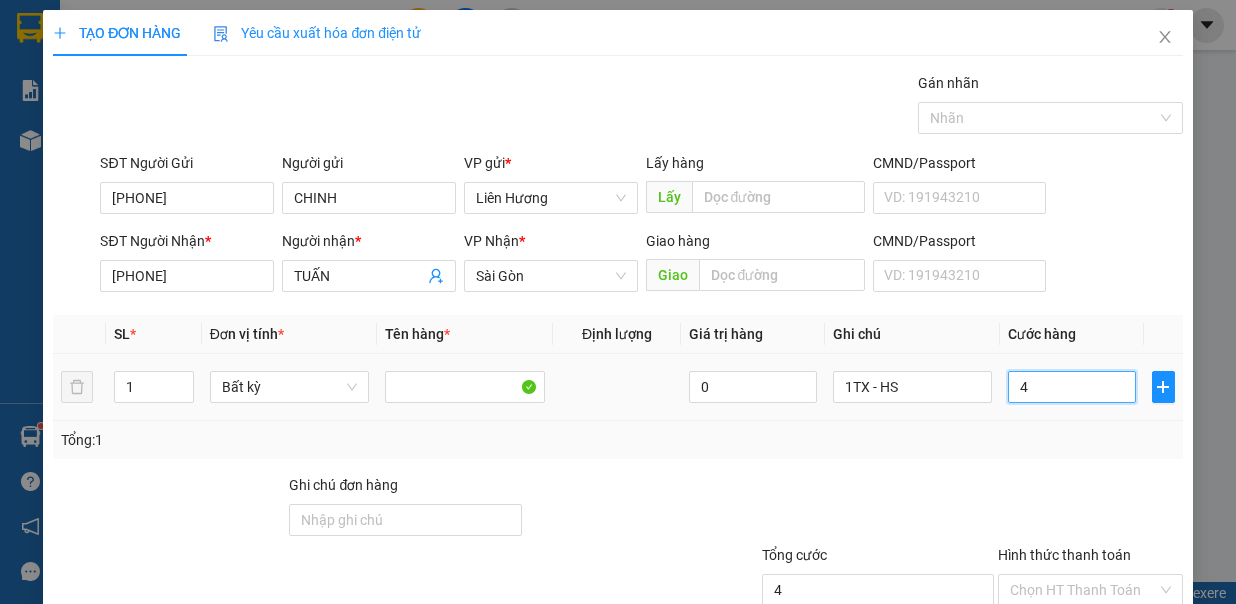type on "40" 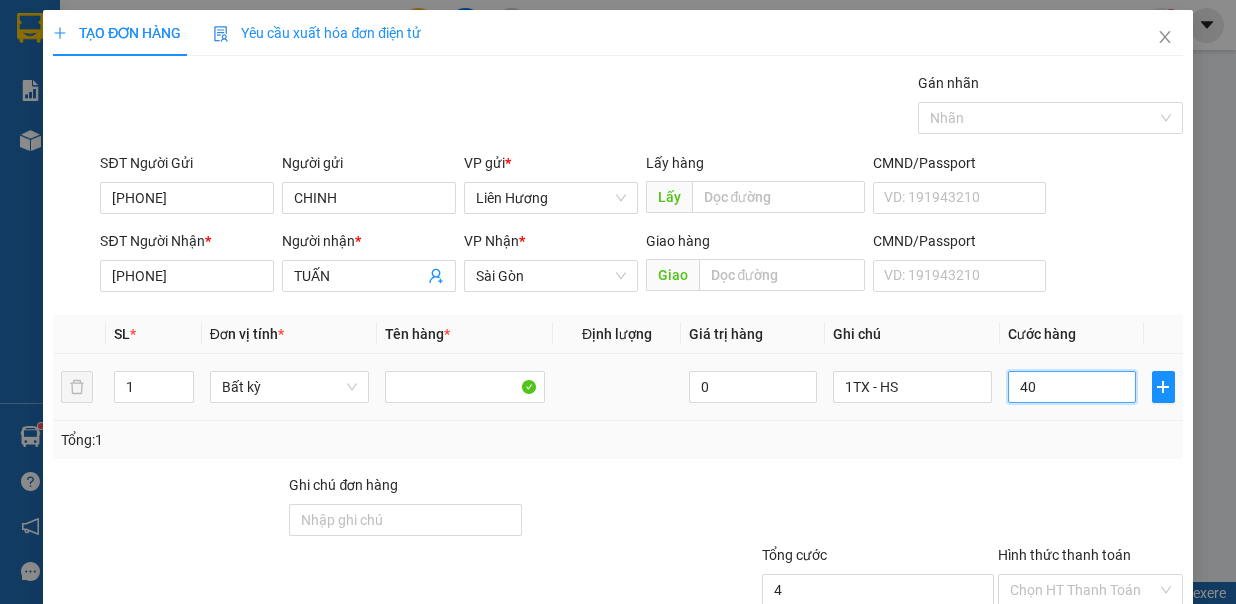 type on "40" 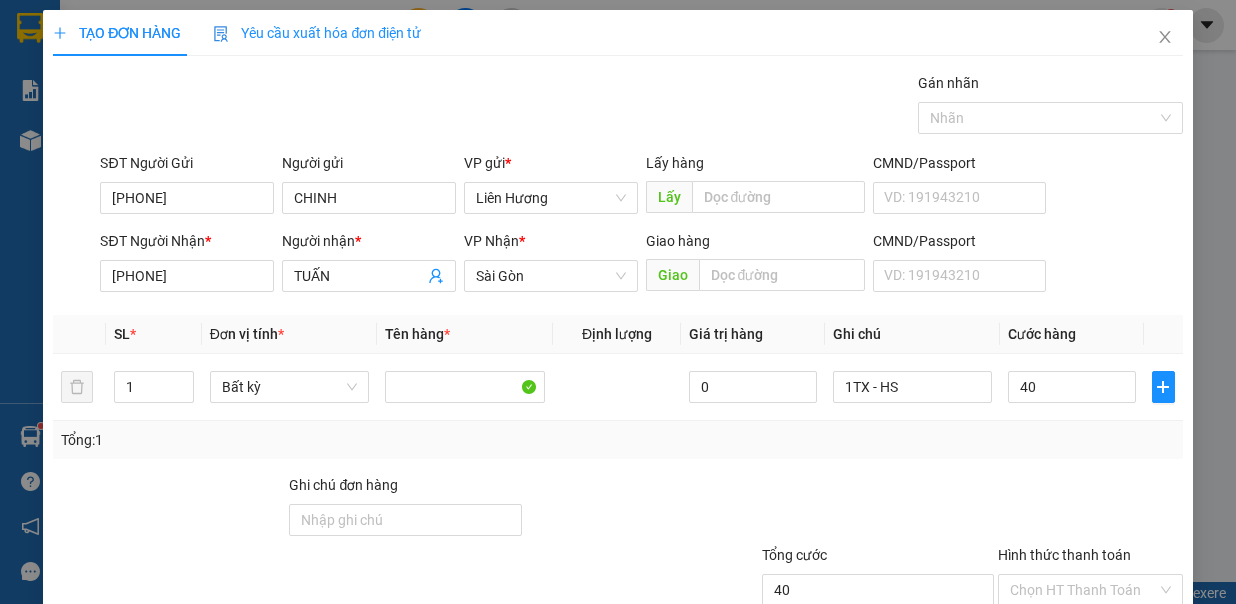 click on "Hình thức thanh toán" at bounding box center [1083, 590] 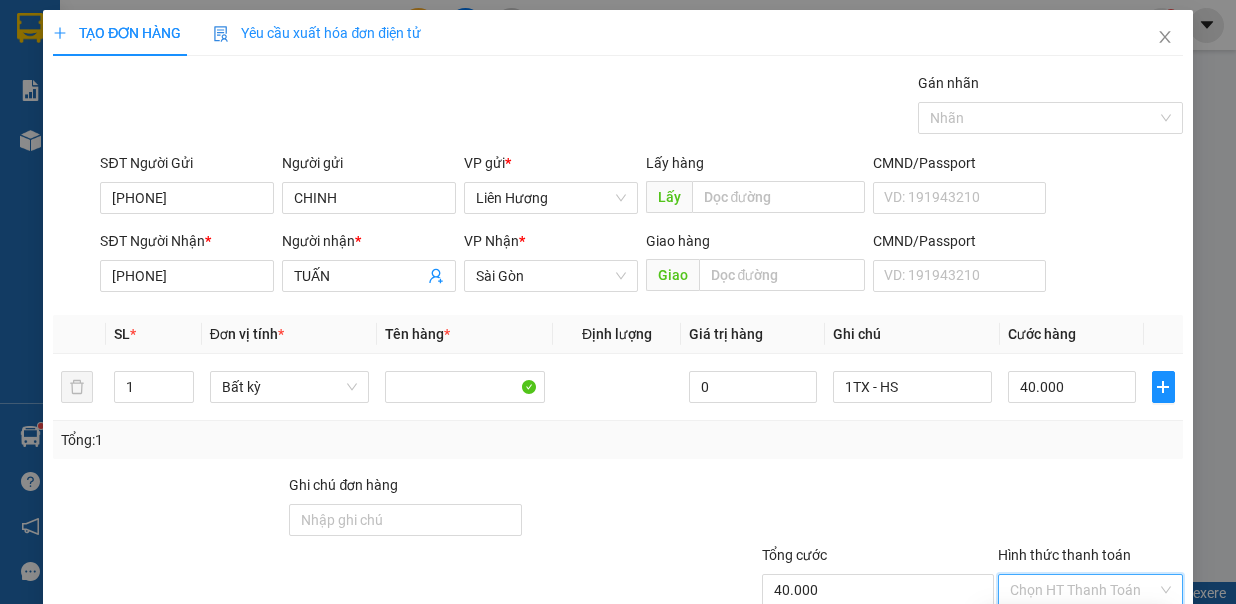 drag, startPoint x: 1079, startPoint y: 487, endPoint x: 1121, endPoint y: 538, distance: 66.068146 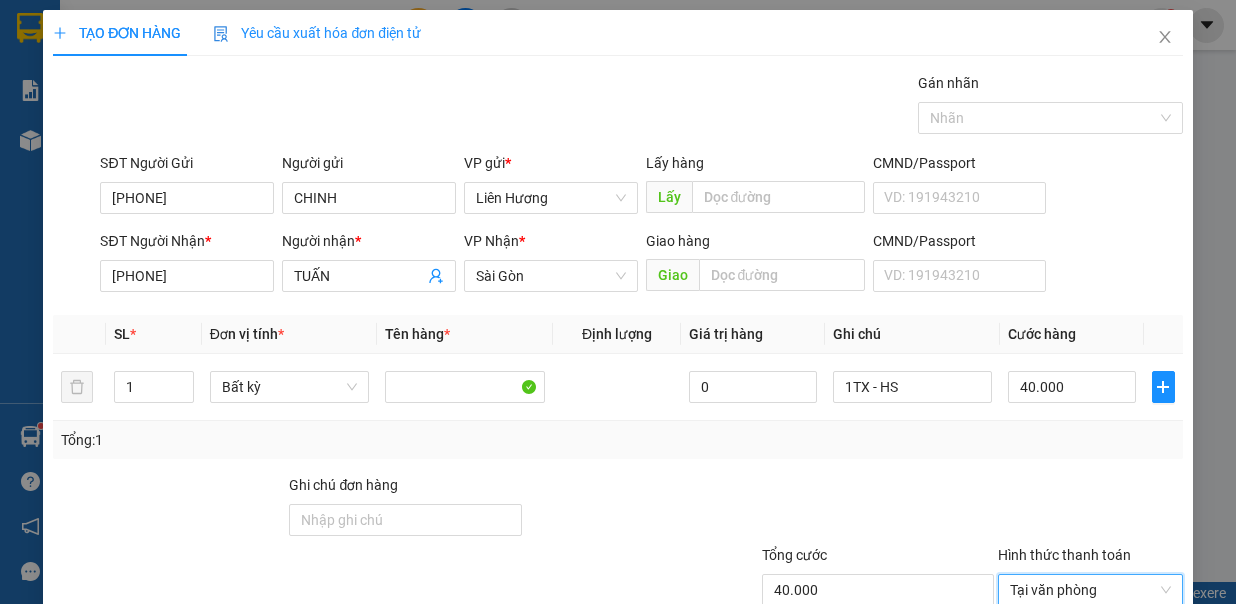 click on "Lưu và In" at bounding box center (1125, 688) 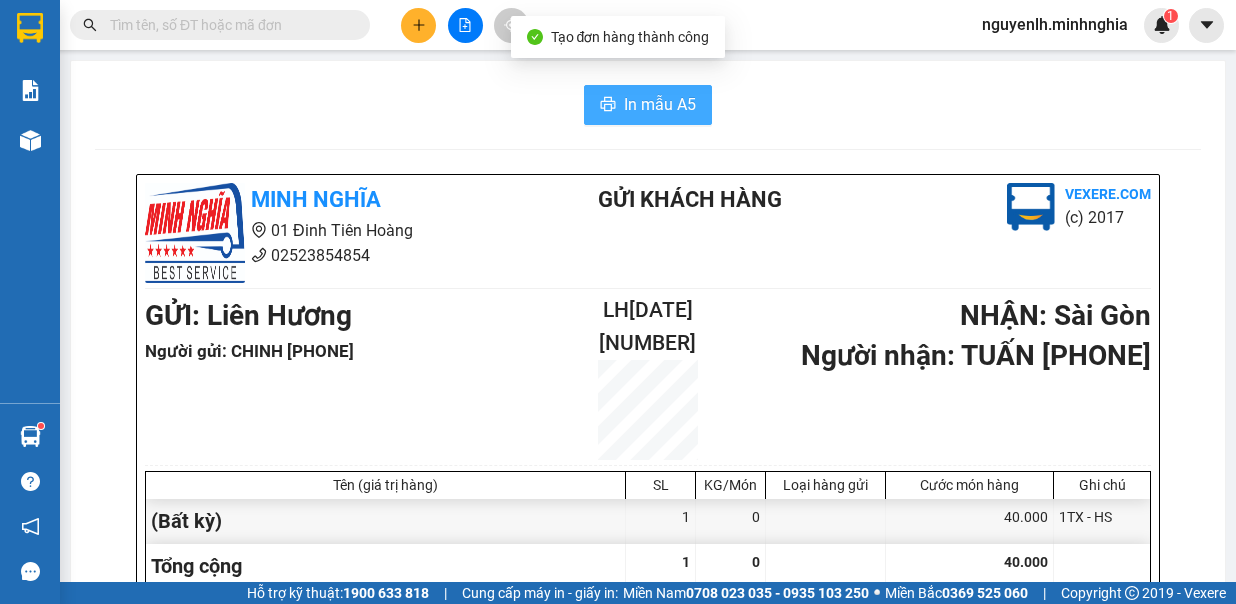click on "In mẫu A5" at bounding box center [660, 104] 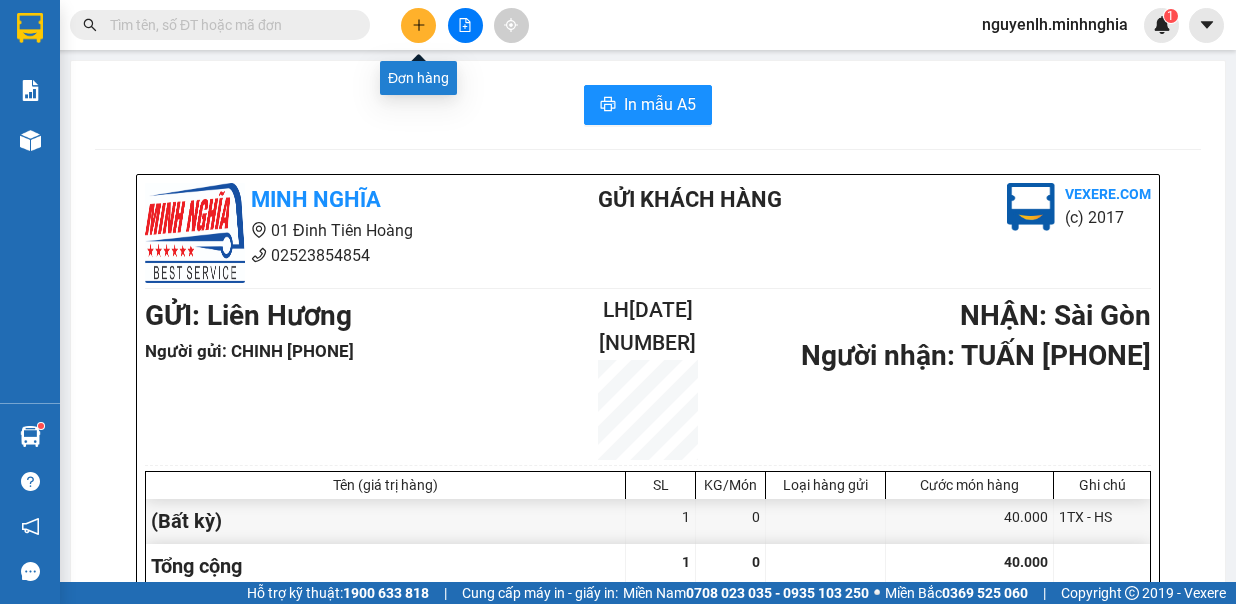 click at bounding box center [418, 25] 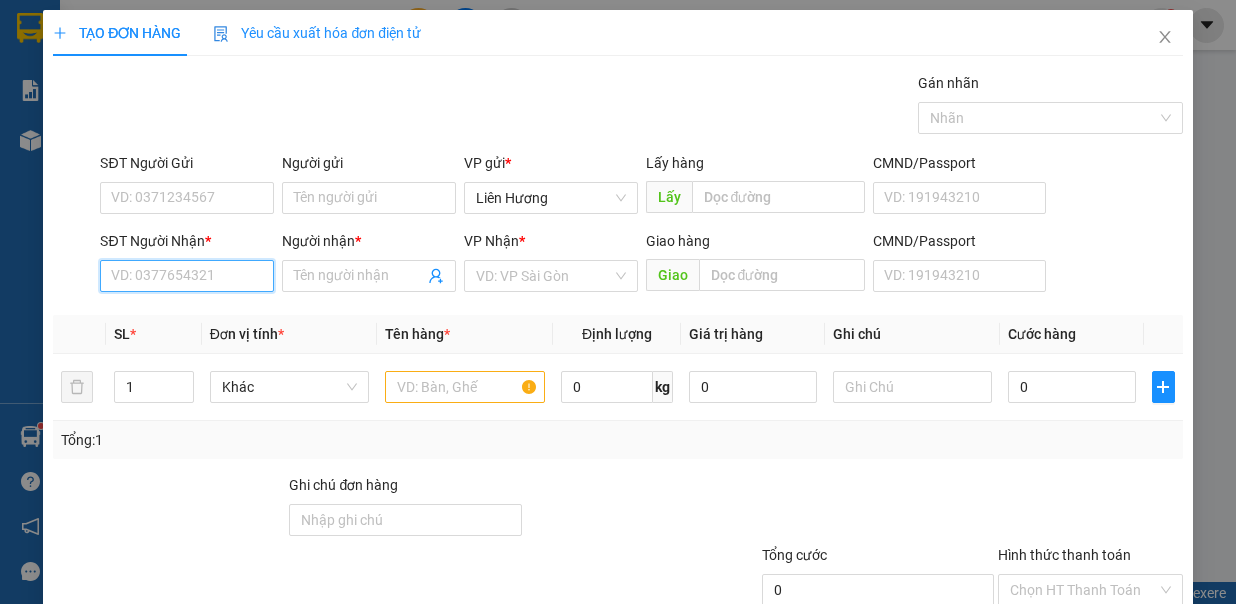 click on "SĐT Người Nhận  *" at bounding box center (187, 276) 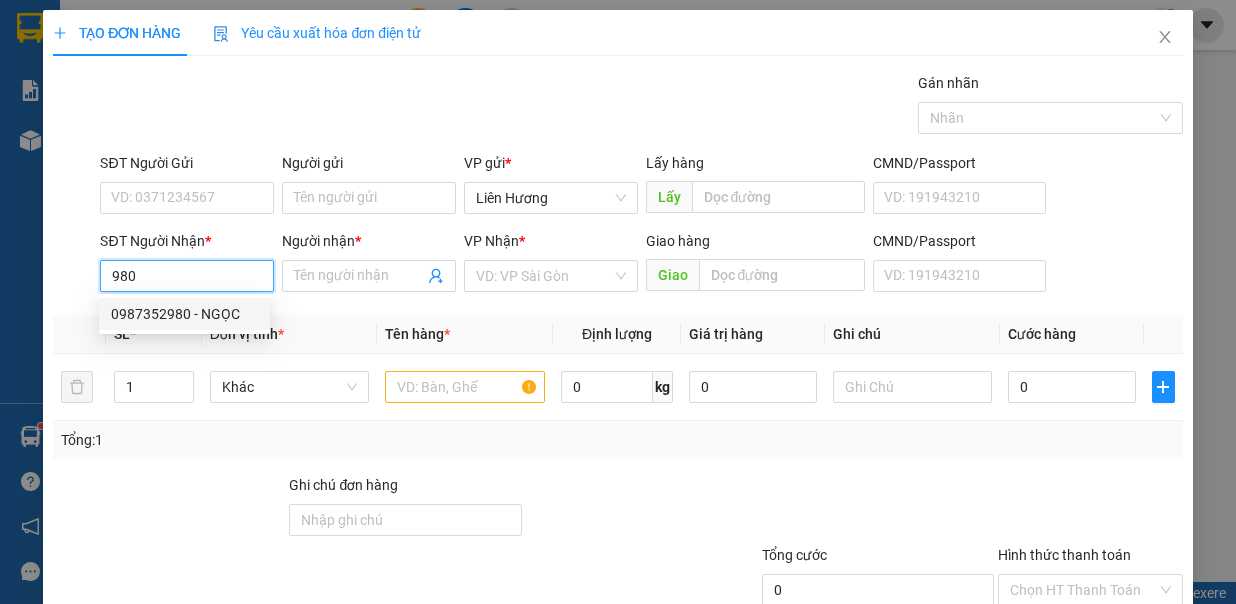 click on "0987352980 - NGỌC" at bounding box center (184, 314) 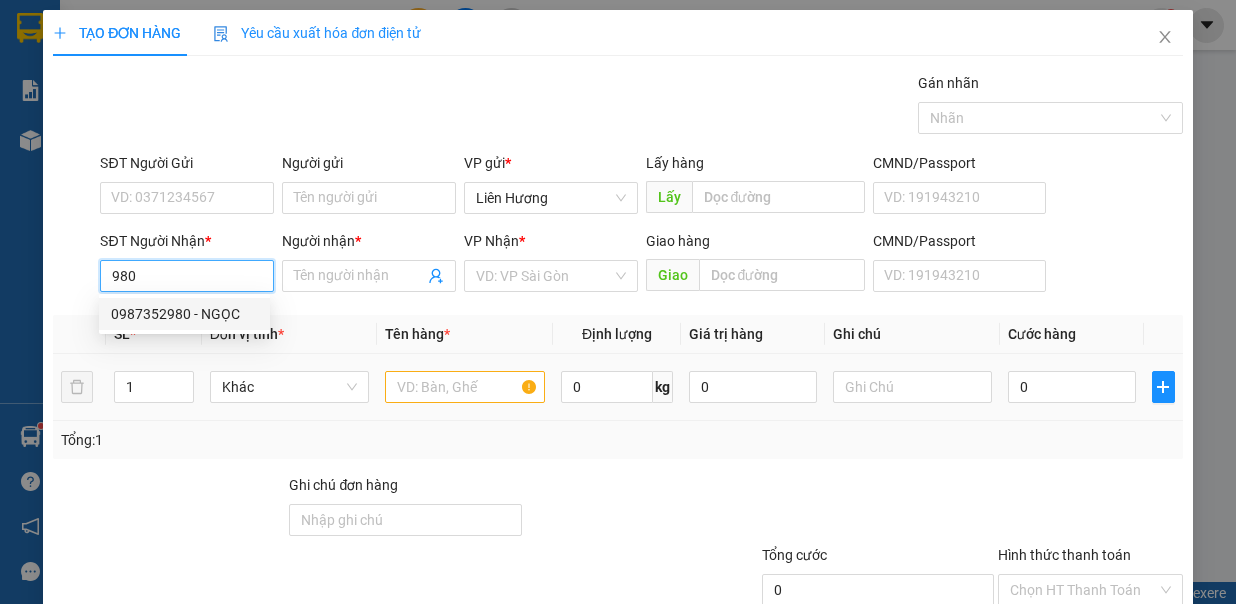 type on "0987352980" 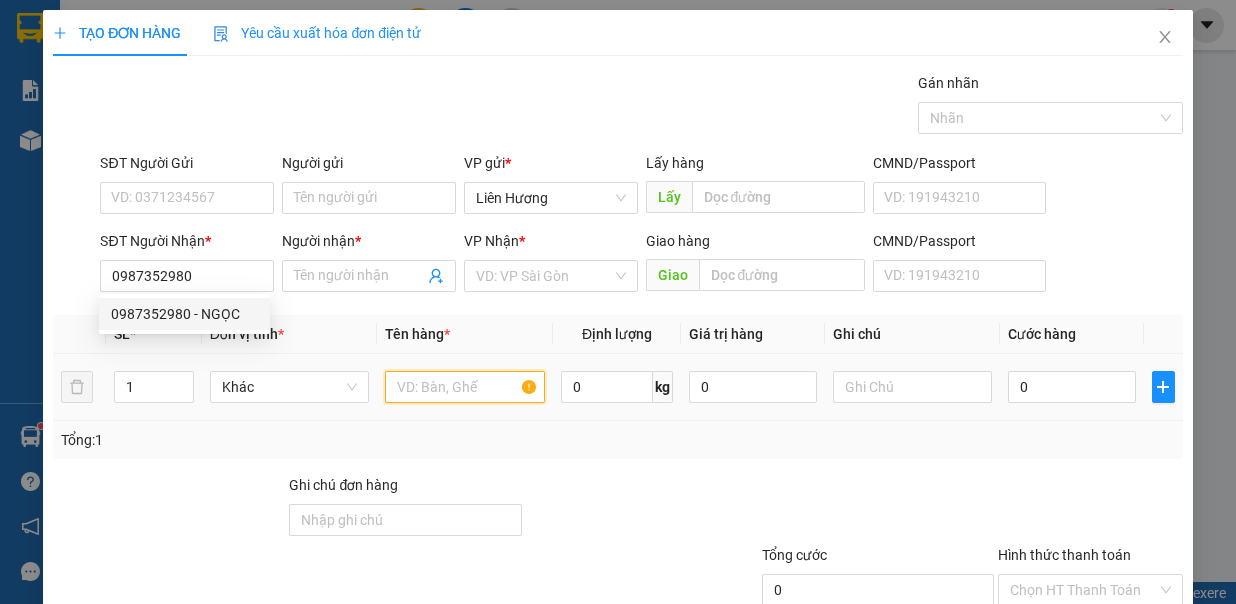 click at bounding box center (465, 387) 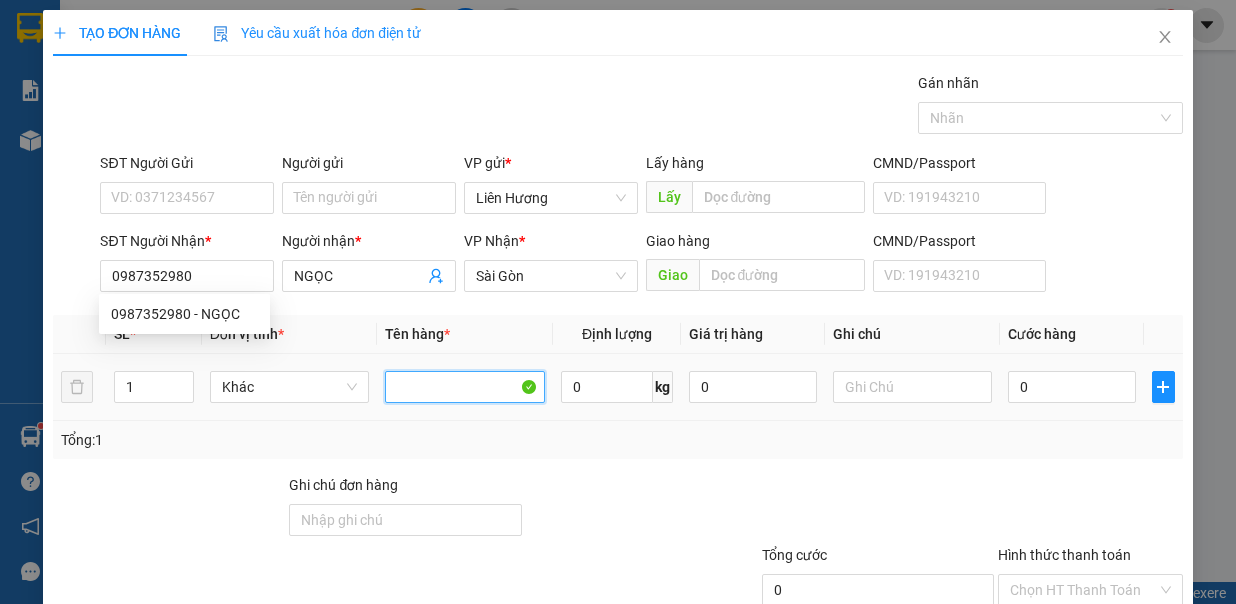 type on "NGỌC" 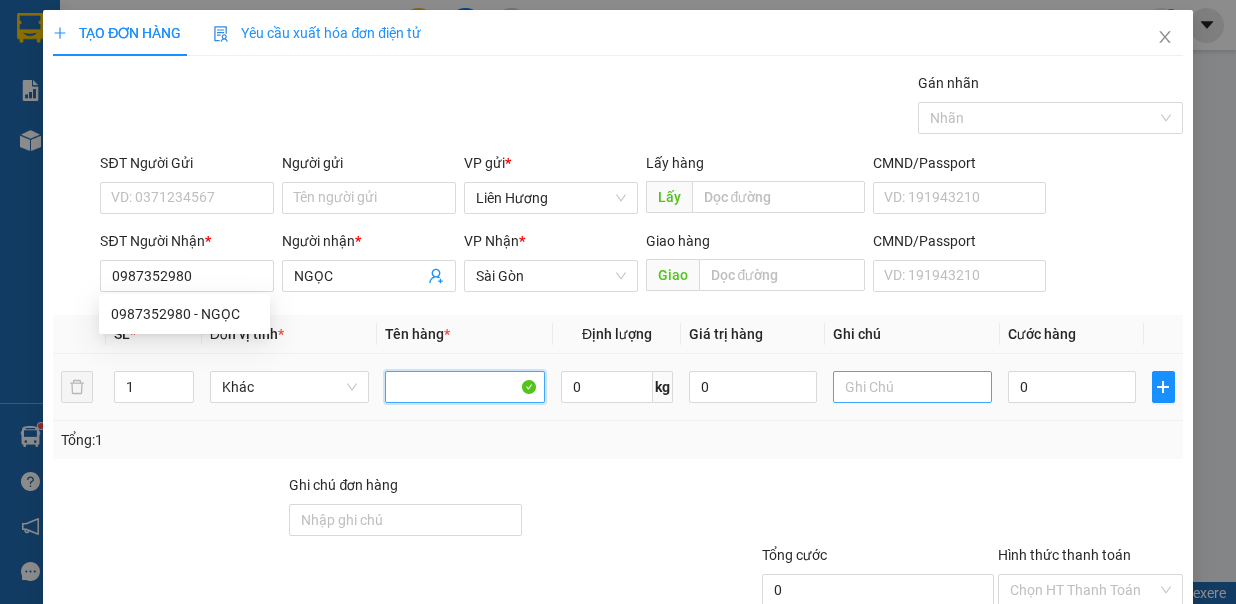 type 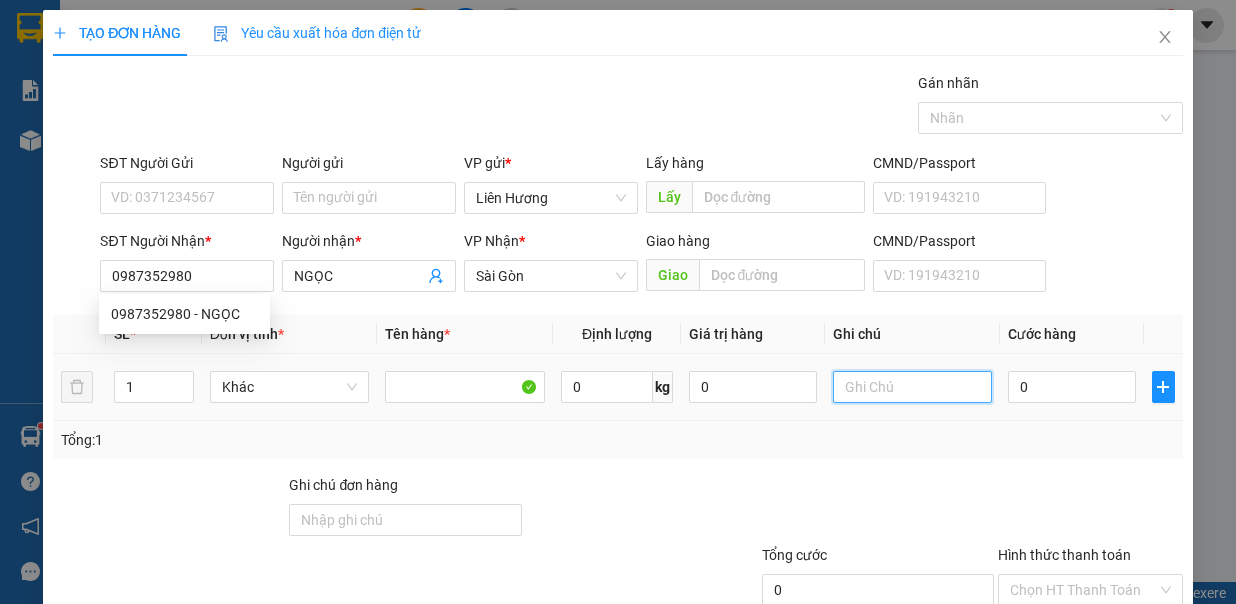click at bounding box center [913, 387] 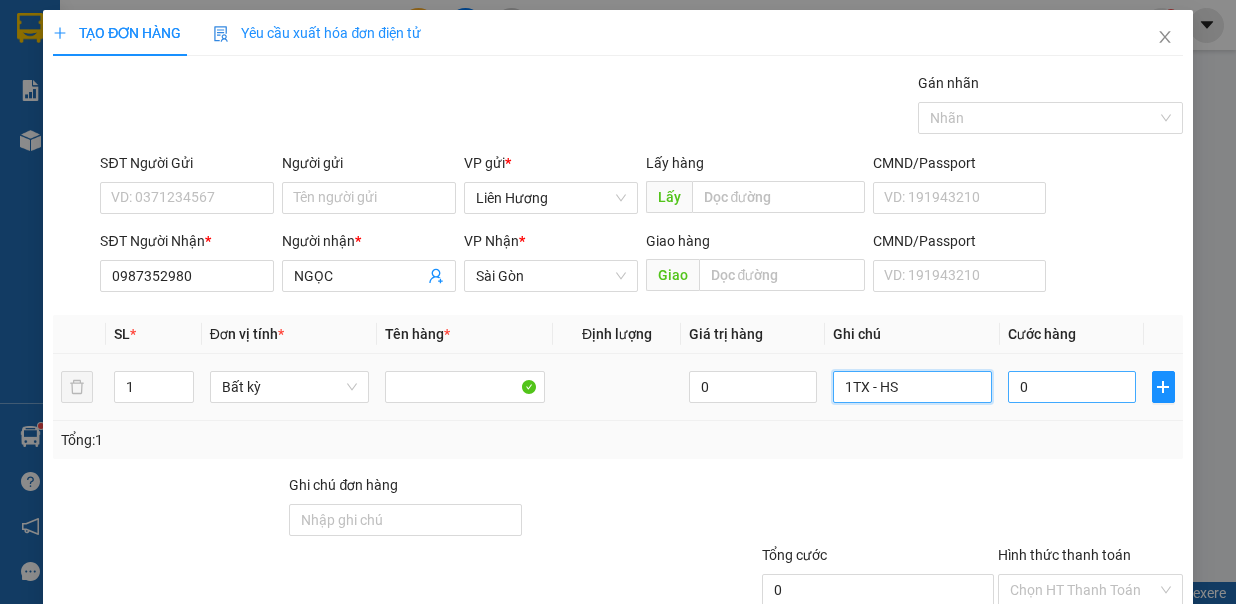 type on "1TX - HS" 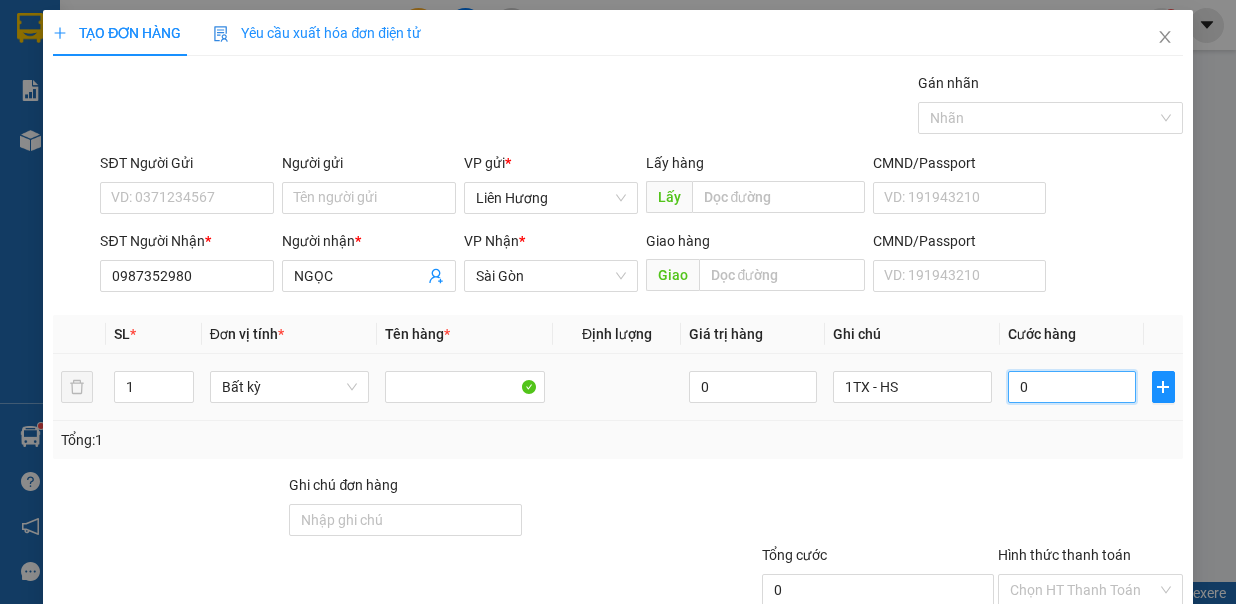 click on "0" at bounding box center [1072, 387] 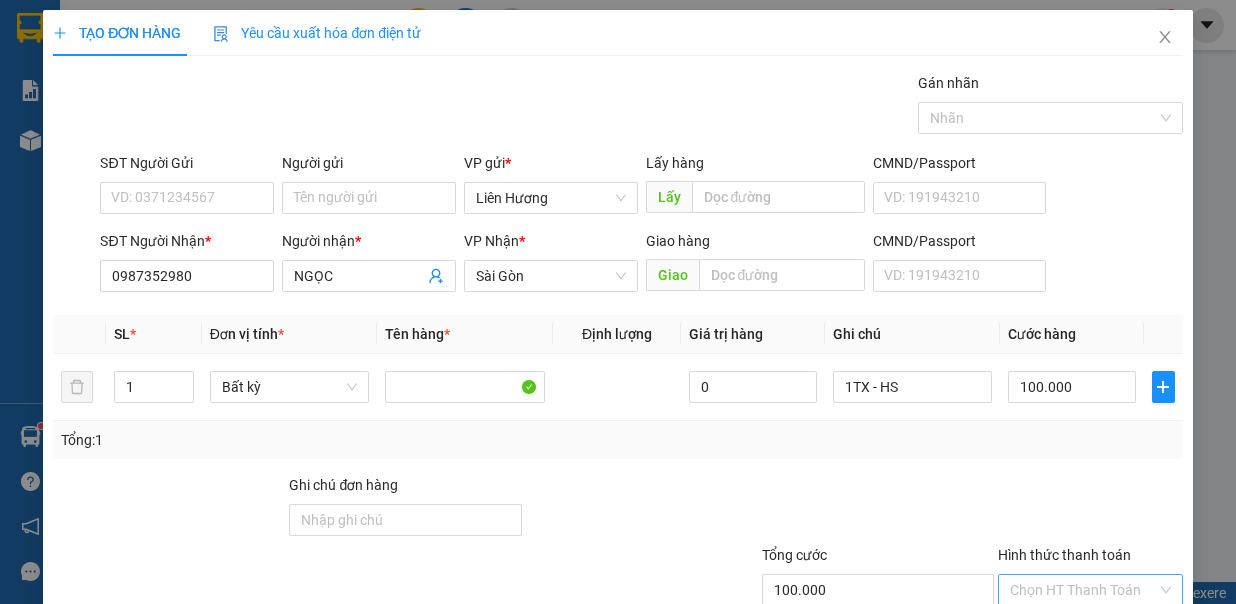 click on "Hình thức thanh toán" at bounding box center (1083, 590) 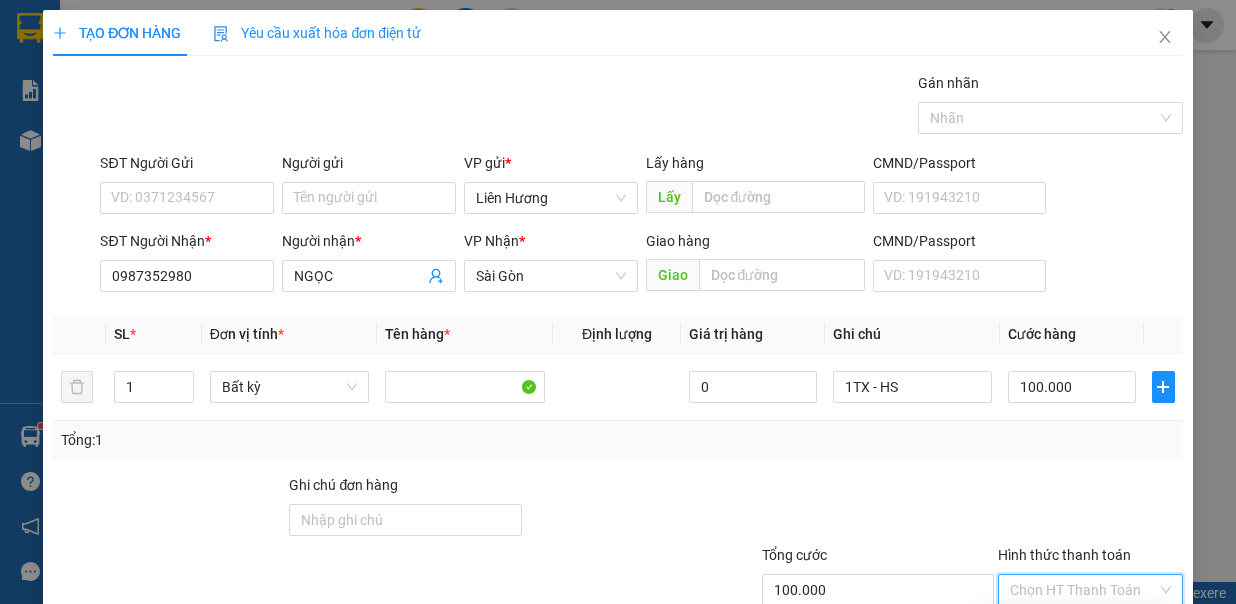 click on "Tại văn phòng" at bounding box center (1076, 625) 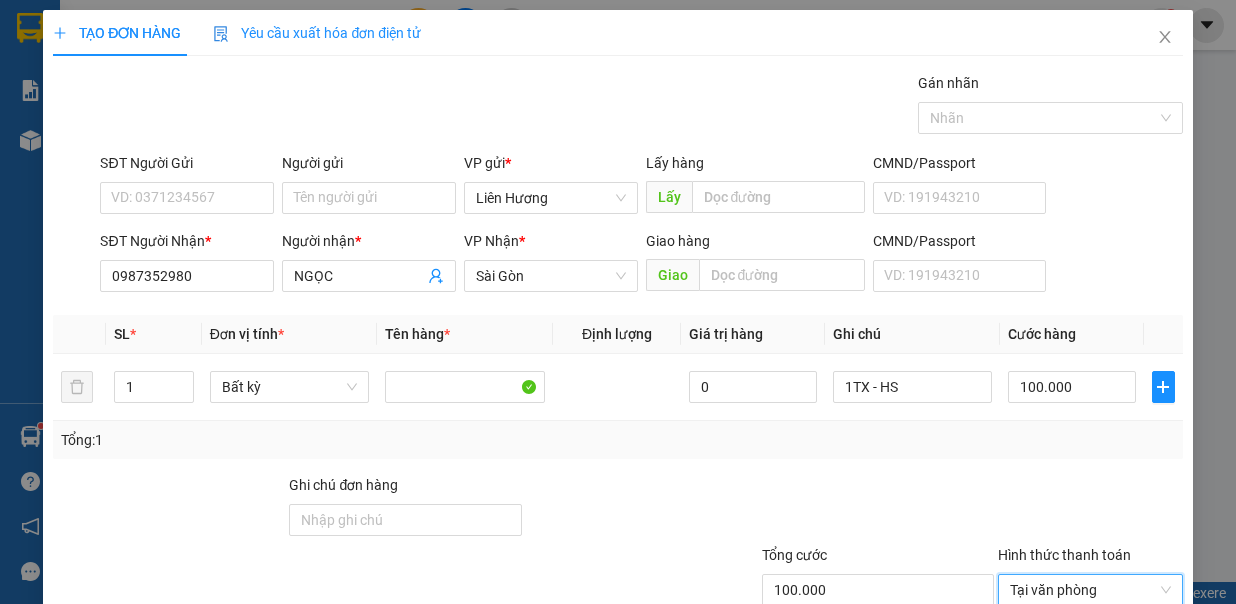 click on "Lưu và In" at bounding box center (1114, 688) 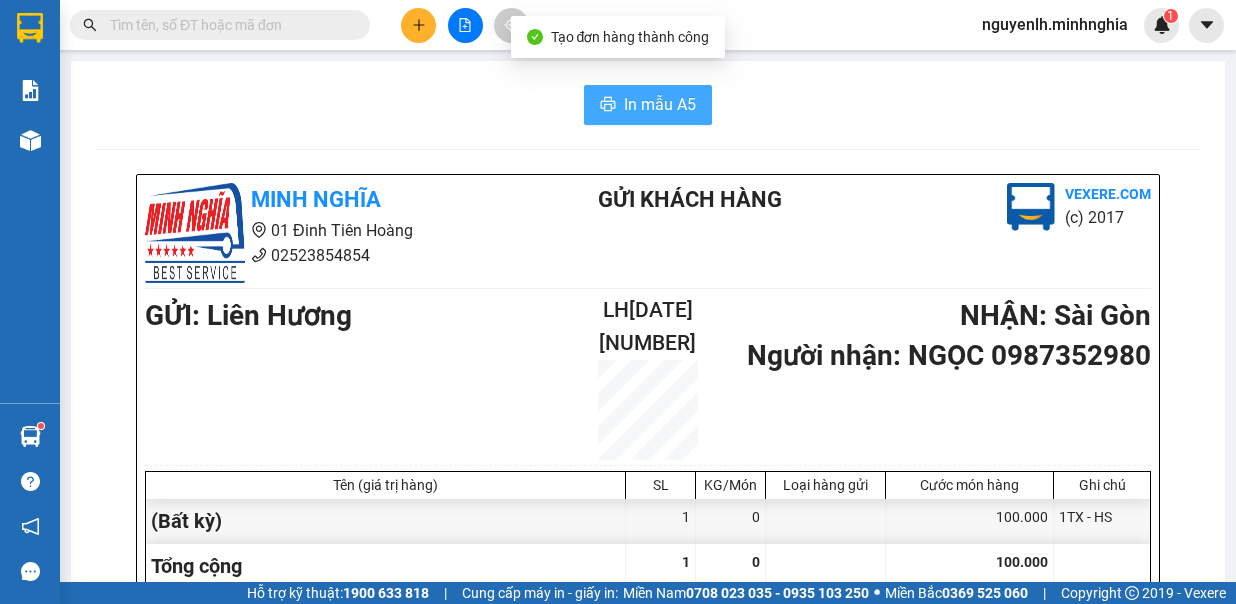 click on "In mẫu A5" at bounding box center (660, 104) 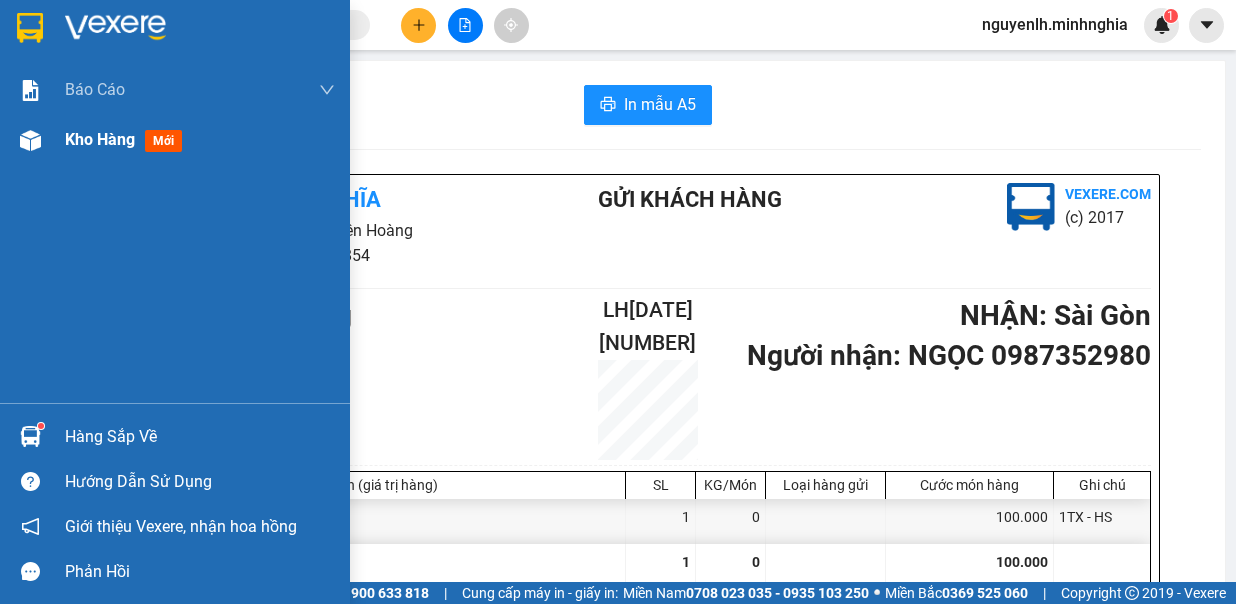 click on "Kho hàng mới" at bounding box center [175, 140] 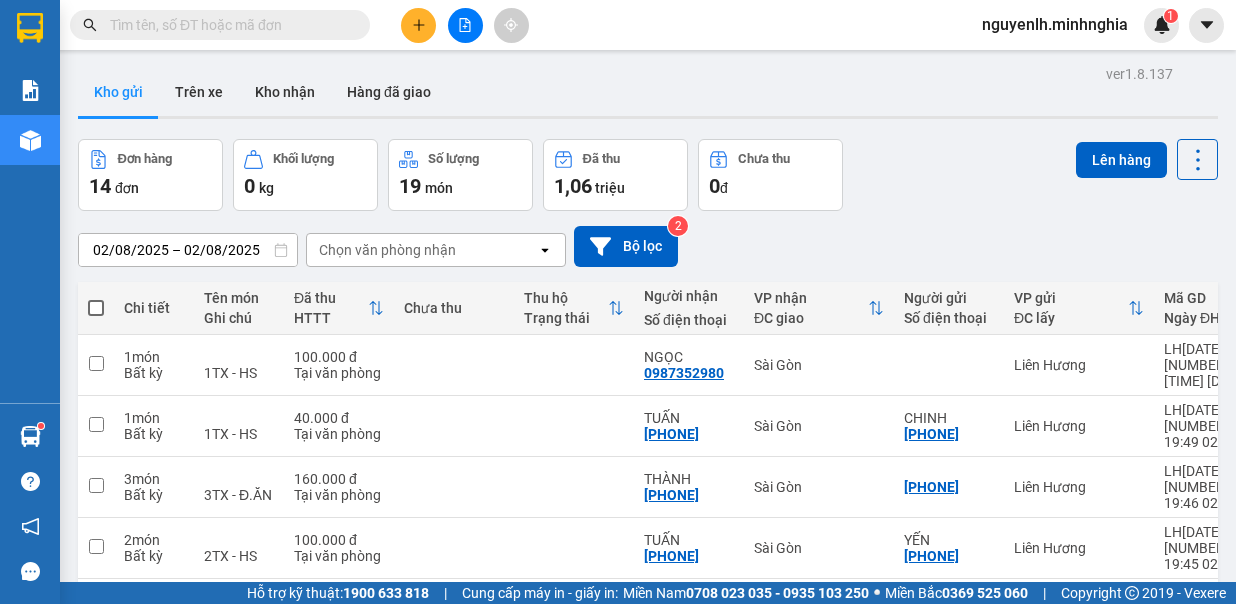 click 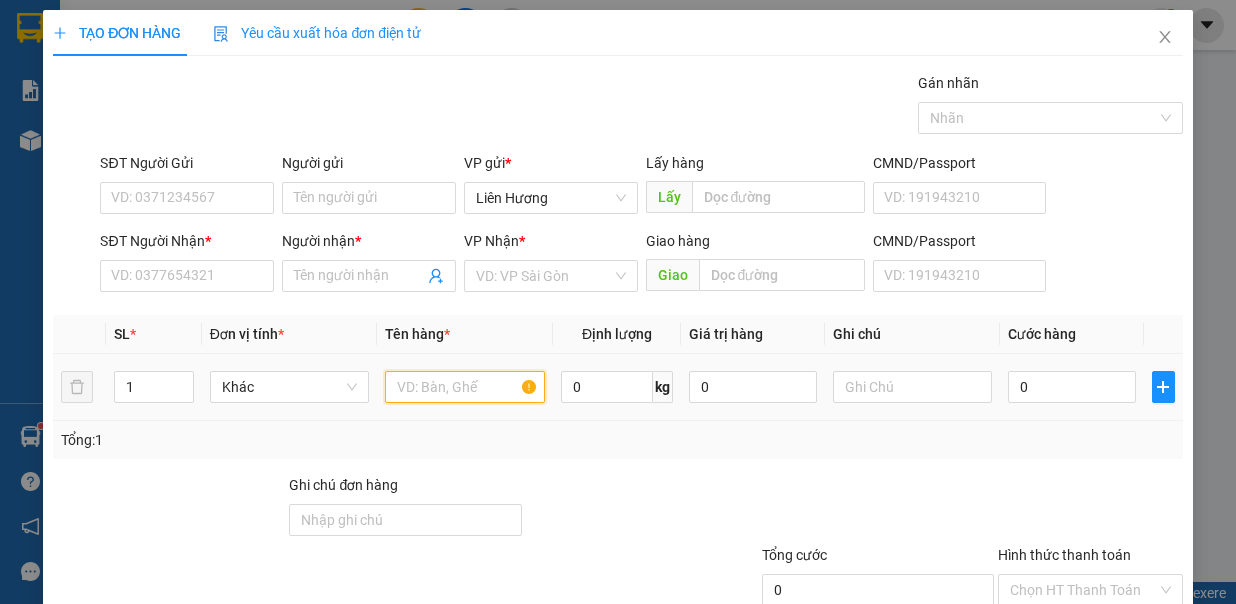 click at bounding box center (465, 387) 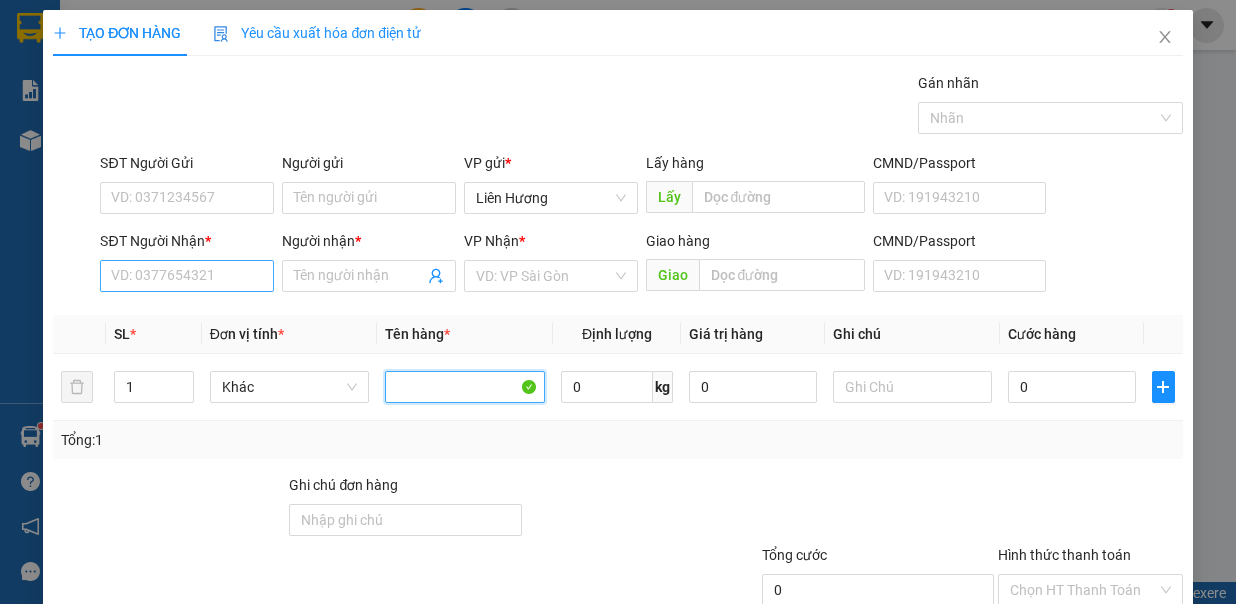 type 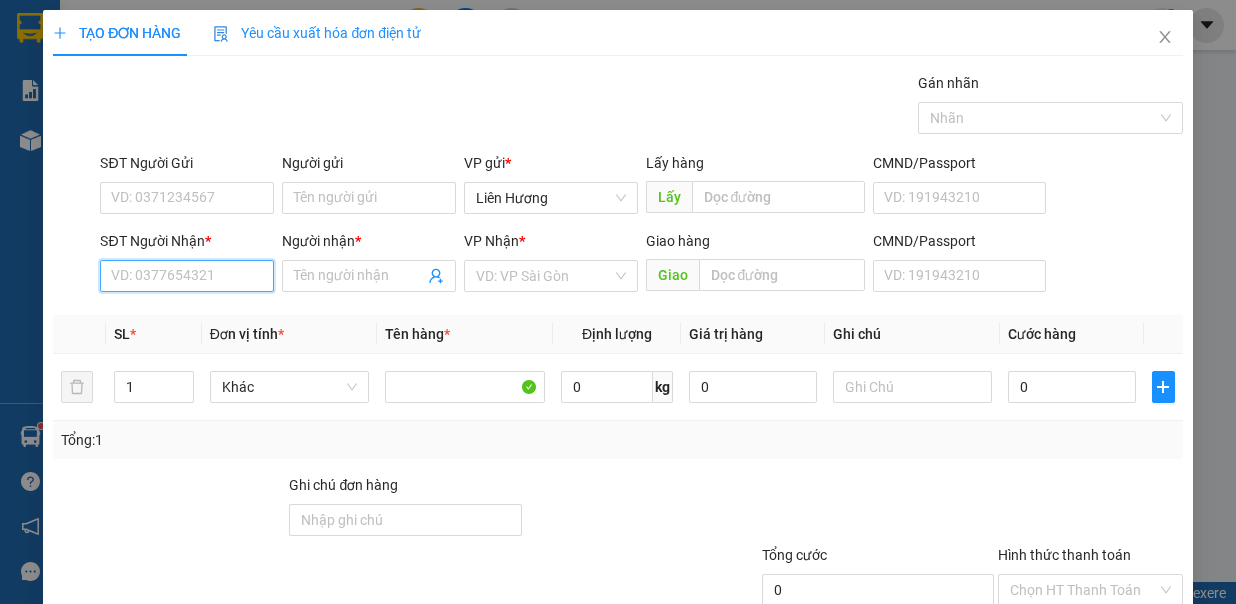 click on "SĐT Người Nhận  *" at bounding box center [187, 276] 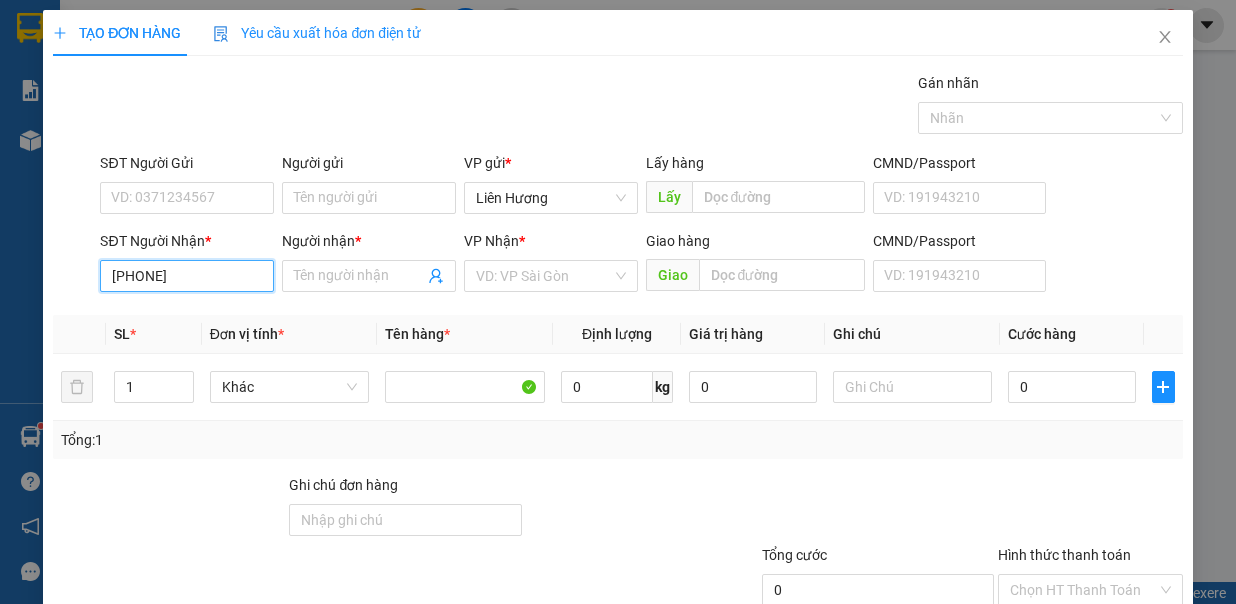 click on "0848482201" at bounding box center [187, 276] 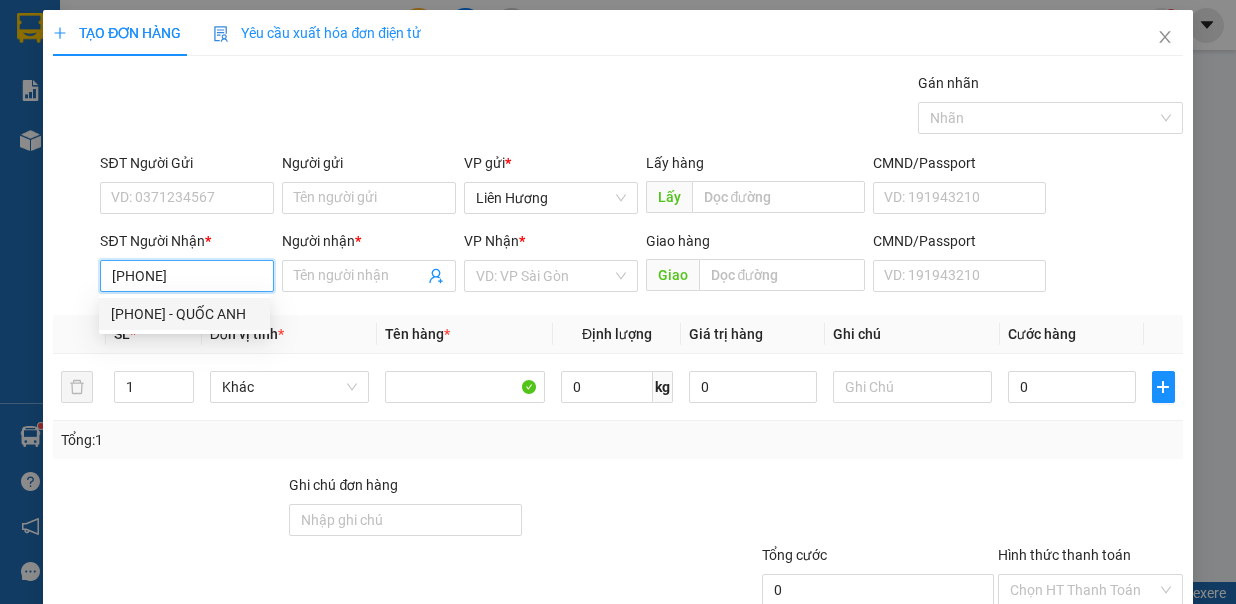 drag, startPoint x: 244, startPoint y: 320, endPoint x: 216, endPoint y: 225, distance: 99.0404 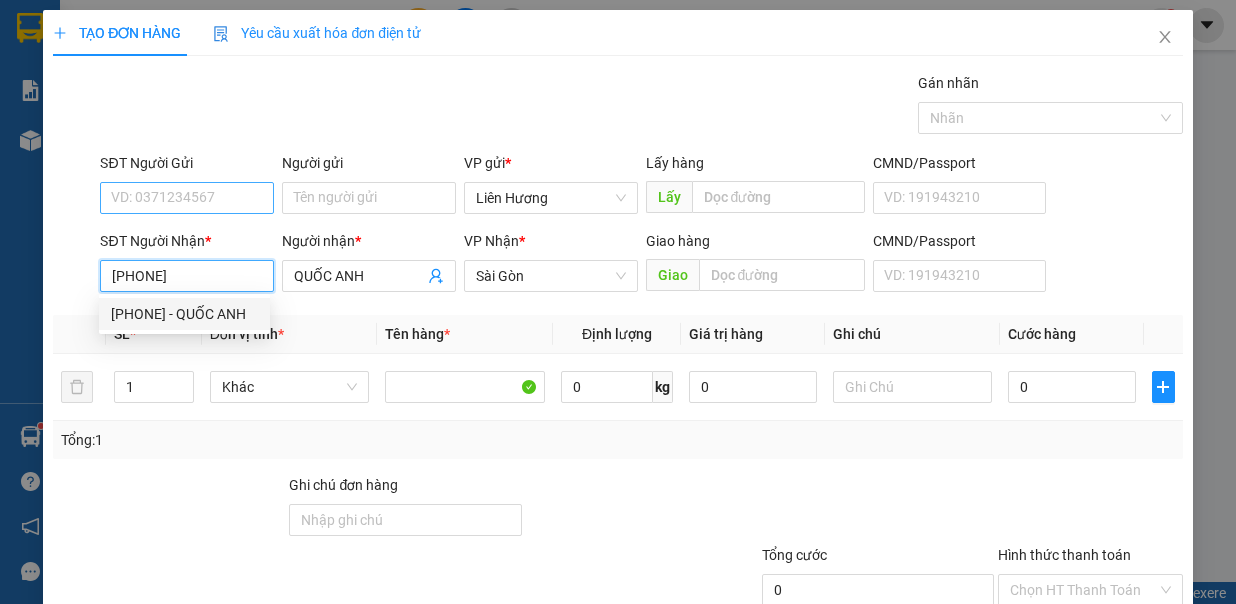 type on "0838482201" 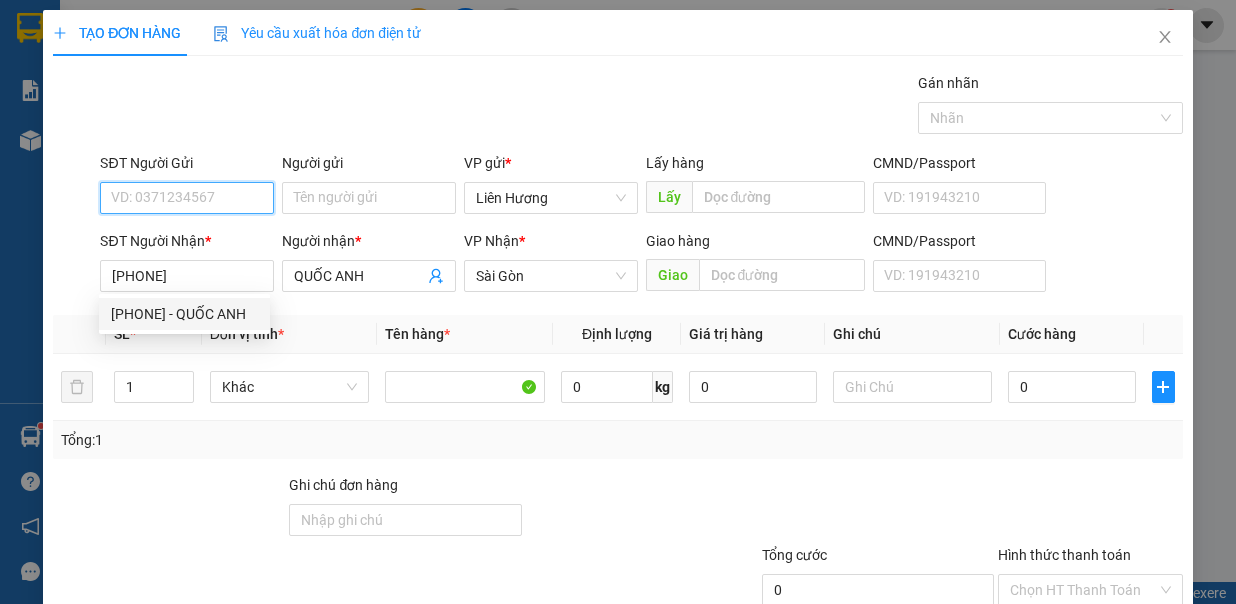 click on "SĐT Người Gửi" at bounding box center (187, 198) 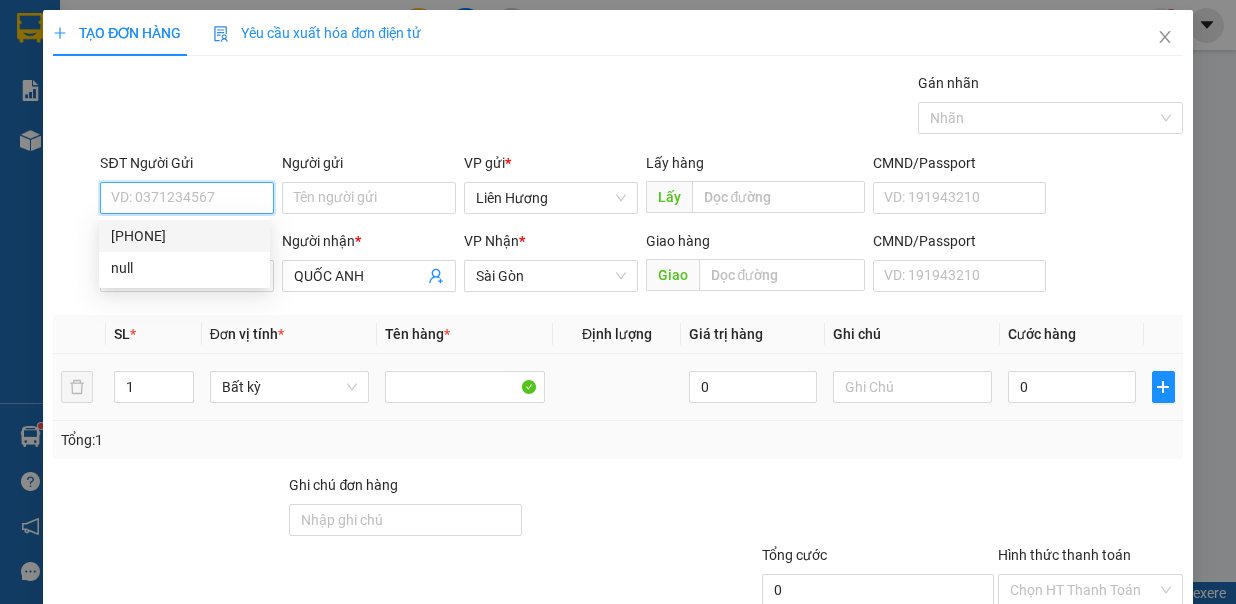 drag, startPoint x: 204, startPoint y: 236, endPoint x: 660, endPoint y: 352, distance: 470.5231 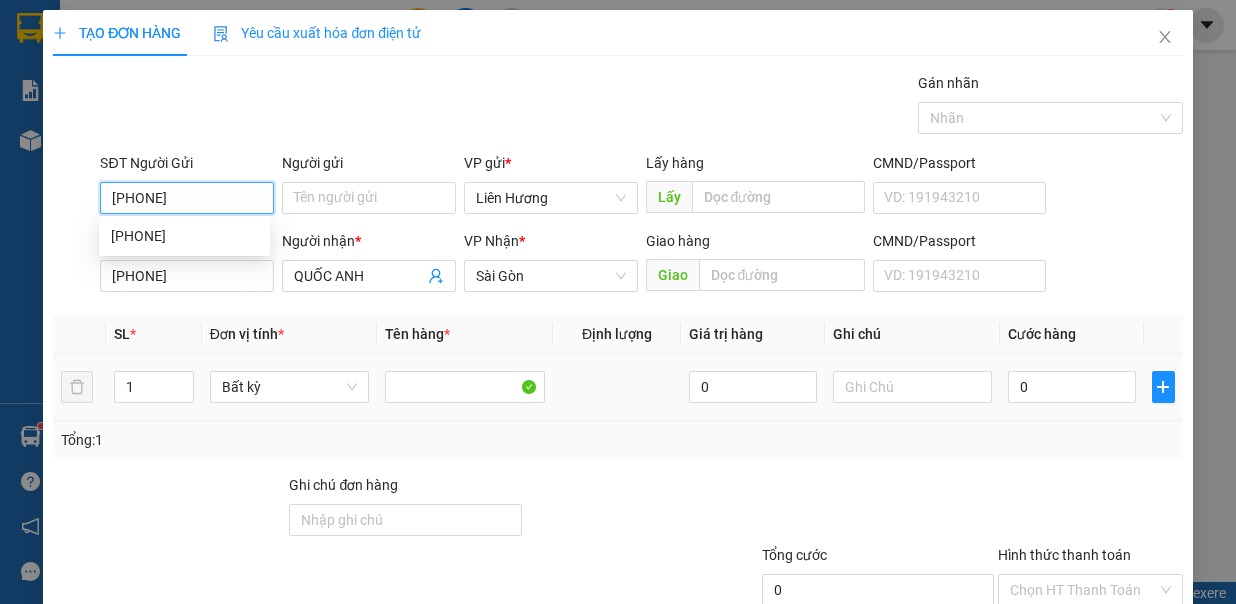 type on "0949288120" 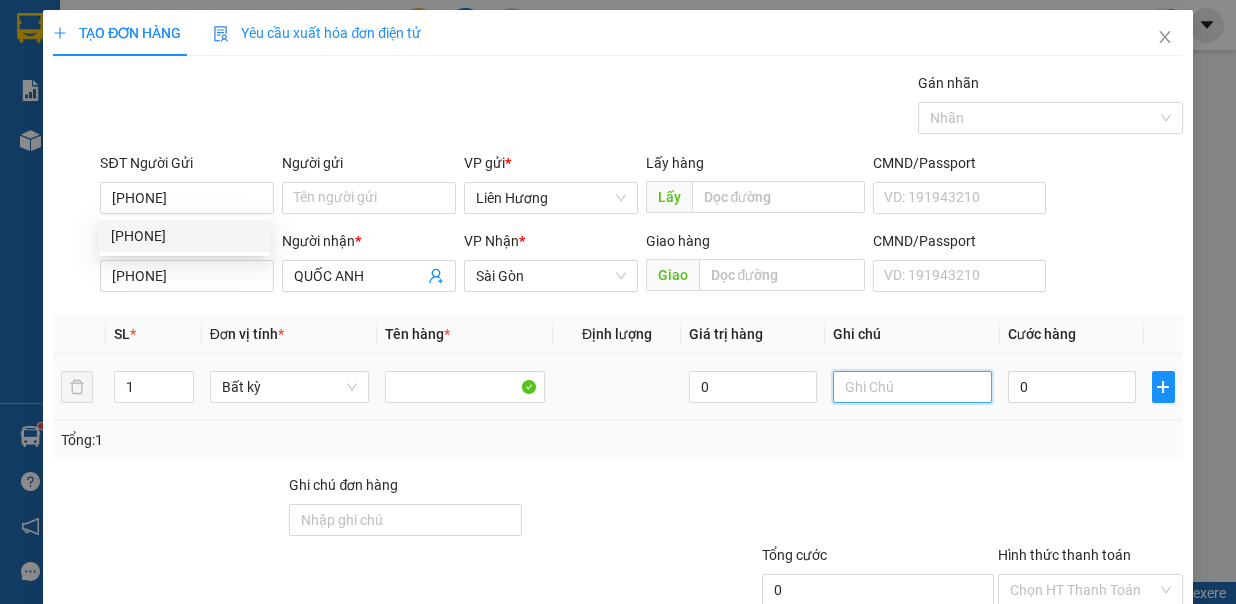 click at bounding box center (913, 387) 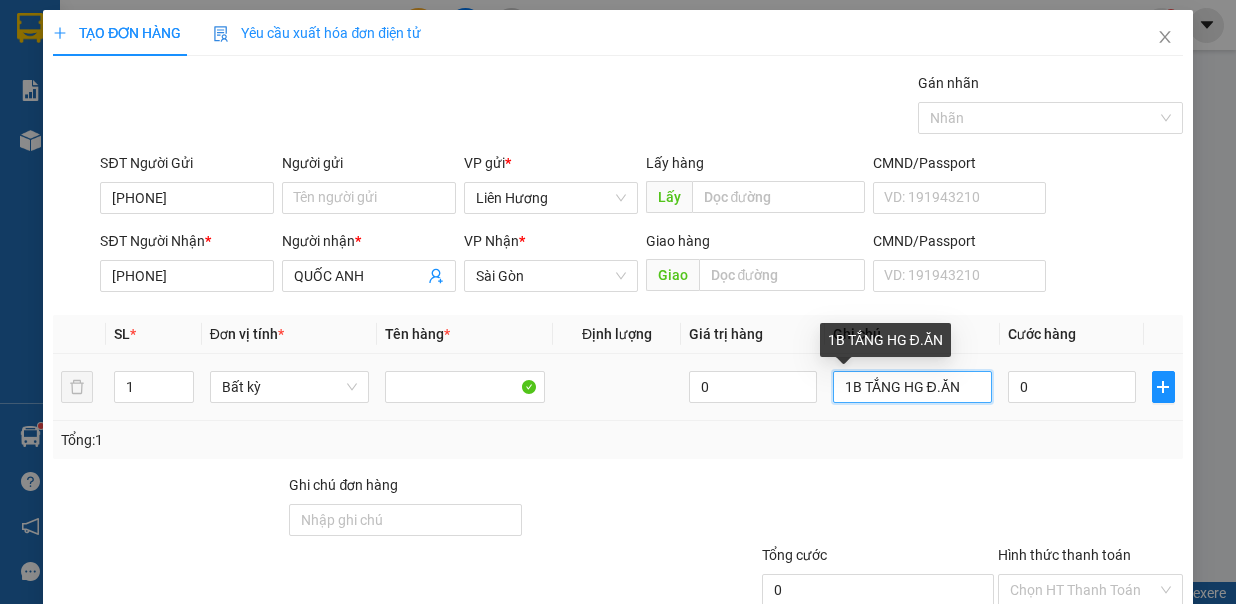 click on "1B TẮNG HG Đ.ĂN" at bounding box center [913, 387] 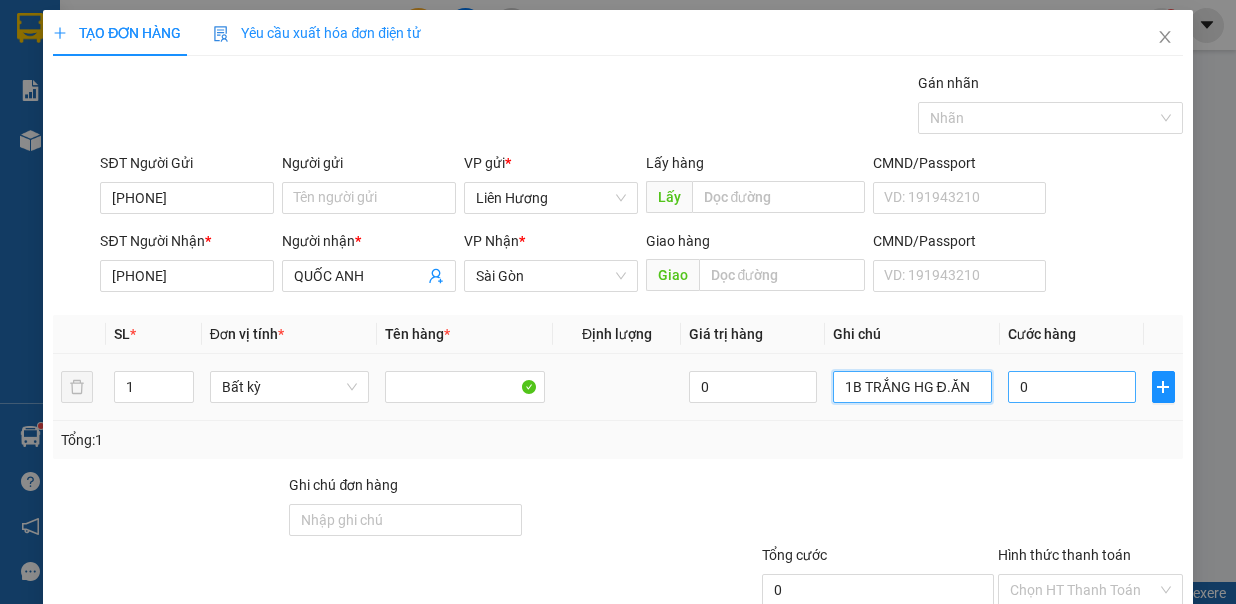 type on "1B TRẮNG HG Đ.ĂN" 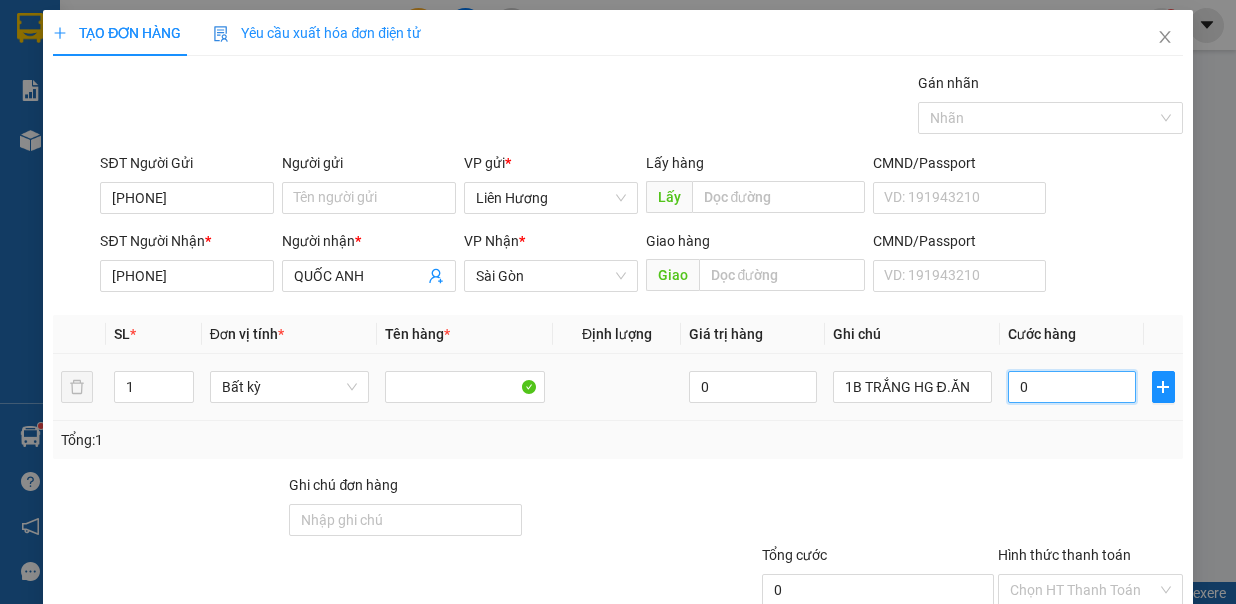 click on "0" at bounding box center (1072, 387) 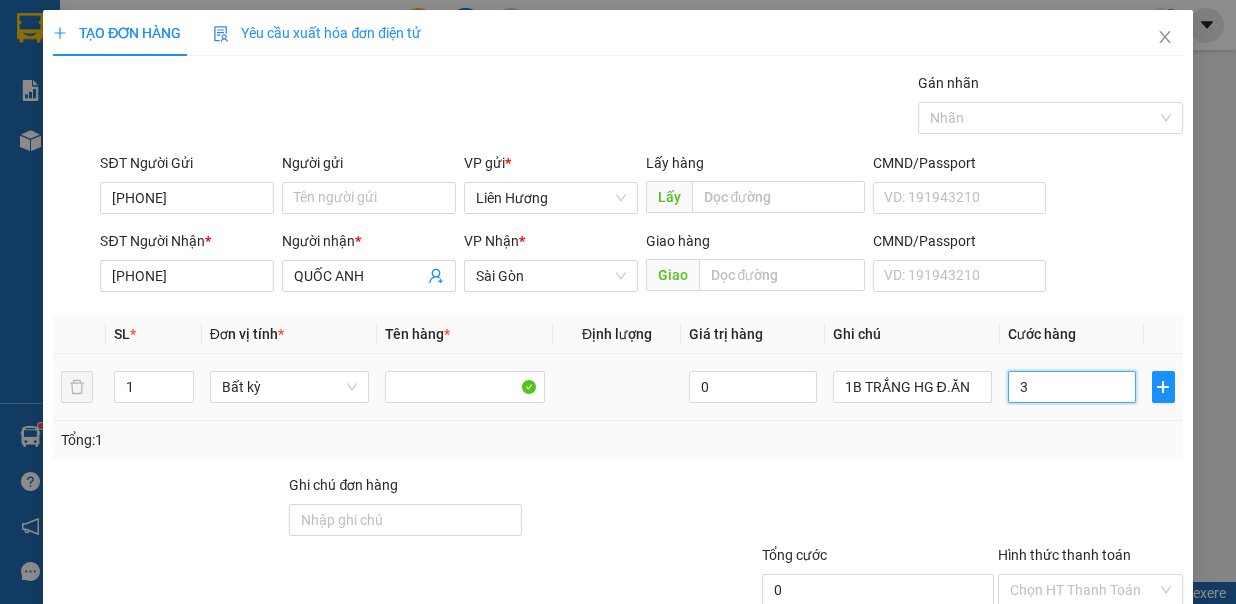 type on "3" 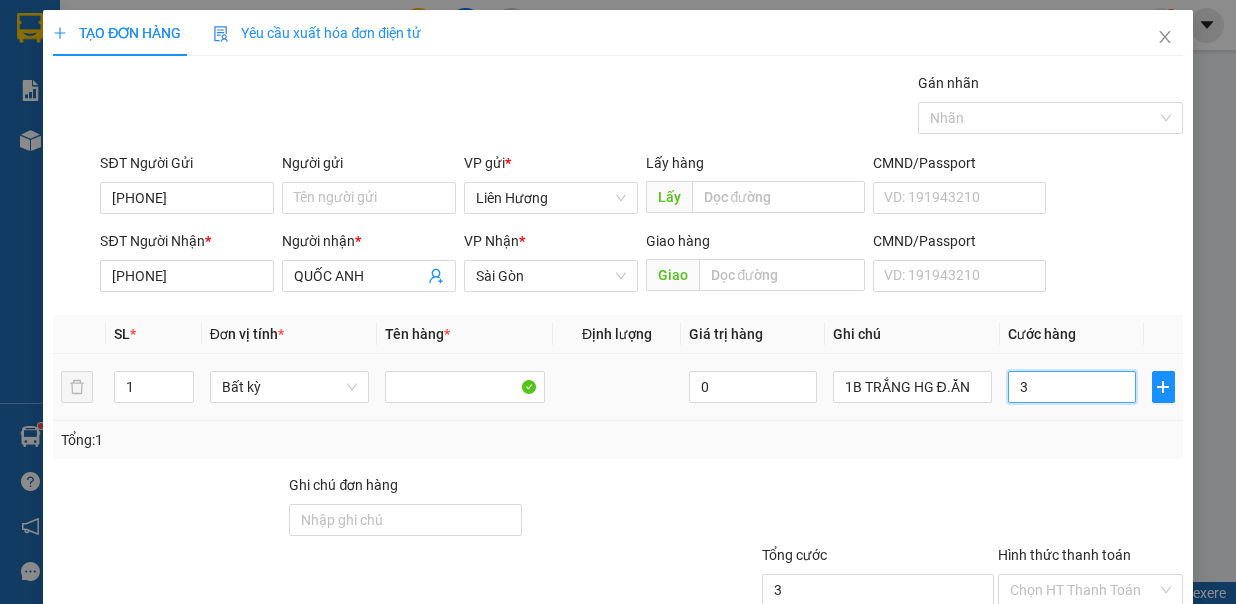 type on "30" 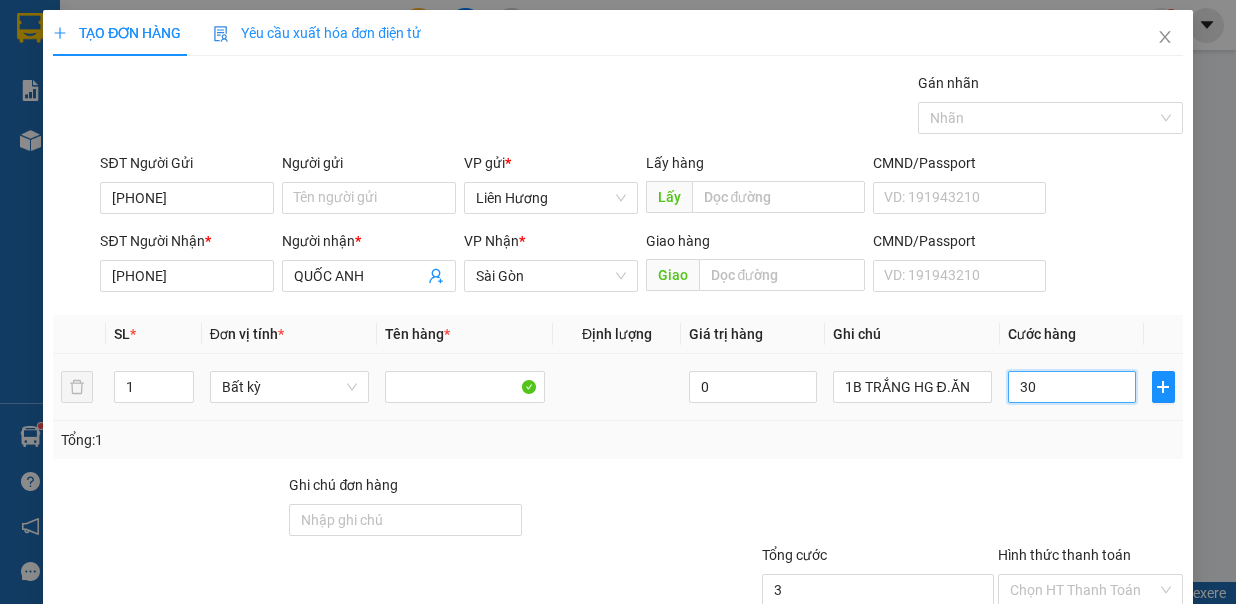 type on "30" 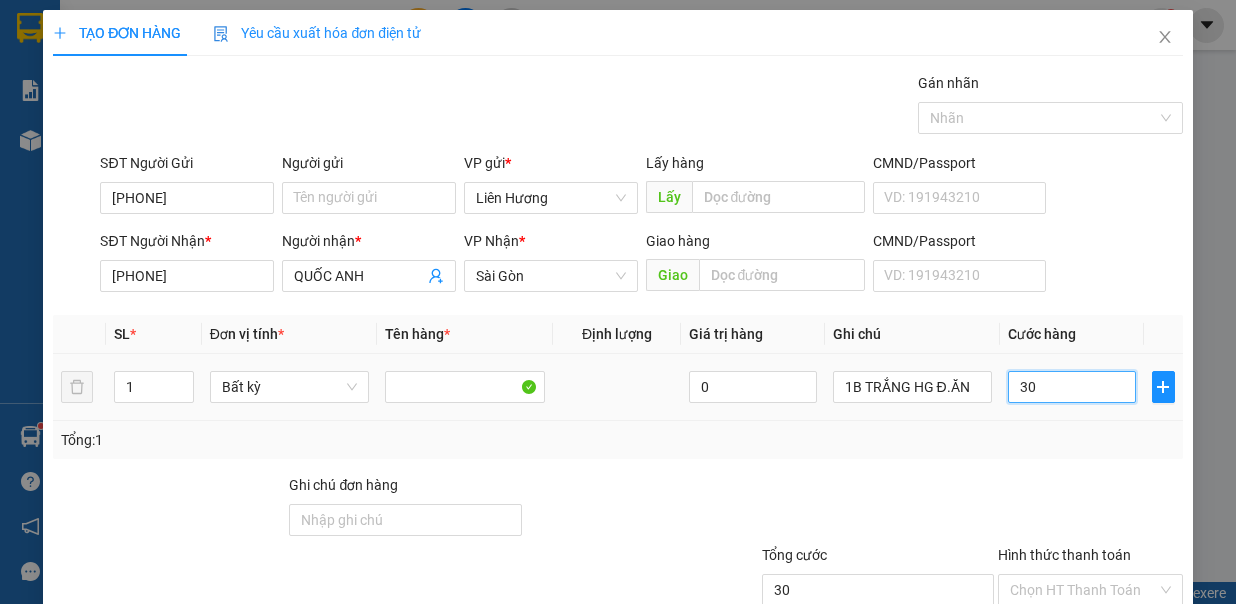 type on "30.000" 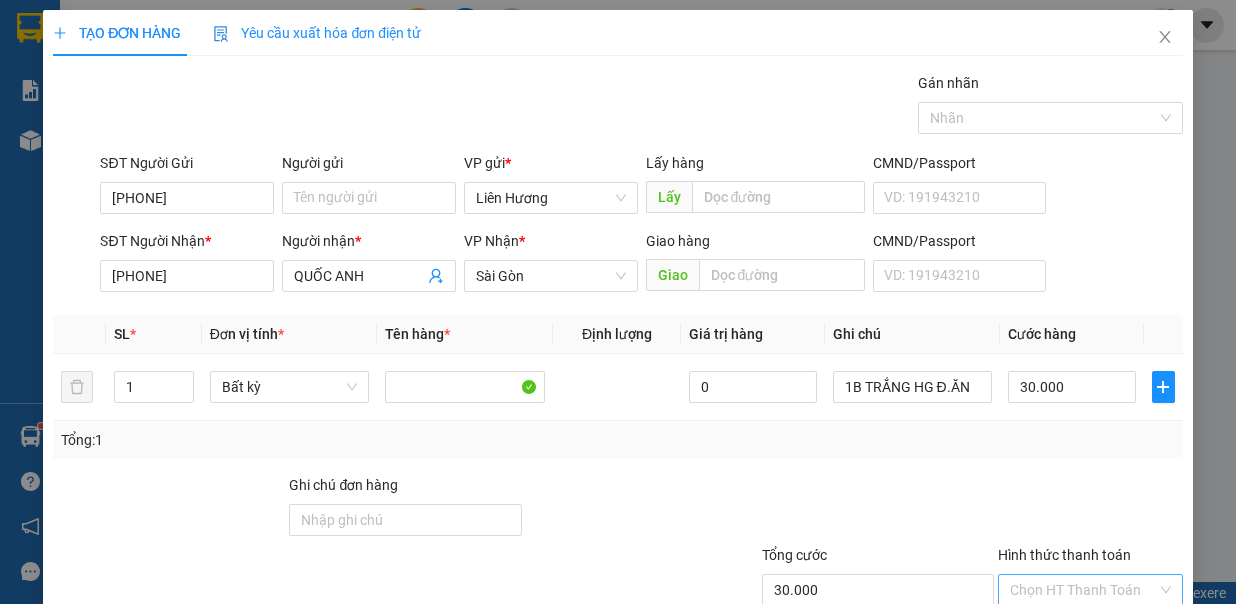 click on "Hình thức thanh toán" at bounding box center (1083, 590) 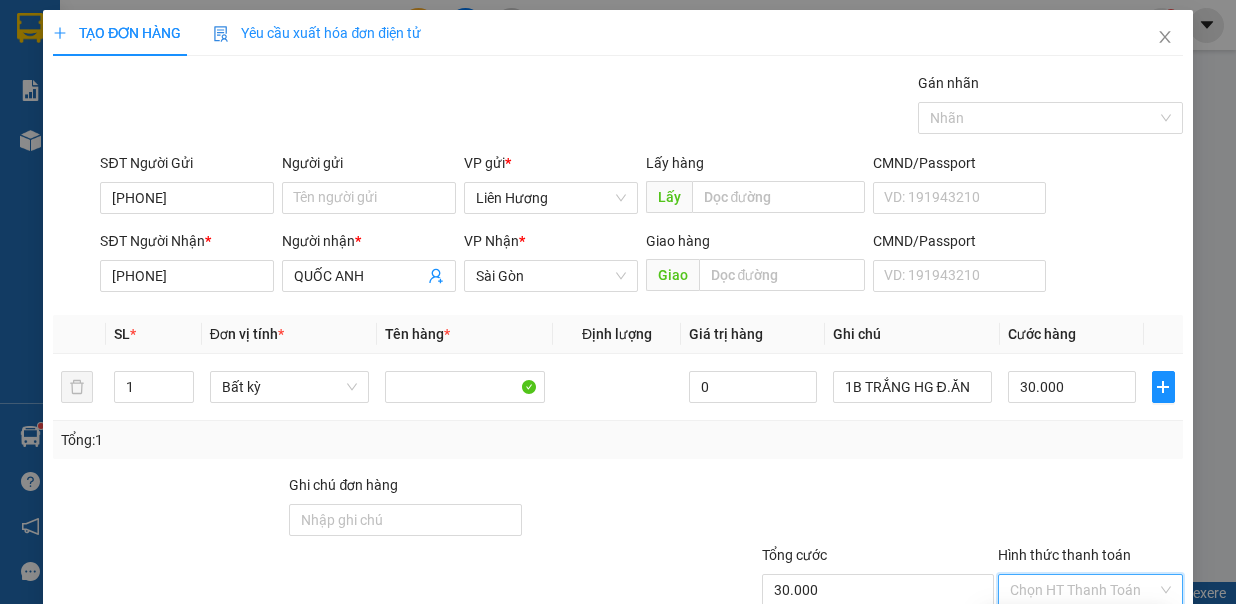 click on "Tại văn phòng" at bounding box center [1076, 625] 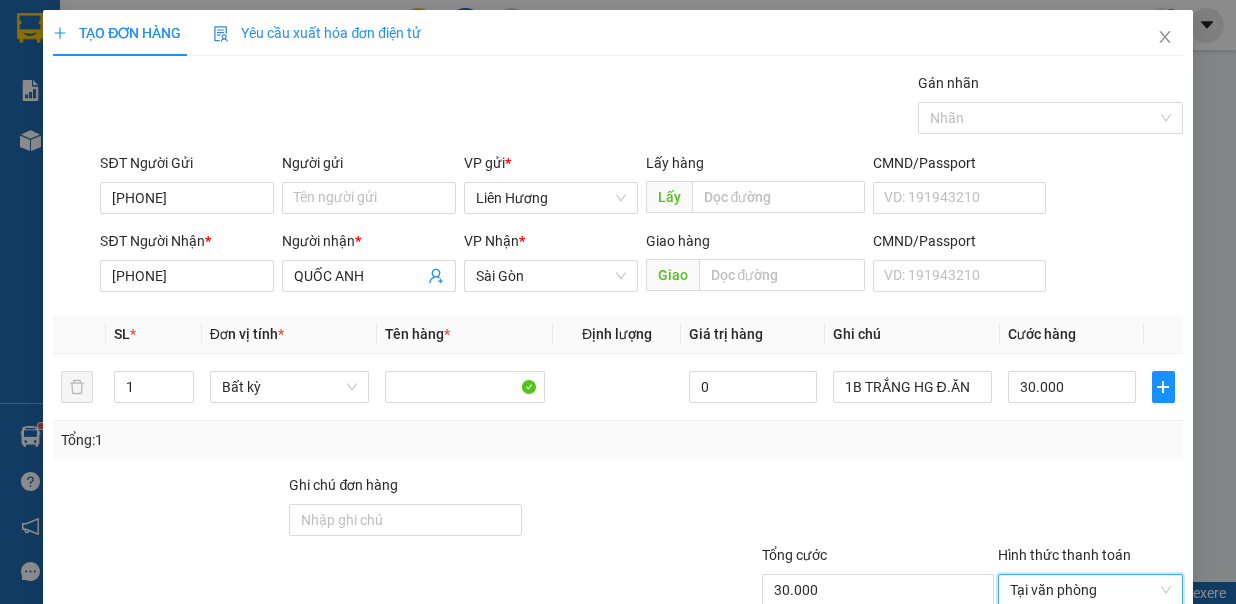 click on "Lưu và In" at bounding box center [1125, 688] 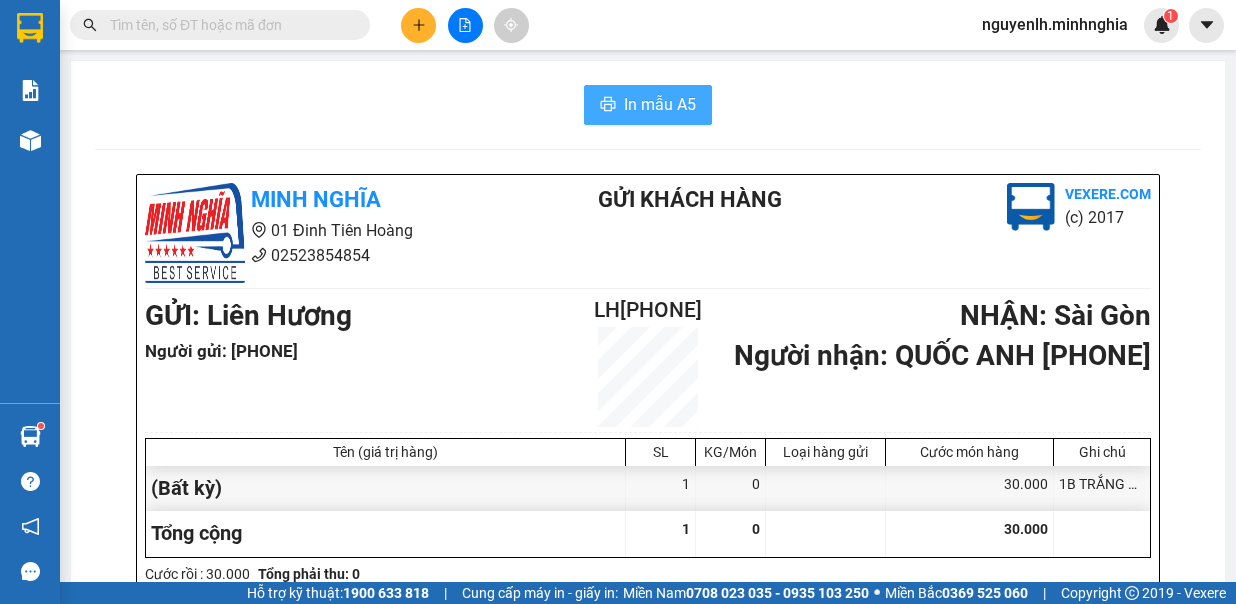 click on "In mẫu A5" at bounding box center (660, 104) 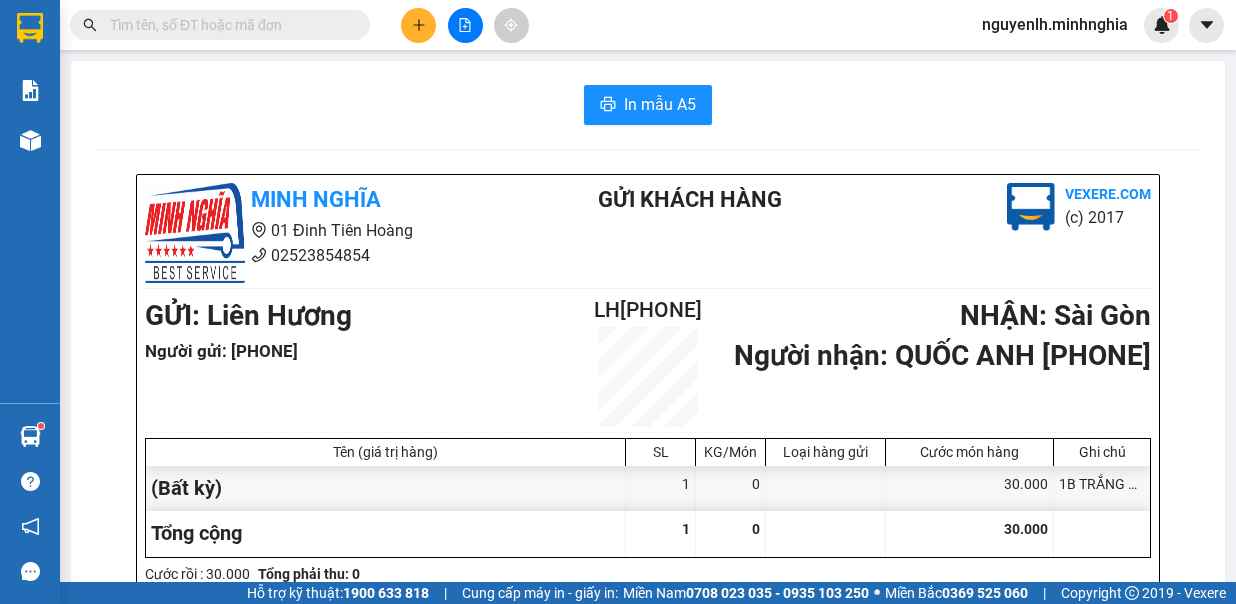 click at bounding box center (418, 25) 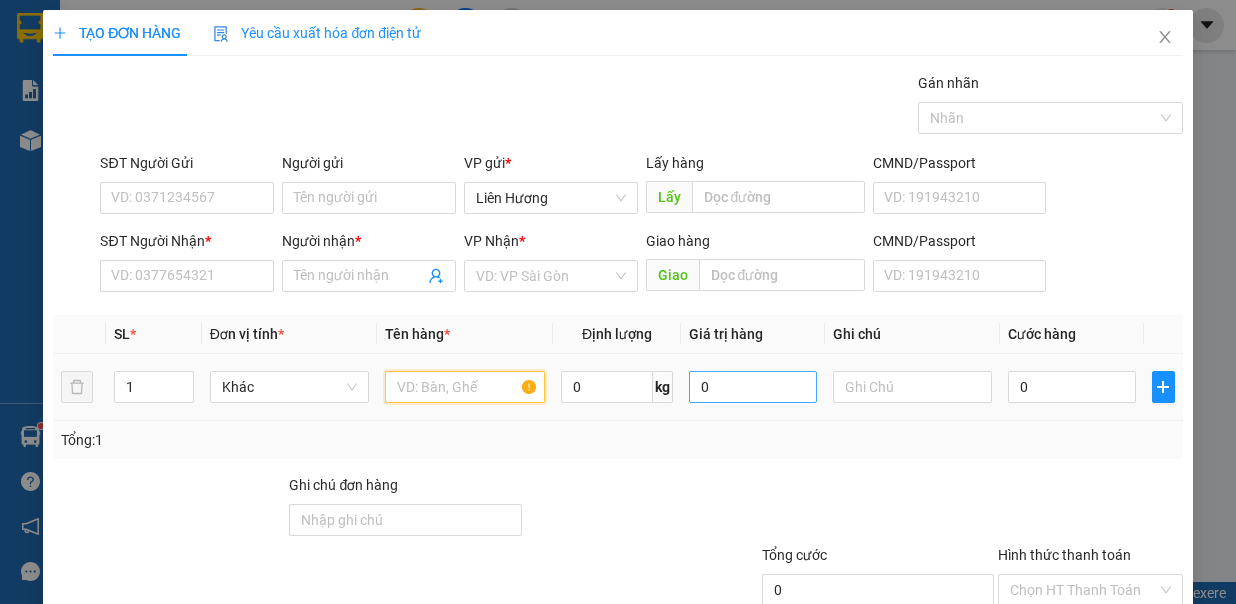 drag, startPoint x: 454, startPoint y: 390, endPoint x: 787, endPoint y: 376, distance: 333.29416 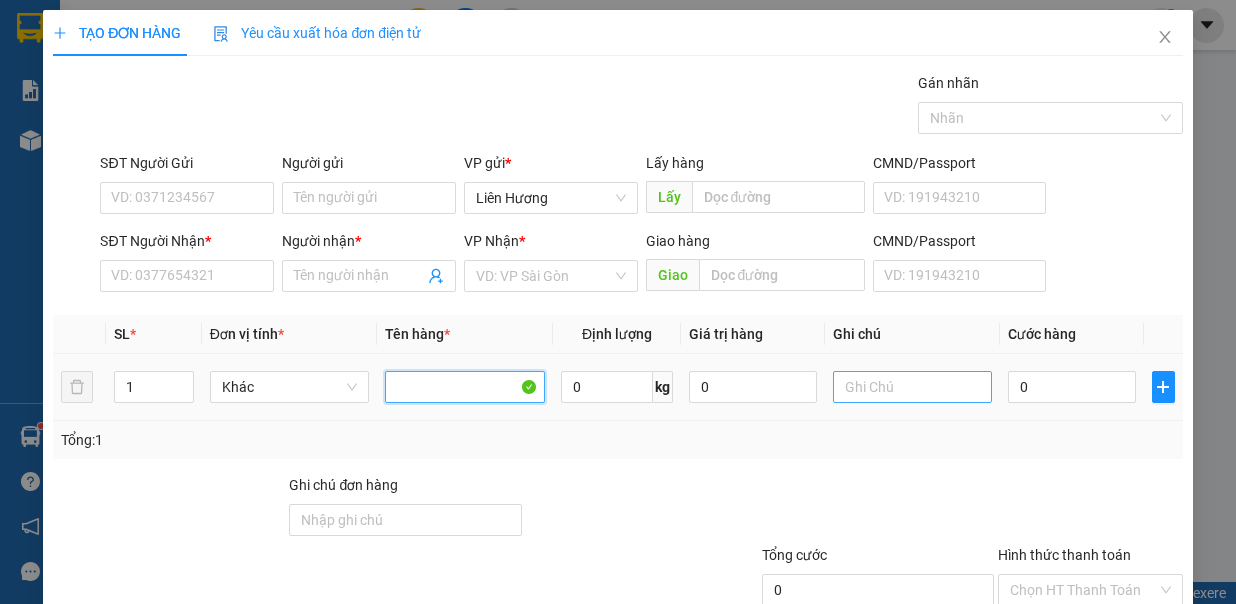 type 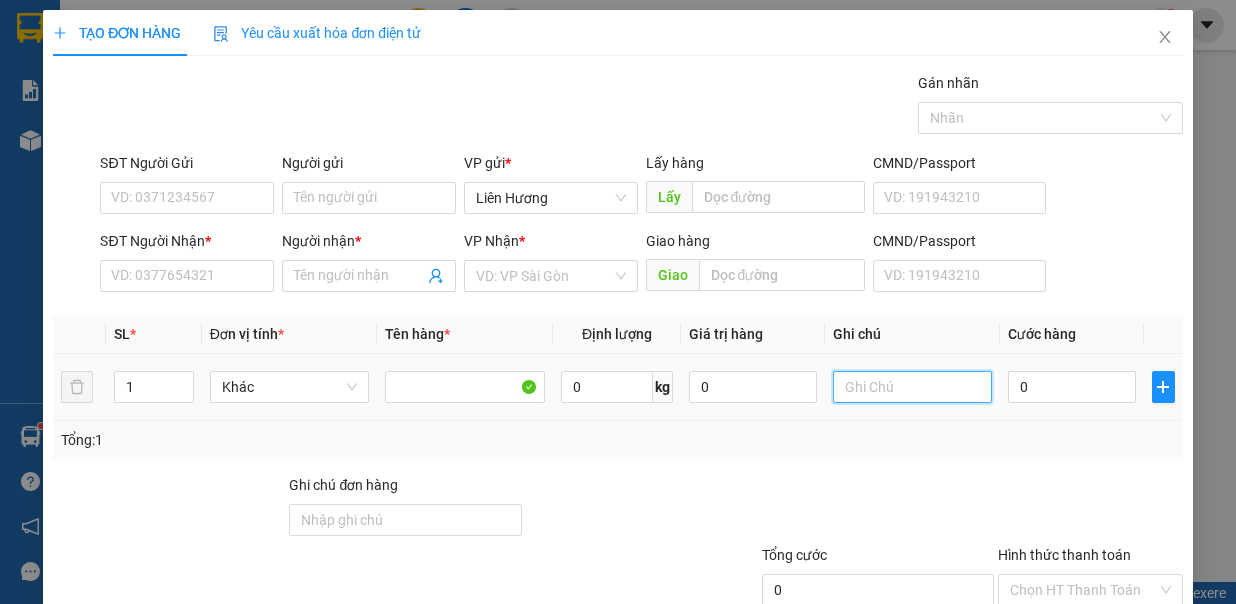 click at bounding box center [913, 387] 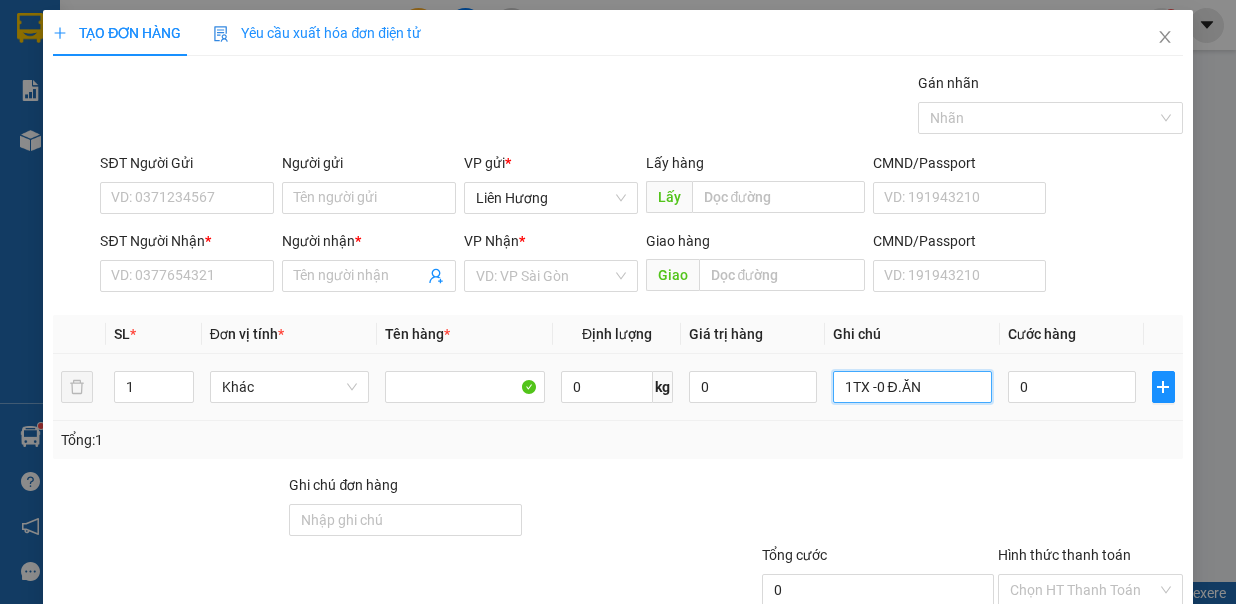 click on "1TX -0 Đ.ĂN" at bounding box center (913, 387) 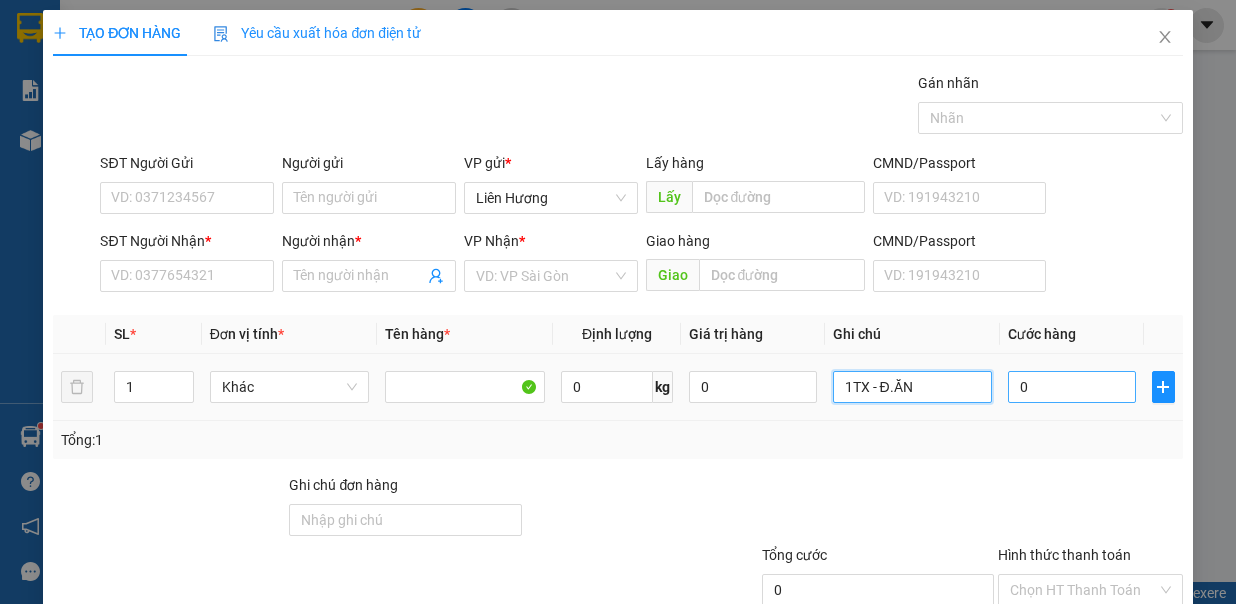 type on "1TX - Đ.ĂN" 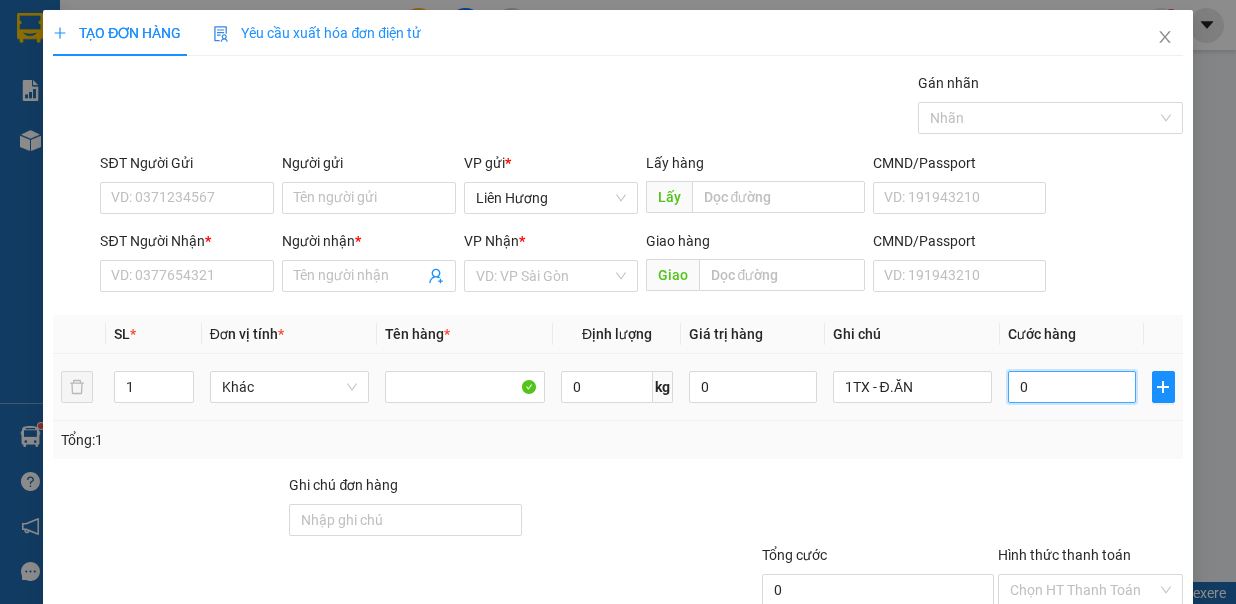 click on "0" at bounding box center (1072, 387) 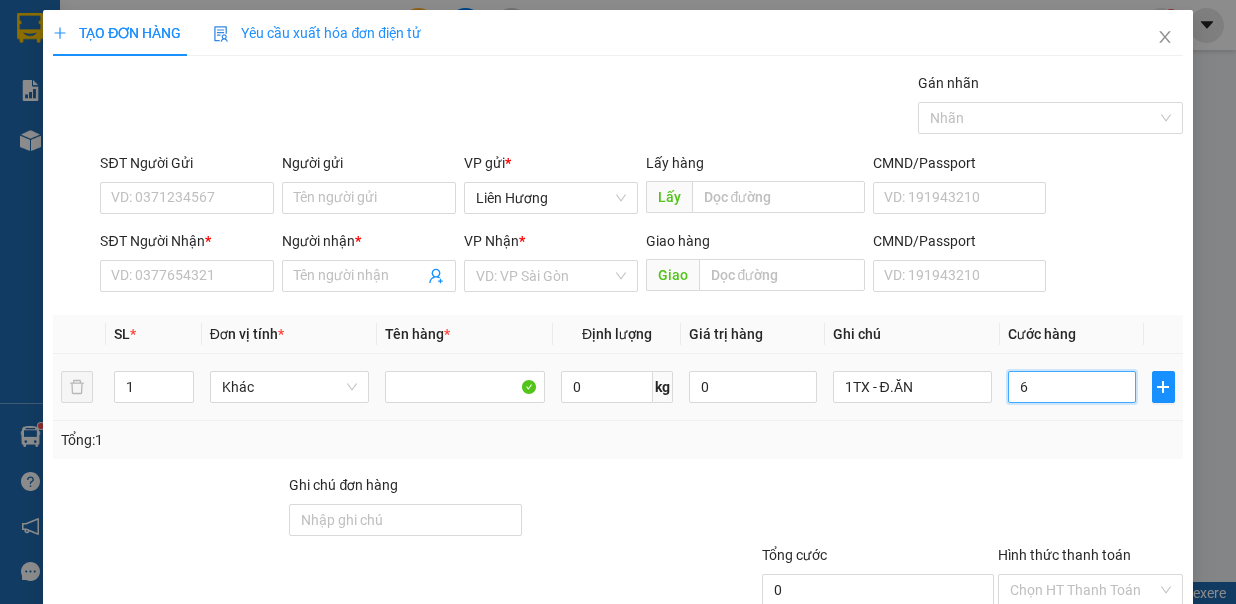 type on "6" 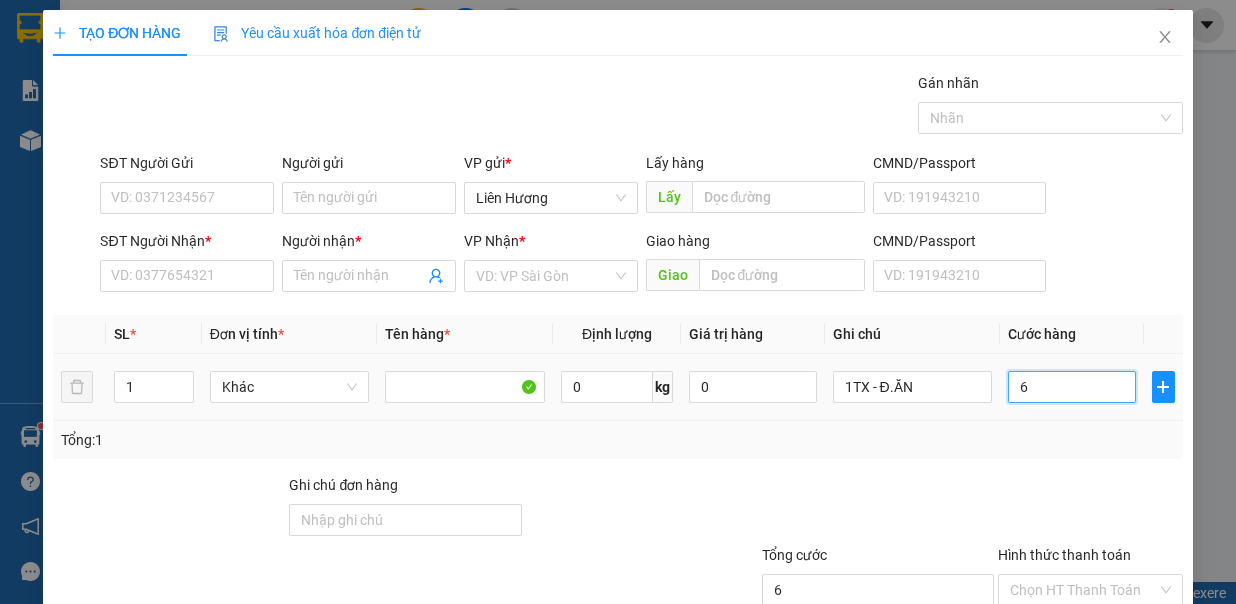 type on "60" 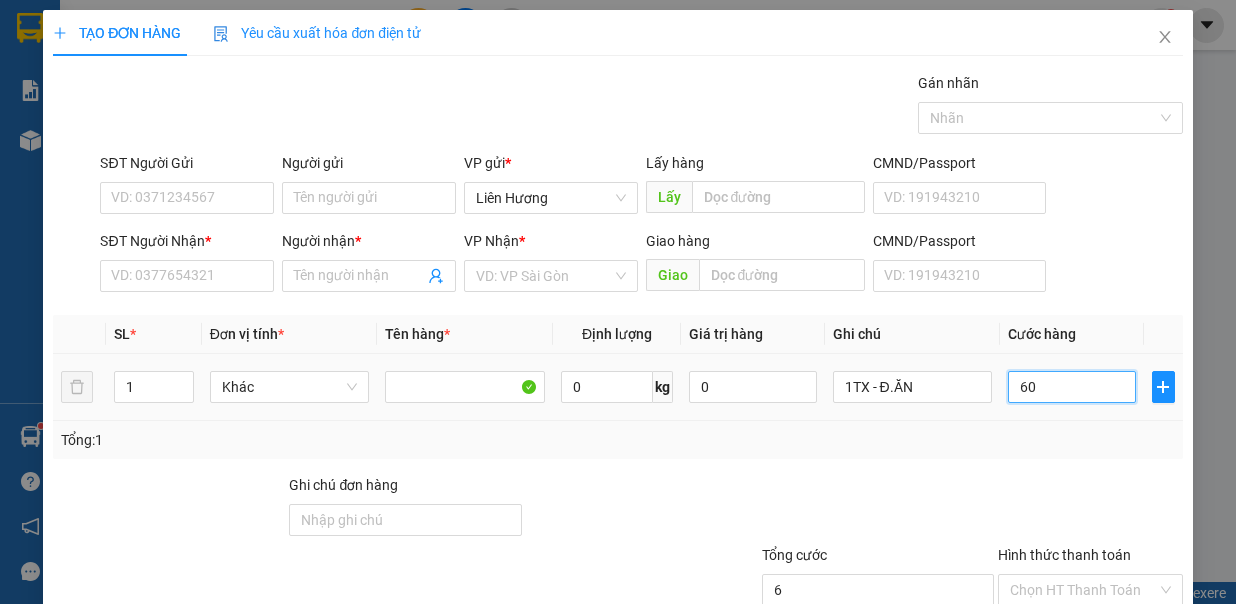 type on "60" 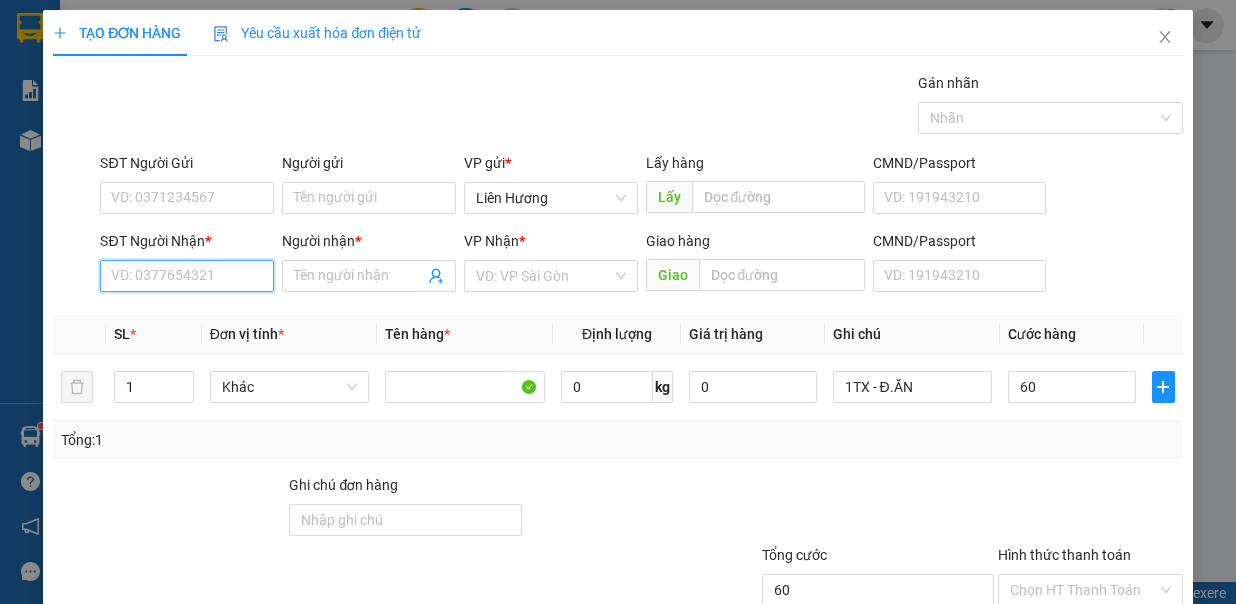 click on "SĐT Người Nhận  *" at bounding box center (187, 276) 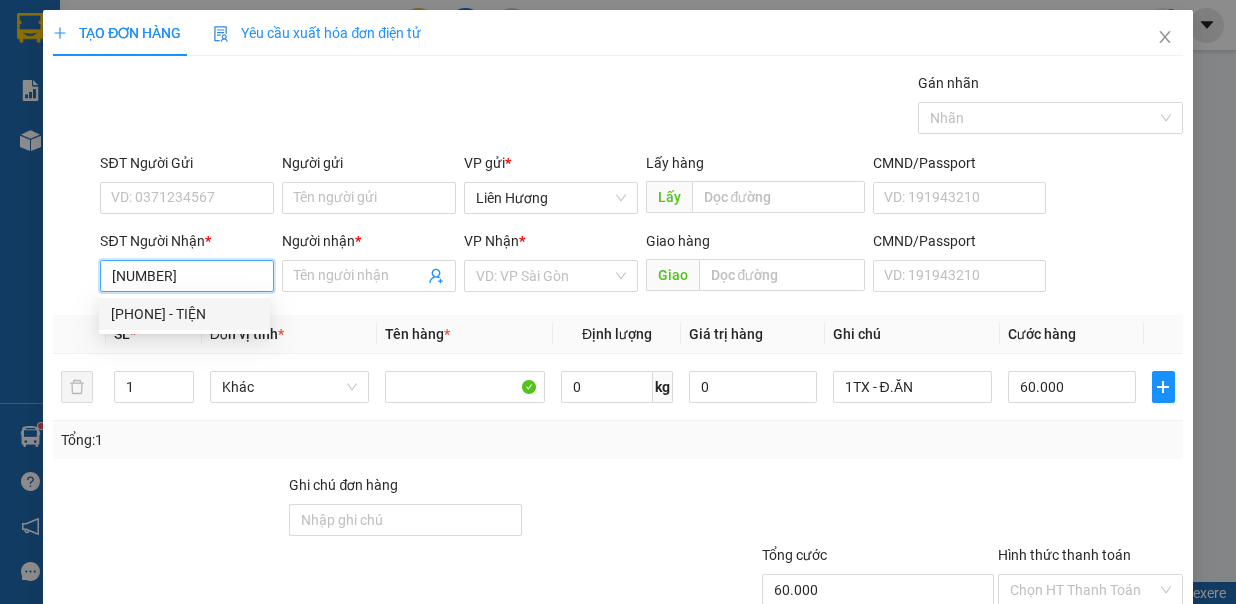click on "0336326483 - TIỆN" at bounding box center [184, 314] 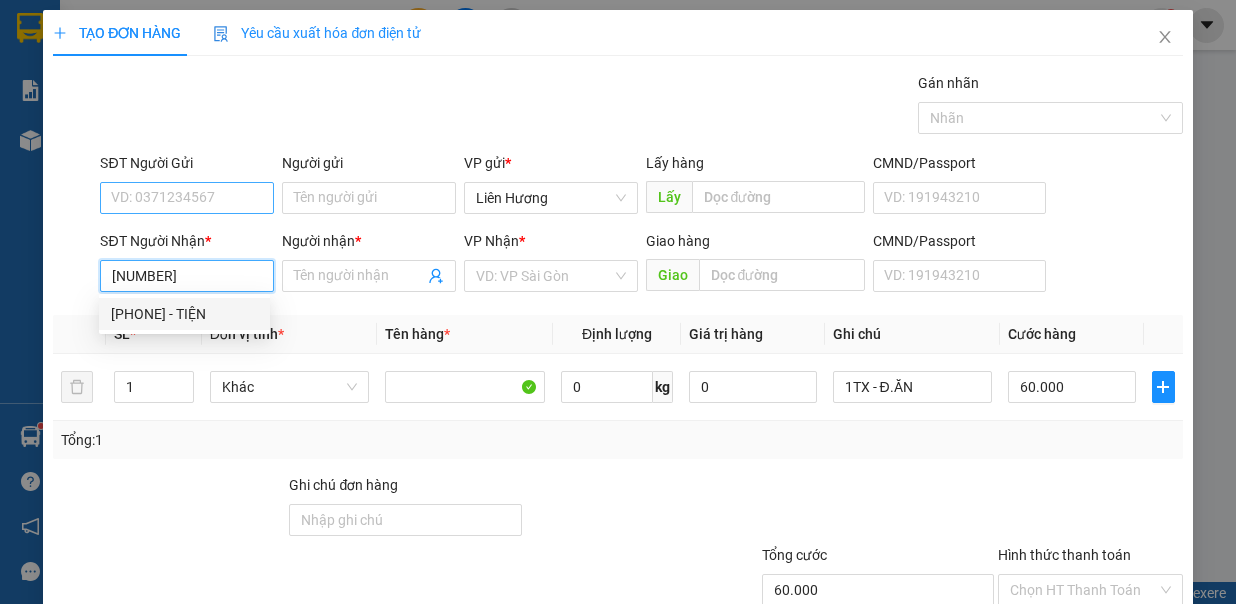 type on "0336326483" 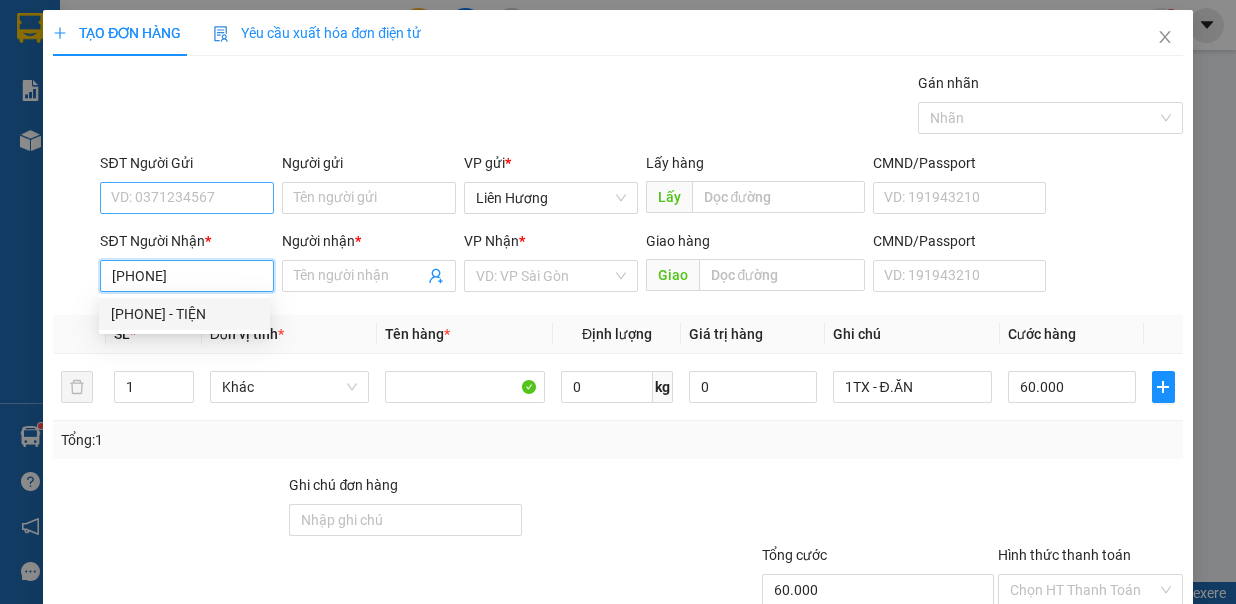 type on "TIỆN" 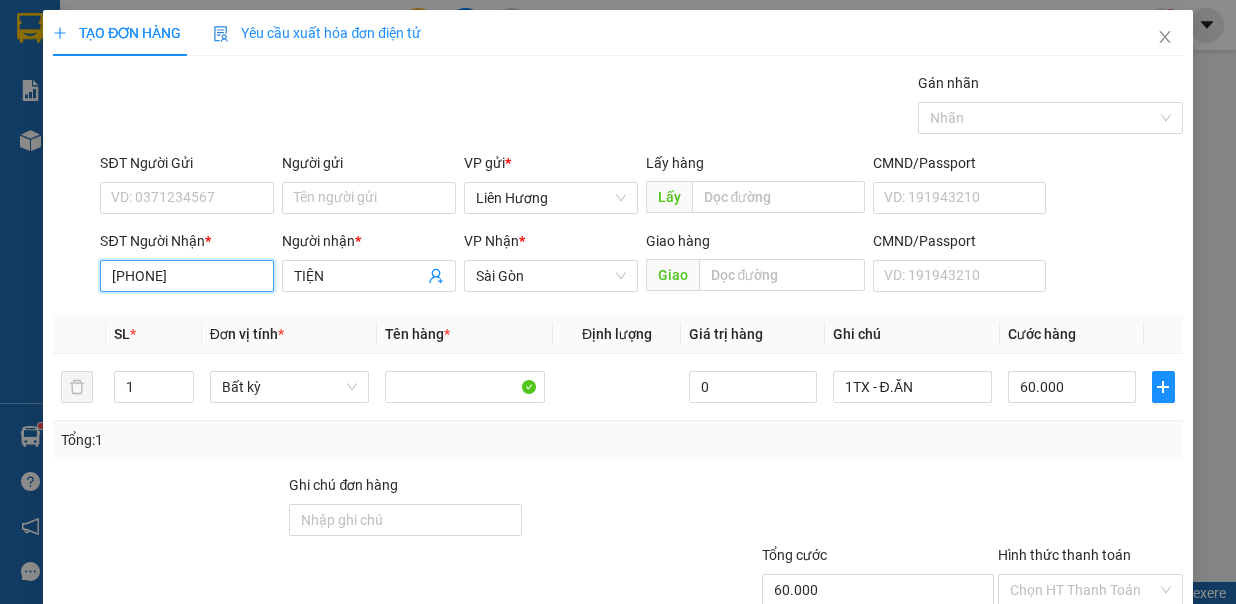type on "0336326483" 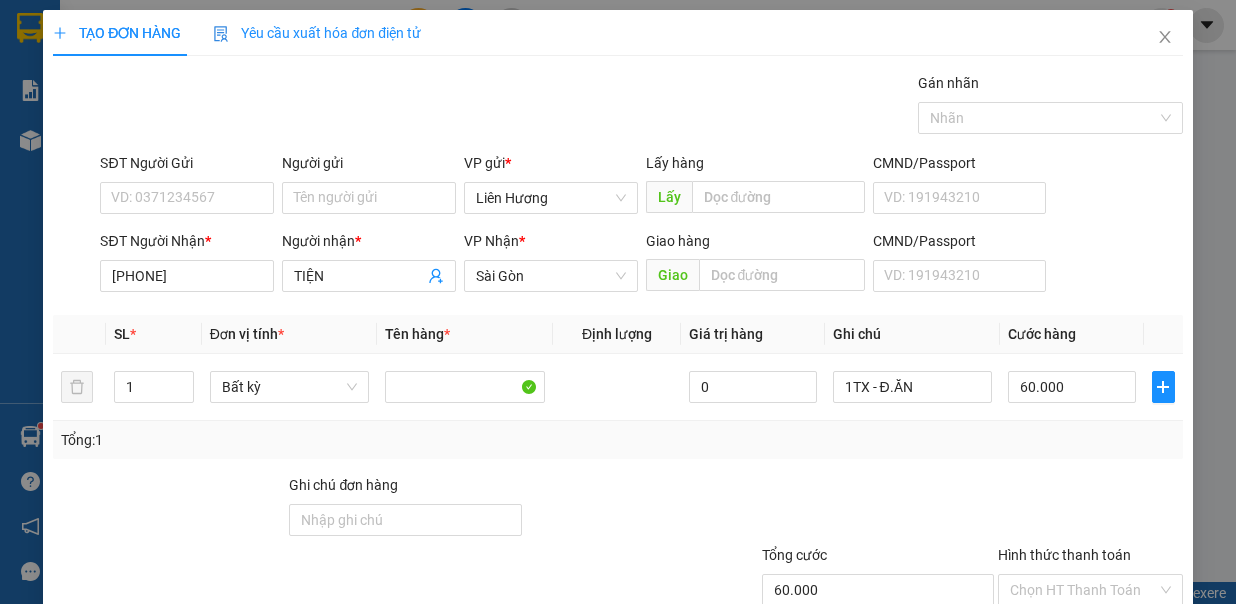 click on "SĐT Người Gửi" at bounding box center (187, 167) 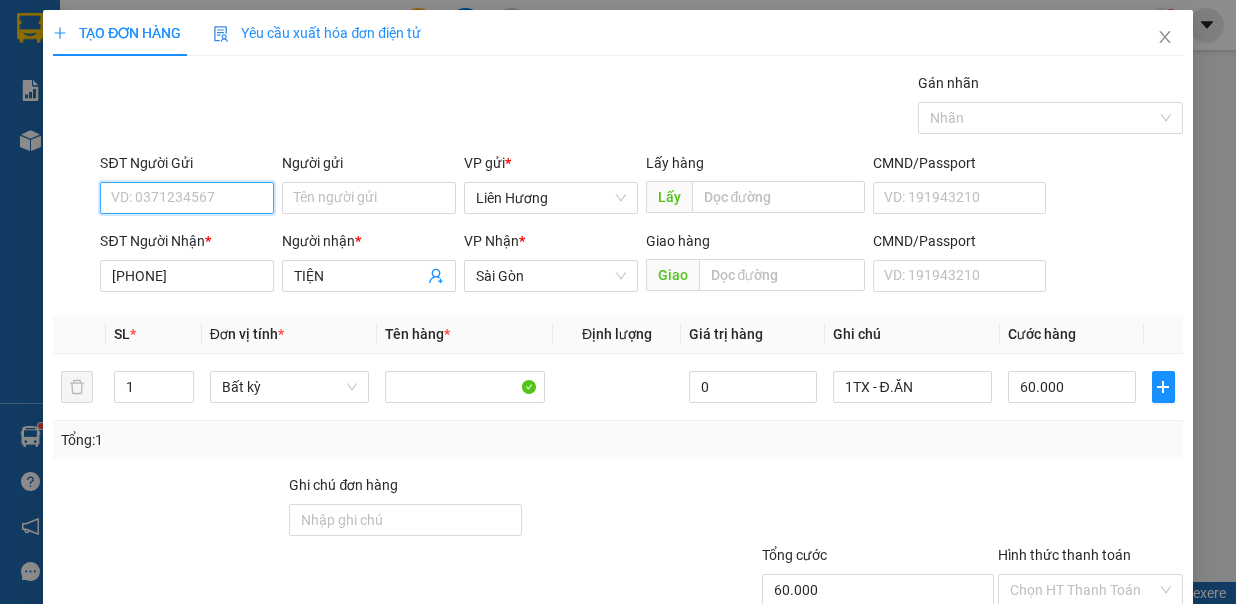 click on "SĐT Người Gửi" at bounding box center (187, 198) 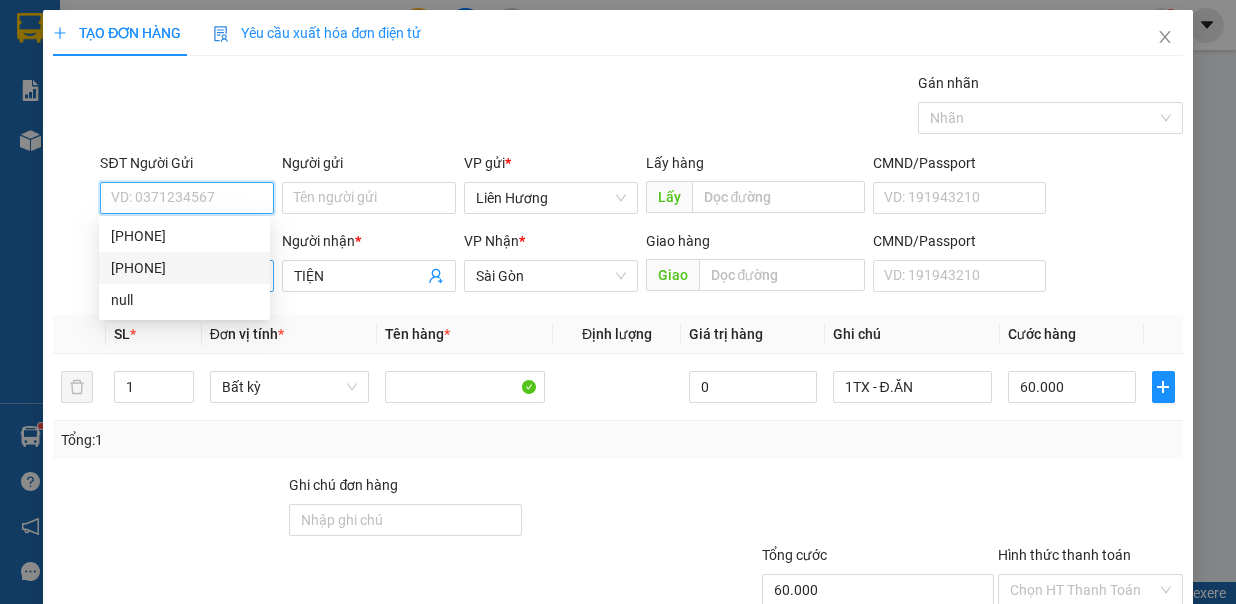 click on "0908662485" at bounding box center [184, 268] 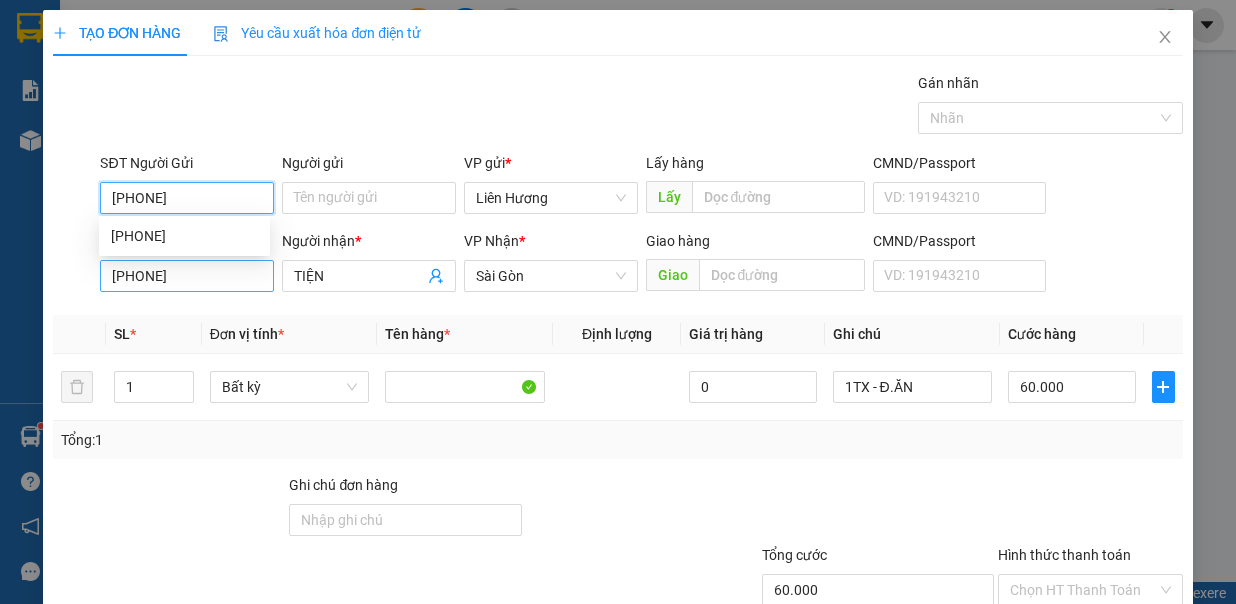 type on "0908662485" 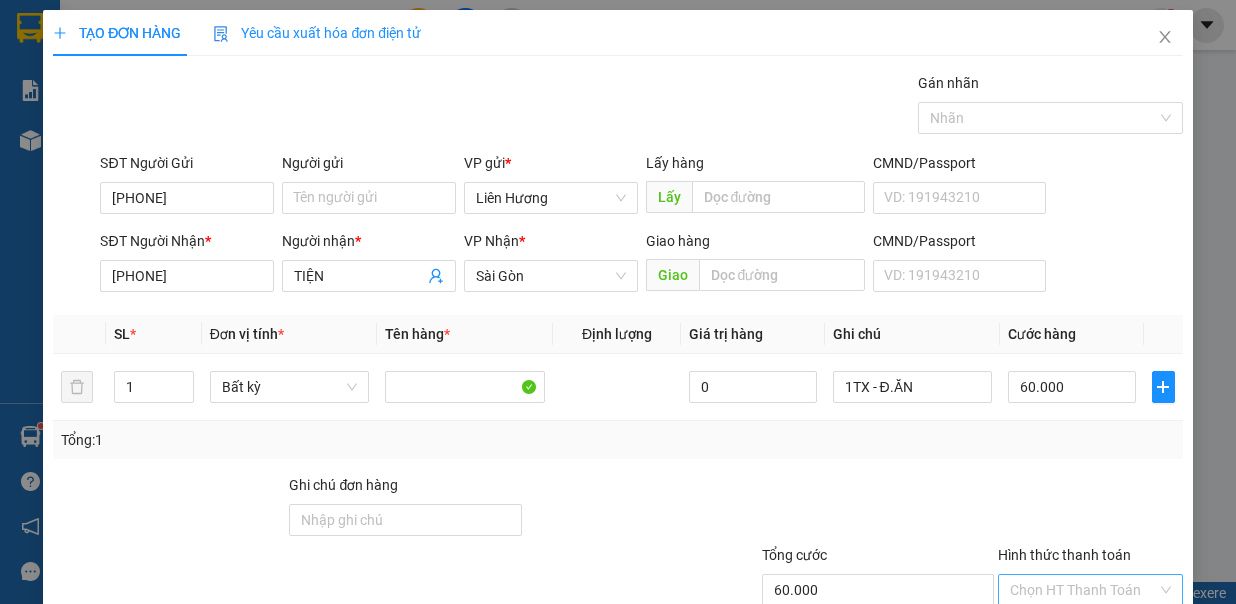 click on "Hình thức thanh toán" at bounding box center (1083, 590) 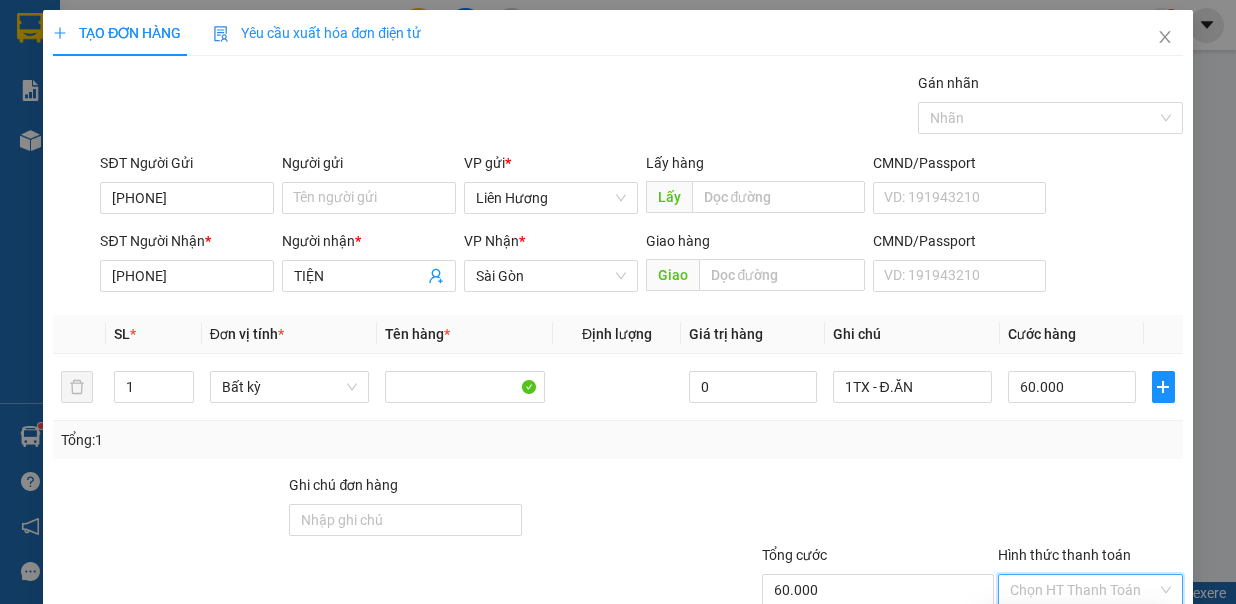 drag, startPoint x: 1096, startPoint y: 483, endPoint x: 1104, endPoint y: 517, distance: 34.928497 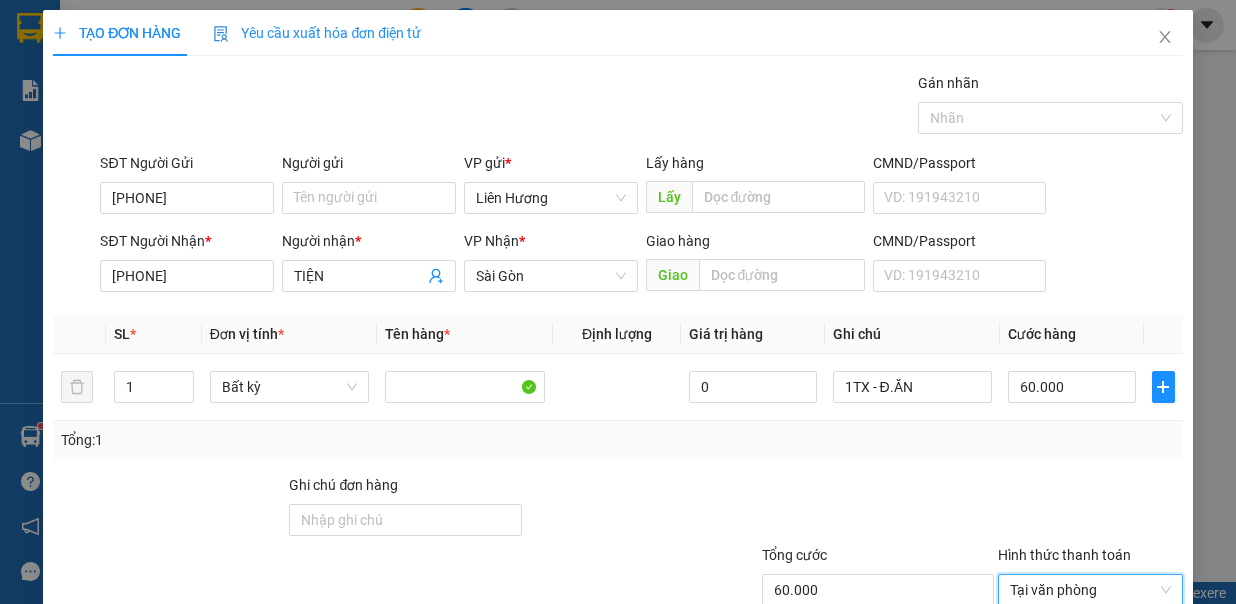 click on "Lưu và In" at bounding box center (1125, 688) 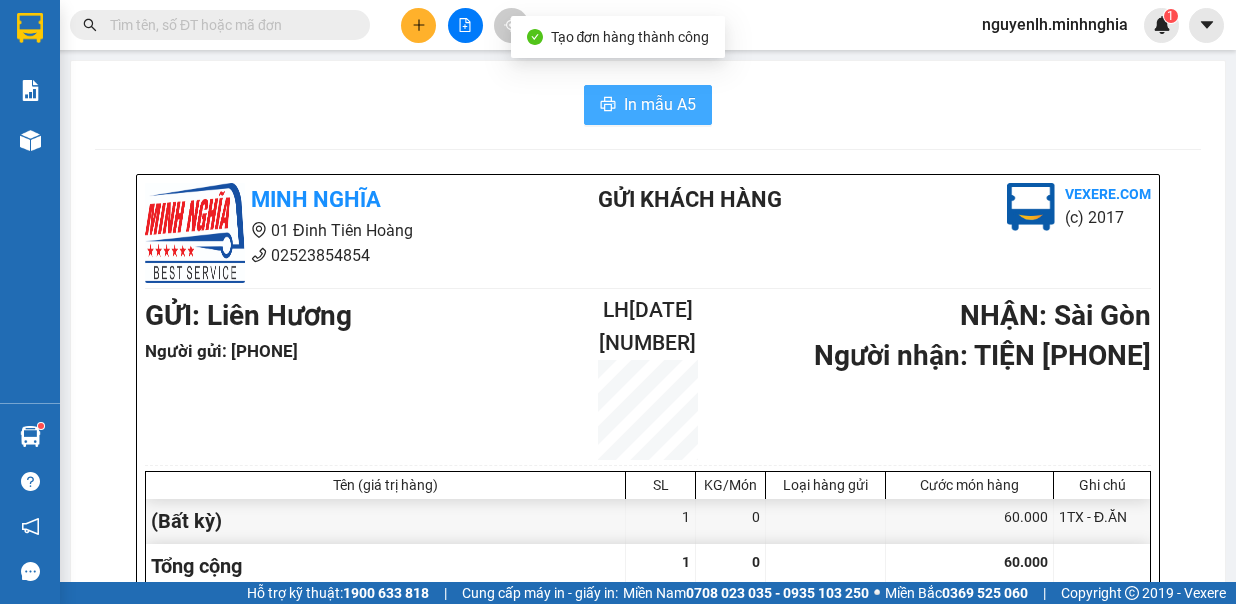 click on "In mẫu A5" at bounding box center [660, 104] 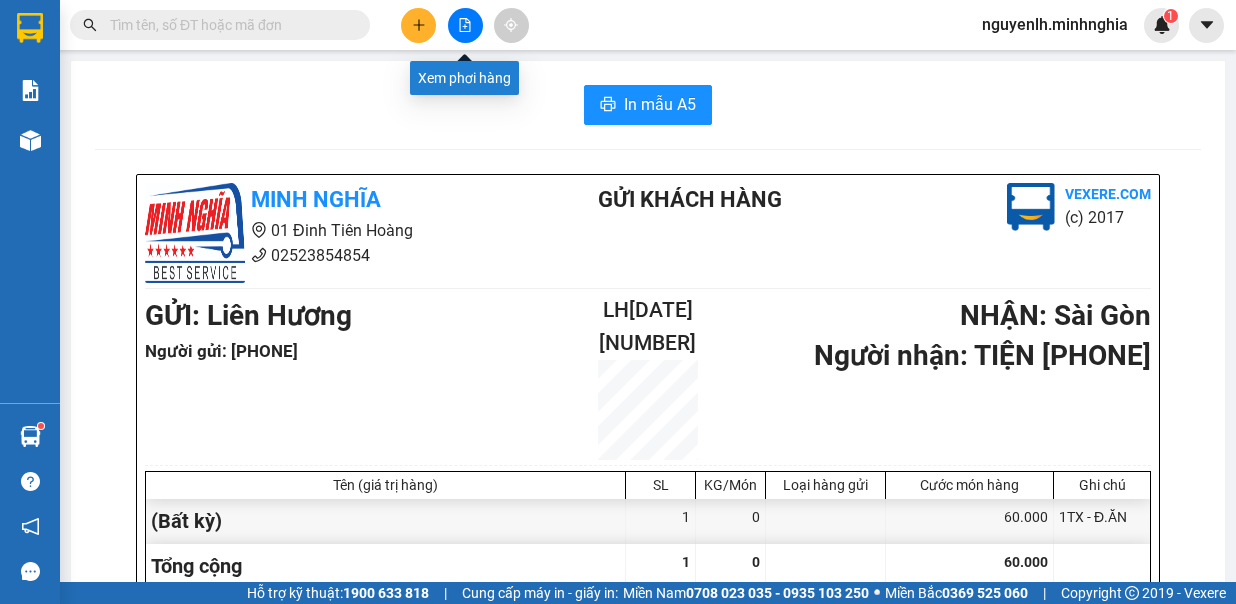 click 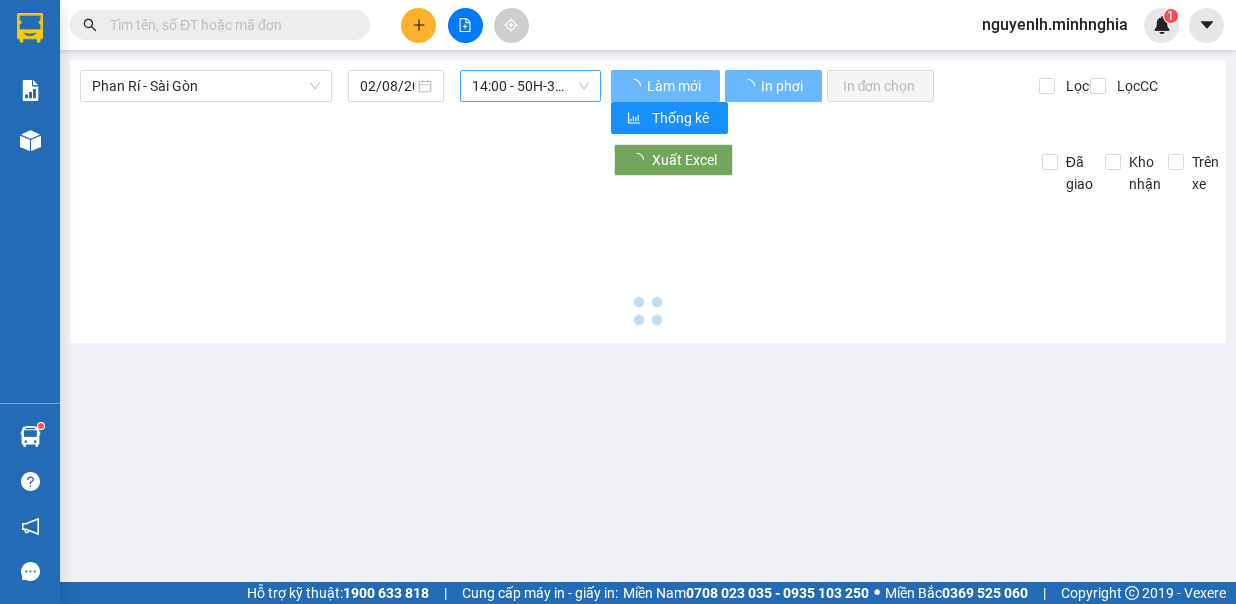 click on "14:00     - 50H-300.42" at bounding box center [530, 86] 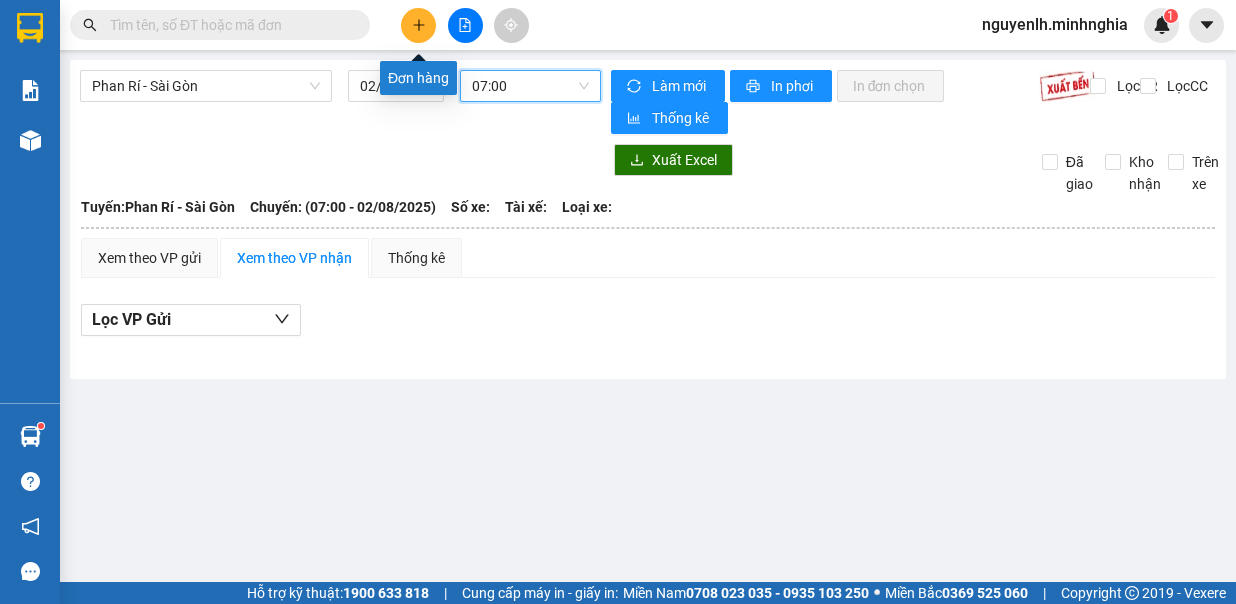 click at bounding box center (418, 25) 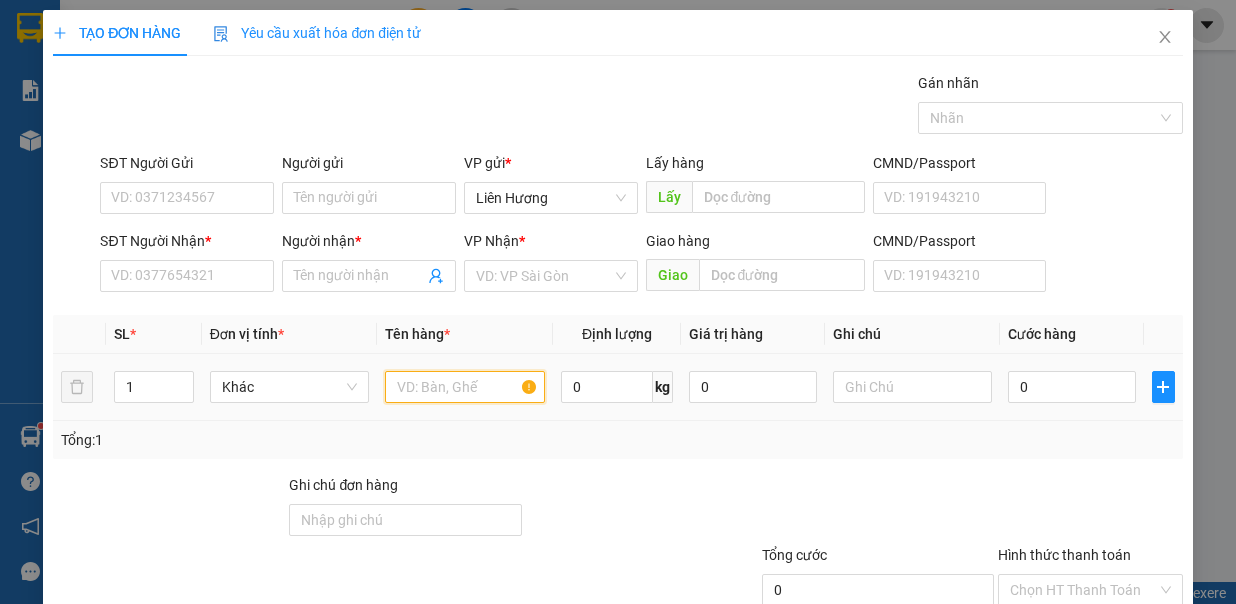 click at bounding box center (465, 387) 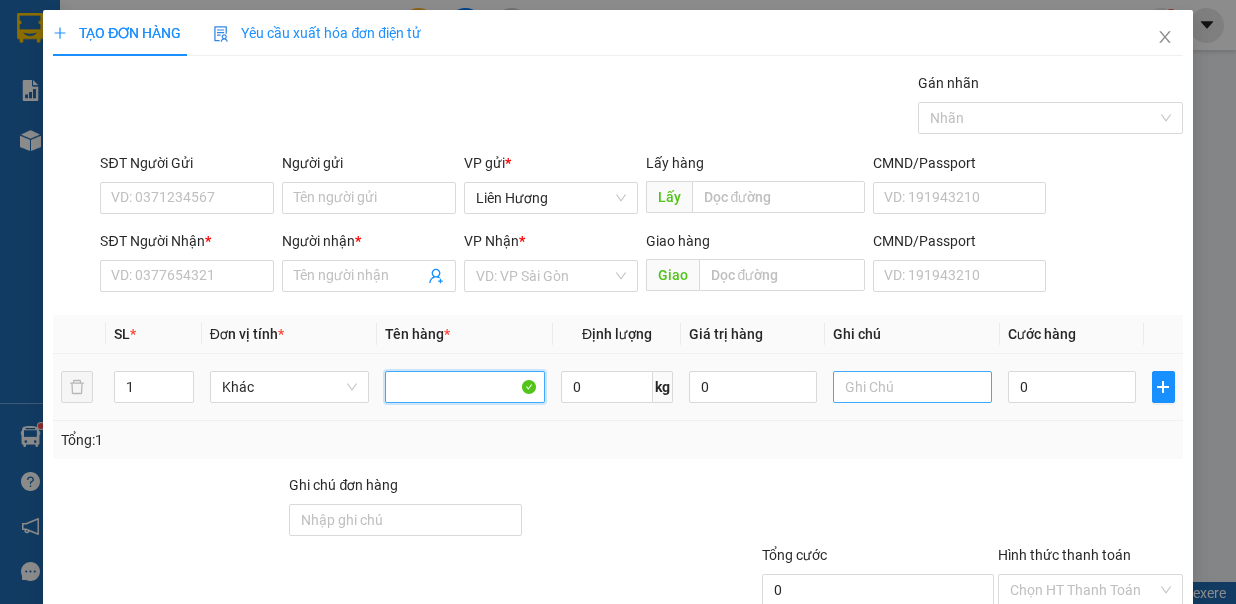 type 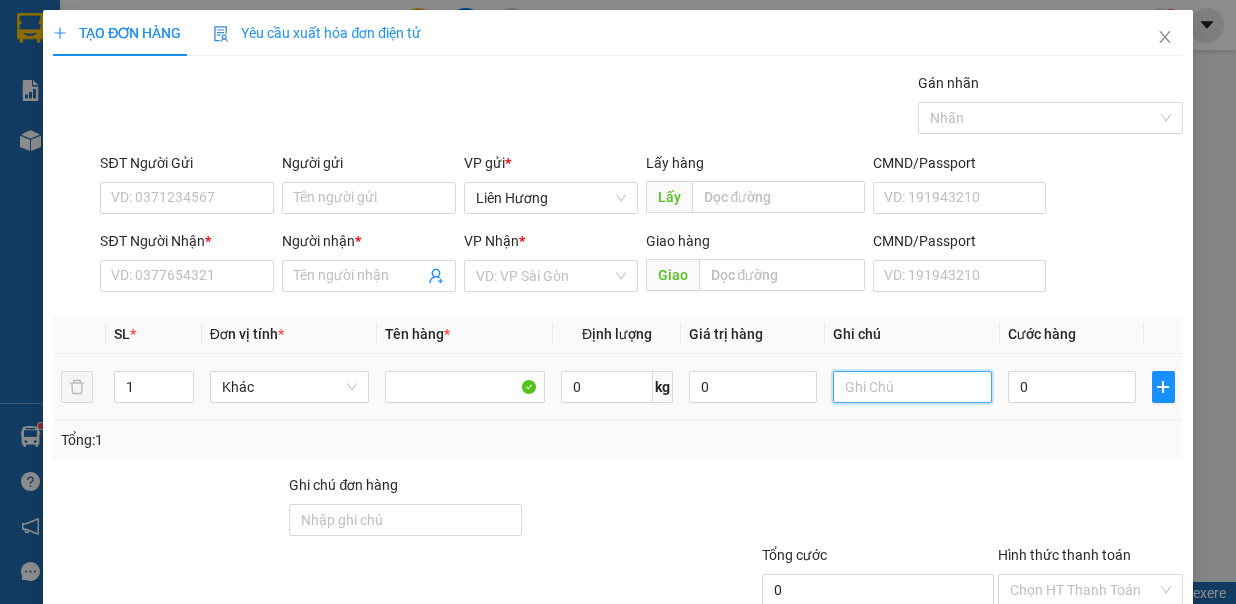 click at bounding box center (913, 387) 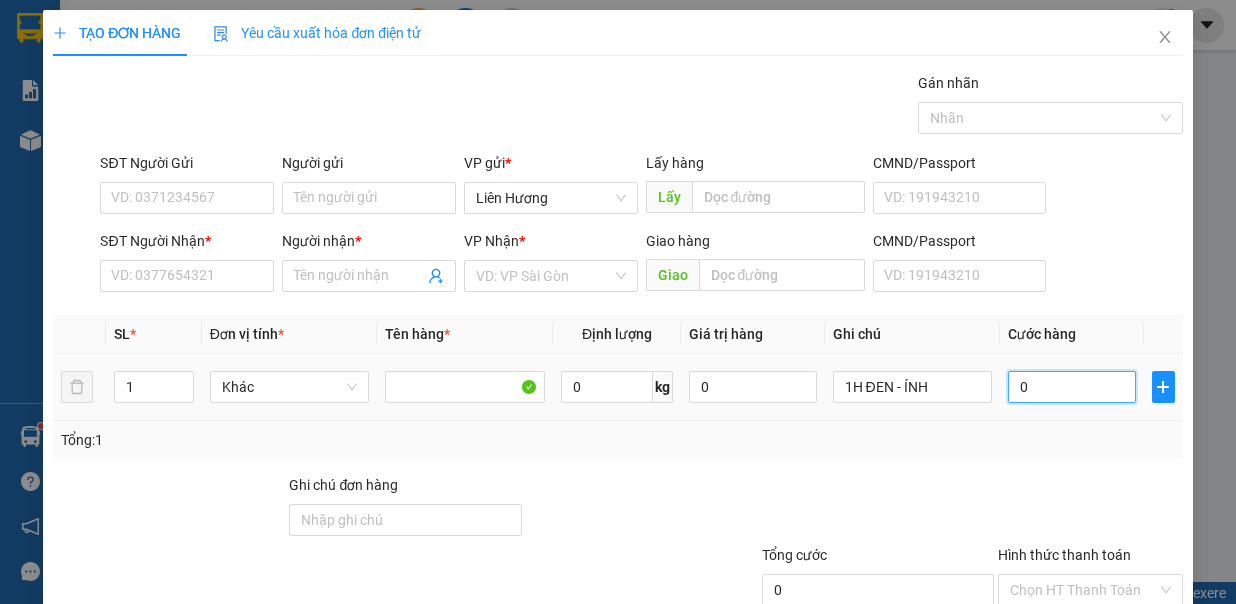 click on "0" at bounding box center (1072, 387) 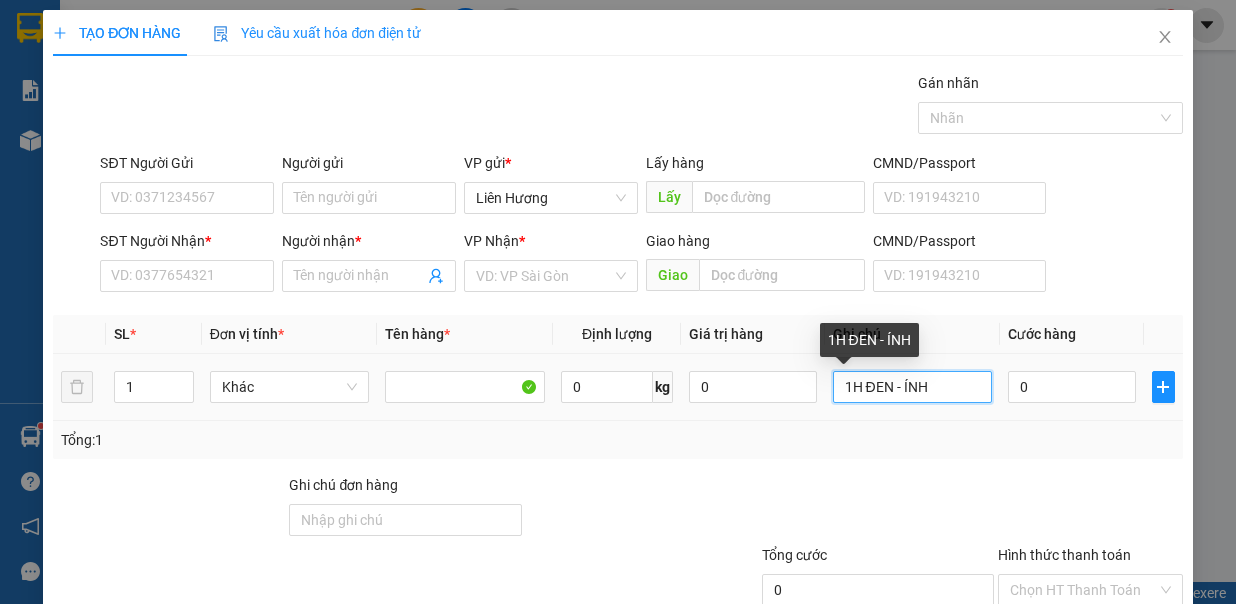 click on "1H ĐEN - ÍNH" at bounding box center (913, 387) 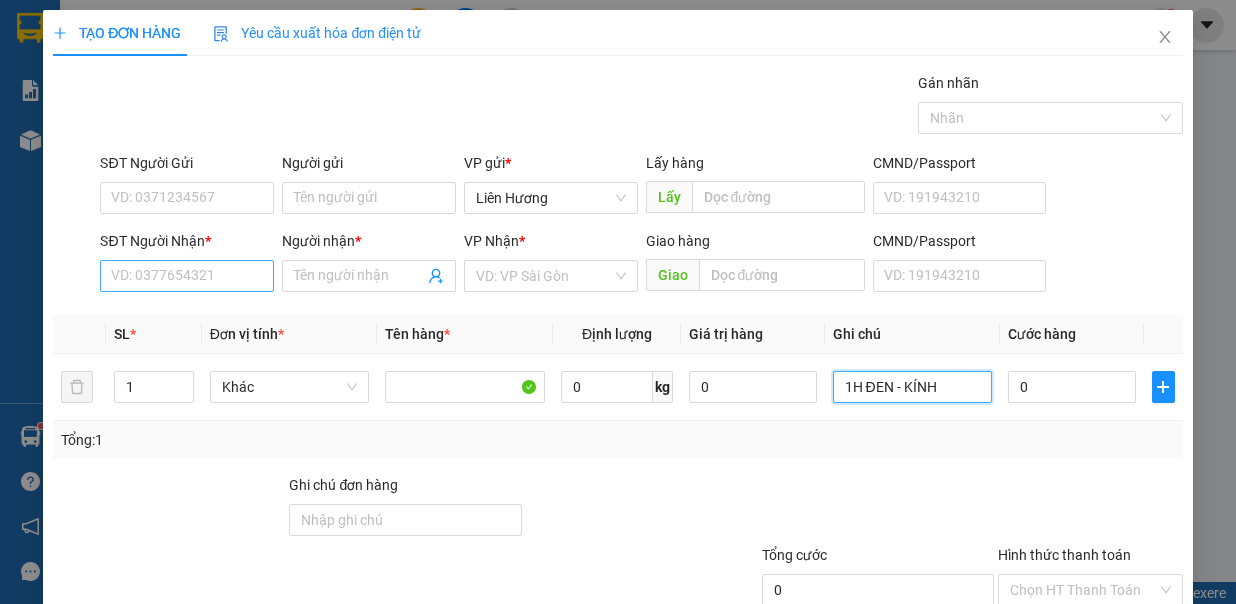 type on "1H ĐEN - KÍNH" 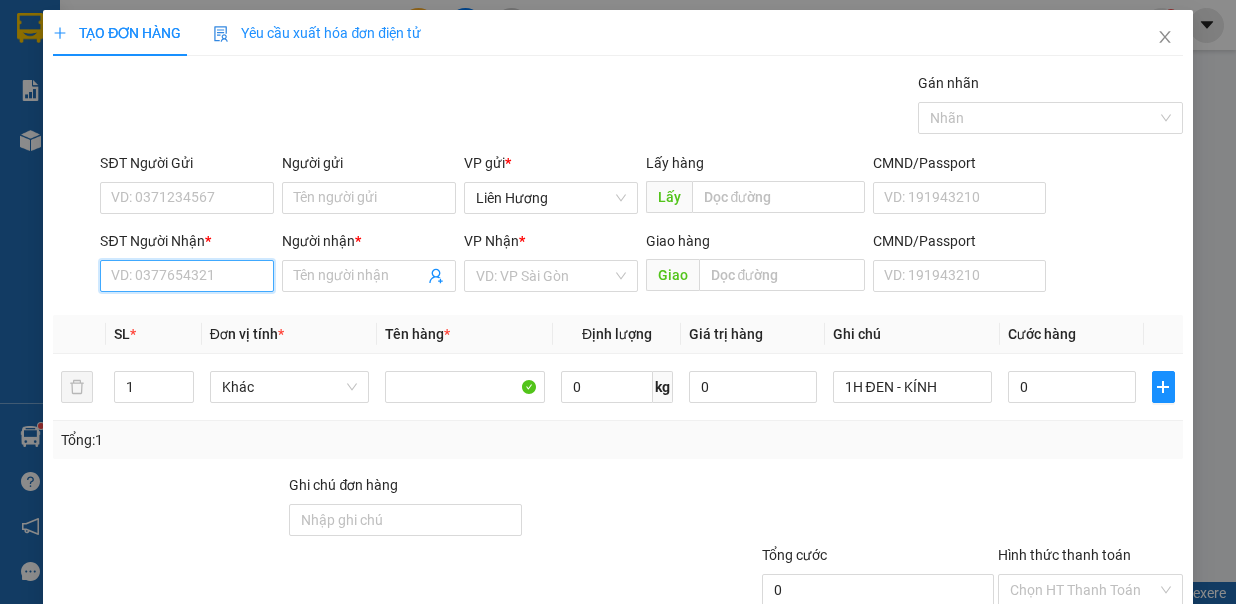 click on "SĐT Người Nhận  *" at bounding box center (187, 276) 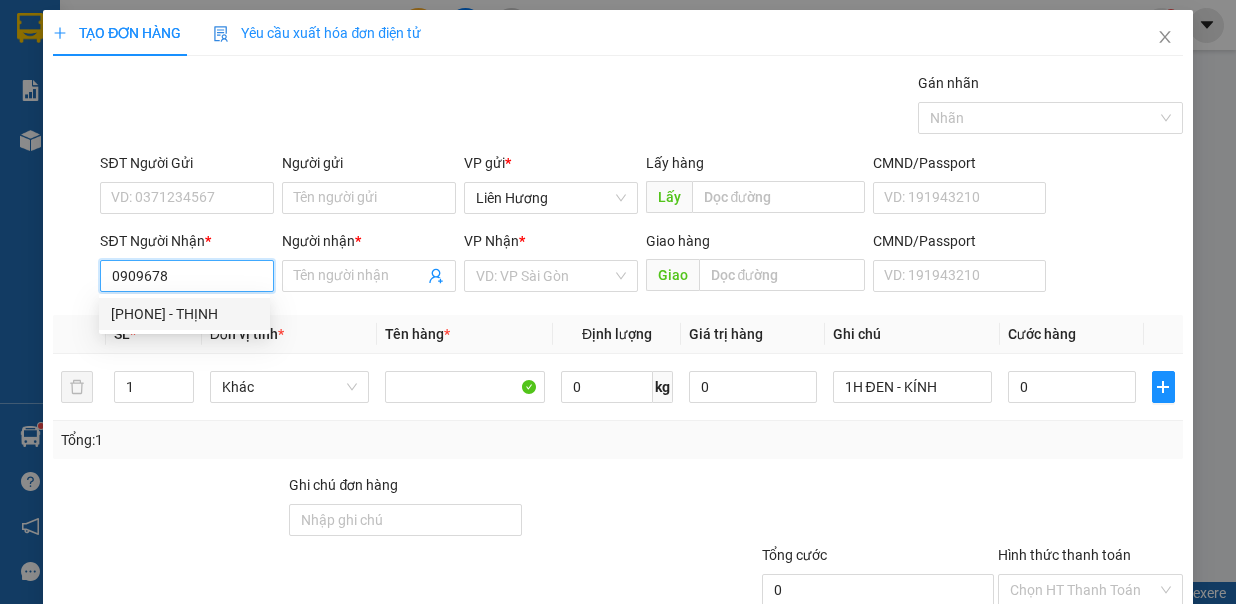 drag, startPoint x: 201, startPoint y: 308, endPoint x: 223, endPoint y: 244, distance: 67.6757 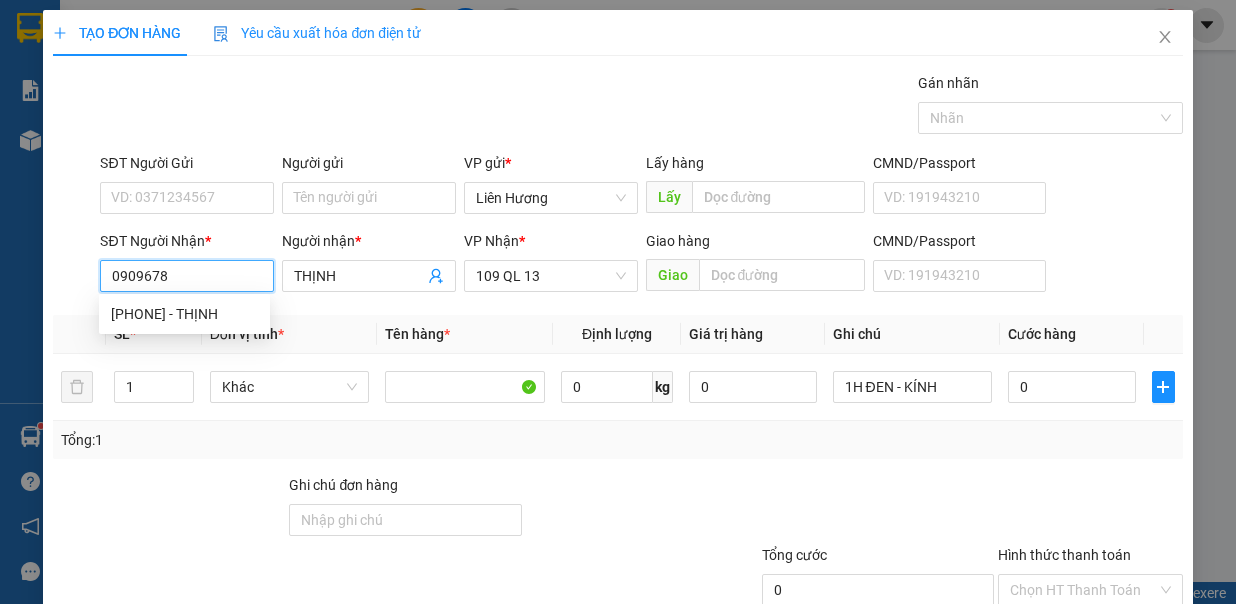 type on "0909678362" 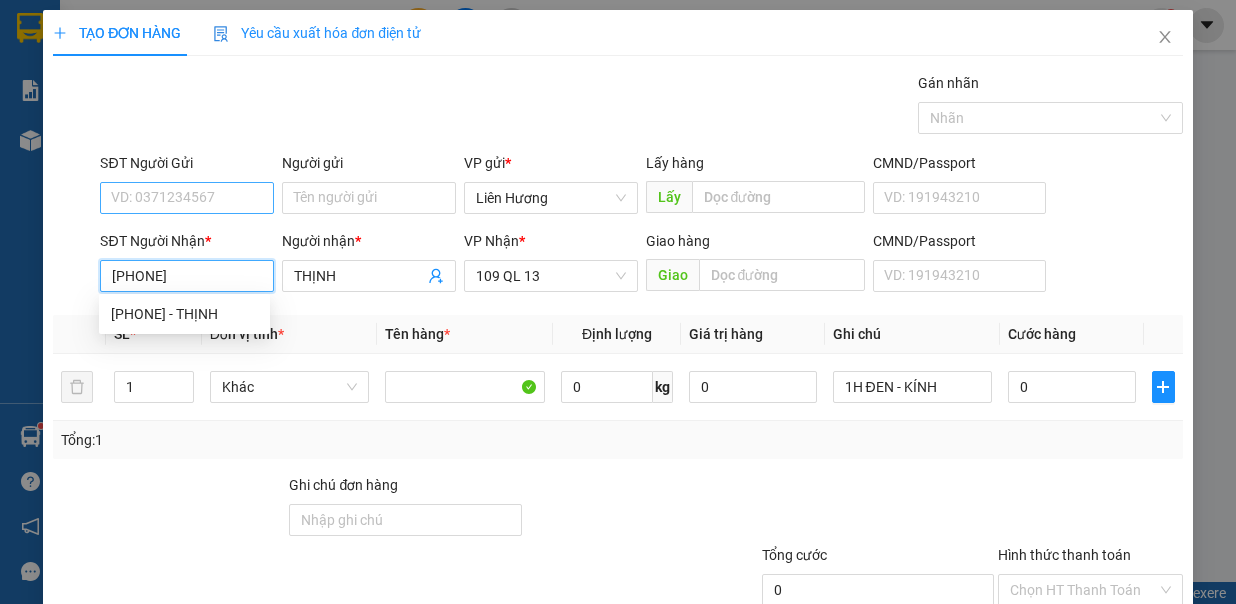 type on "0909678362" 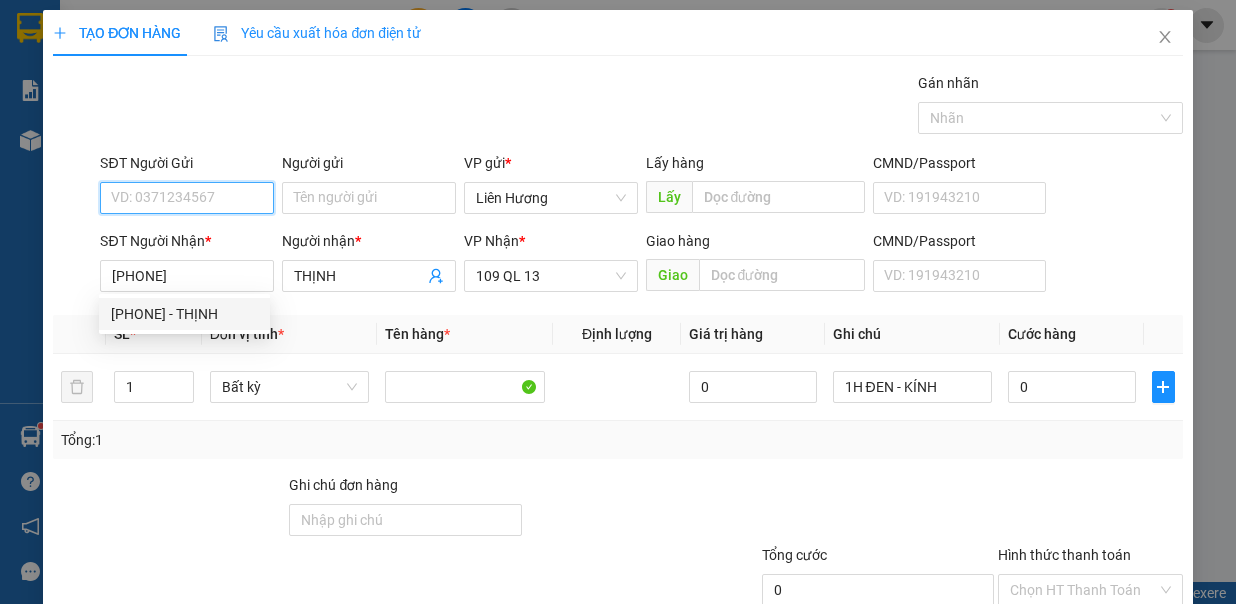 click on "SĐT Người Gửi" at bounding box center (187, 198) 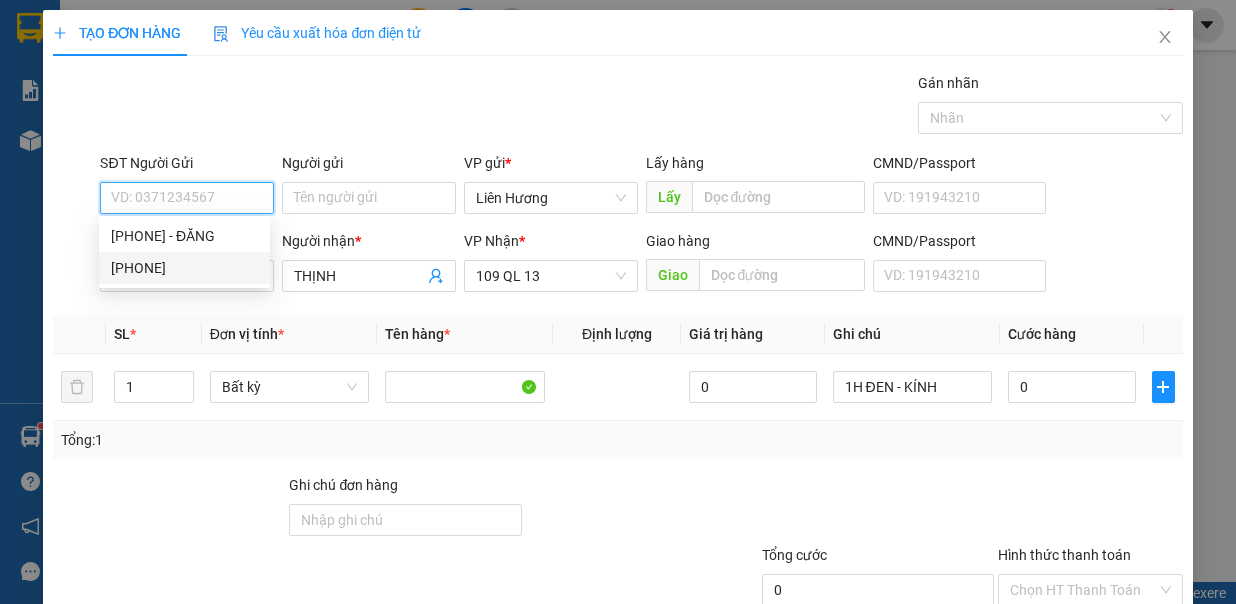 drag, startPoint x: 195, startPoint y: 268, endPoint x: 433, endPoint y: 329, distance: 245.6929 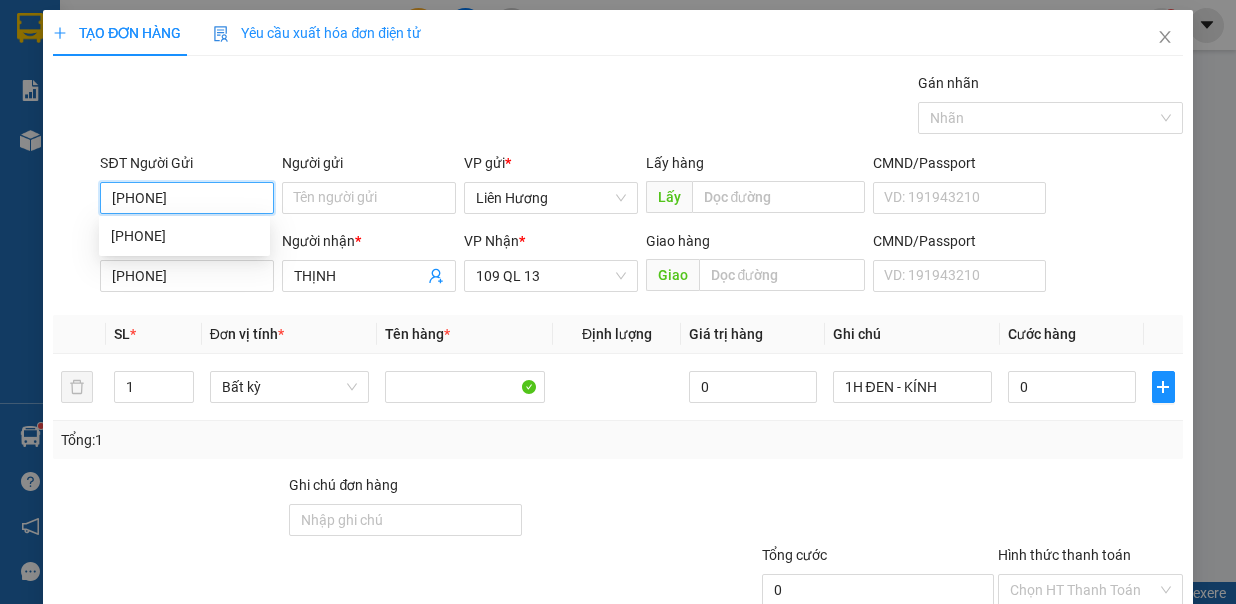 type on "0344653834" 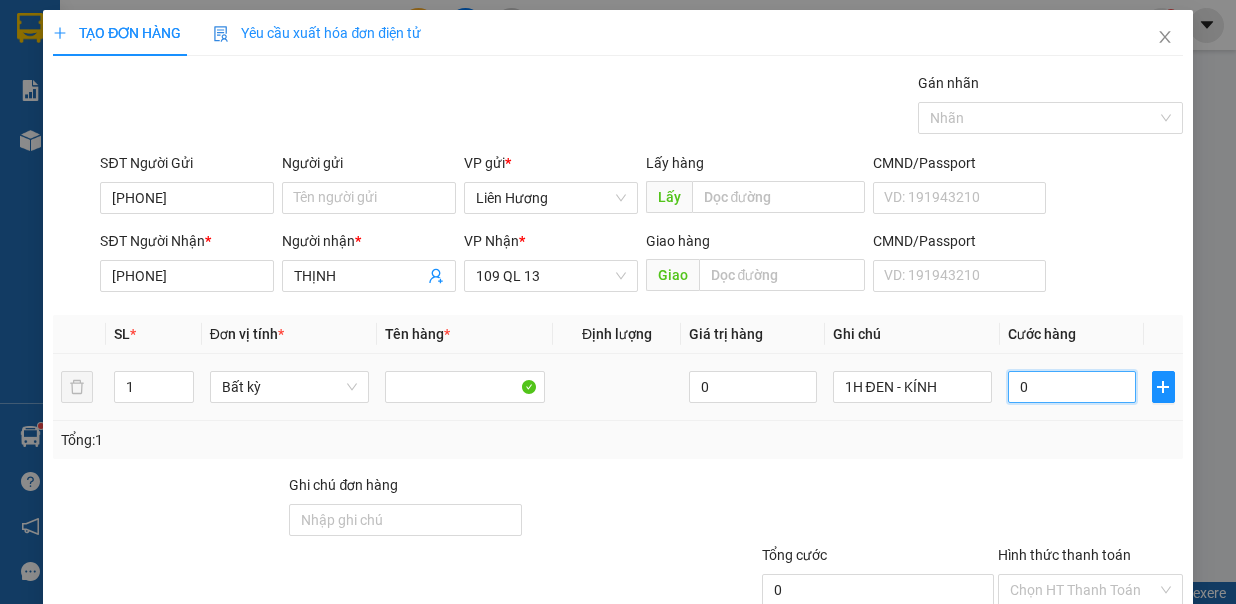 click on "0" at bounding box center [1072, 387] 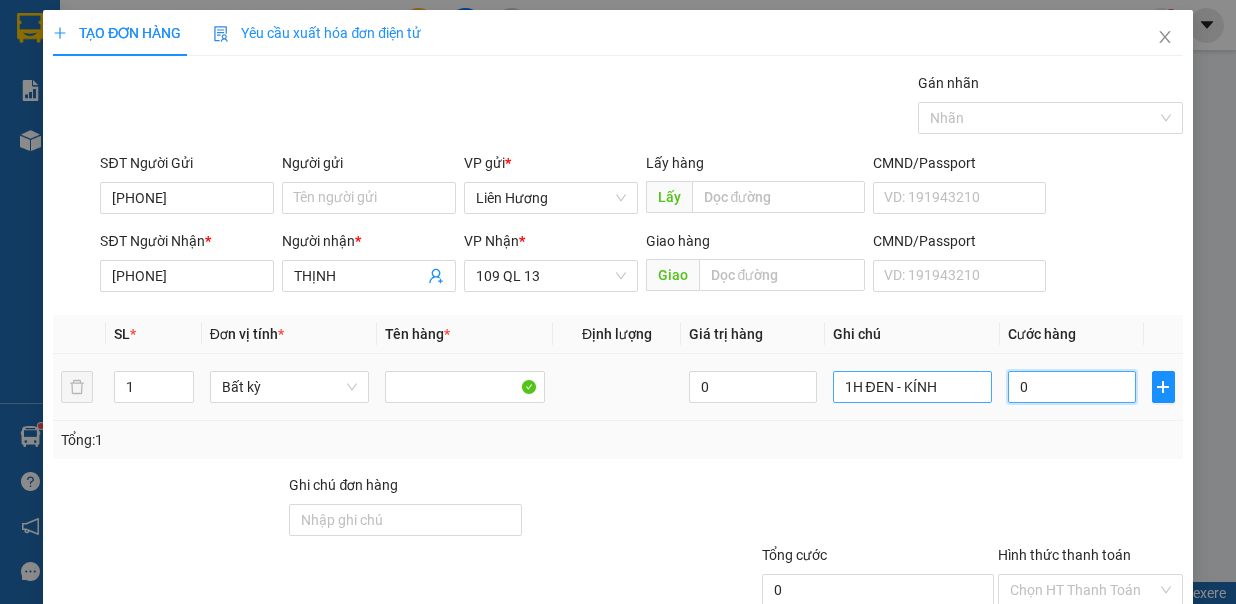 type on "3" 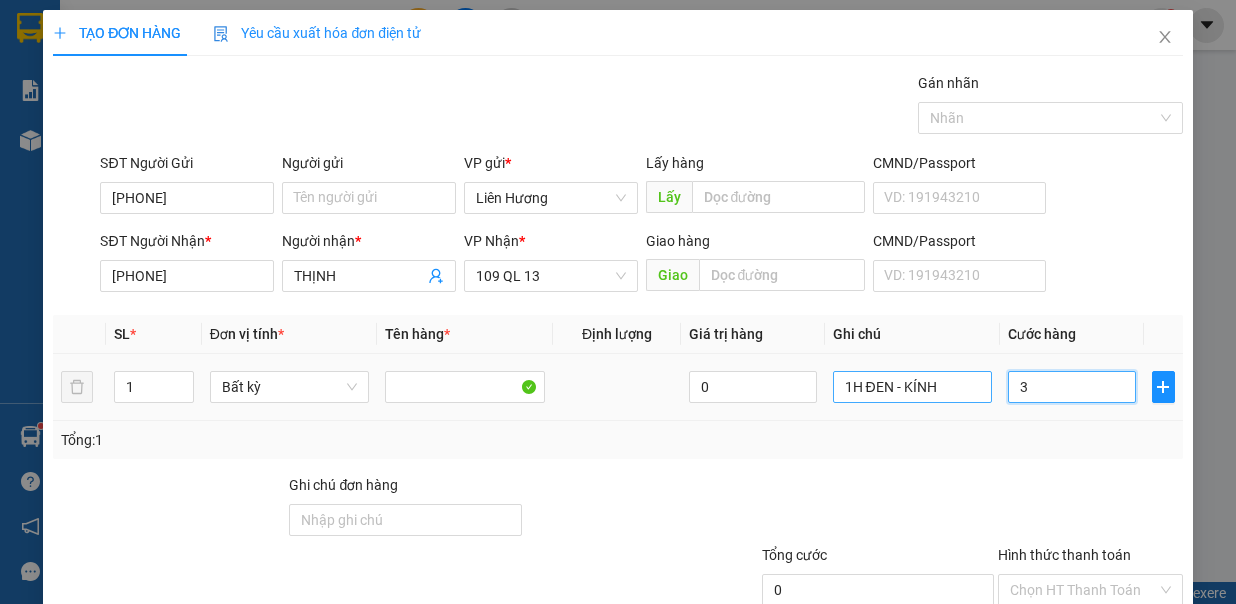 type on "3" 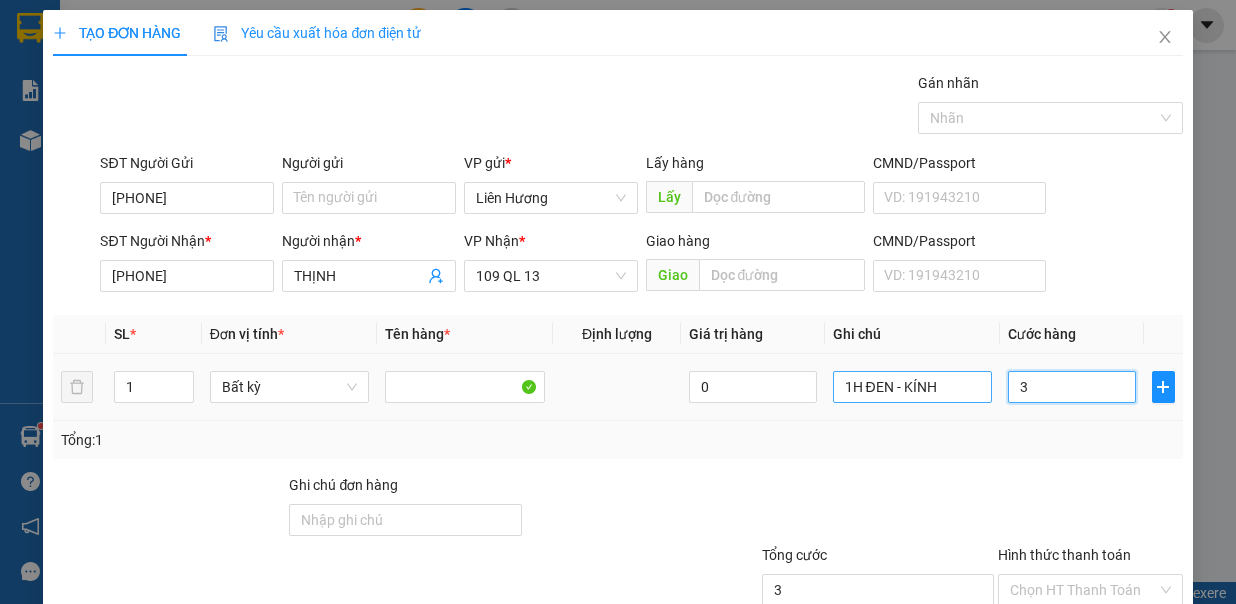 type on "30" 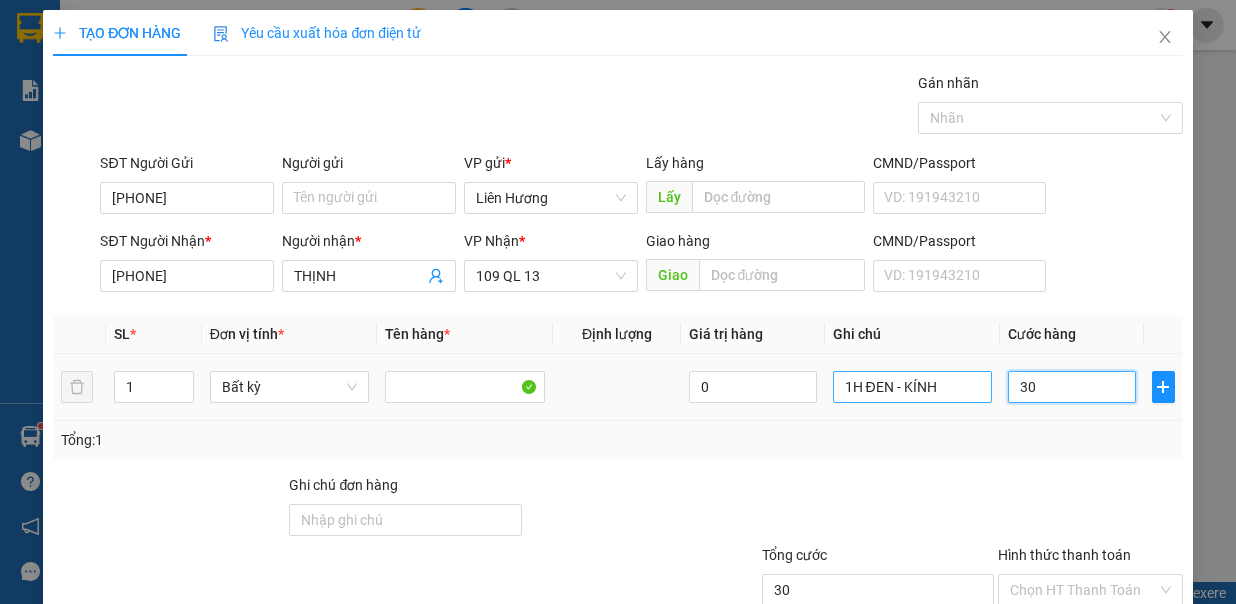 type on "30" 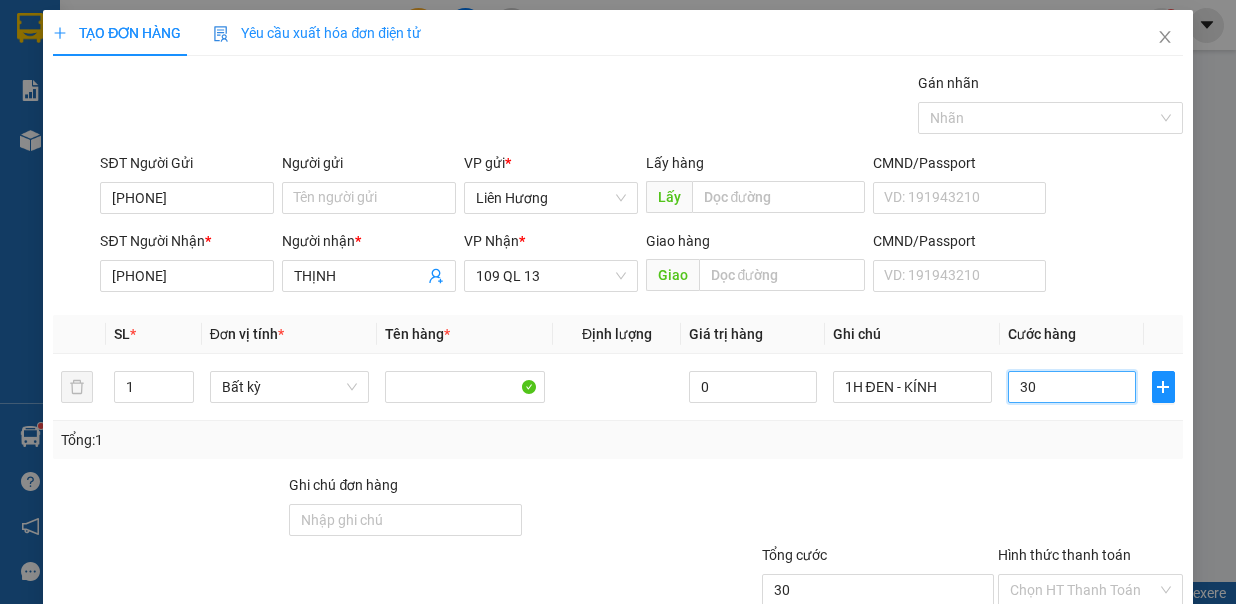 type on "30.000" 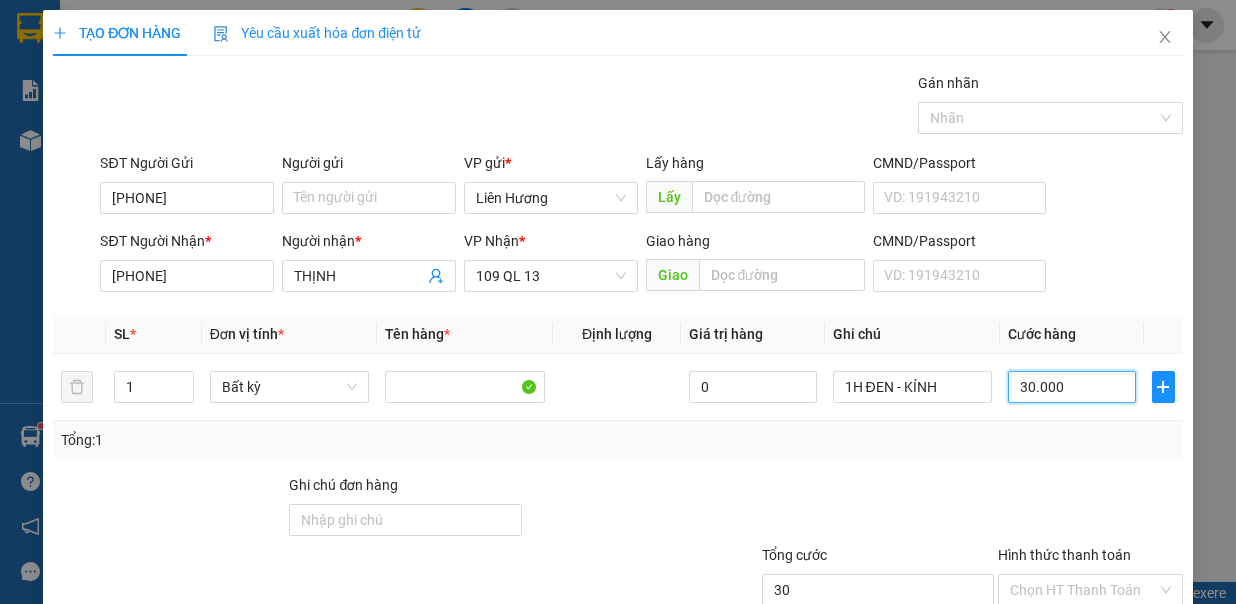 type on "30.000" 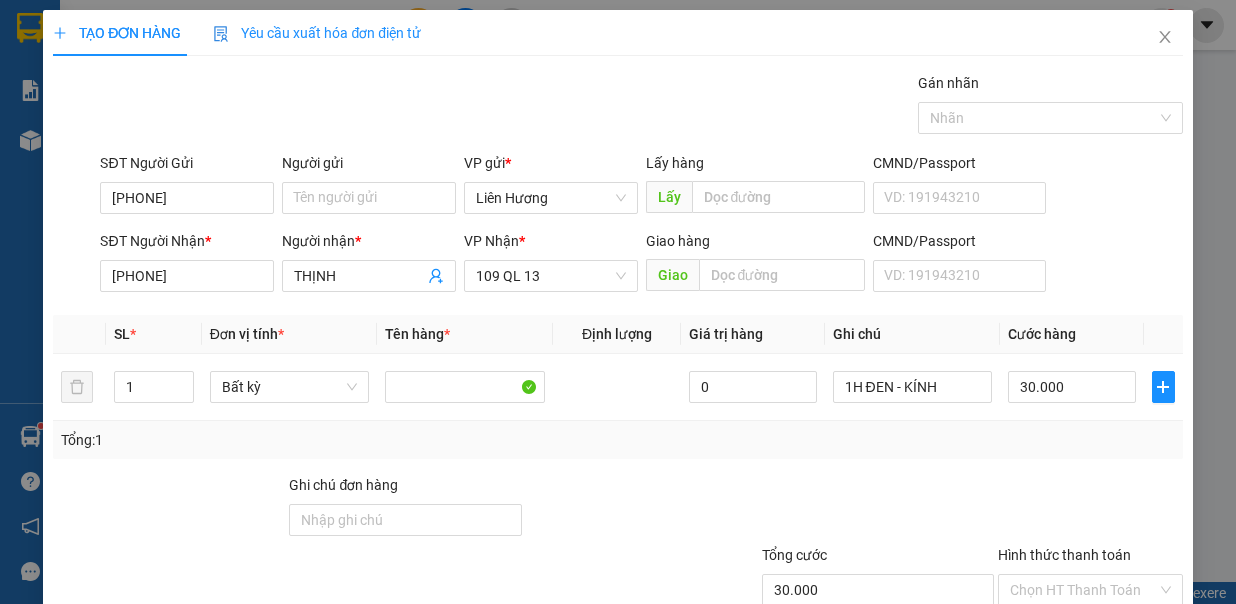 drag, startPoint x: 1106, startPoint y: 450, endPoint x: 1108, endPoint y: 474, distance: 24.083189 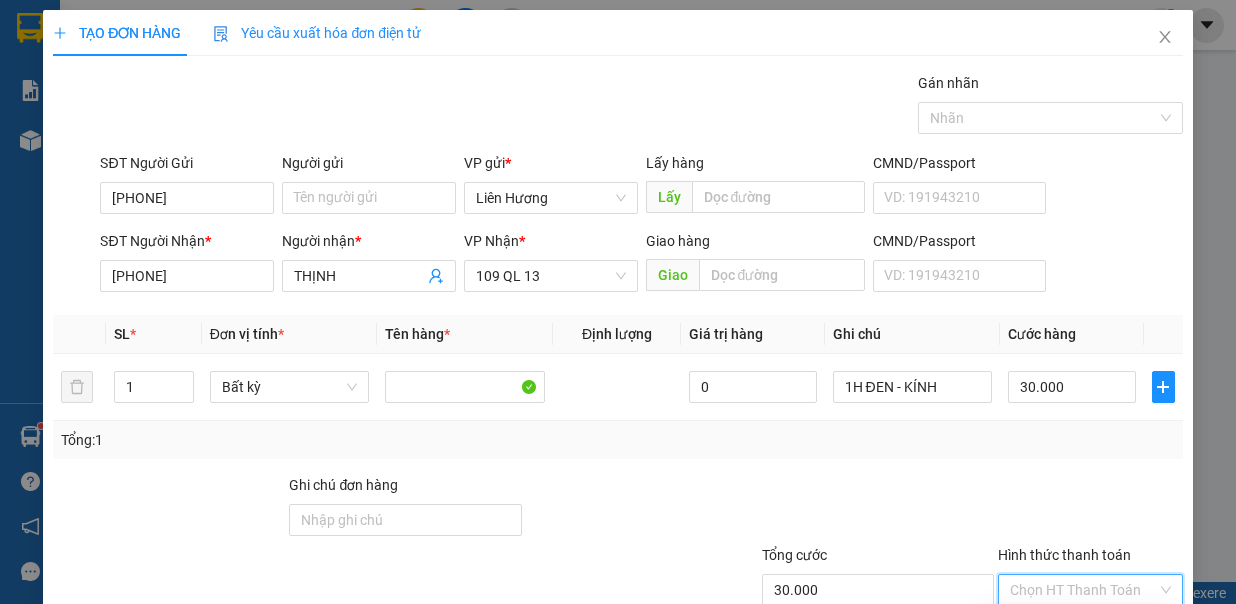 drag, startPoint x: 1104, startPoint y: 488, endPoint x: 1103, endPoint y: 512, distance: 24.020824 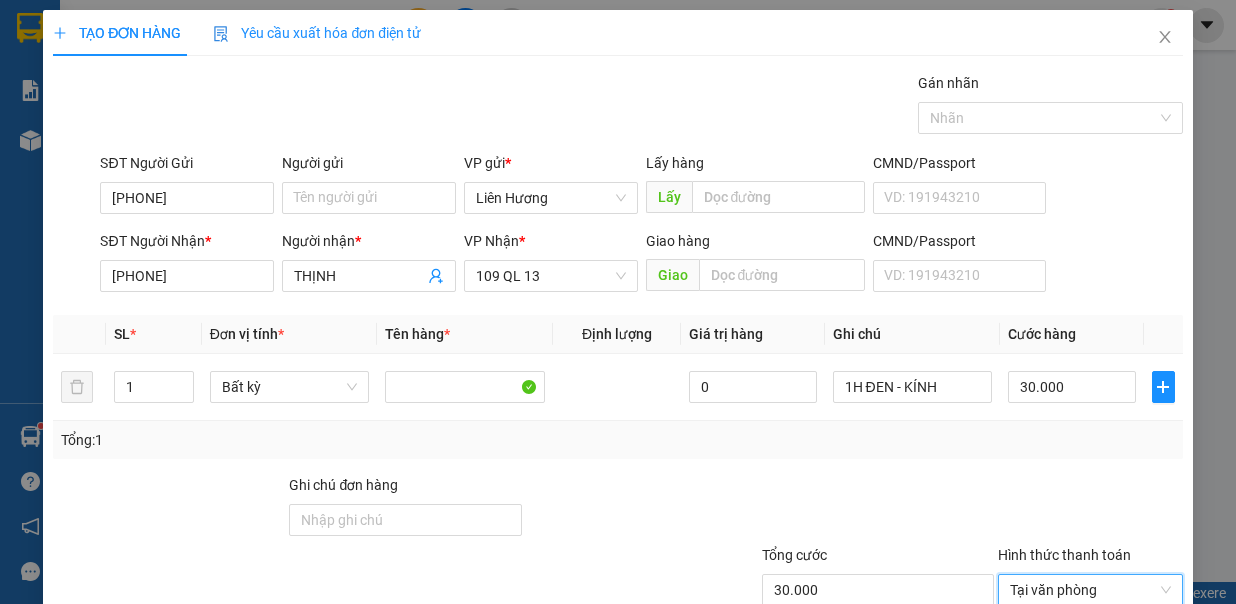 type on "0" 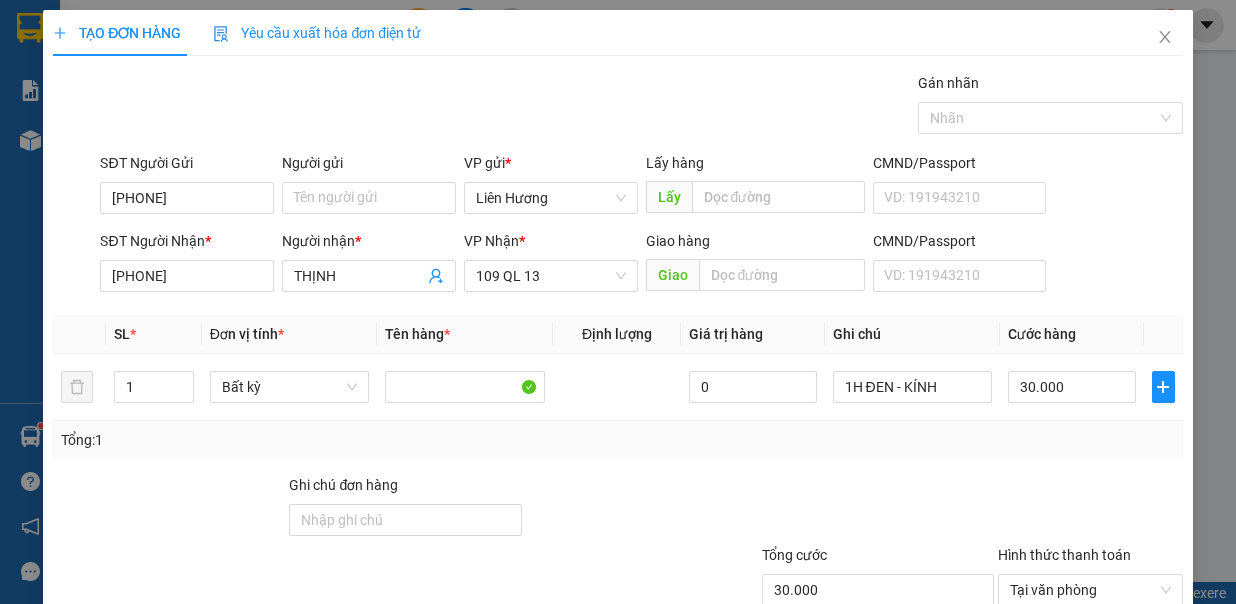 click on "Lưu và In" at bounding box center (1114, 688) 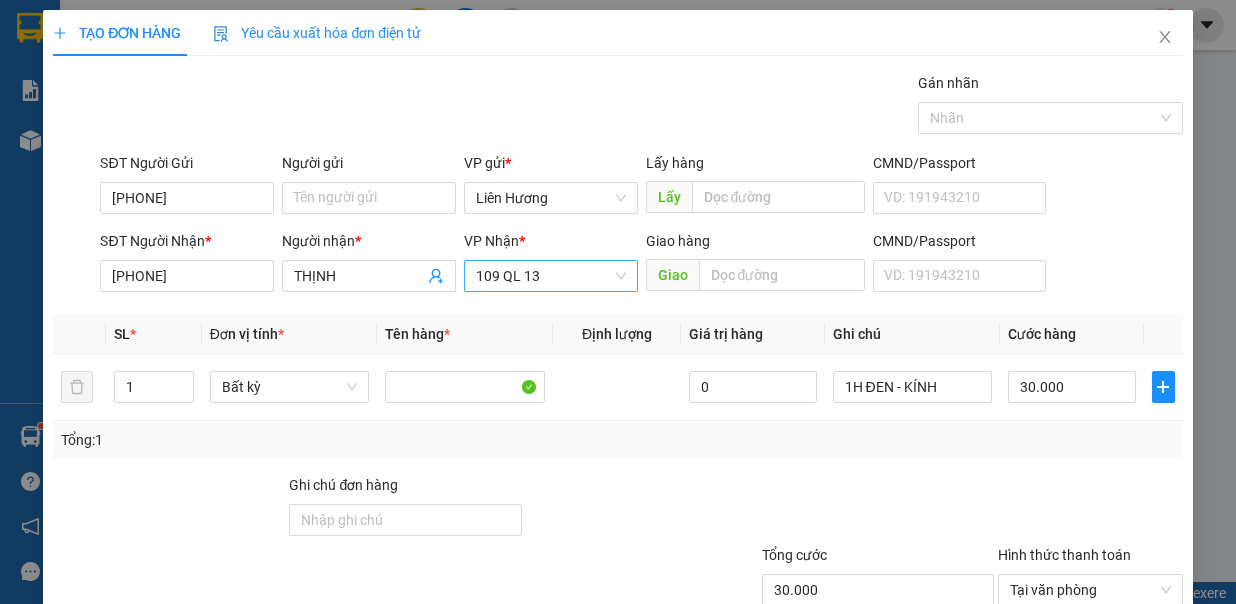 click on "109 QL 13" at bounding box center [551, 276] 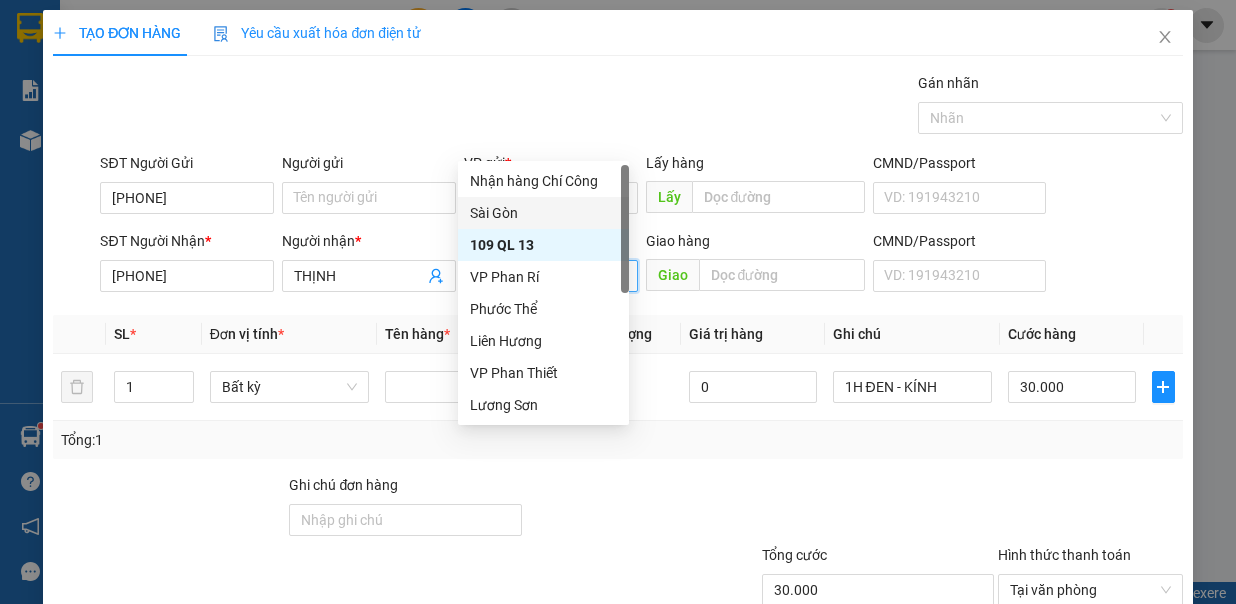 click on "Sài Gòn" at bounding box center [543, 213] 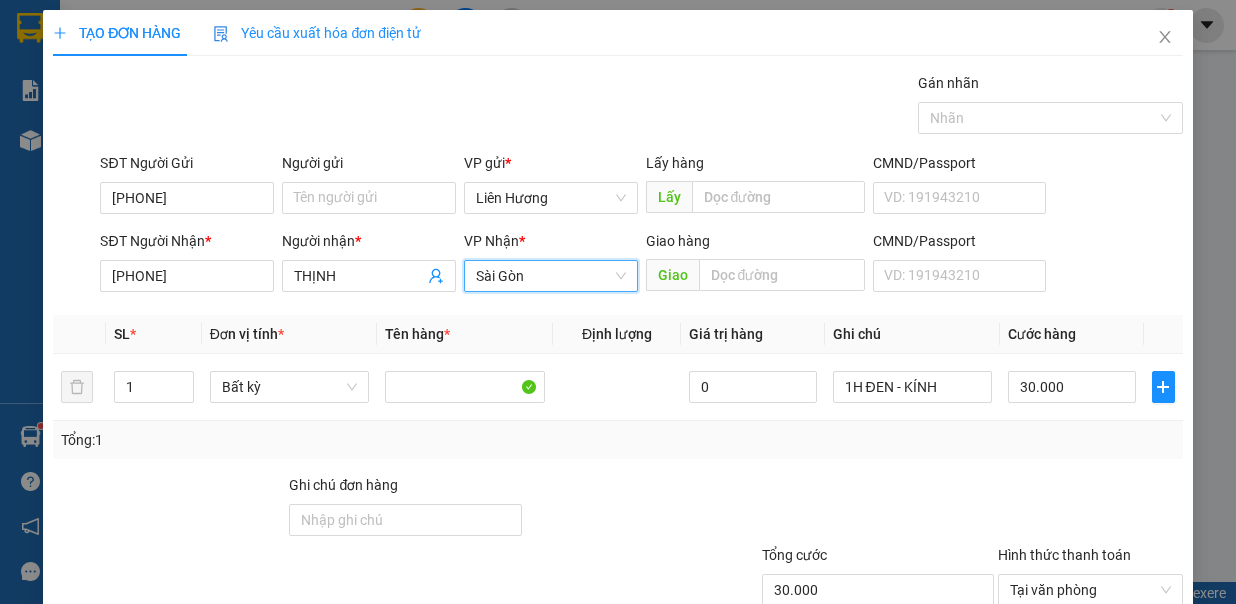 click on "Lưu và In" at bounding box center [1114, 688] 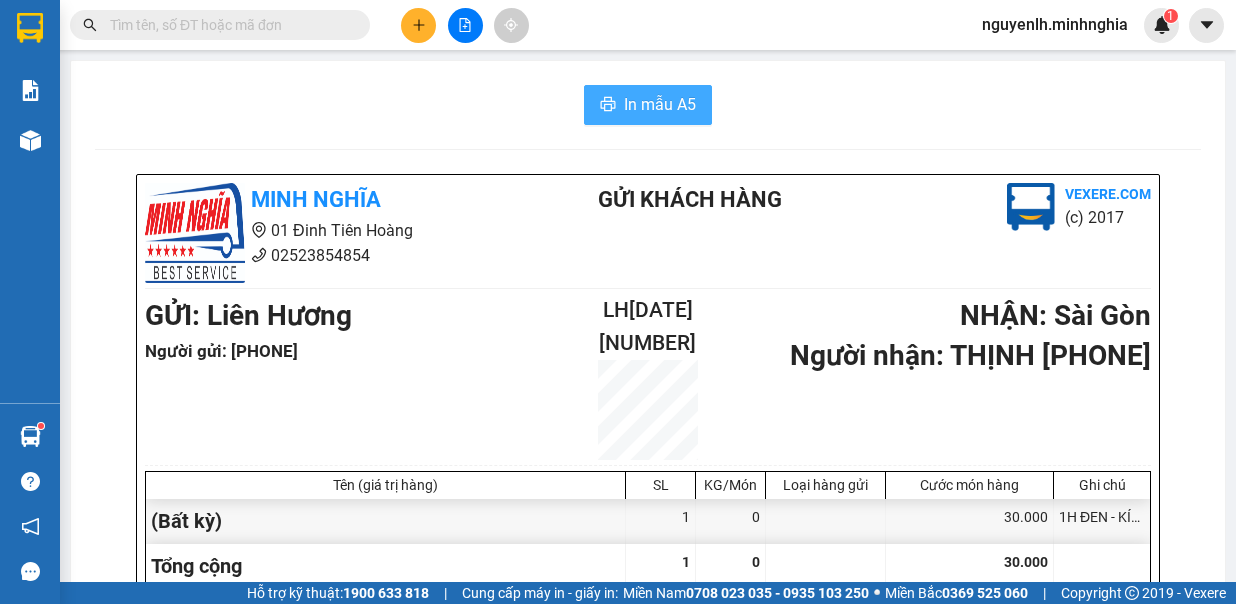 click on "In mẫu A5" at bounding box center (660, 104) 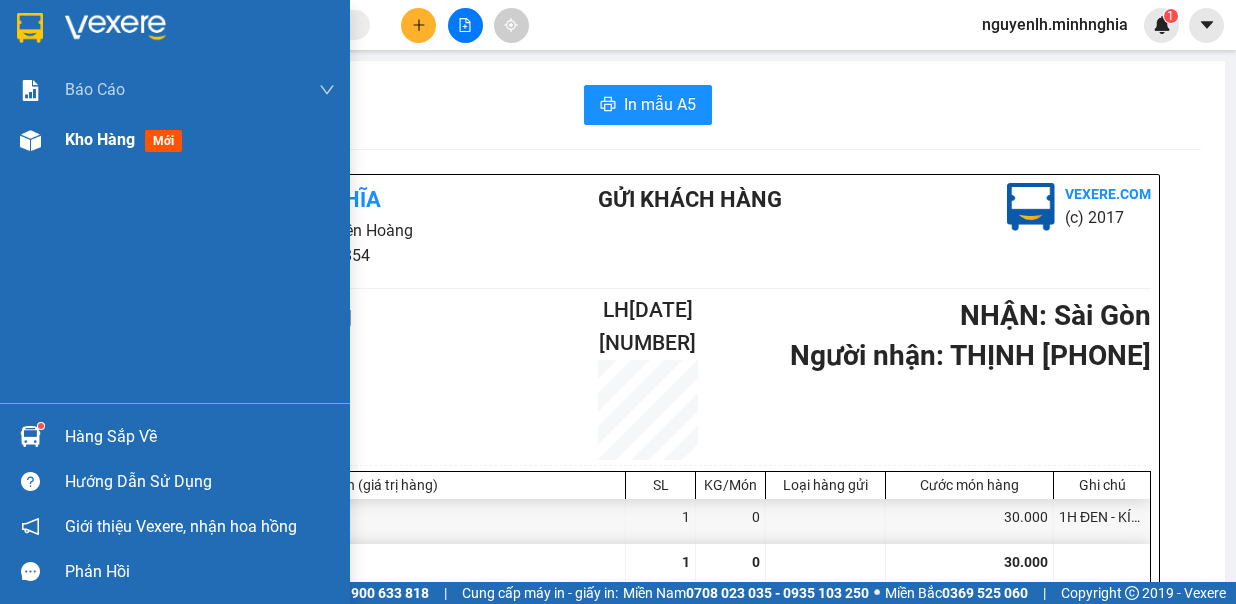 click on "Kho hàng mới" at bounding box center (127, 139) 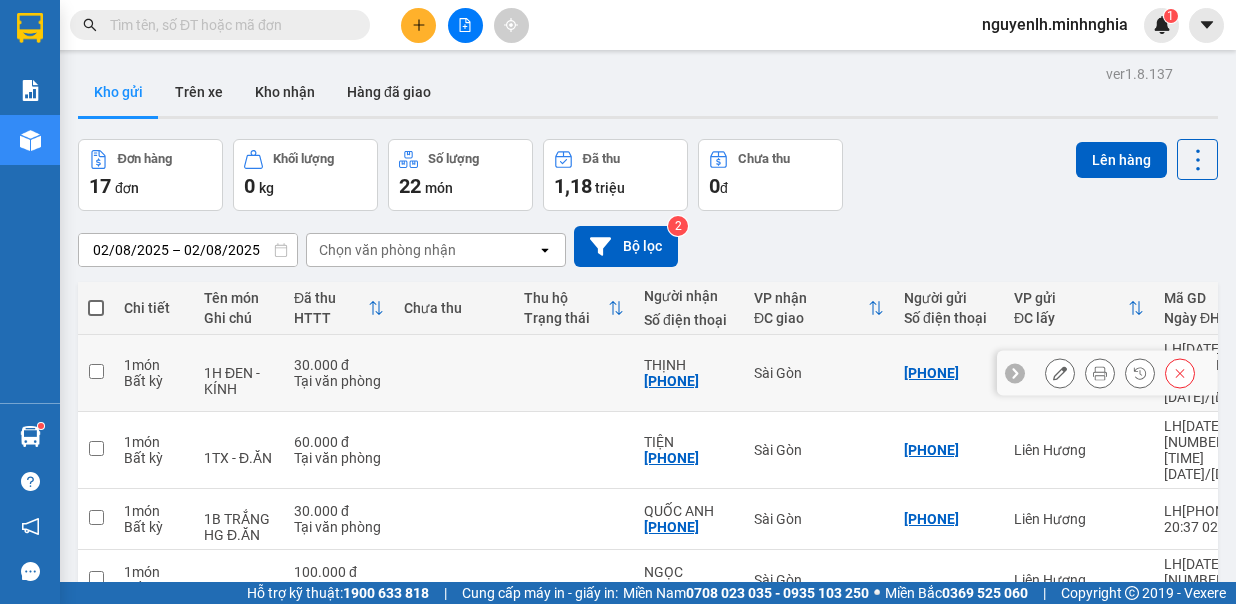 click at bounding box center [96, 371] 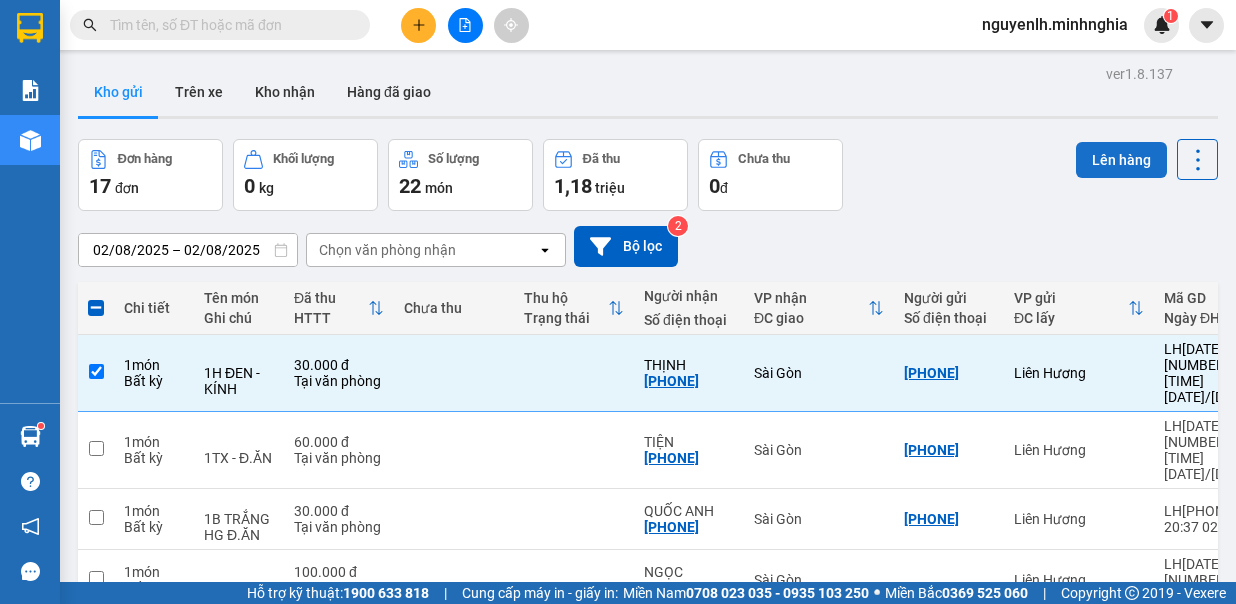 click on "Lên hàng" at bounding box center (1121, 160) 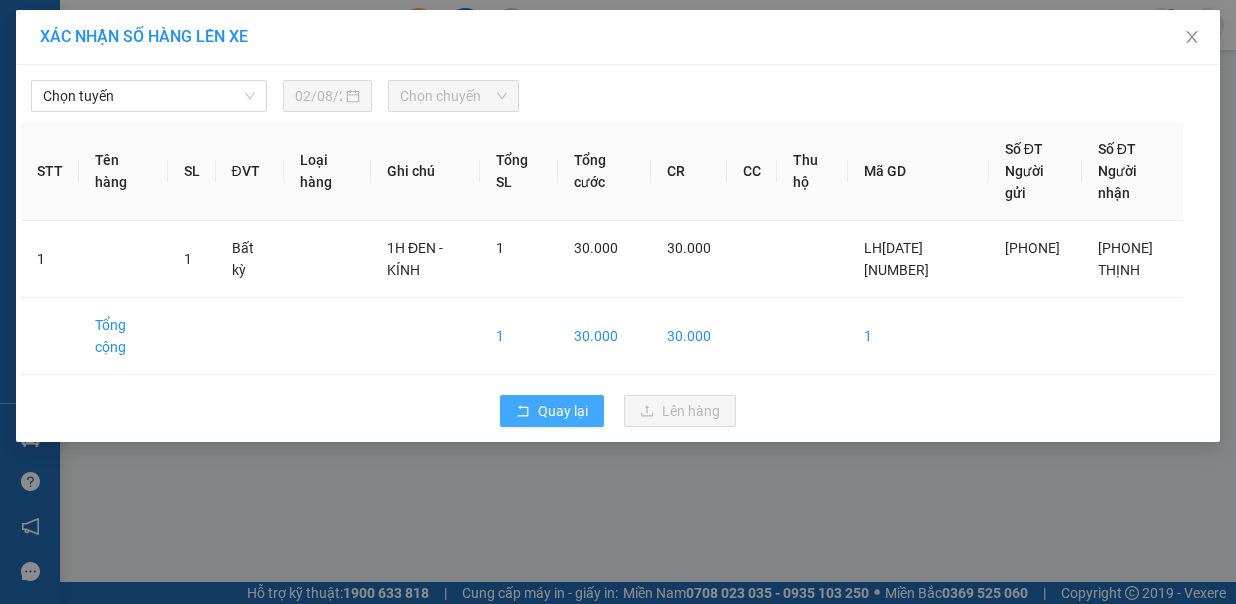 click on "Quay lại" at bounding box center (563, 411) 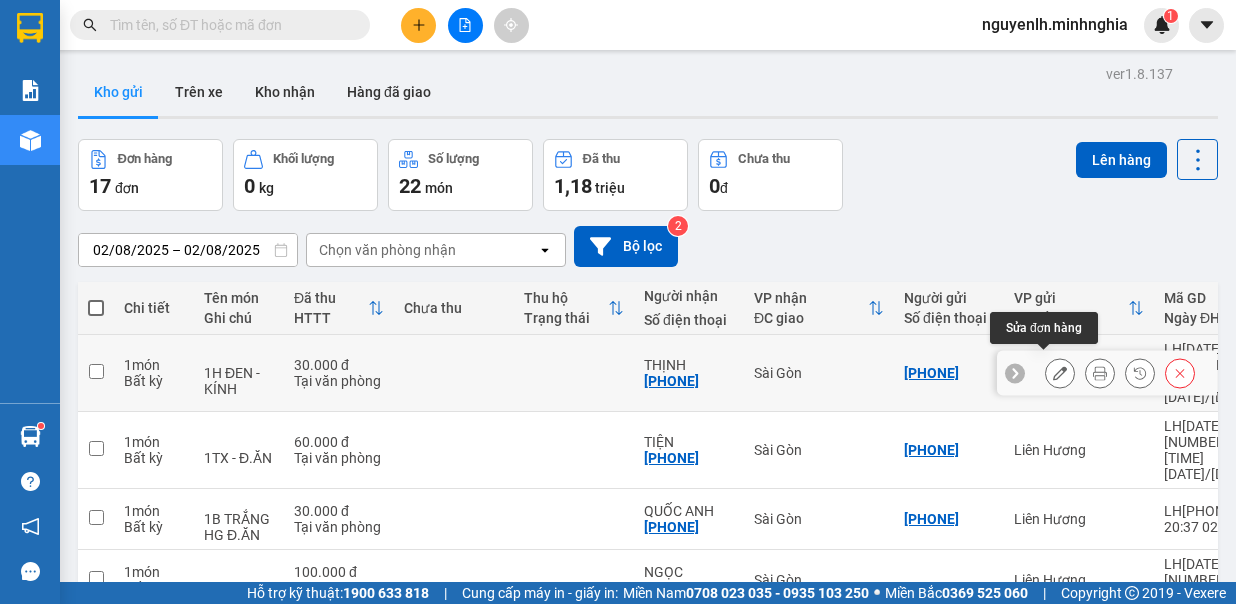 click at bounding box center (1060, 373) 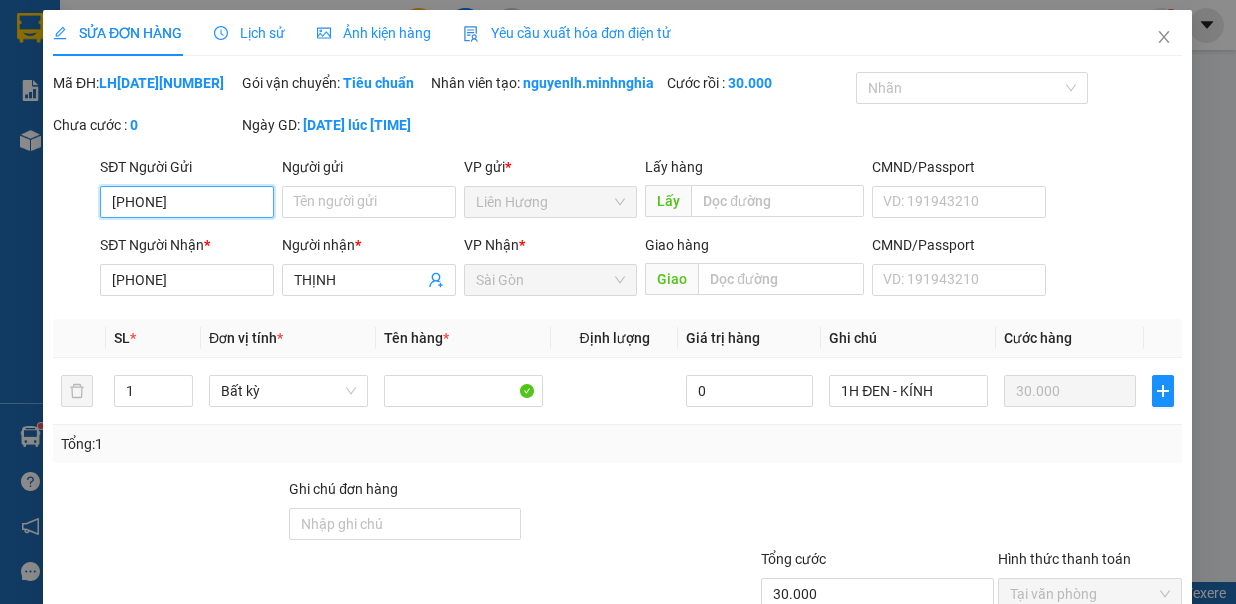 type on "0344653834" 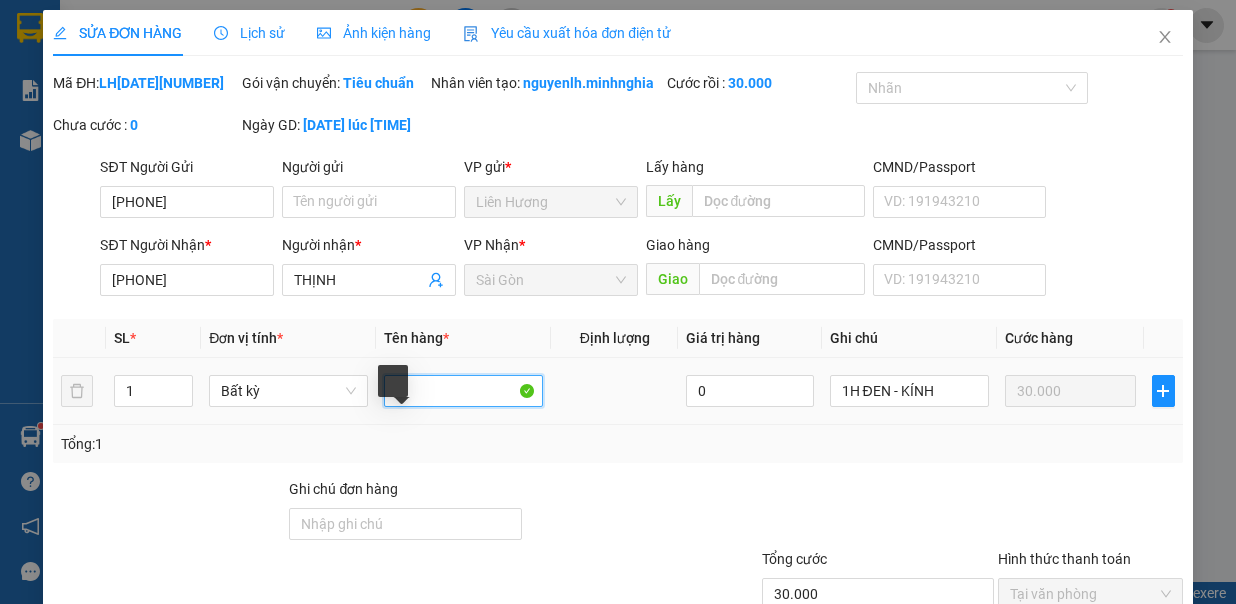 click at bounding box center [463, 391] 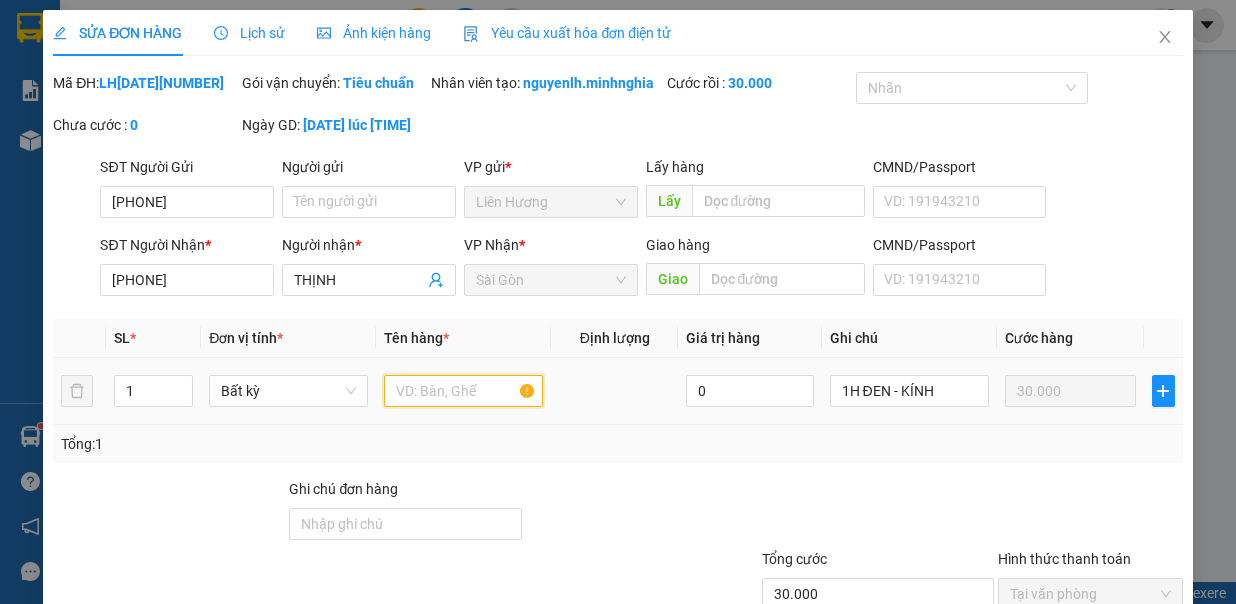 type on "1" 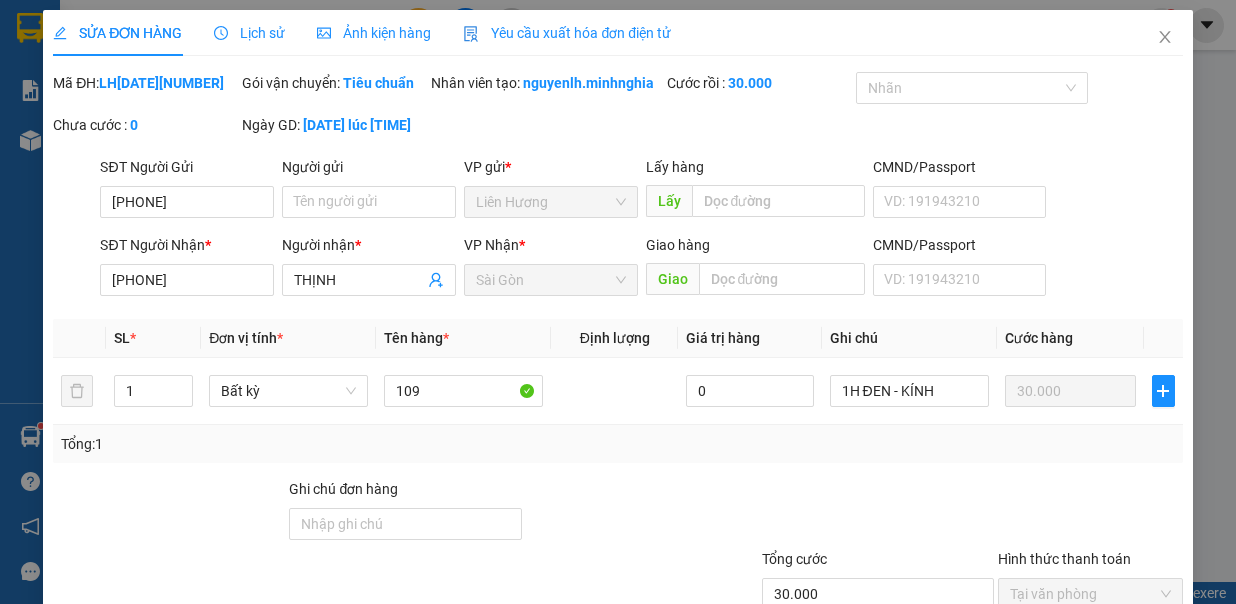 click 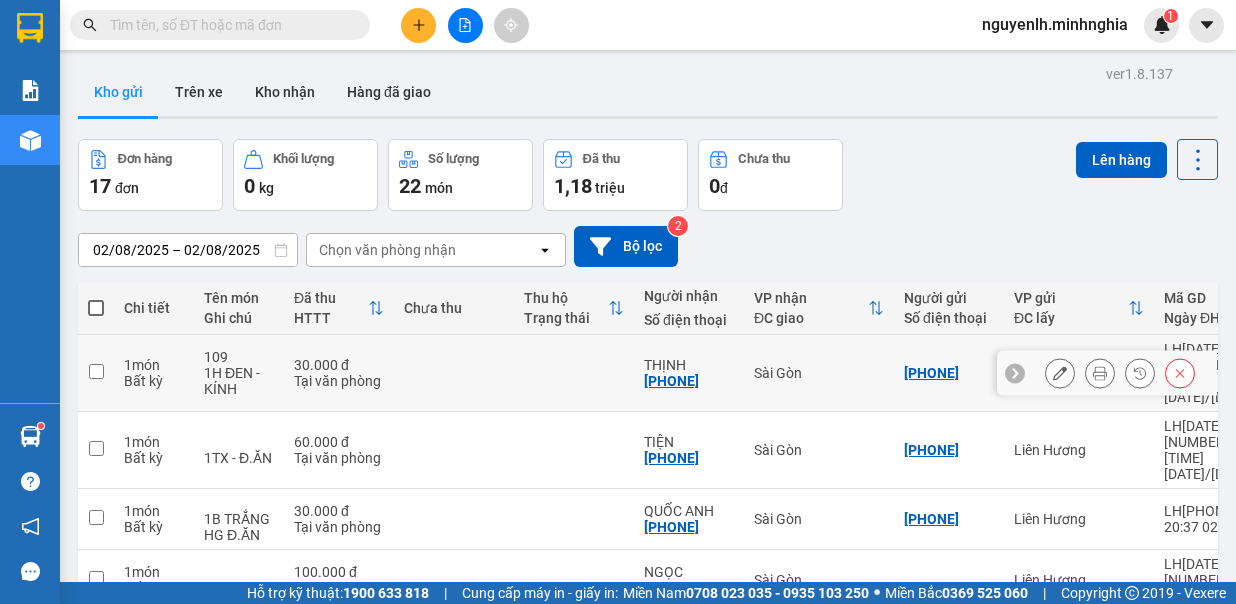 click at bounding box center [96, 373] 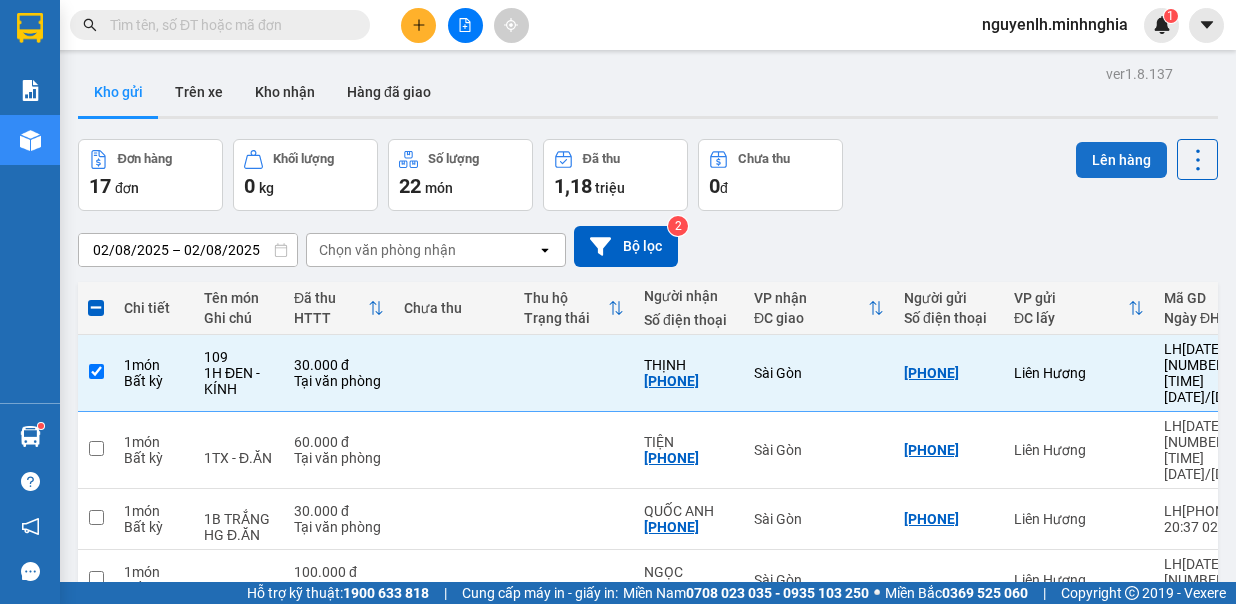 click on "Lên hàng" at bounding box center [1121, 160] 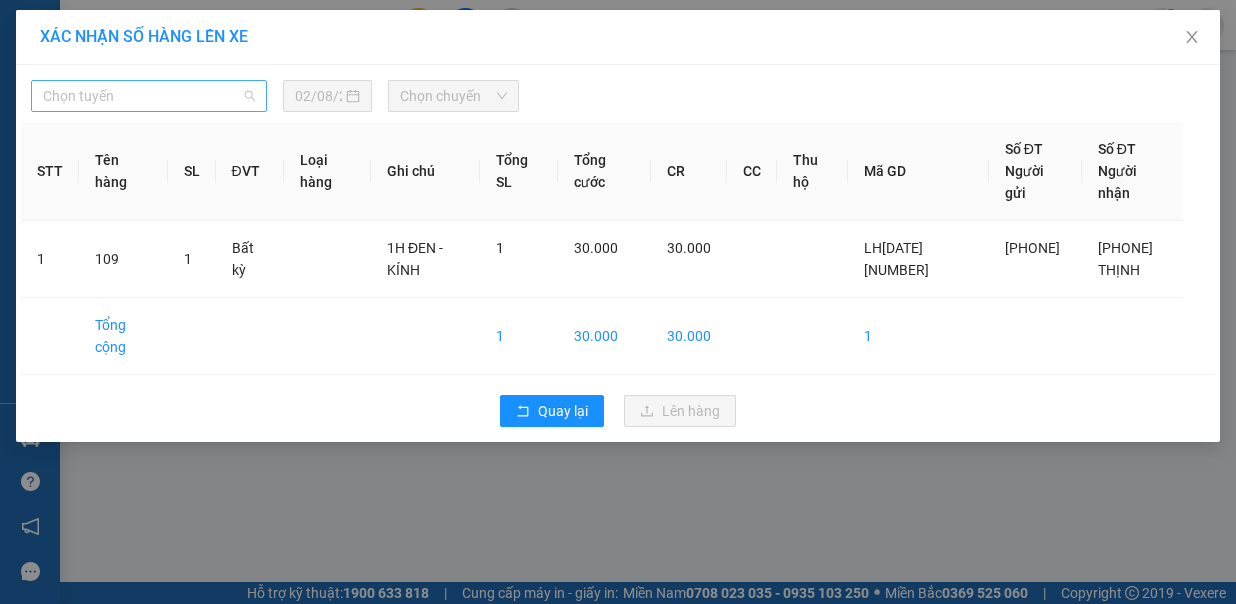 click on "Chọn tuyến" at bounding box center (149, 96) 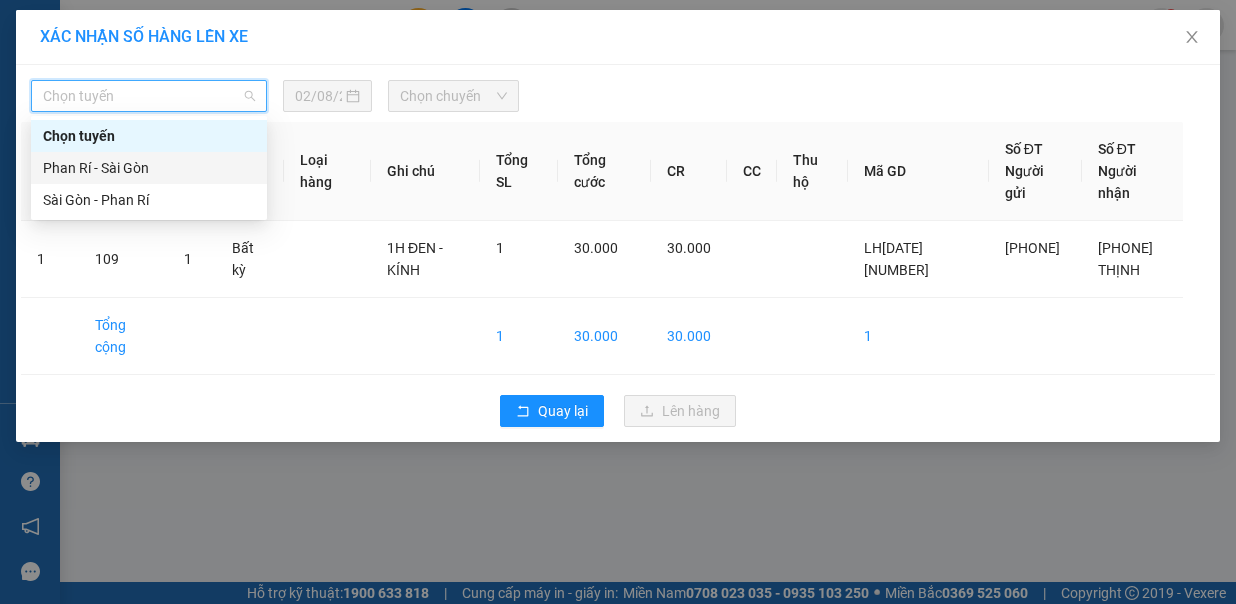 click on "Phan Rí - Sài Gòn" at bounding box center (149, 168) 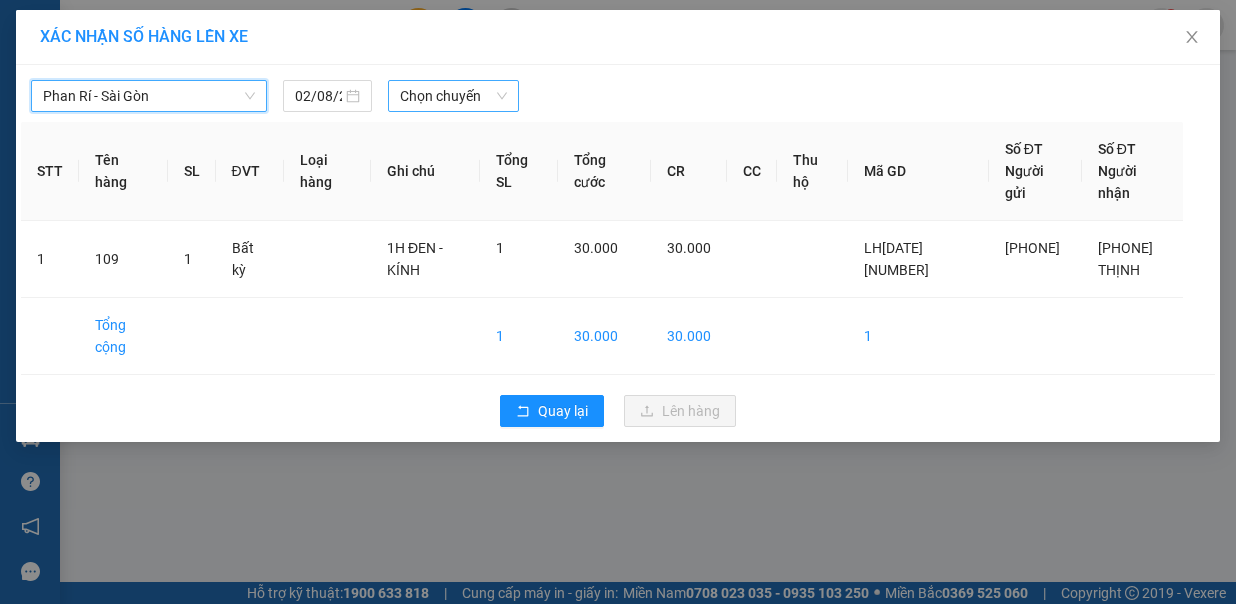 click on "Chọn chuyến" at bounding box center (453, 96) 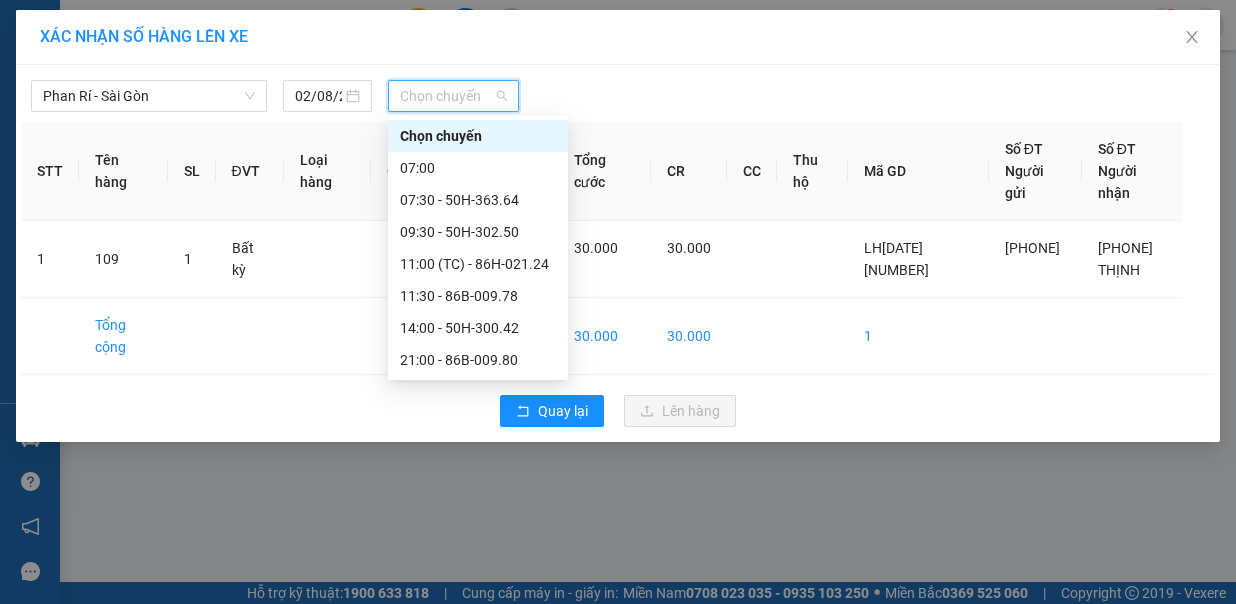 click on "22:00     - 50H-720.12" at bounding box center [478, 392] 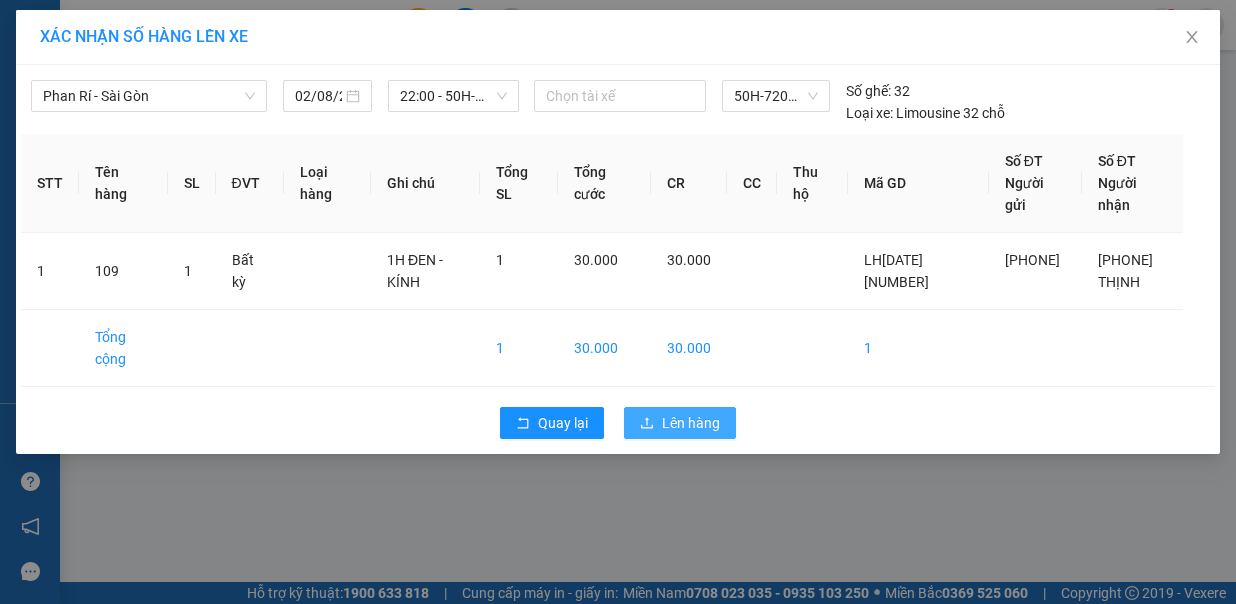 click on "Lên hàng" at bounding box center (680, 423) 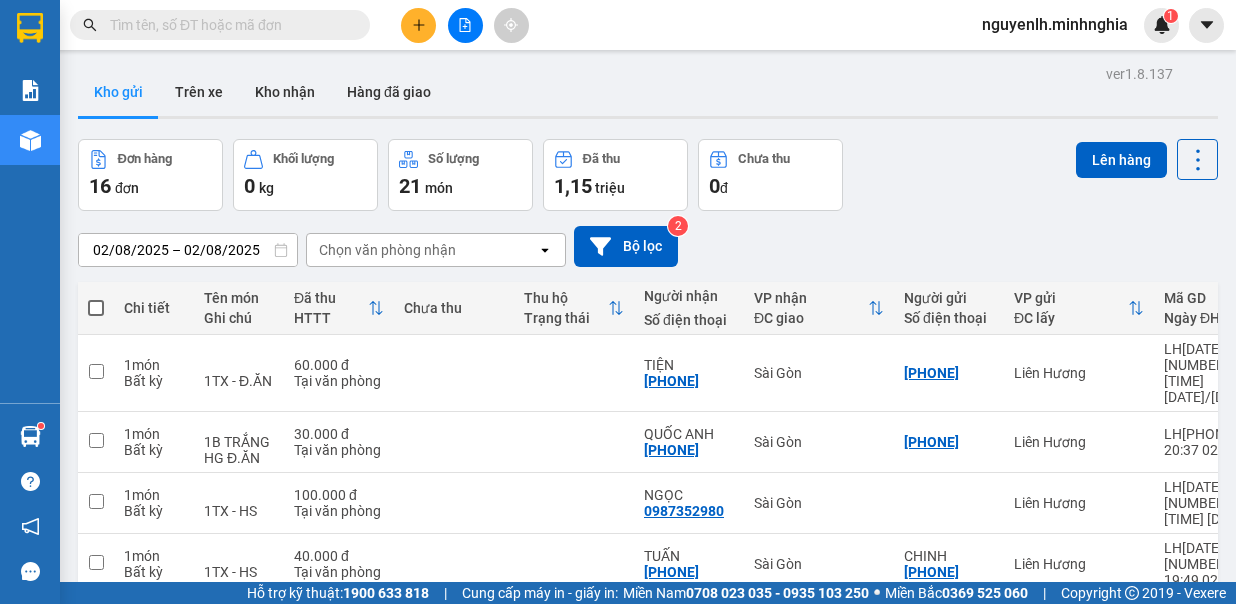 click at bounding box center [465, 25] 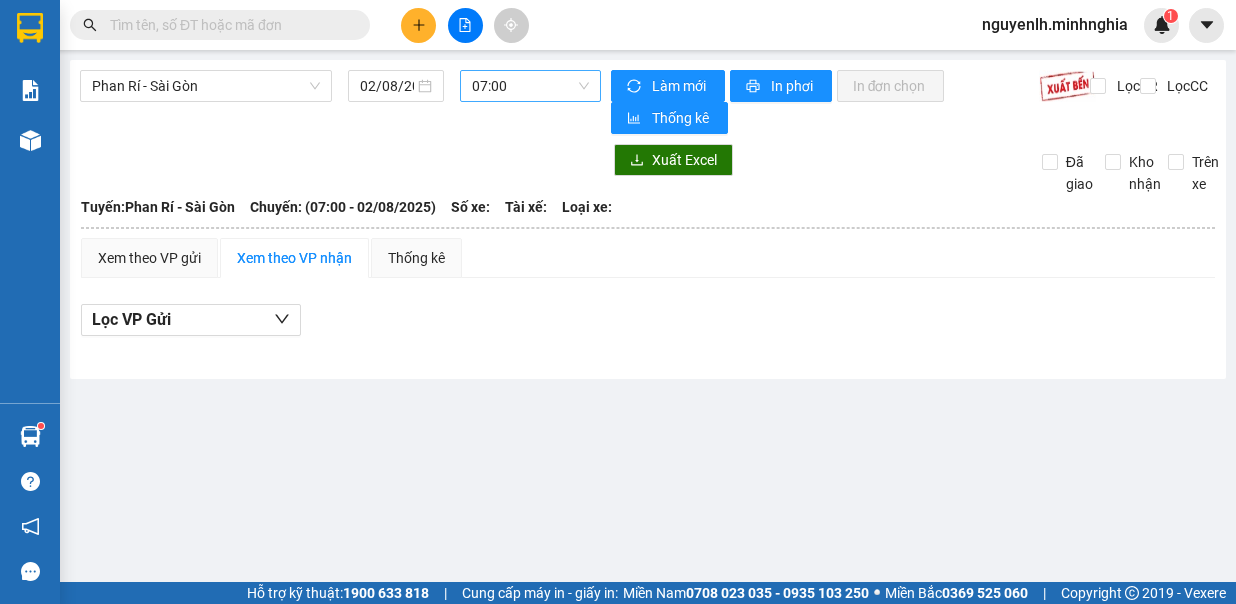 click on "07:00" at bounding box center [530, 86] 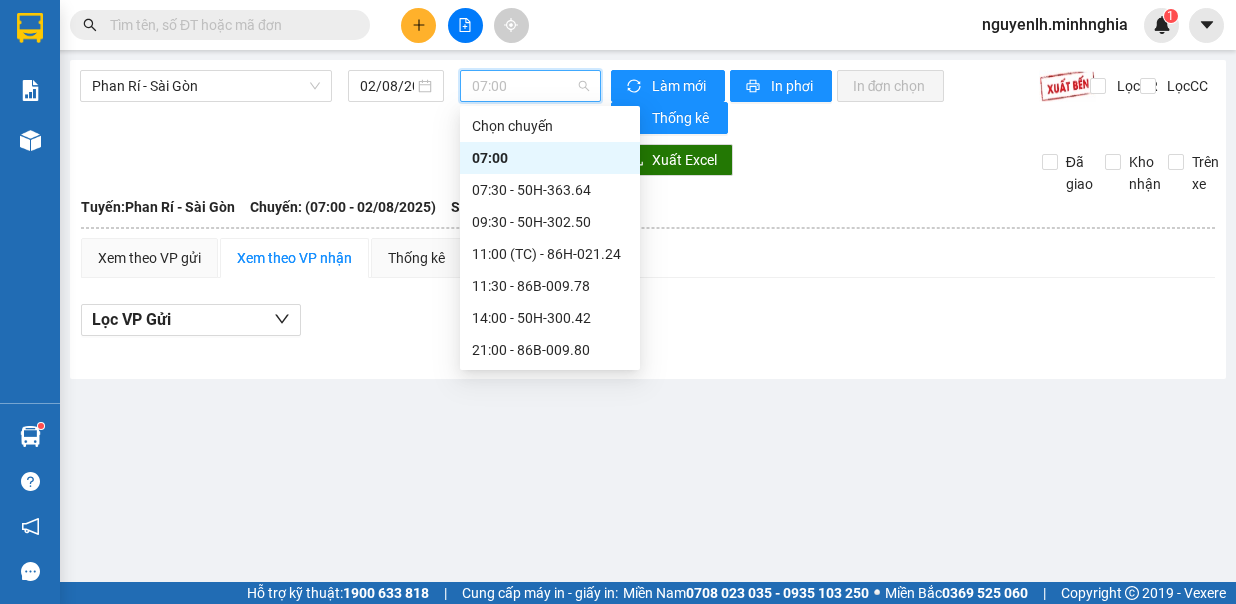 click on "22:00     - 50H-720.12" at bounding box center [550, 382] 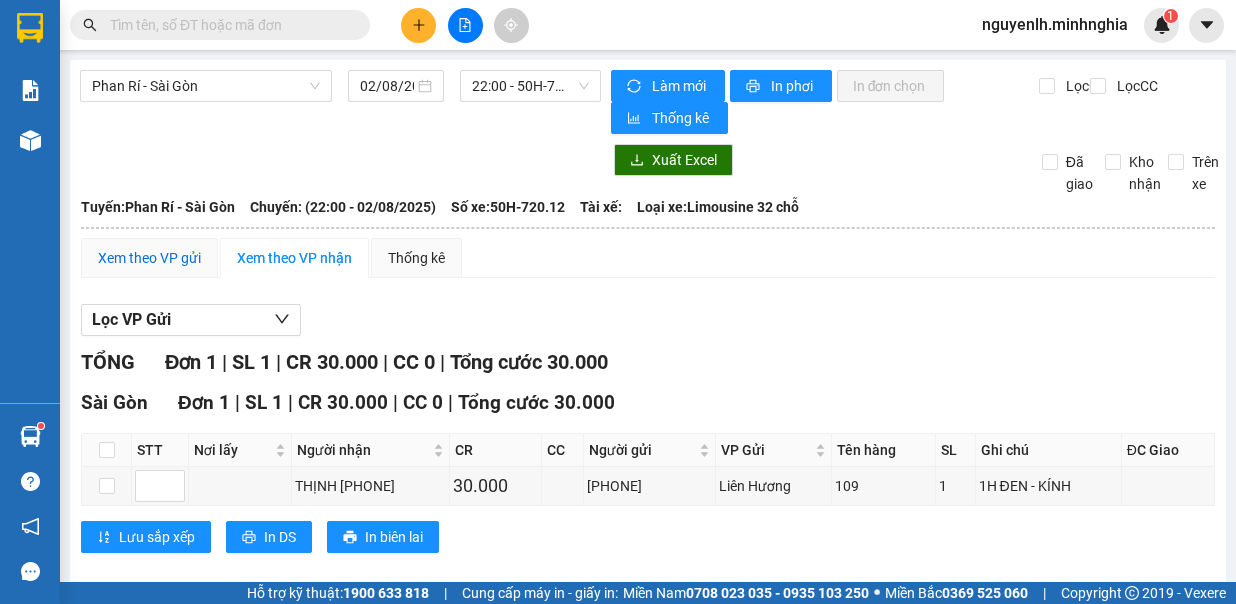 click on "Xem theo VP gửi" at bounding box center (149, 258) 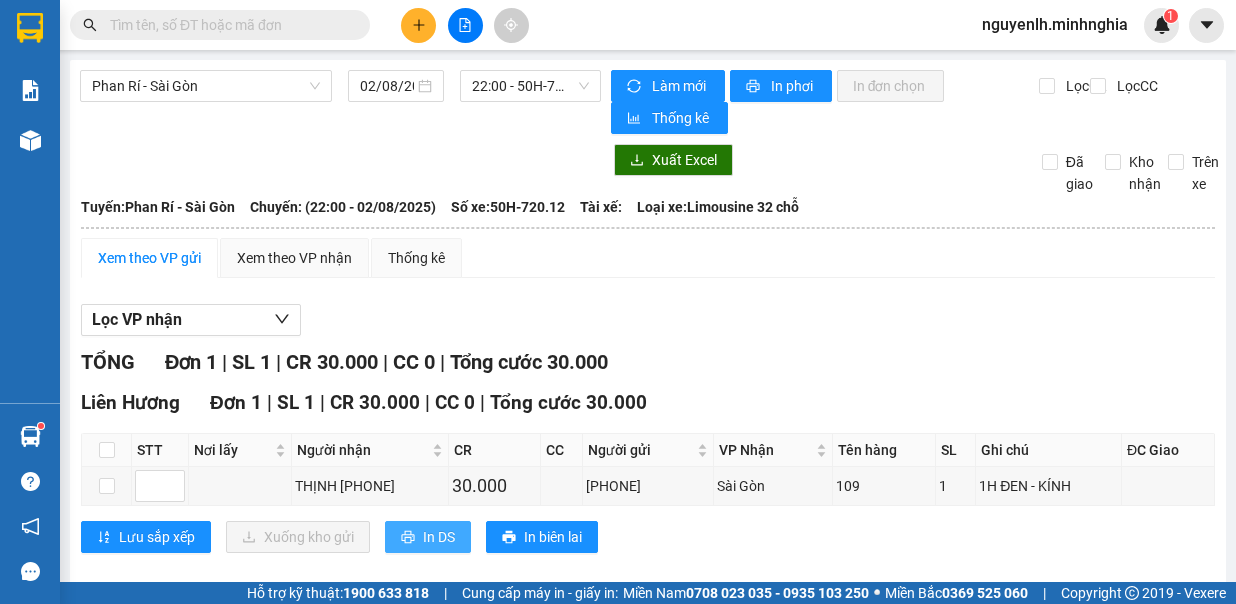click on "In DS" at bounding box center [428, 537] 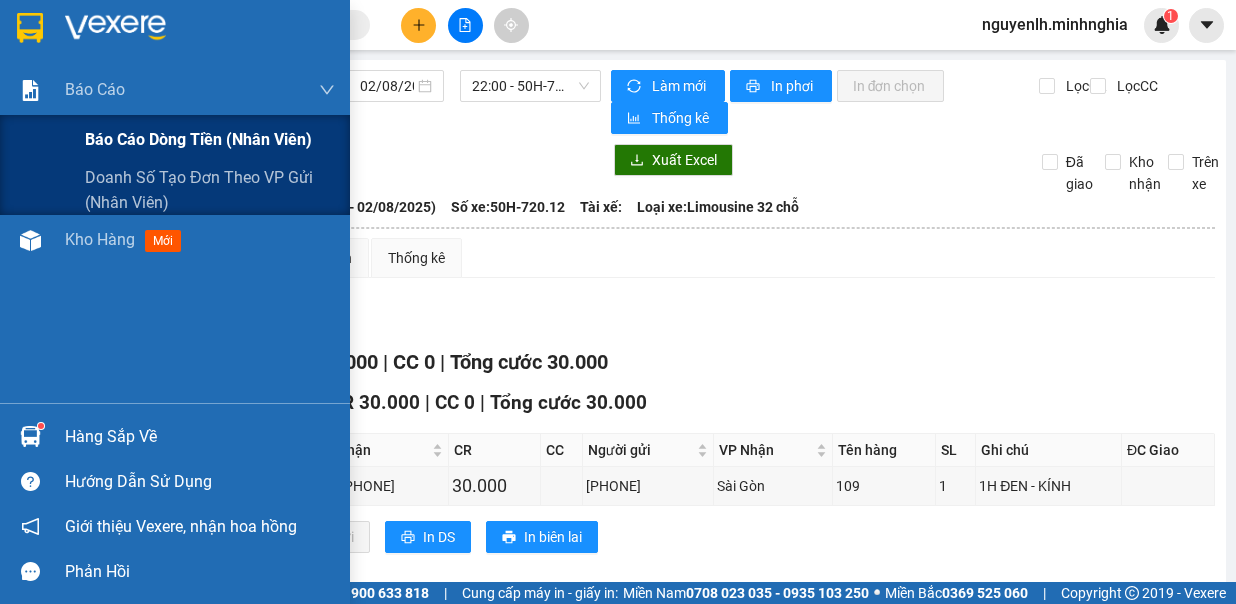 click on "Báo cáo dòng tiền (nhân viên)" at bounding box center (198, 139) 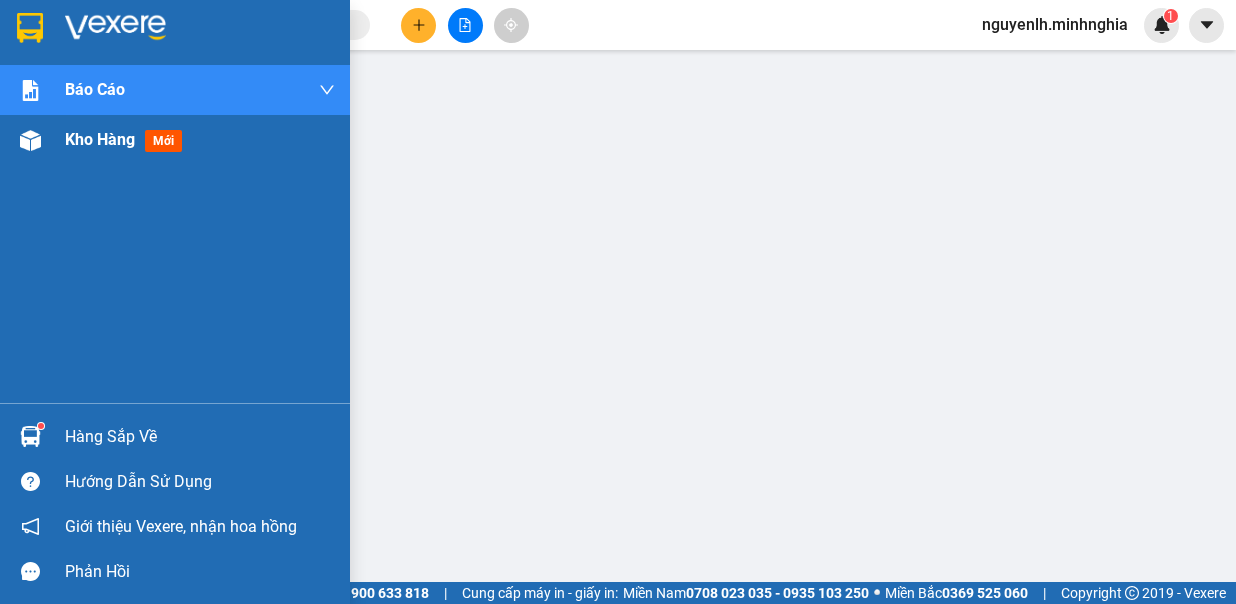 click on "Kho hàng" at bounding box center (100, 139) 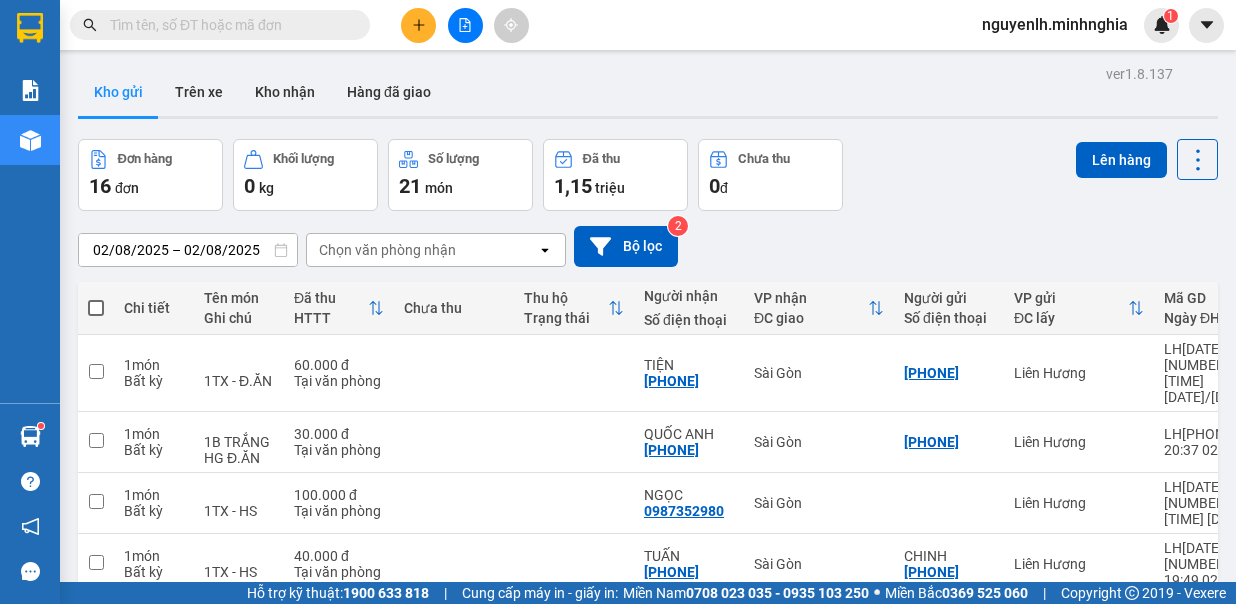click at bounding box center (96, 308) 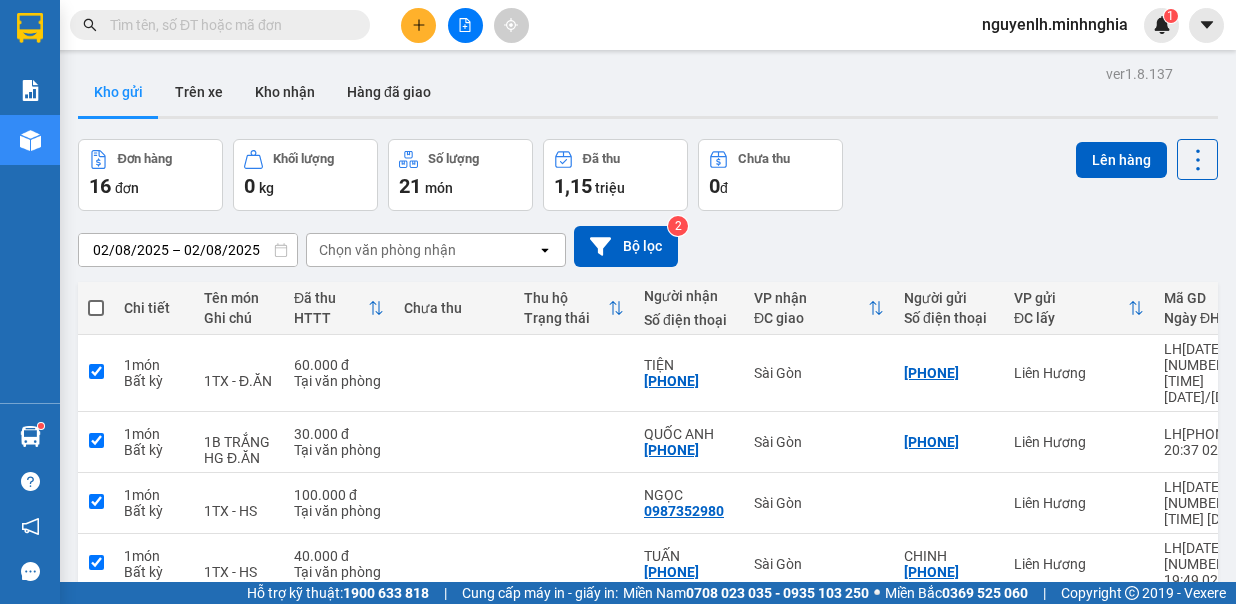 checkbox on "true" 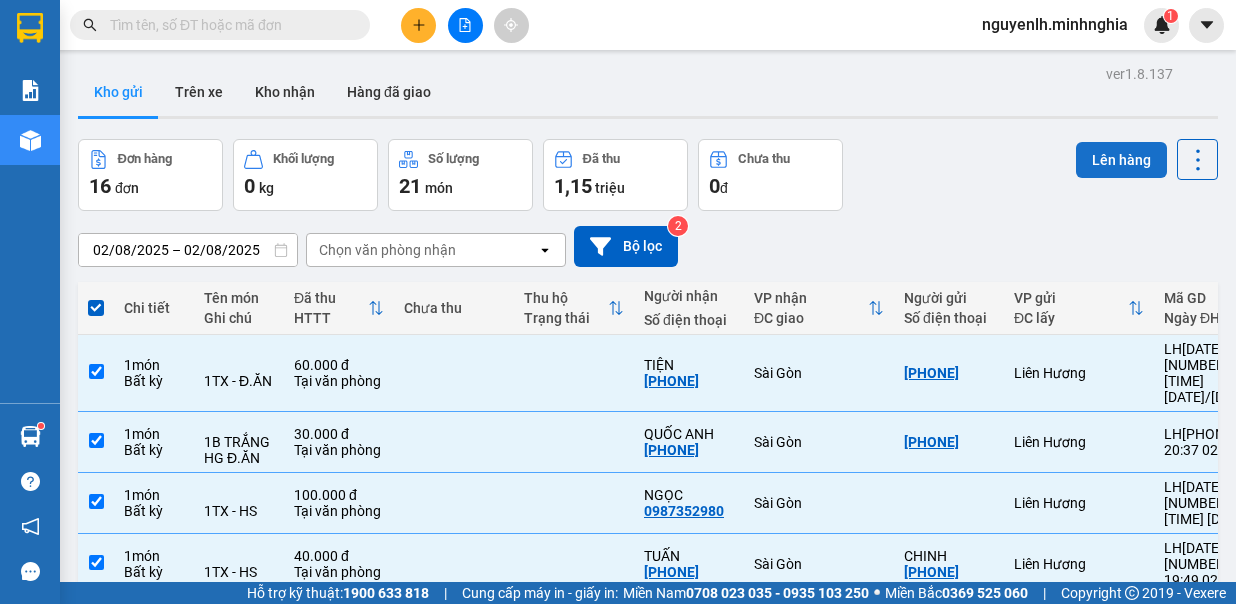 click on "Lên hàng" at bounding box center [1121, 160] 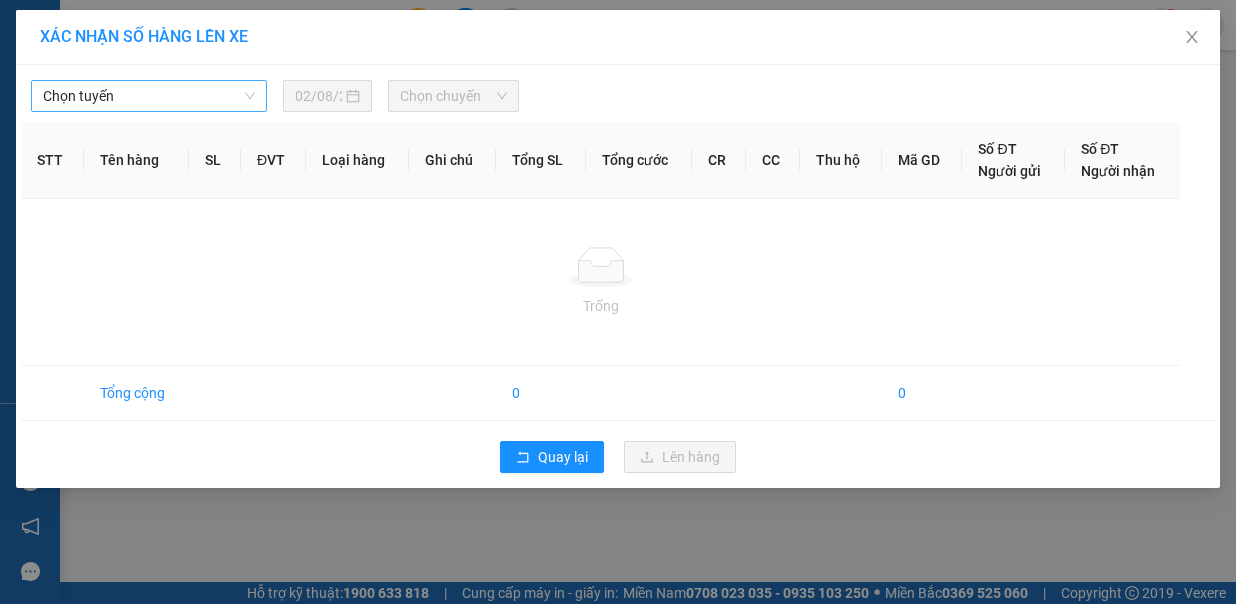 click on "Chọn tuyến" at bounding box center (149, 96) 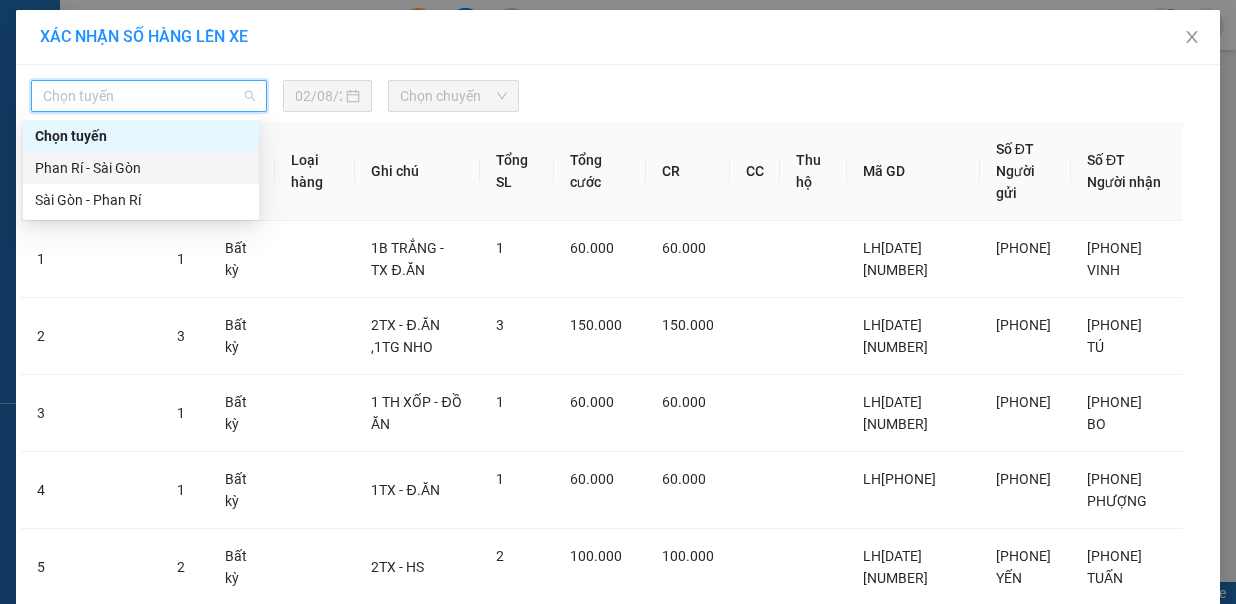 click on "Phan Rí - Sài Gòn" at bounding box center [141, 168] 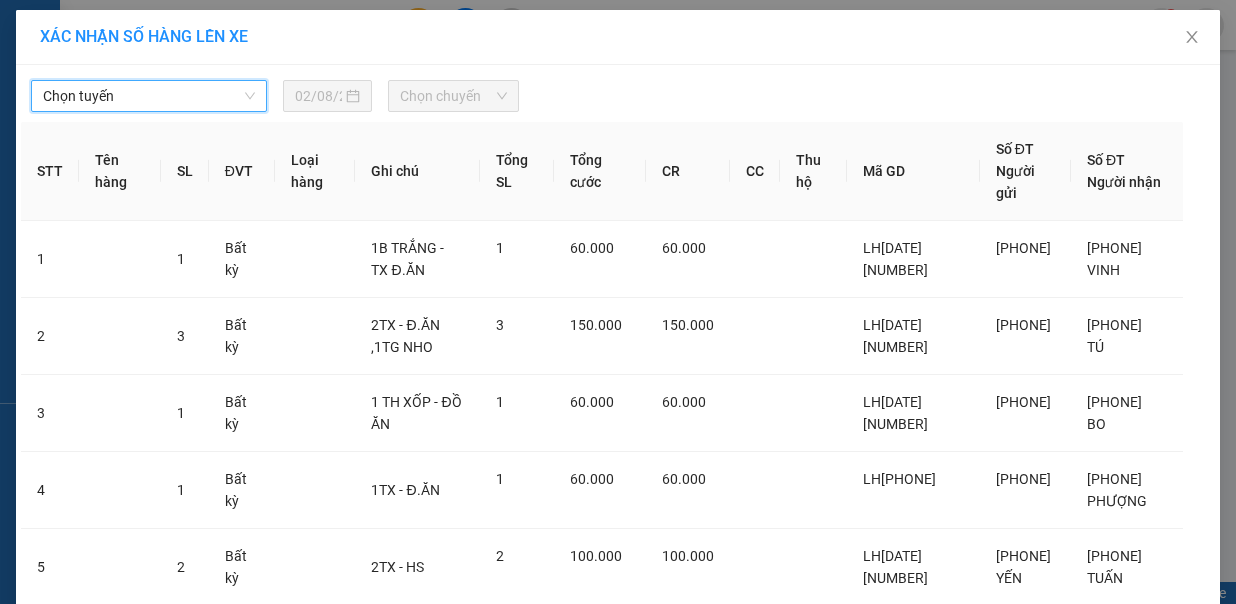 click on "Chọn chuyến" at bounding box center (453, 96) 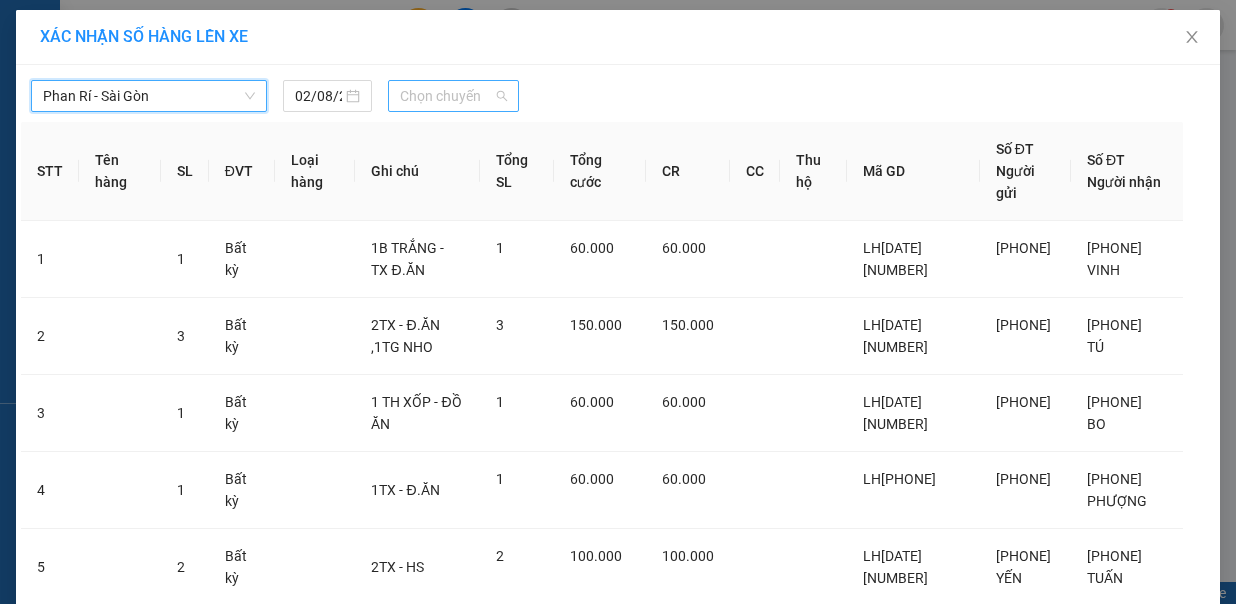 click on "Chọn chuyến" at bounding box center (453, 96) 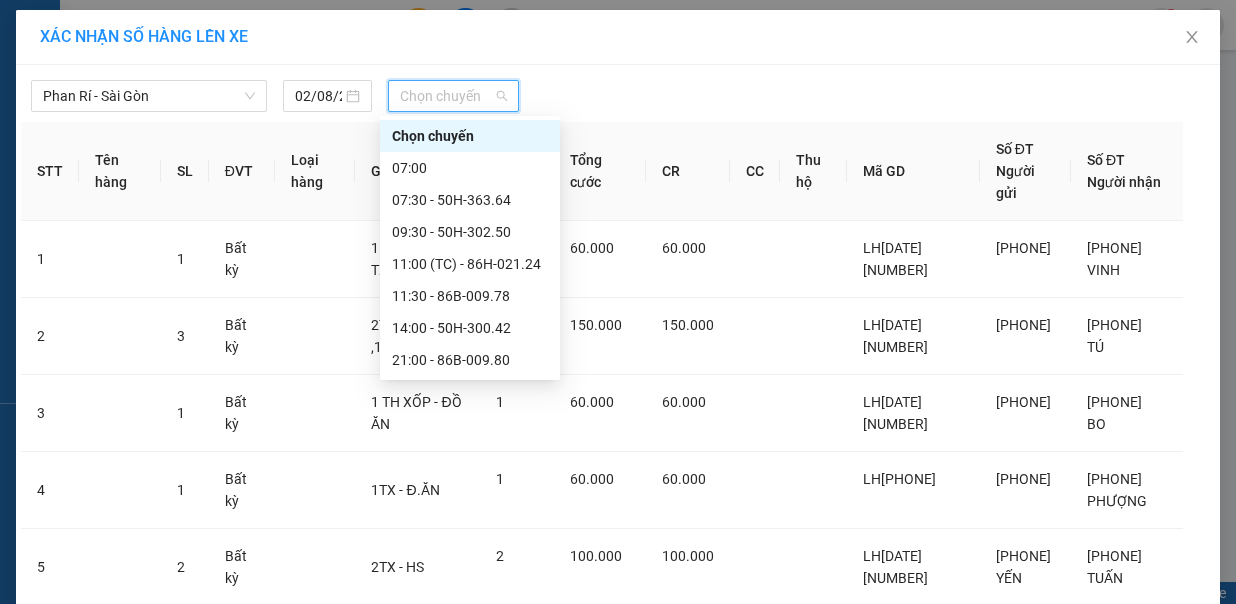 click on "23:00     - 50H-350.51" at bounding box center [470, 488] 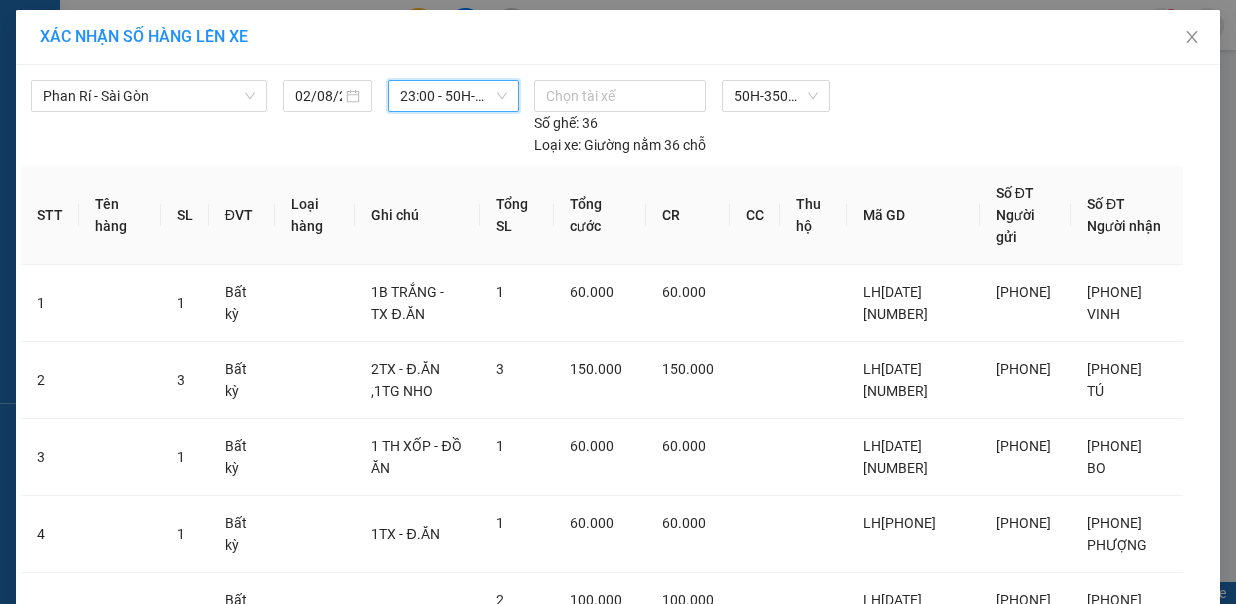 click on "Lên hàng" at bounding box center [691, 1148] 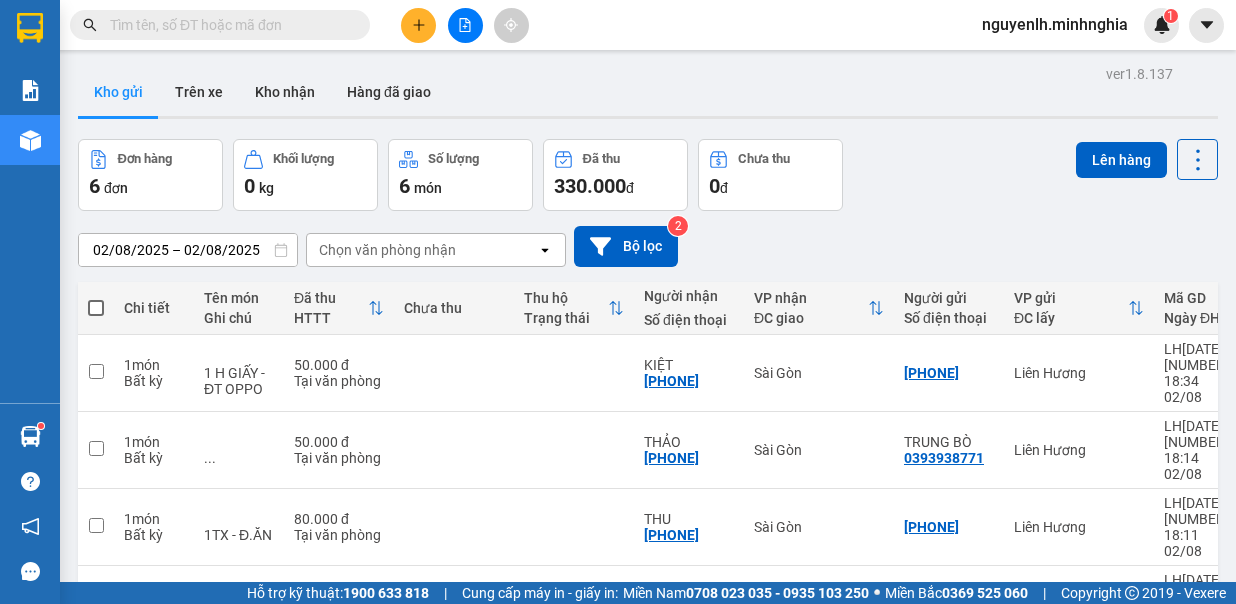 click at bounding box center [96, 308] 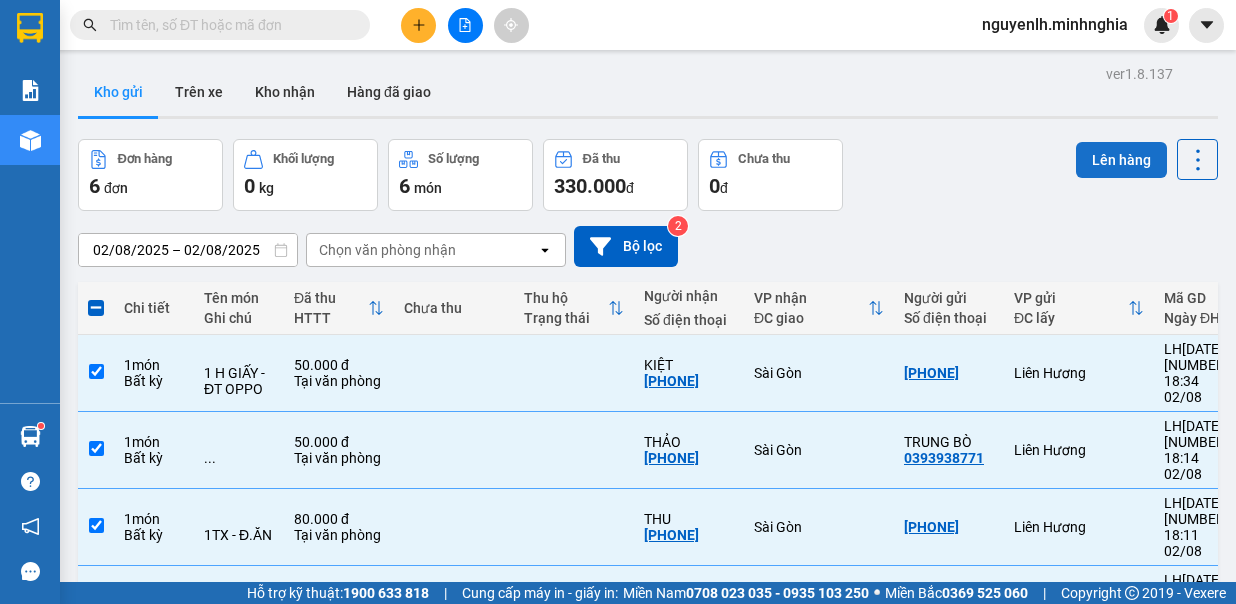 click on "Lên hàng" at bounding box center (1121, 160) 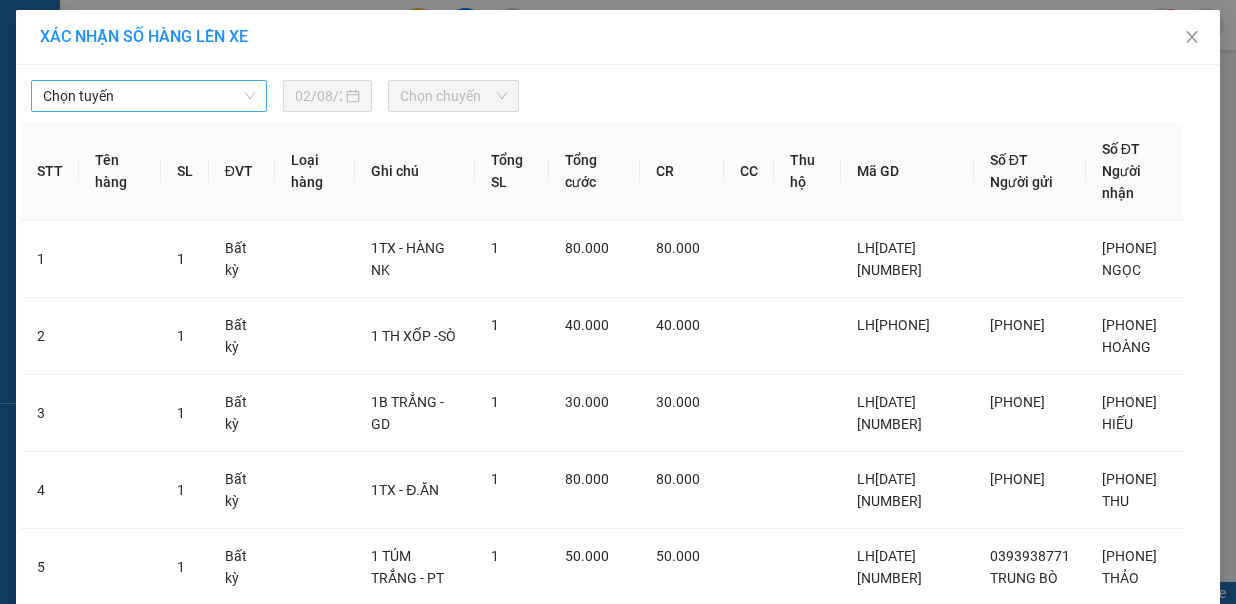 click on "Chọn tuyến" at bounding box center [149, 96] 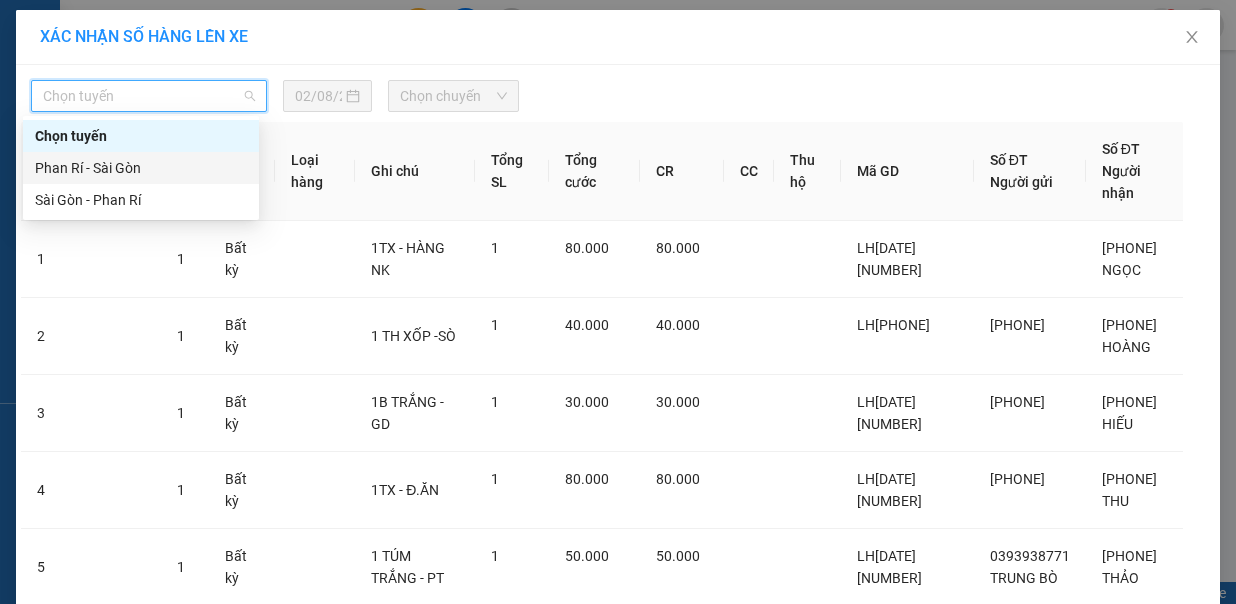 click on "Phan Rí - Sài Gòn" at bounding box center (141, 168) 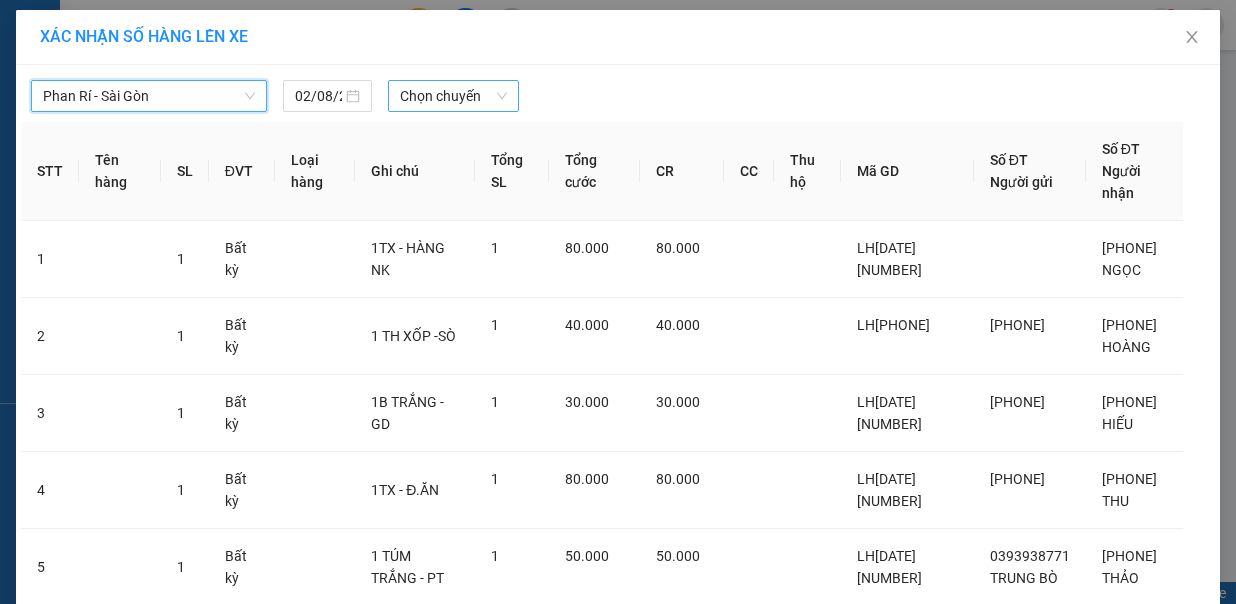 click on "Chọn chuyến" at bounding box center [453, 96] 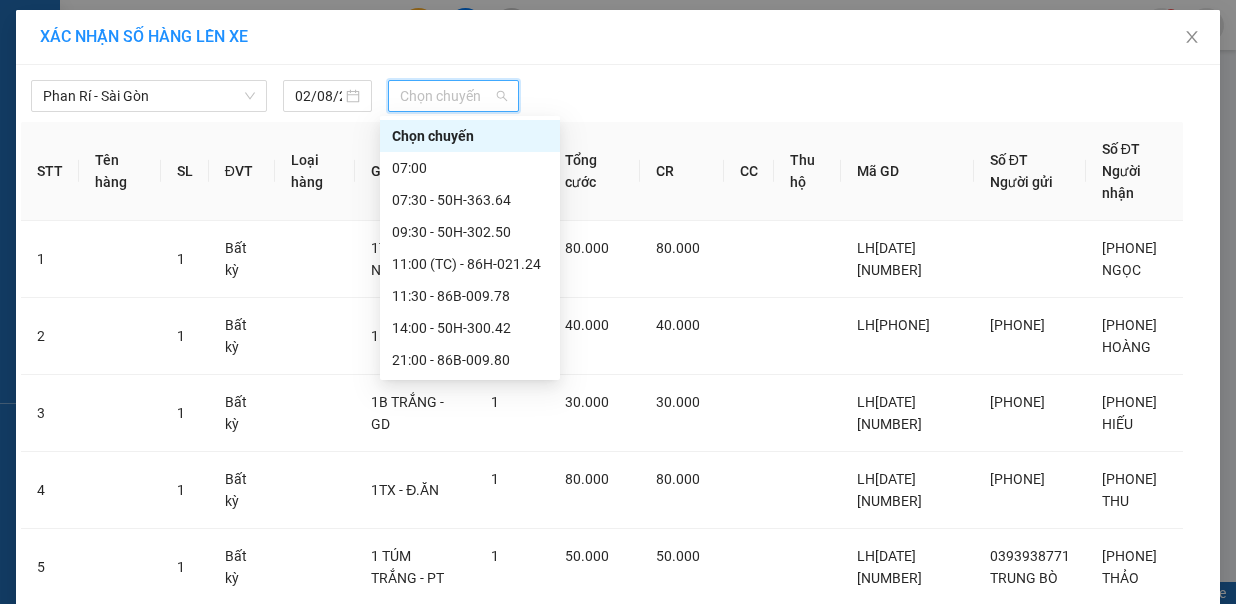 click on "23:00     - 50H-350.51" at bounding box center [470, 488] 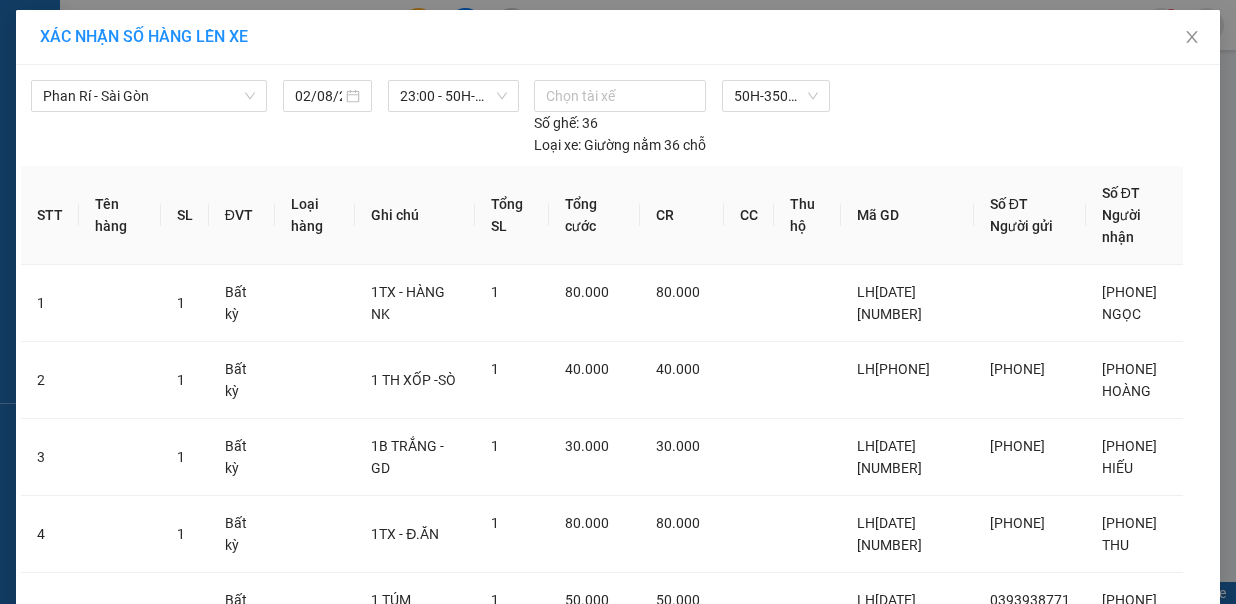click on "Lên hàng" at bounding box center [691, 840] 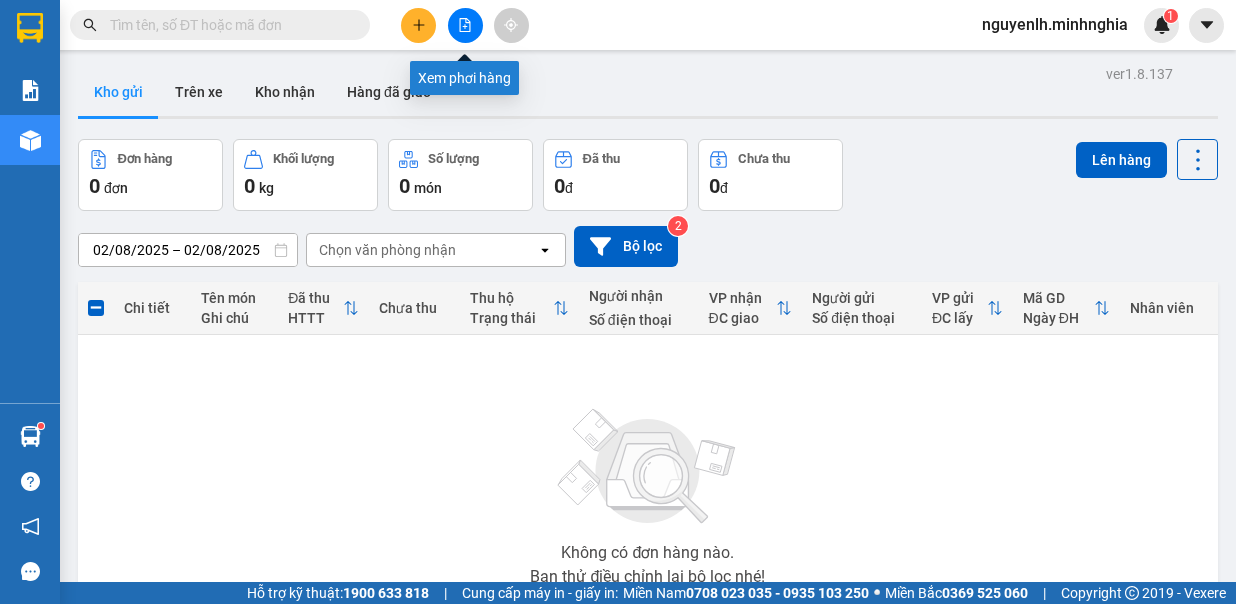 click 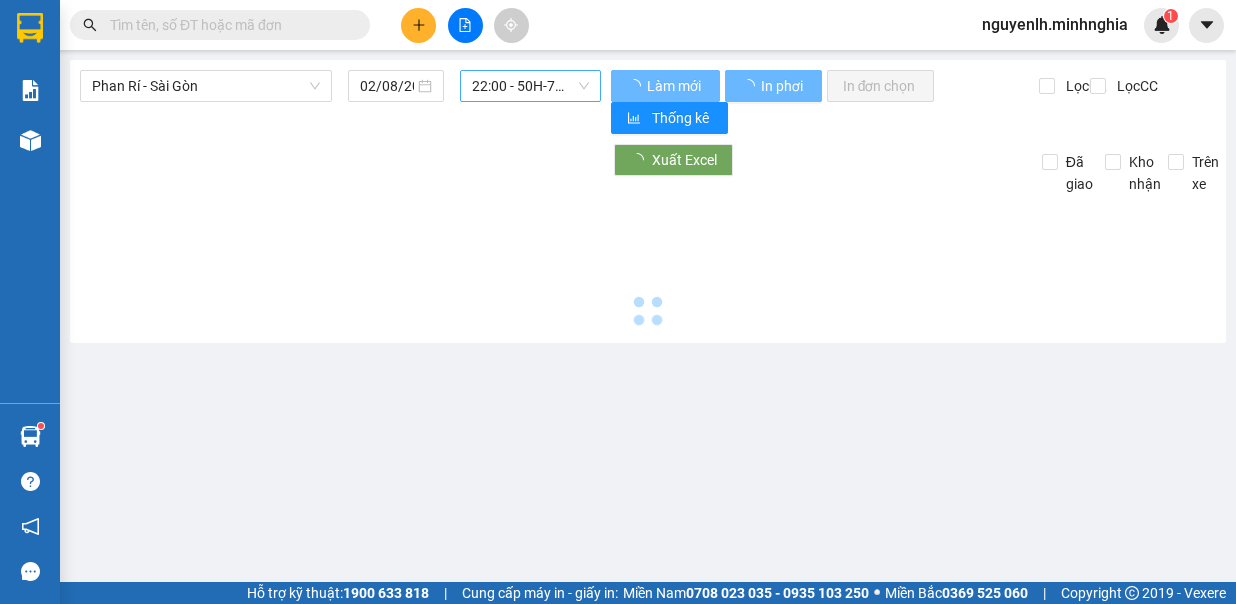 click on "22:00     - 50H-720.12" at bounding box center (530, 86) 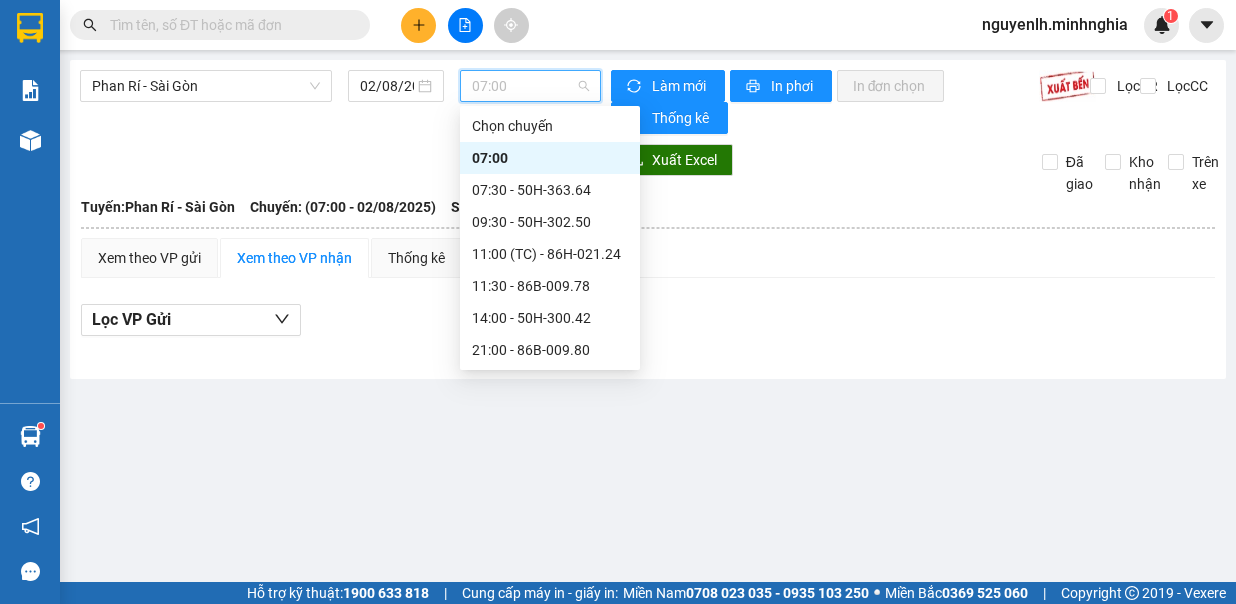 click on "23:00     - 50H-350.51" at bounding box center [550, 478] 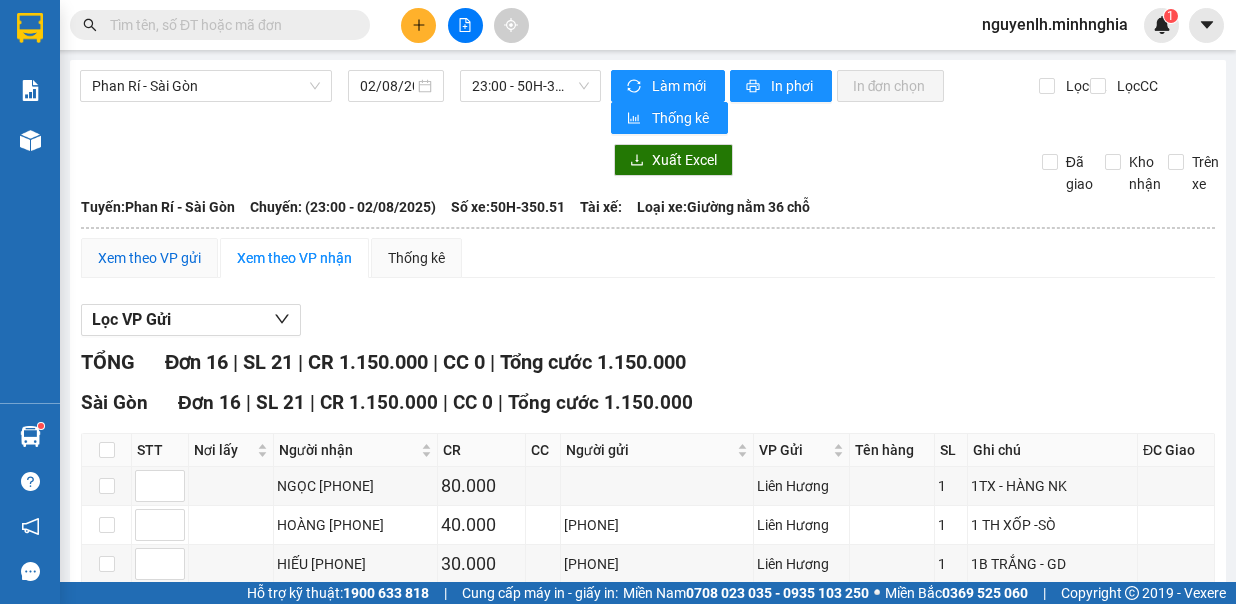 click on "Xem theo VP gửi" at bounding box center [149, 258] 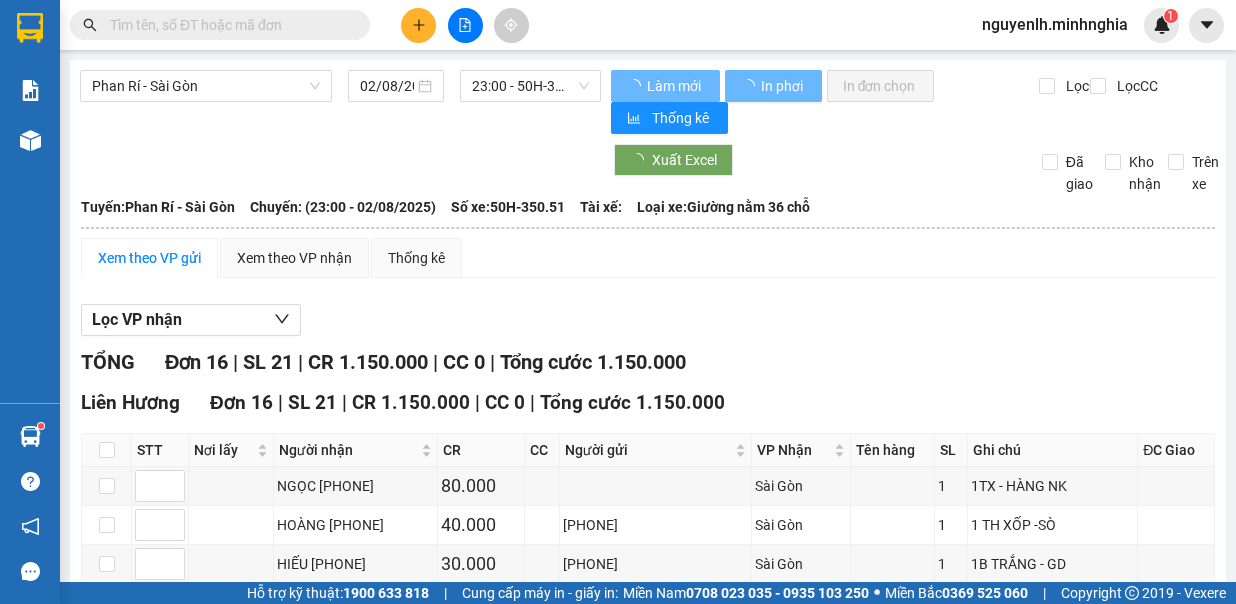 click on "In DS" at bounding box center [439, 1122] 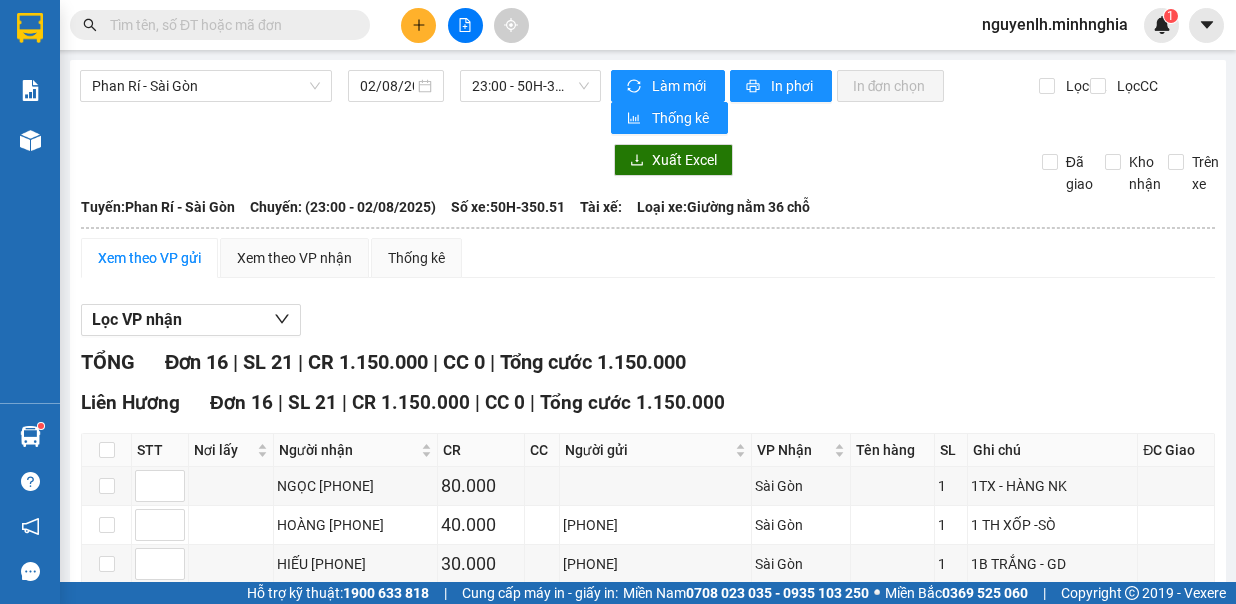 click on "In DS" at bounding box center [439, 1122] 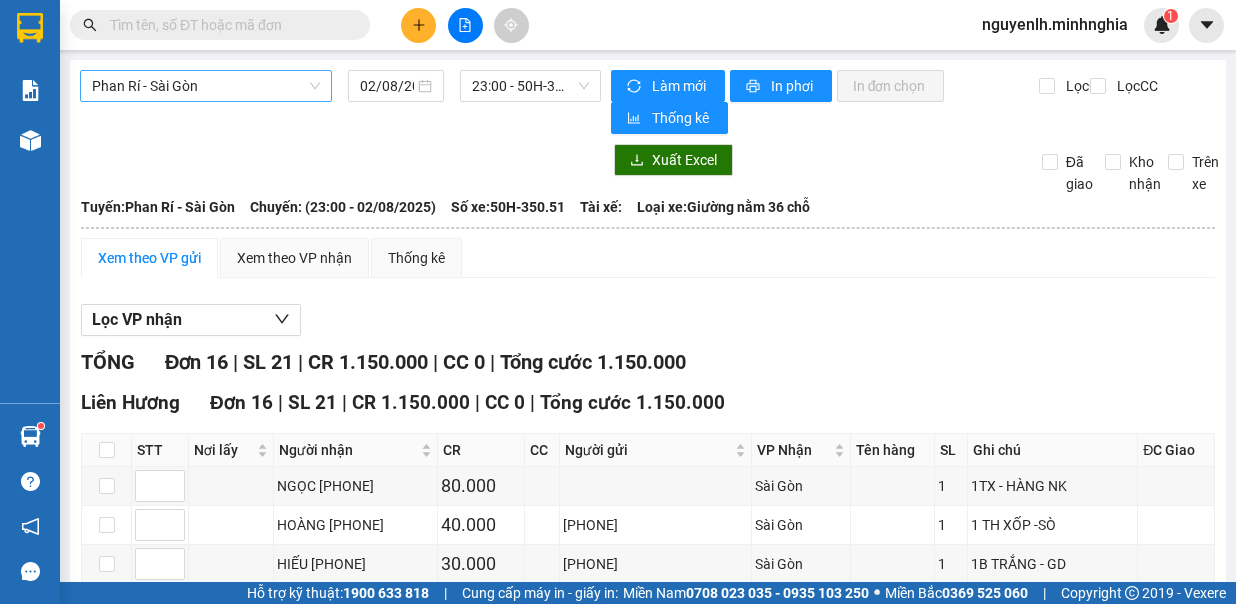 click on "Phan Rí - Sài Gòn" at bounding box center (206, 86) 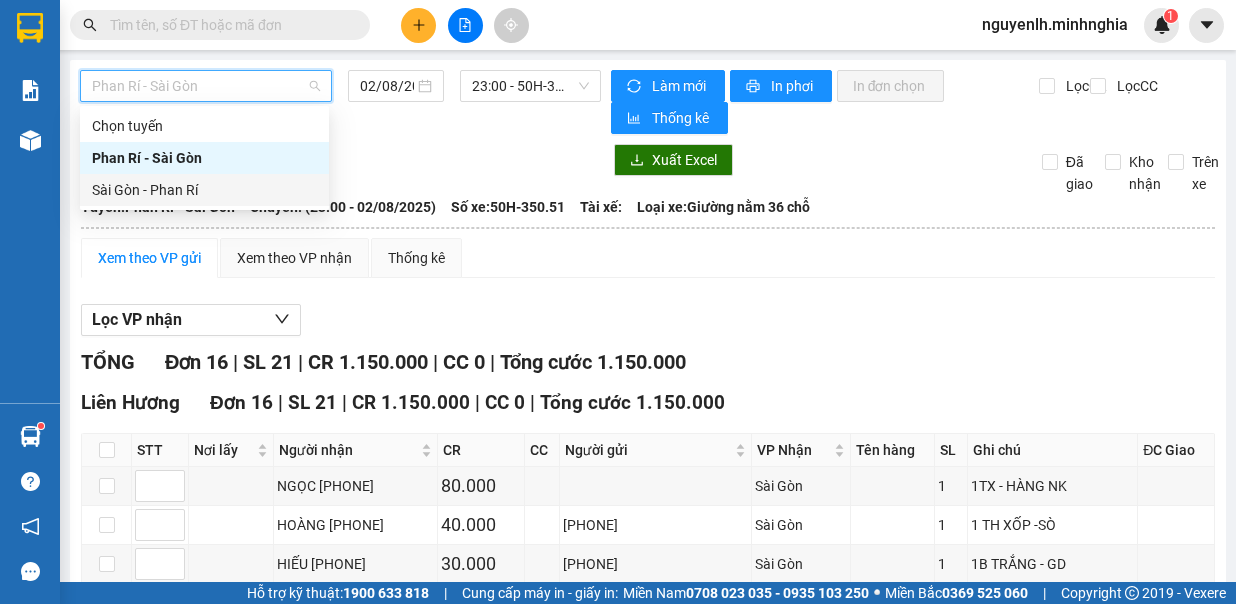 click on "Sài Gòn - Phan Rí" at bounding box center [204, 190] 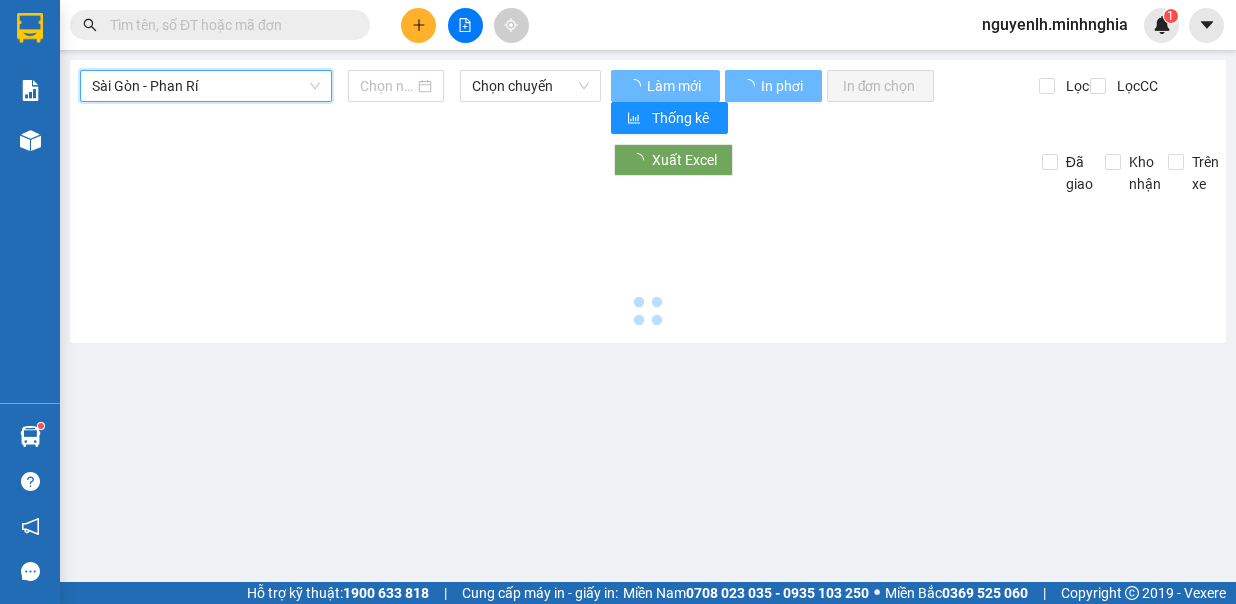 type on "02/08/2025" 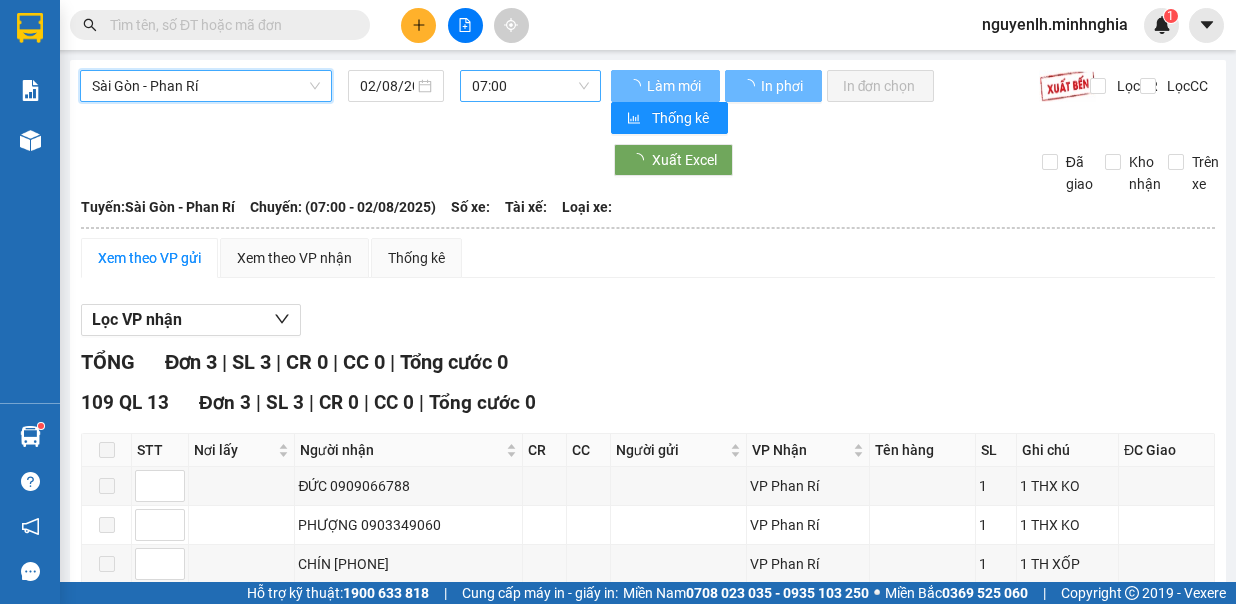 click on "07:00" at bounding box center [530, 86] 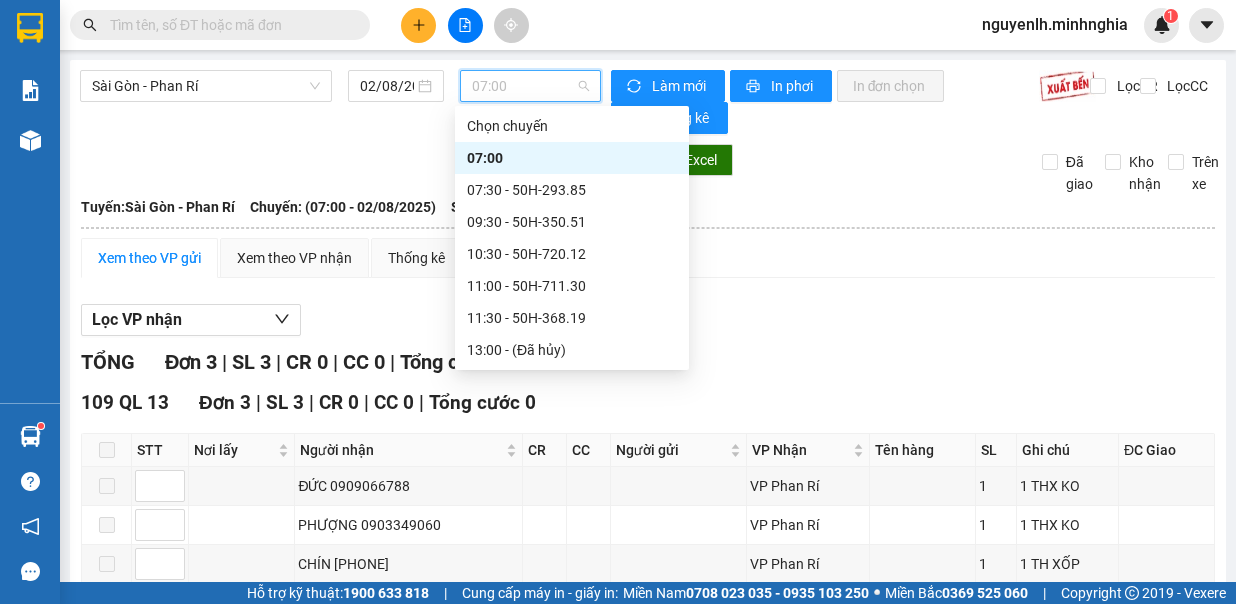 click on "17:00   (TC)   - 50H-302.50" at bounding box center (572, 510) 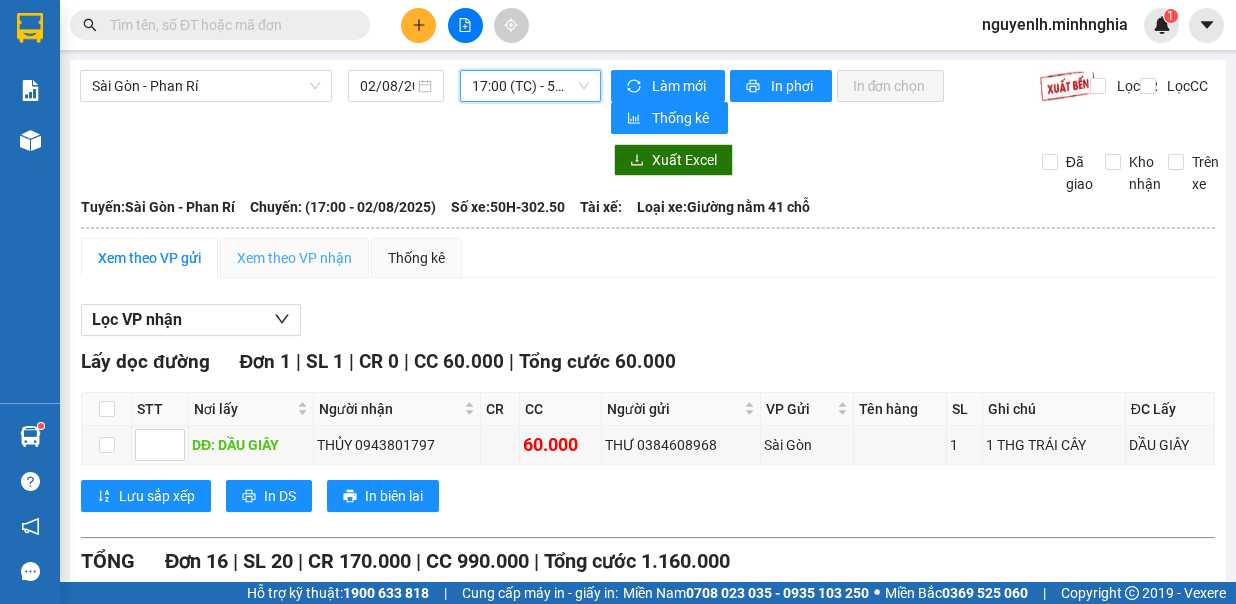 click on "Xem theo VP nhận" at bounding box center [294, 258] 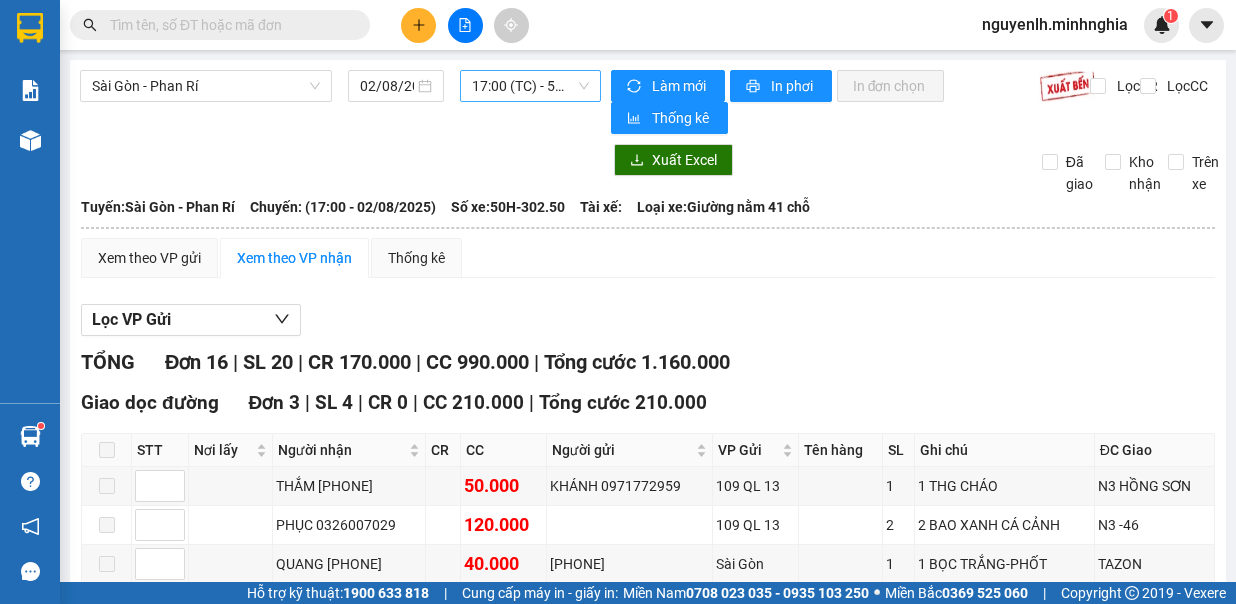 click on "17:00   (TC)   - 50H-302.50" at bounding box center [530, 86] 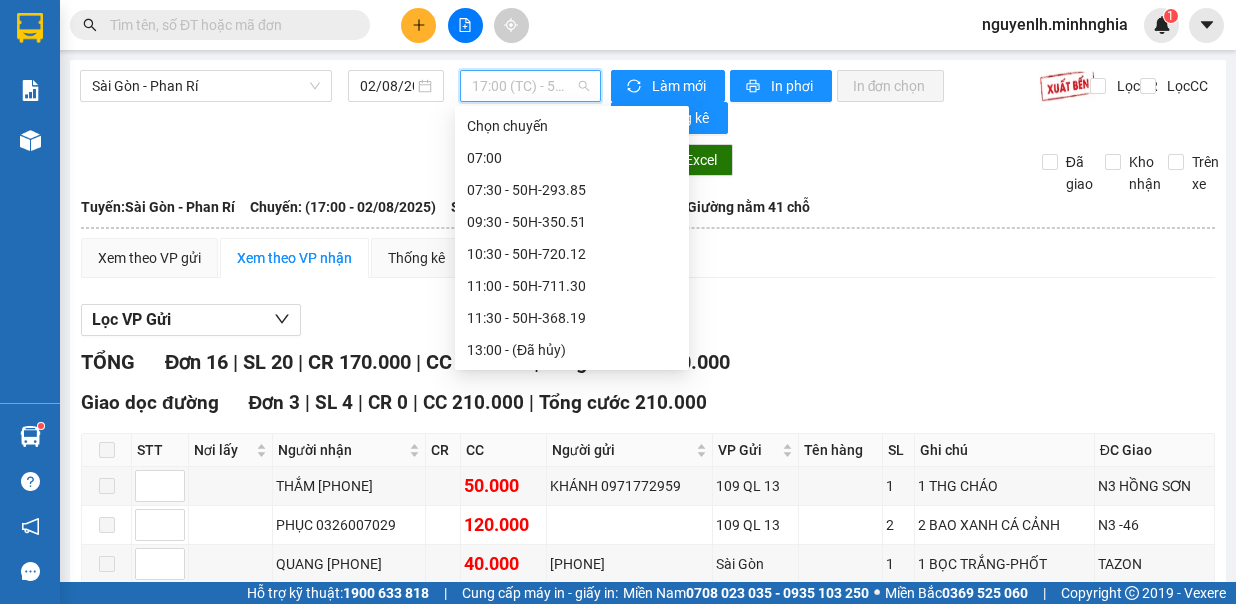 click on "21:00     - 86H-021.24" at bounding box center [572, 574] 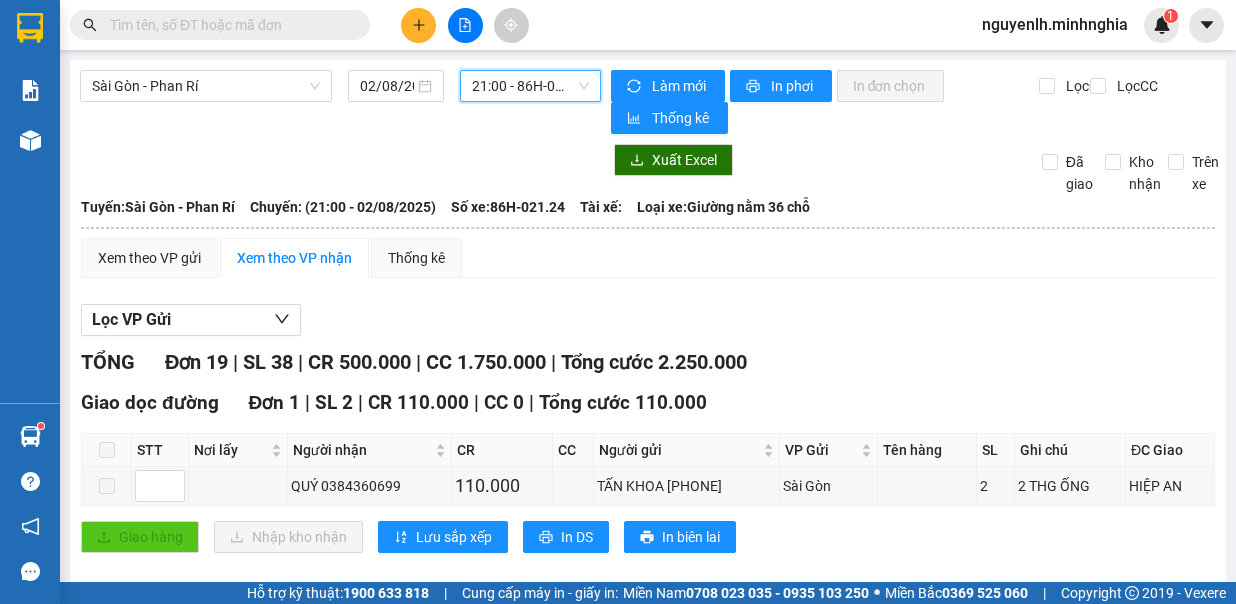 click on "In DS" at bounding box center [433, 961] 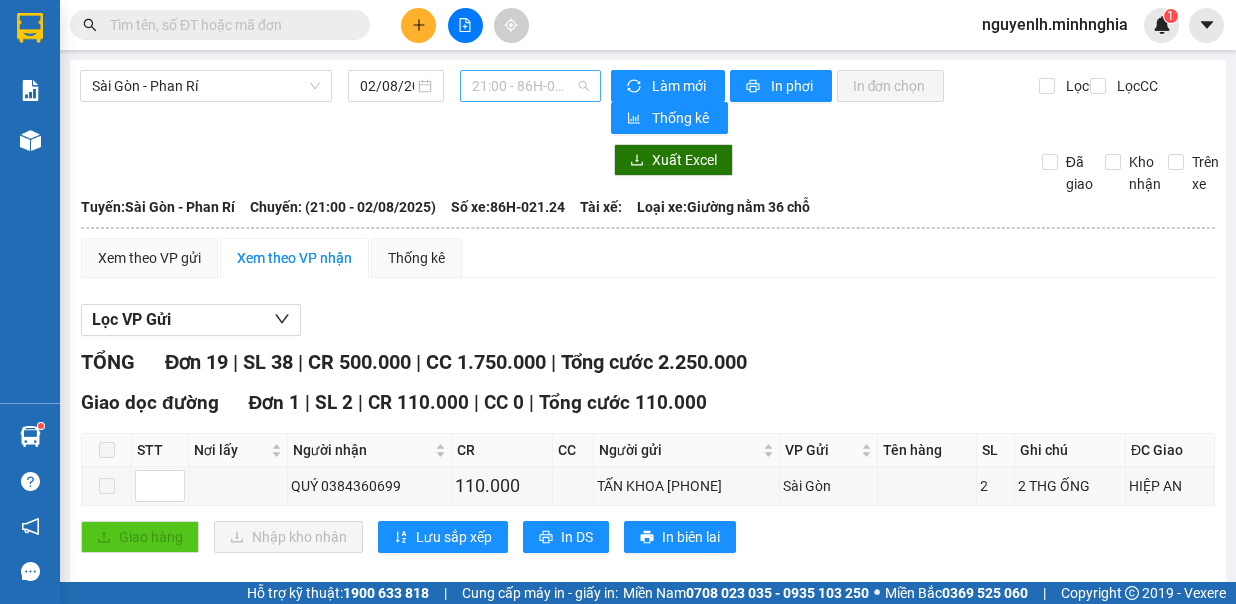 click on "21:00     - 86H-021.24" at bounding box center [530, 86] 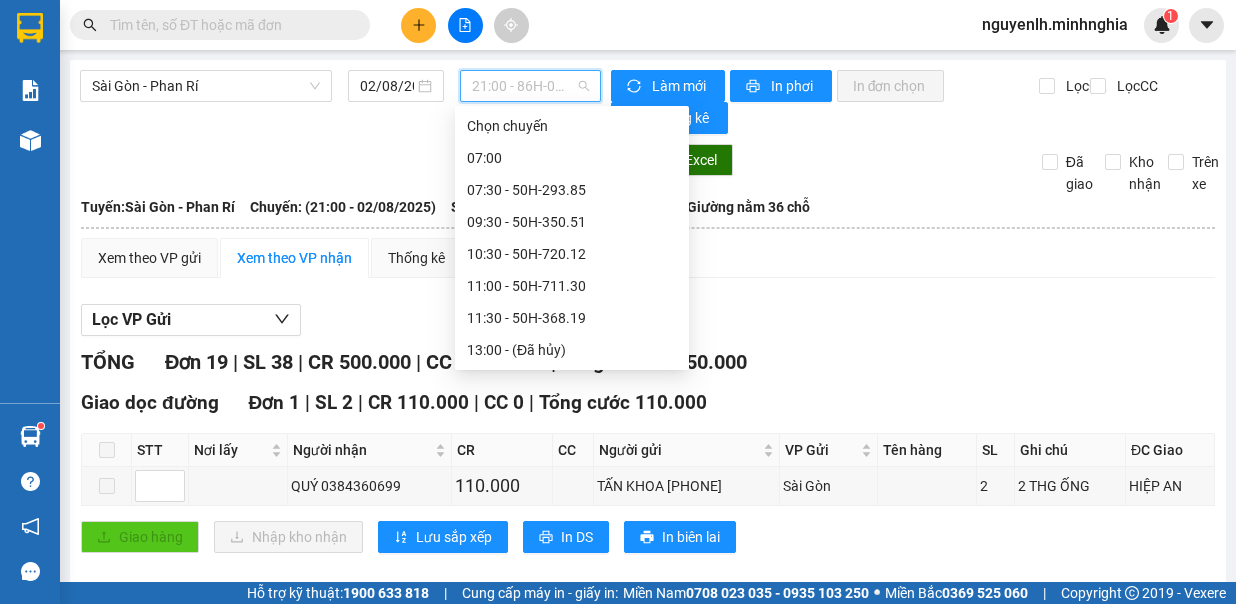 click on "21:30     - 86B-009.78" at bounding box center [572, 606] 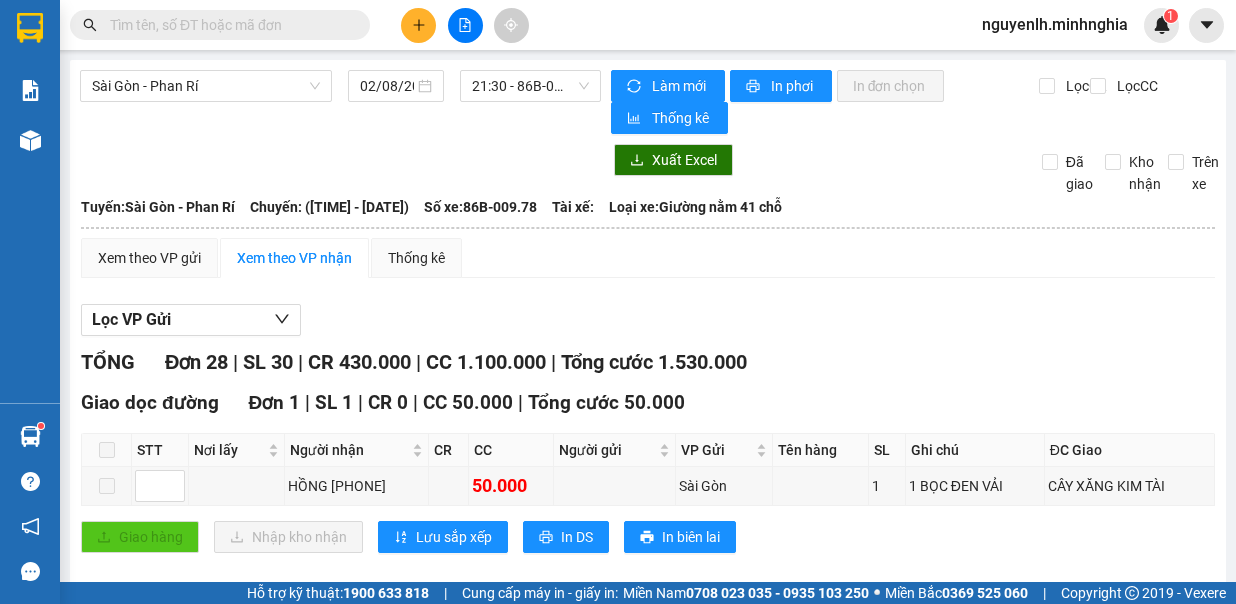 click 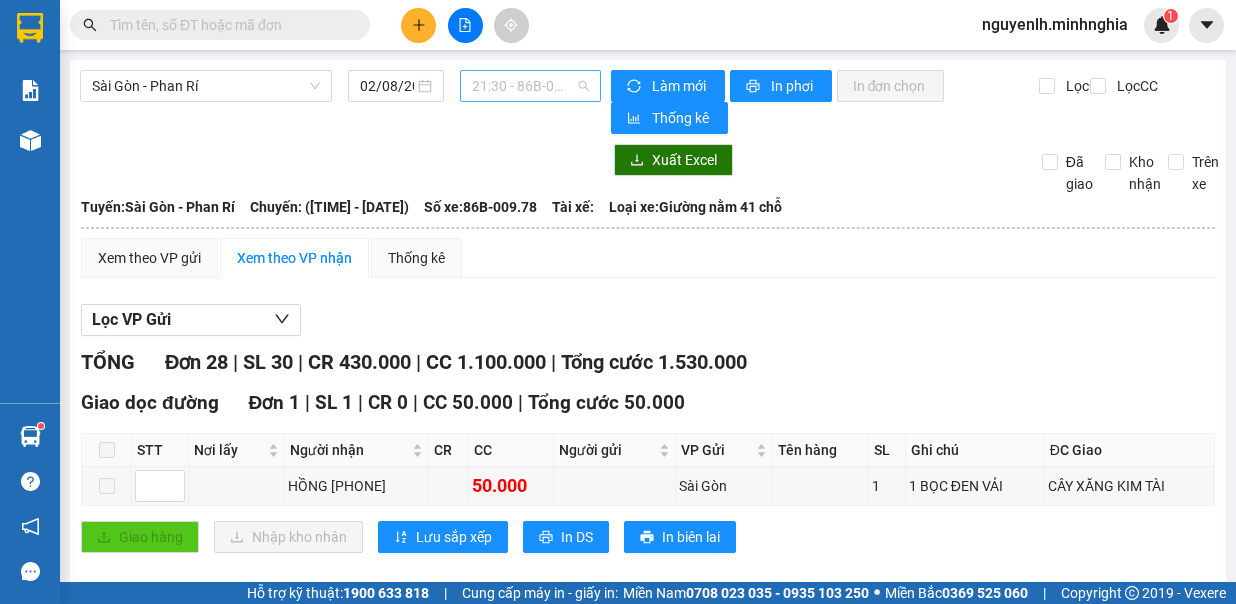 click on "21:30     - 86B-009.78" at bounding box center [530, 86] 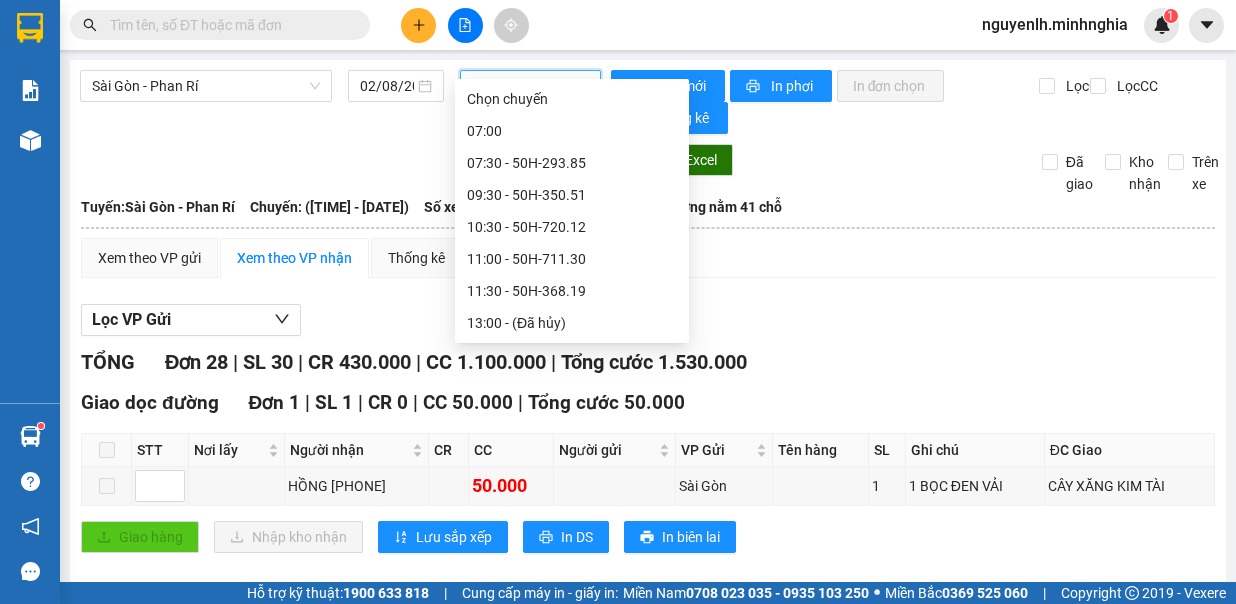 click on "22:00     - 50H-300.42" at bounding box center [572, 611] 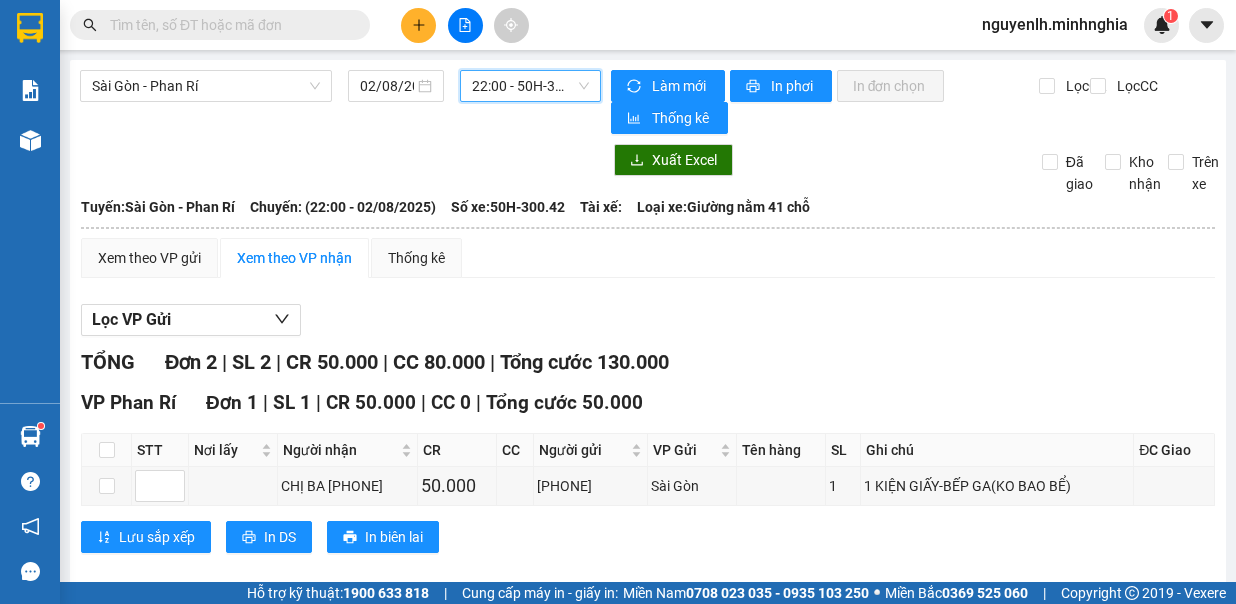 click on "22:00     - 50H-300.42" at bounding box center (530, 86) 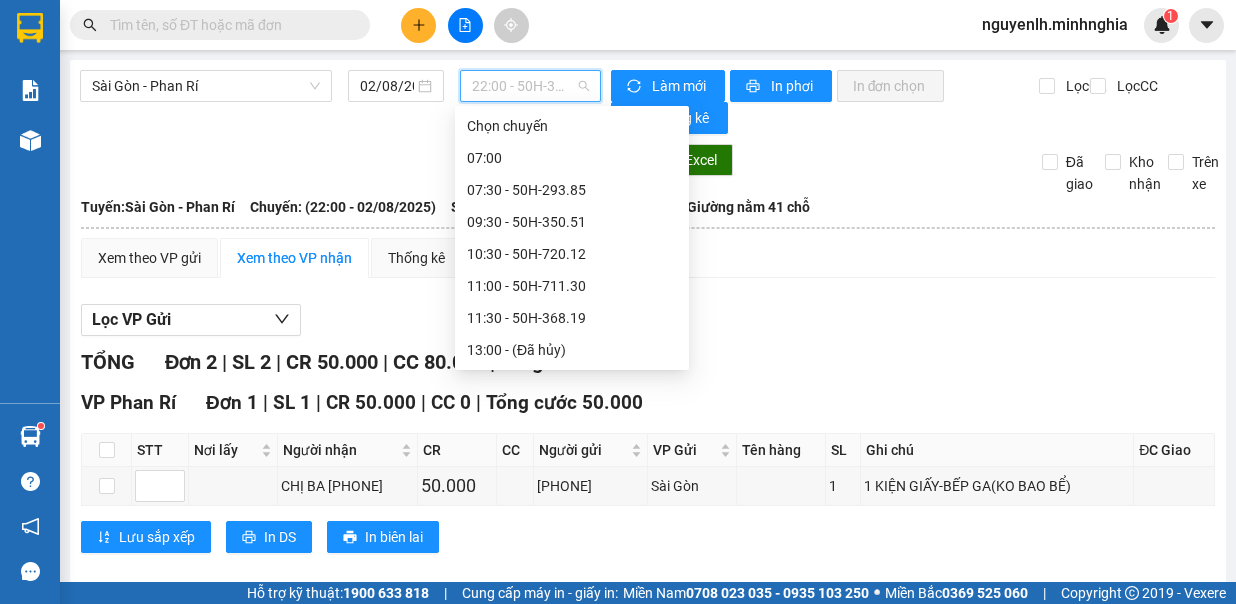 click on "21:30     - 86B-009.78" at bounding box center (572, 606) 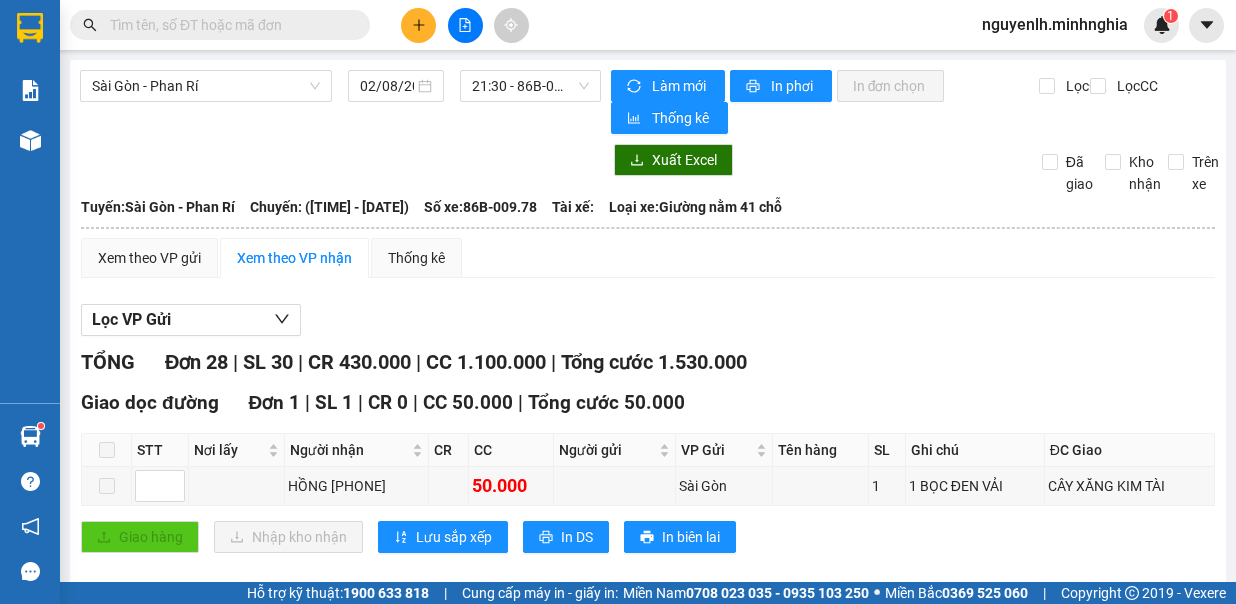 drag, startPoint x: 259, startPoint y: 505, endPoint x: 691, endPoint y: 333, distance: 464.98172 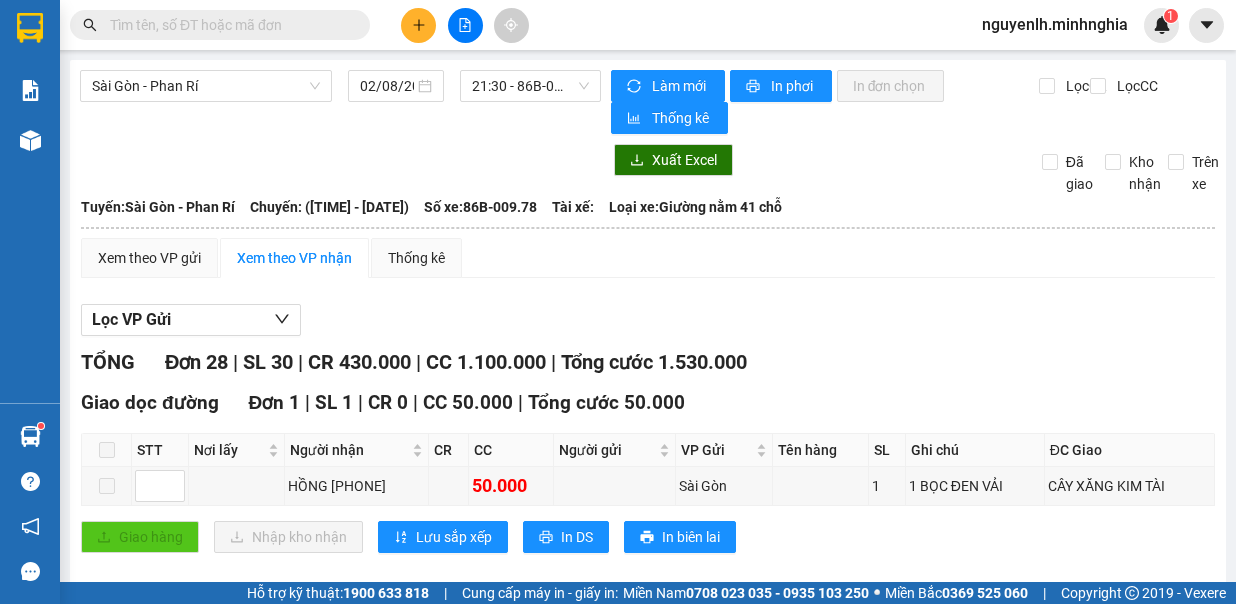 click on "In DS" at bounding box center (269, 2390) 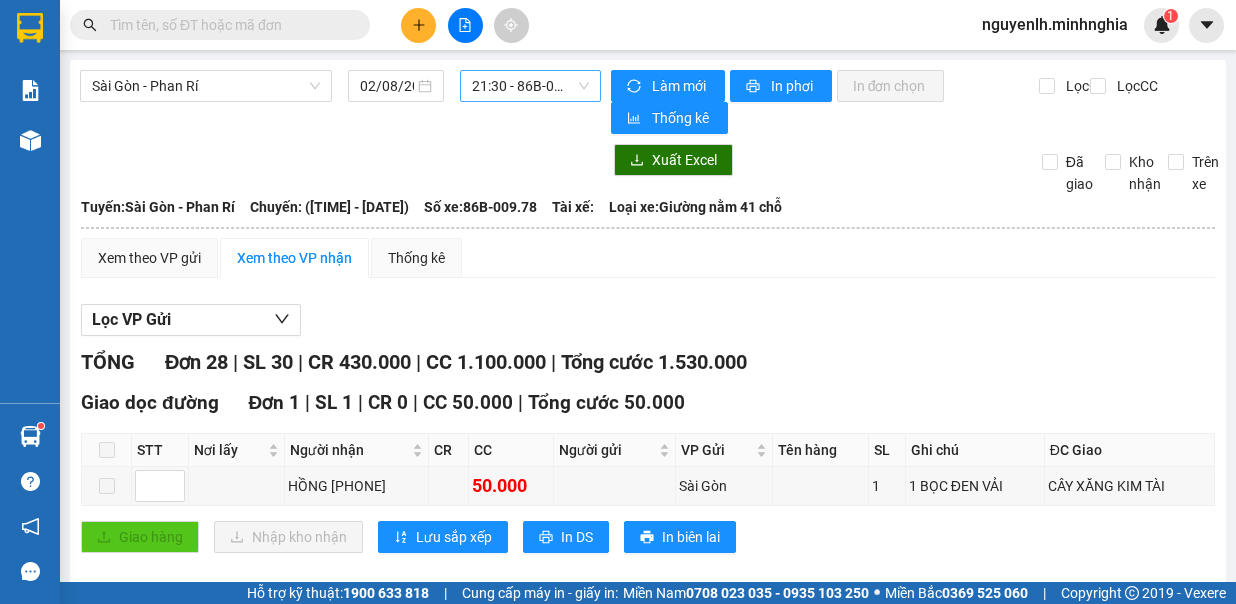 click on "21:30     - 86B-009.78" at bounding box center (530, 86) 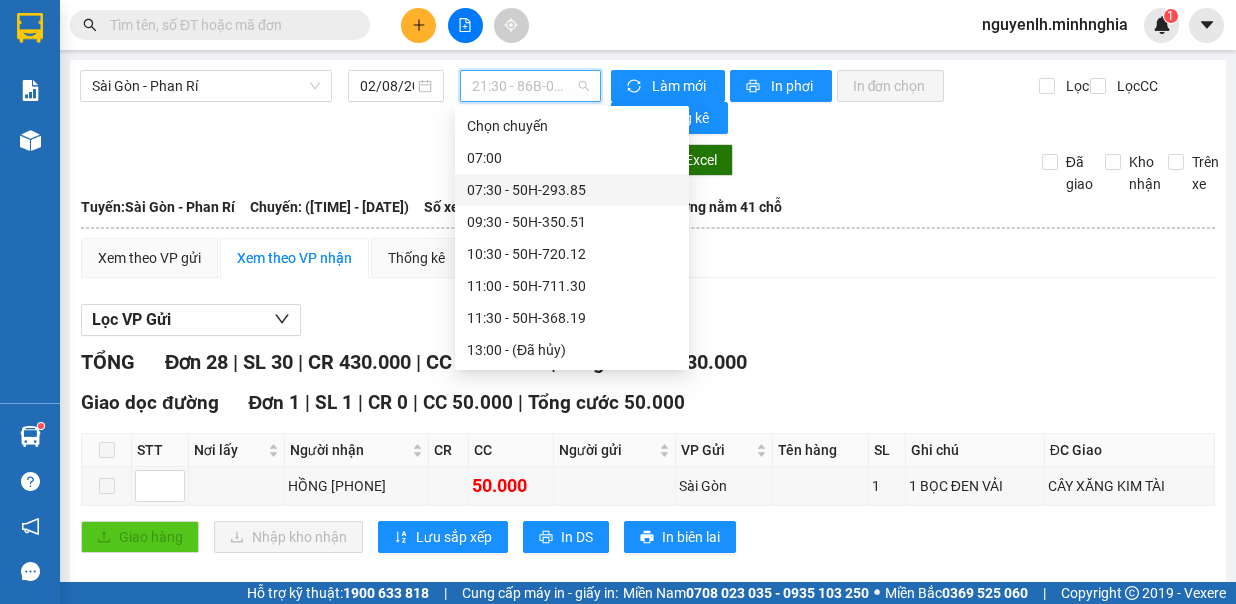 click on "07:30     - 50H-293.85" at bounding box center [572, 190] 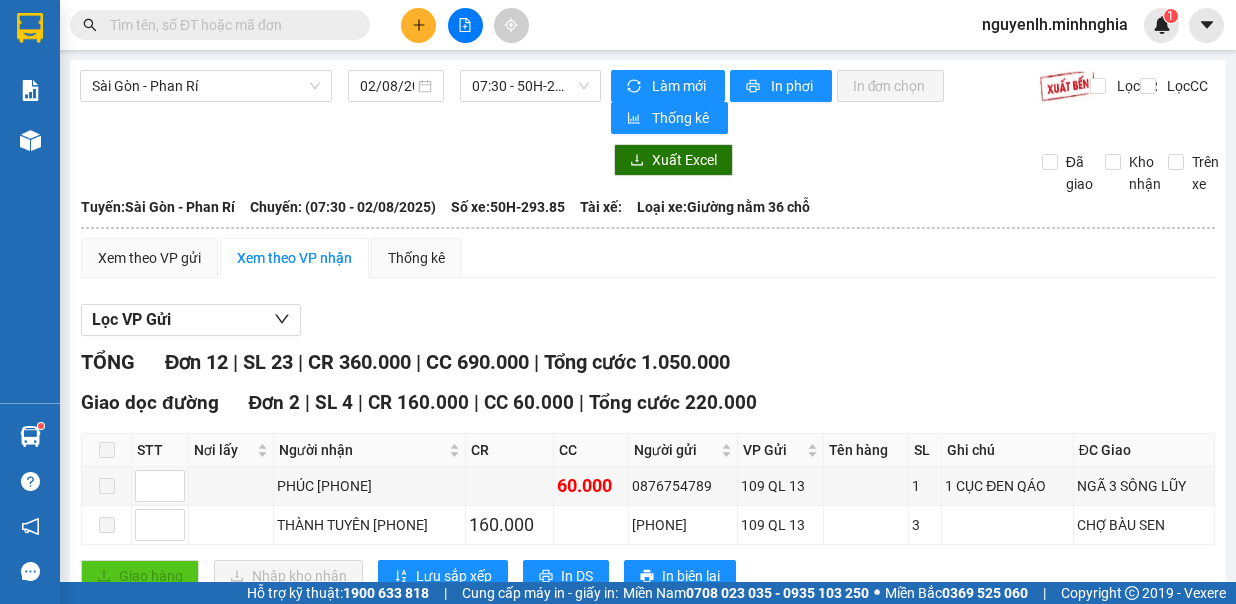 click on "Sài Gòn - Phan Rí 02/08/2025 07:30     - 50H-293.85  Làm mới In phơi In đơn chọn Thống kê Lọc  CR Lọc  CC Xuất Excel Đã giao Kho nhận Trên xe Minh Nghĩa   02523854854   01 Đinh Tiên Hoàng PHƠI HÀNG 21:55 - 02/08/2025 Tuyến:  Sài Gòn - Phan Rí Chuyến:   (07:30 - 02/08/2025) Số xe:  50H-293.85 Tài xế:  Loại xe:  Giường nằm 36 chỗ Tuyến:  Sài Gòn - Phan Rí Chuyến:   (07:30 - 02/08/2025) Số xe:  50H-293.85 Tài xế:  Loại xe:  Giường nằm 36 chỗ Xem theo VP gửi Xem theo VP nhận Thống kê Lọc VP Gửi TỔNG Đơn   12 | SL   23 | CR   360.000 | CC   690.000 | Tổng cước   1.050.000 Giao dọc đường Đơn   2 | SL   4 | CR   160.000 | CC   60.000 | Tổng cước   220.000 STT Nơi lấy Người nhận CR CC Người gửi VP Gửi Tên hàng SL Ghi chú ĐC Giao Ký nhận                           PHÚC 0933979781 60.000  0876754789 109 QL 13   1 1 CỤC ĐEN QÁO NGÃ 3 SÔNG LŨY THÀNH TUYÊN 0915134823   3" at bounding box center [648, 921] 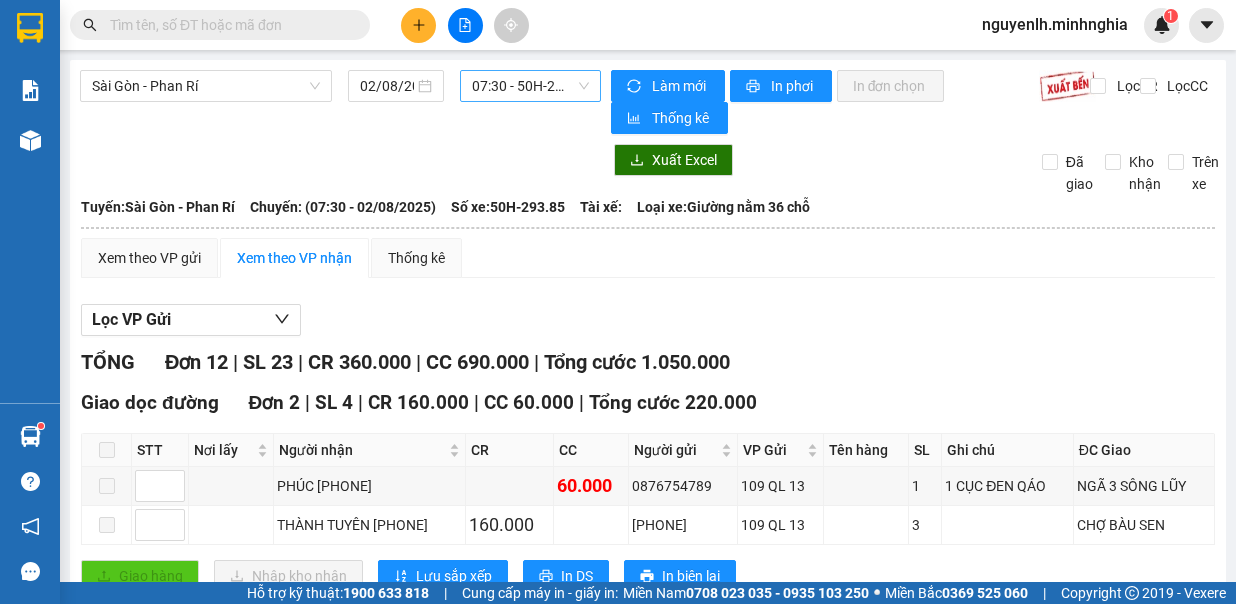 click on "07:30     - 50H-293.85" at bounding box center (530, 86) 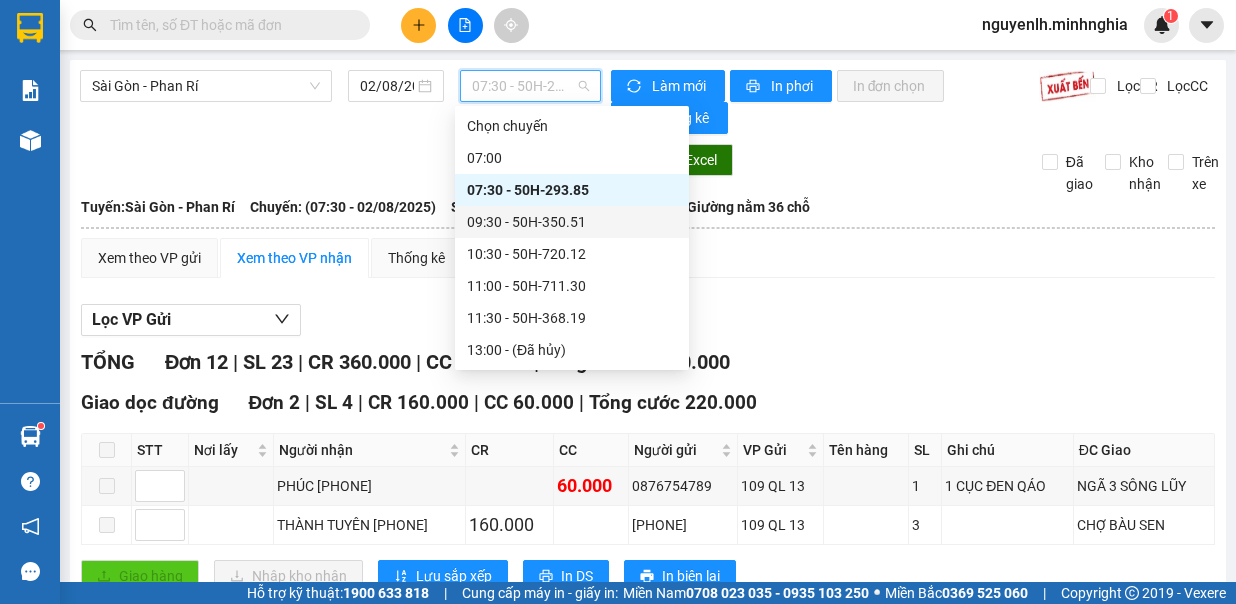 click on "09:30     - 50H-350.51" at bounding box center (572, 222) 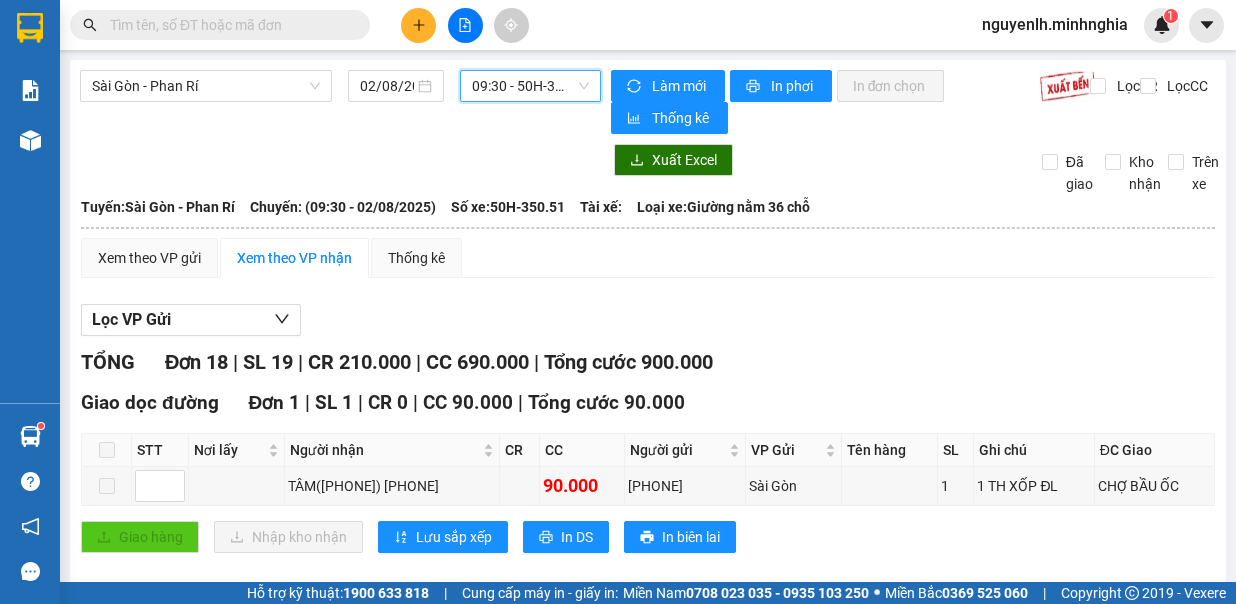 click on "09:30     - 50H-350.51" at bounding box center [530, 86] 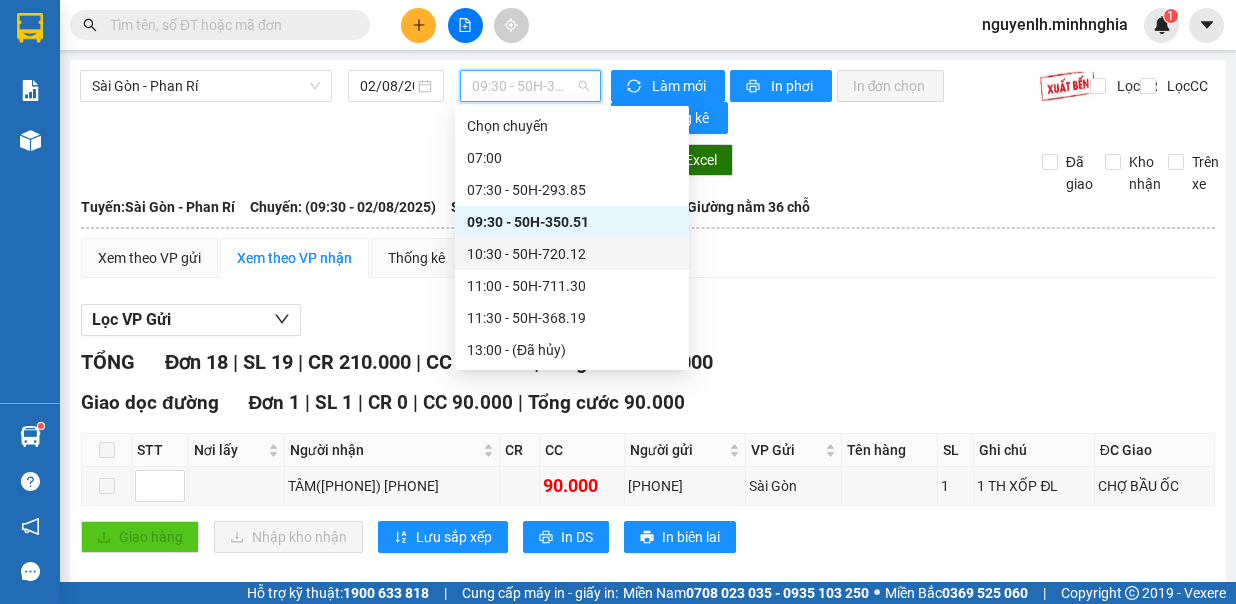 click on "10:30     - 50H-720.12" at bounding box center [572, 254] 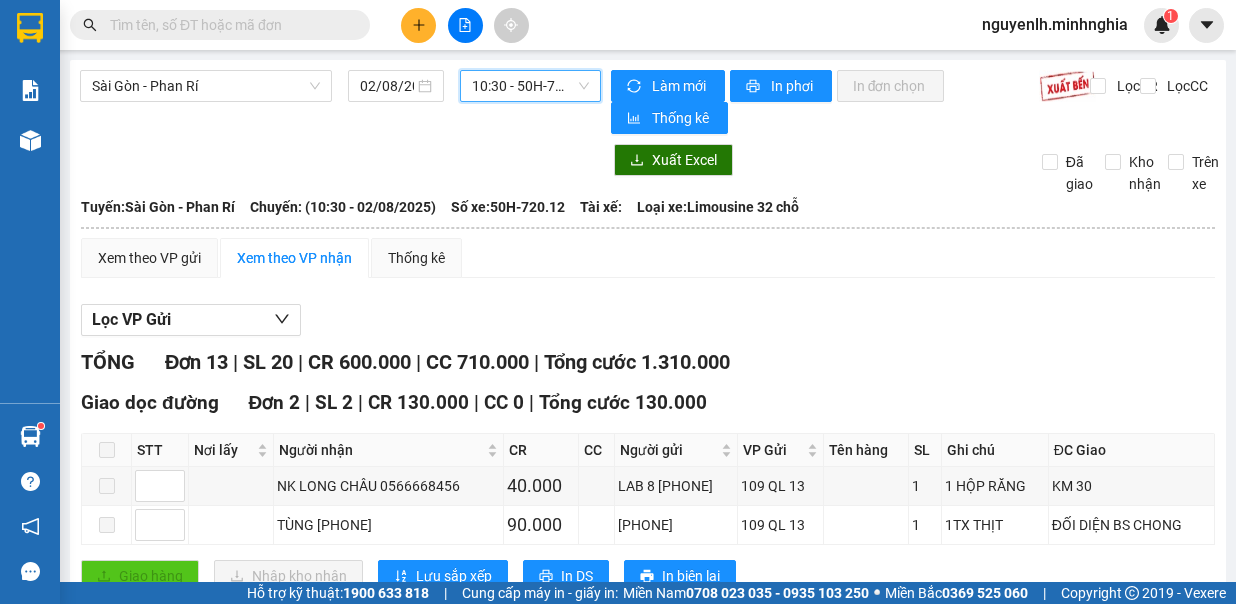 click on "10:30     - 50H-720.12" at bounding box center [530, 86] 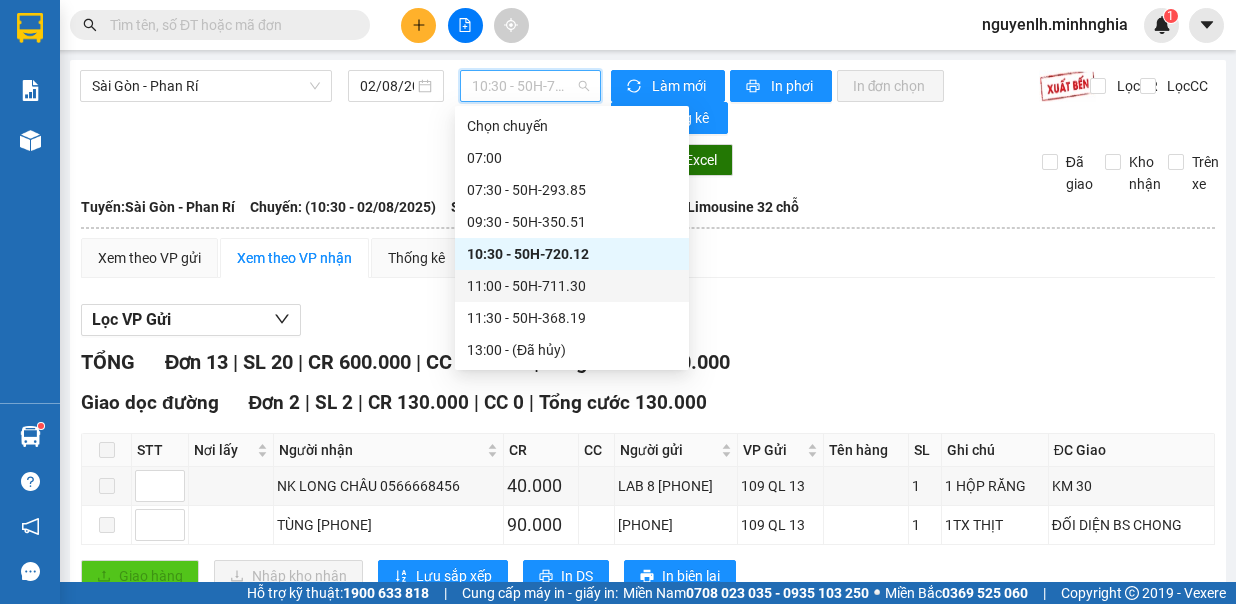 click on "11:00     - 50H-711.30" at bounding box center [572, 286] 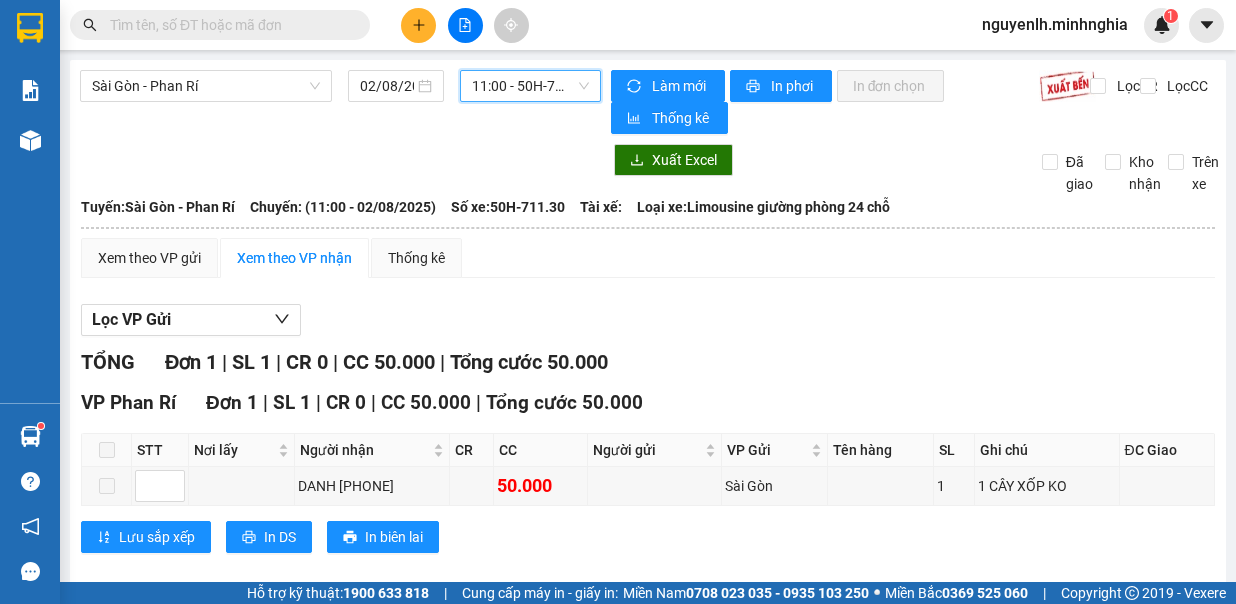 click on "11:00     - 50H-711.30" at bounding box center [530, 86] 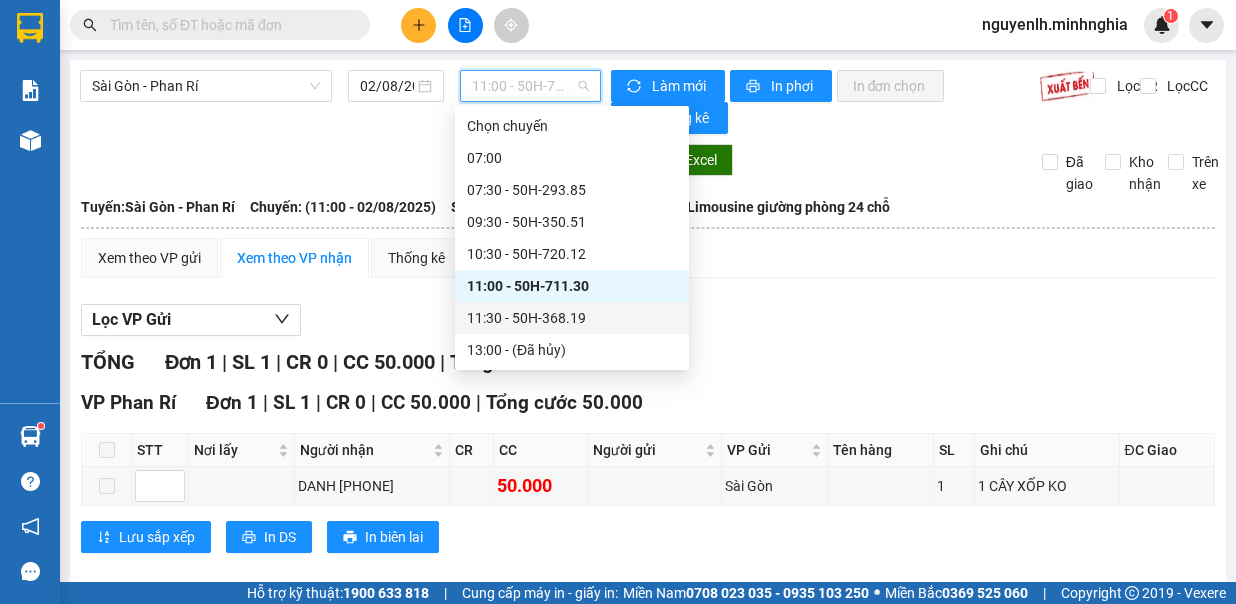 click on "11:30     - 50H-368.19" at bounding box center (572, 318) 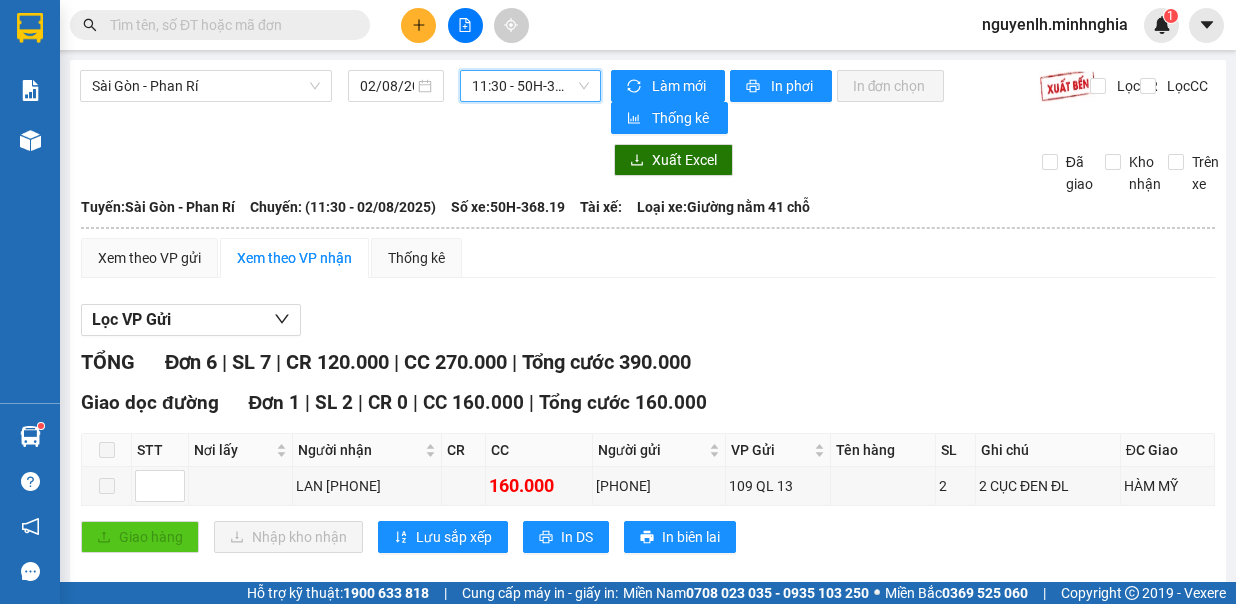click on "11:30     - 50H-368.19" at bounding box center [530, 86] 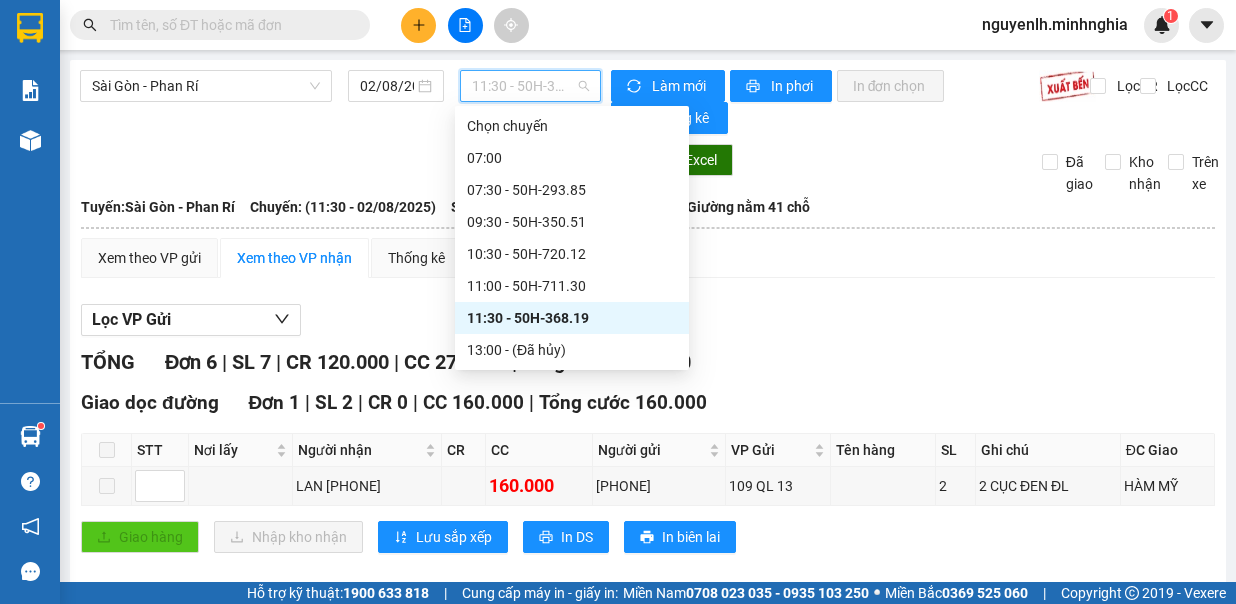 click on "14:30     - 86H-021.07" at bounding box center (572, 414) 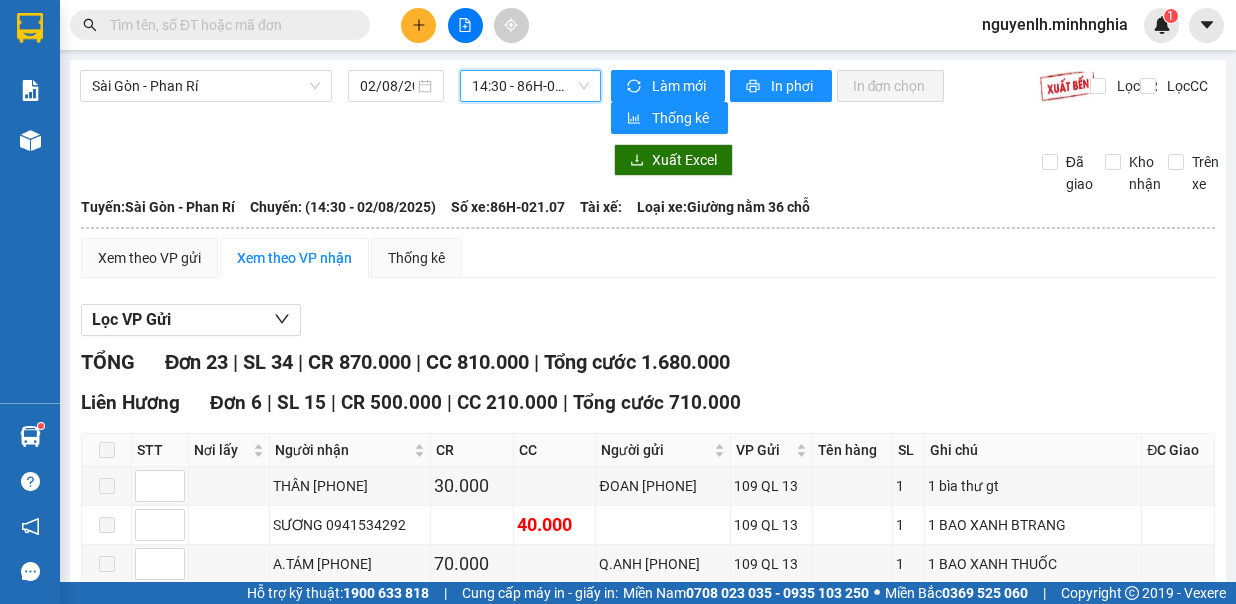 click on "14:30     - 86H-021.07" at bounding box center [530, 86] 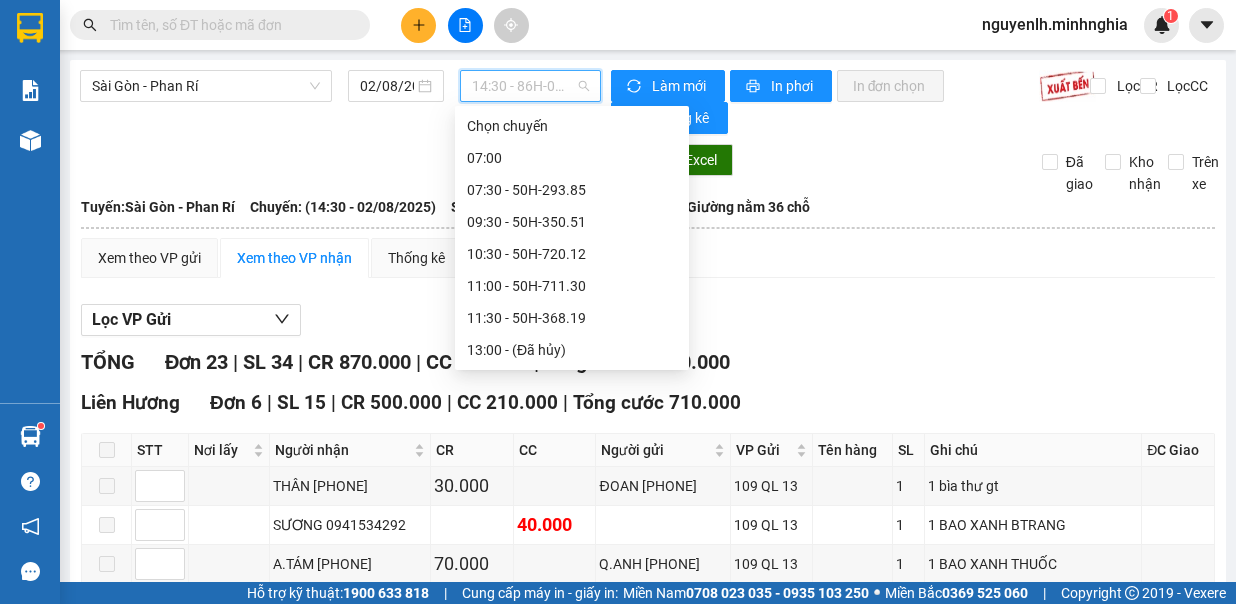 click on "15:30   (TC)   - 50H-363.64" at bounding box center [572, 446] 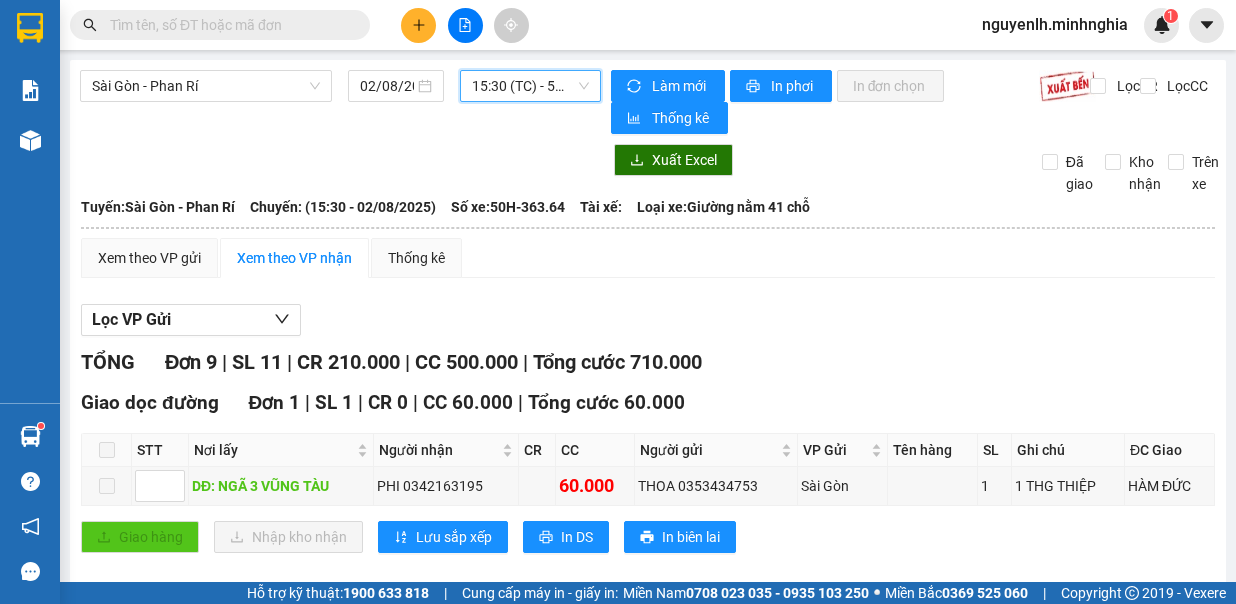 click on "In DS" at bounding box center (444, 844) 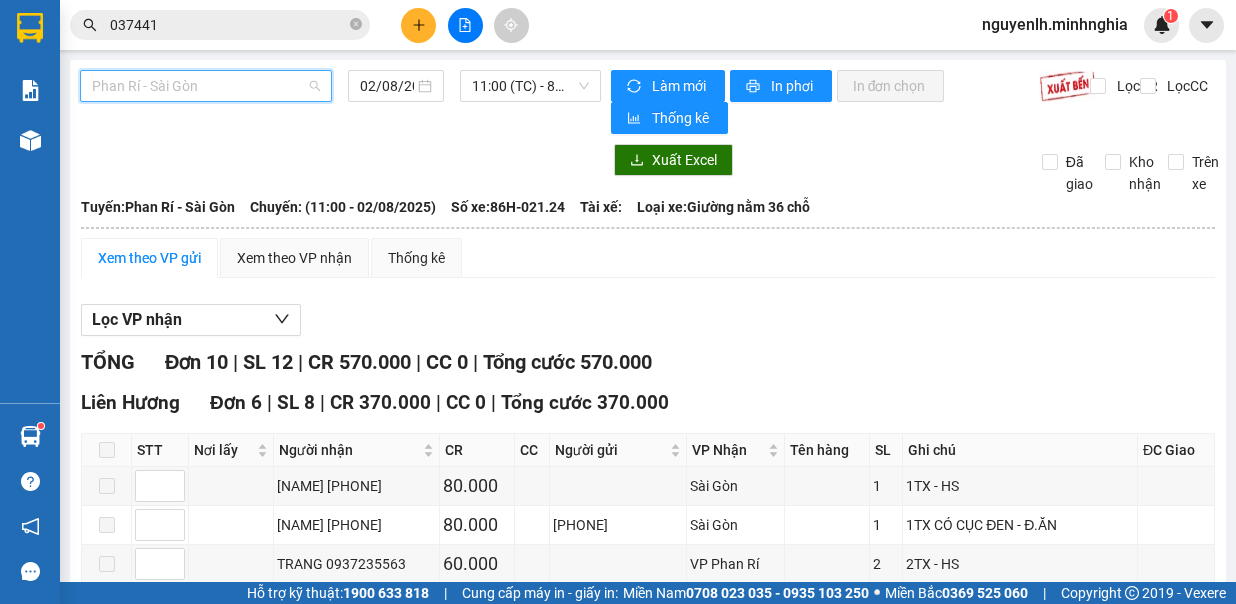 scroll, scrollTop: 0, scrollLeft: 0, axis: both 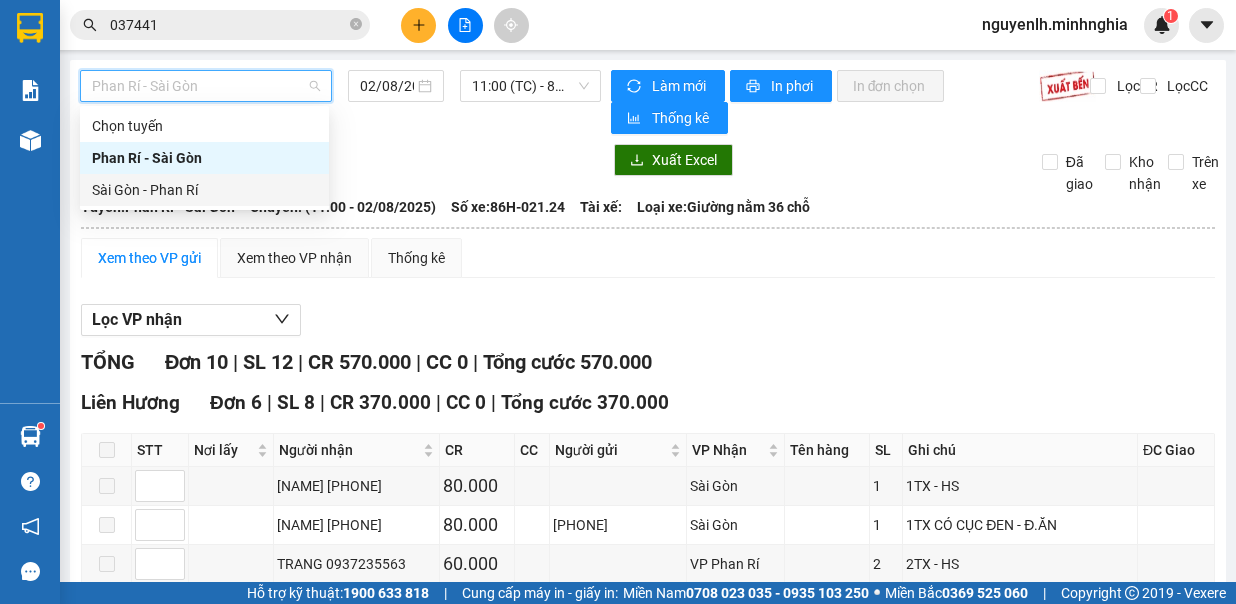 click on "Sài Gòn - Phan Rí" at bounding box center [204, 190] 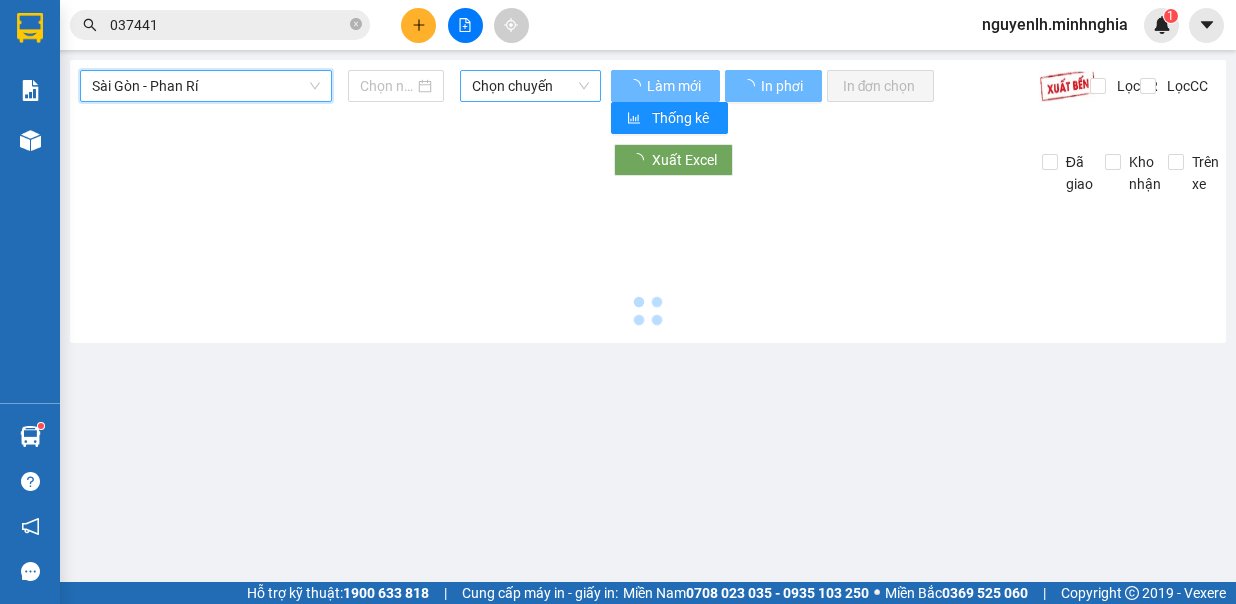 type on "02/08/2025" 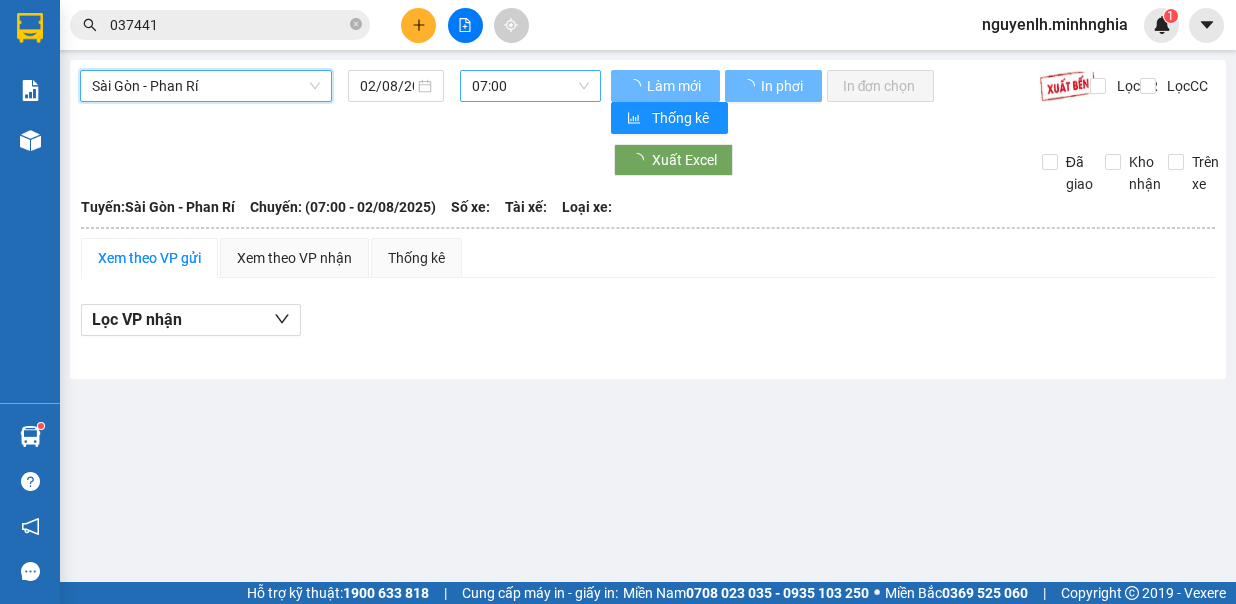 click on "07:00" at bounding box center [530, 86] 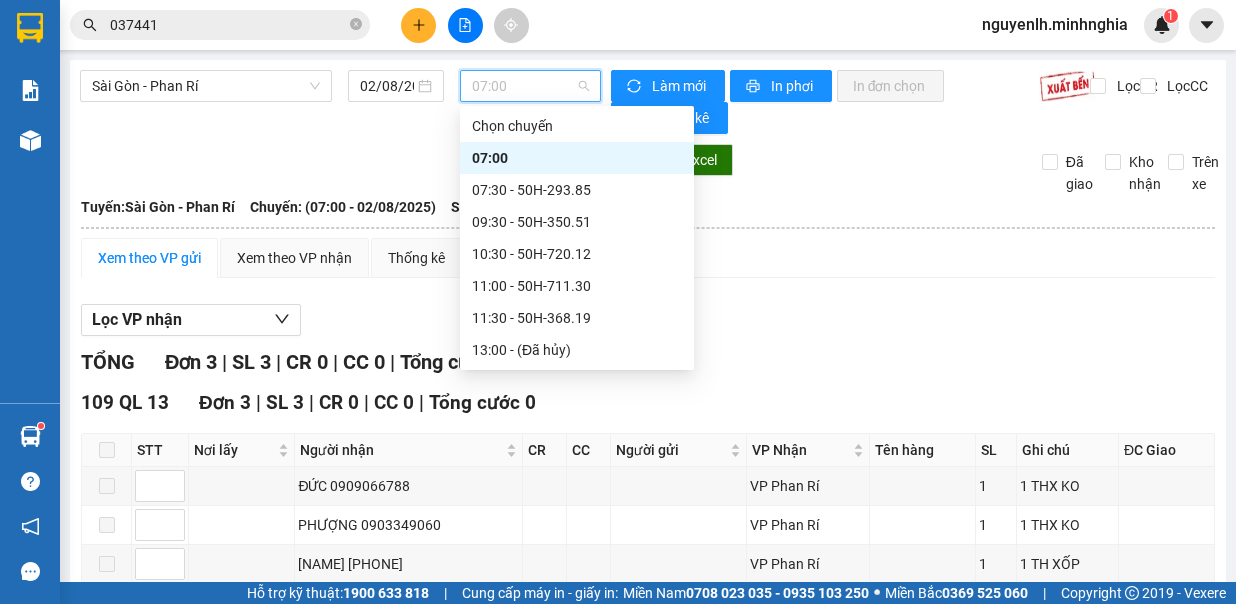 scroll, scrollTop: 100, scrollLeft: 0, axis: vertical 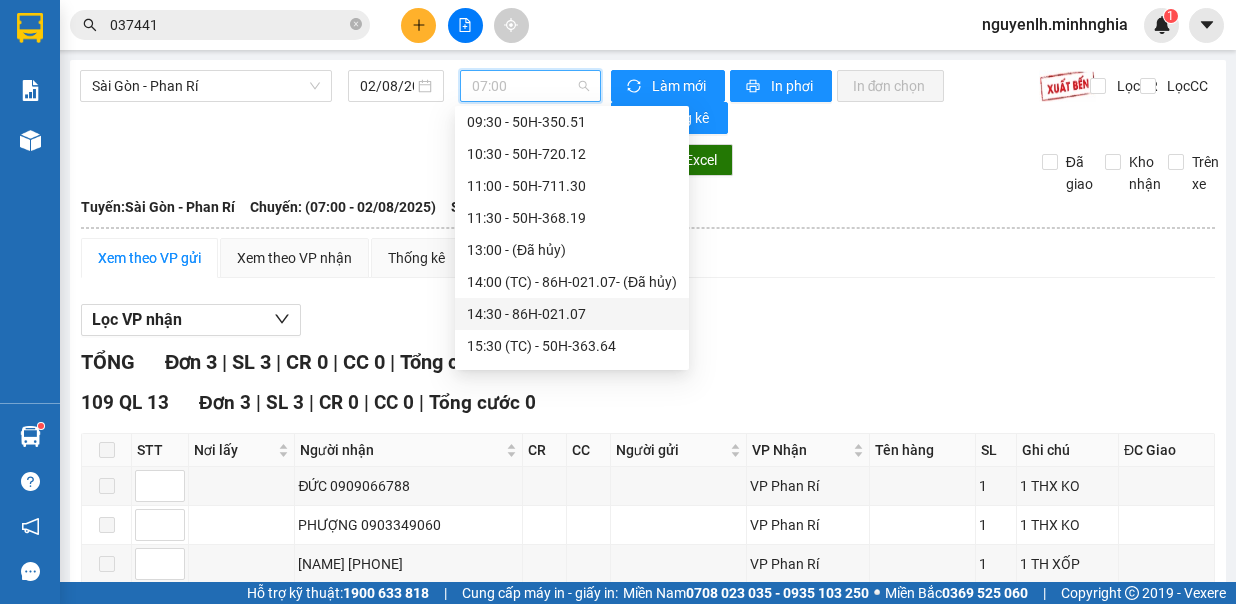 click on "14:30     - 86H-021.07" at bounding box center [572, 314] 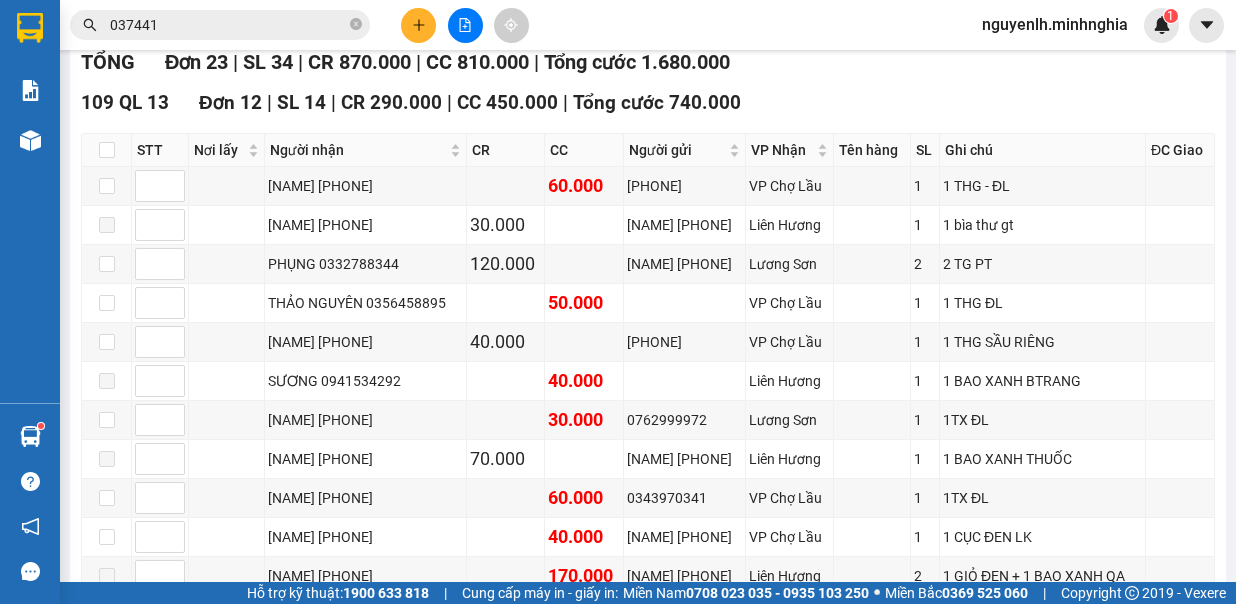 scroll, scrollTop: 0, scrollLeft: 0, axis: both 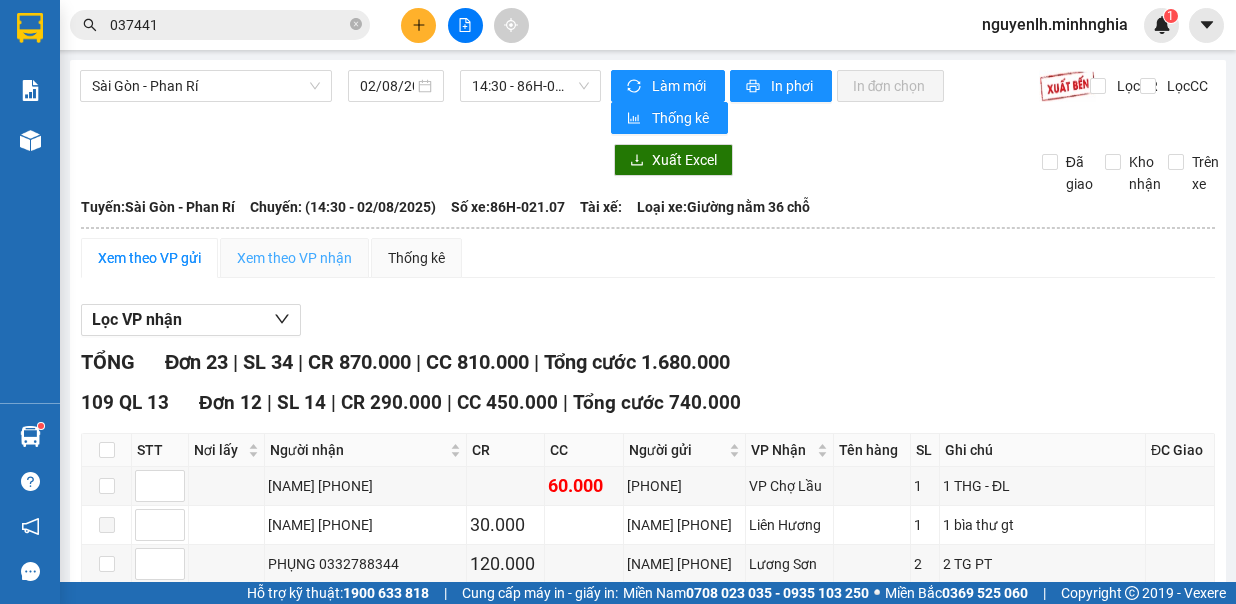 click on "Xem theo VP nhận" at bounding box center (294, 258) 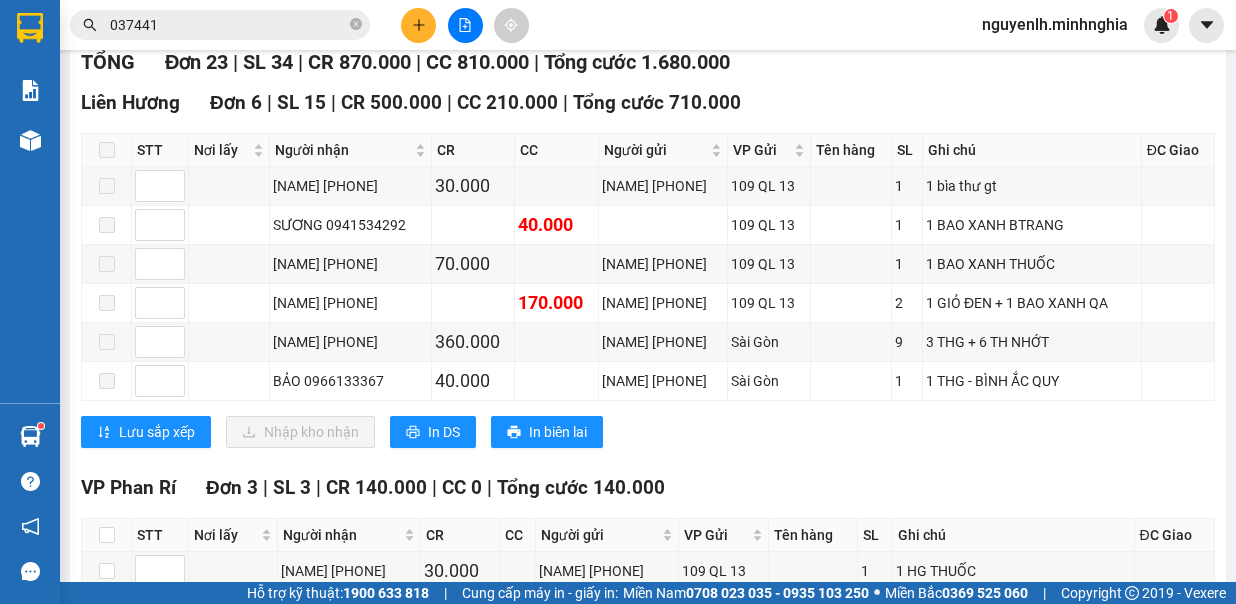 scroll, scrollTop: 0, scrollLeft: 0, axis: both 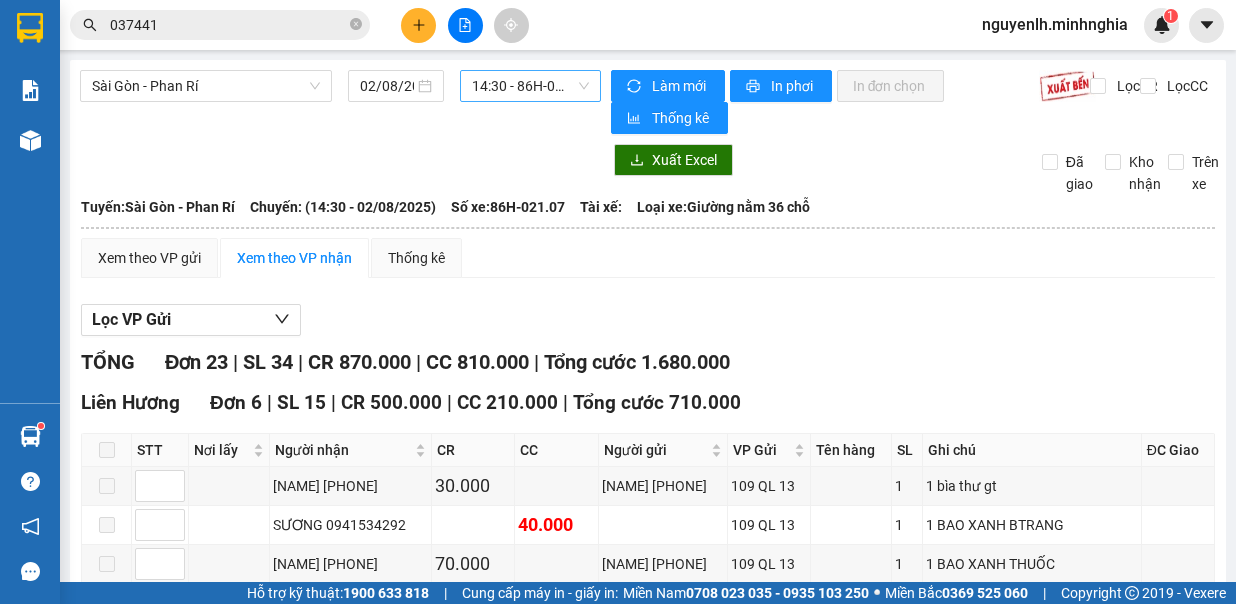 click on "14:30     - 86H-021.07" at bounding box center (530, 86) 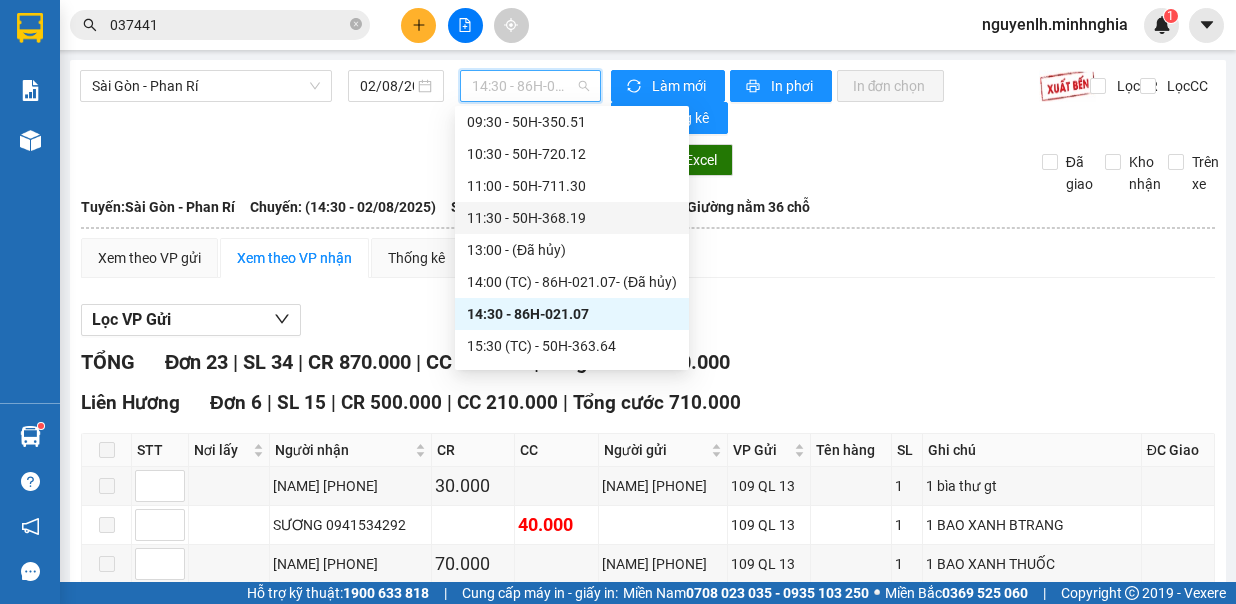scroll, scrollTop: 0, scrollLeft: 0, axis: both 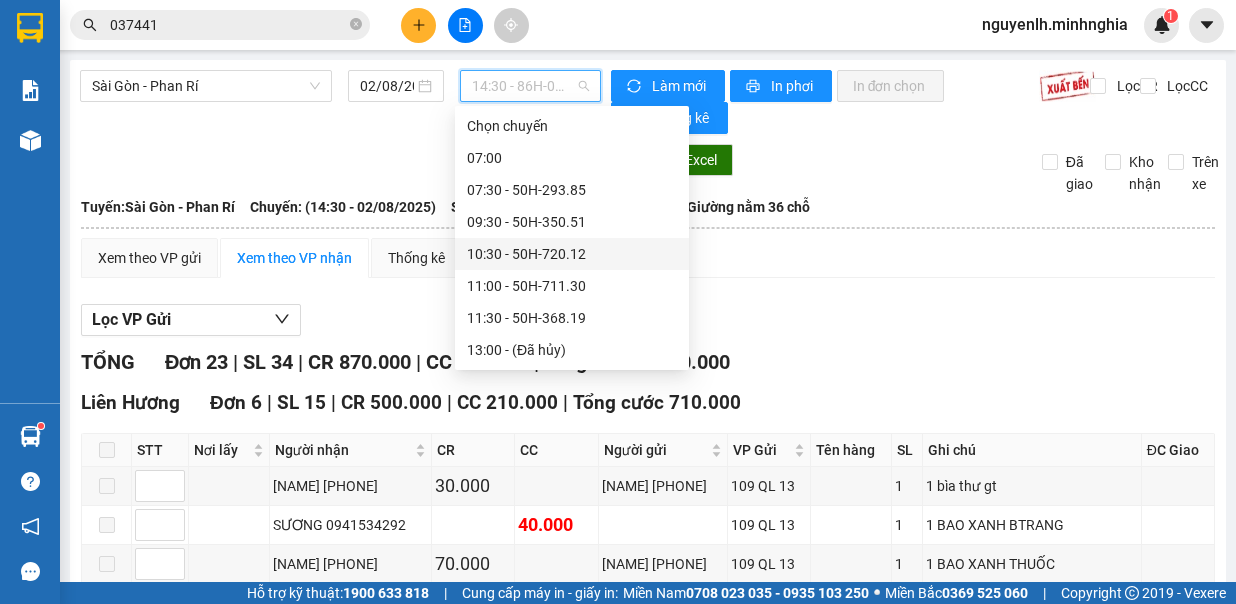 click on "10:30     - 50H-720.12" at bounding box center (572, 254) 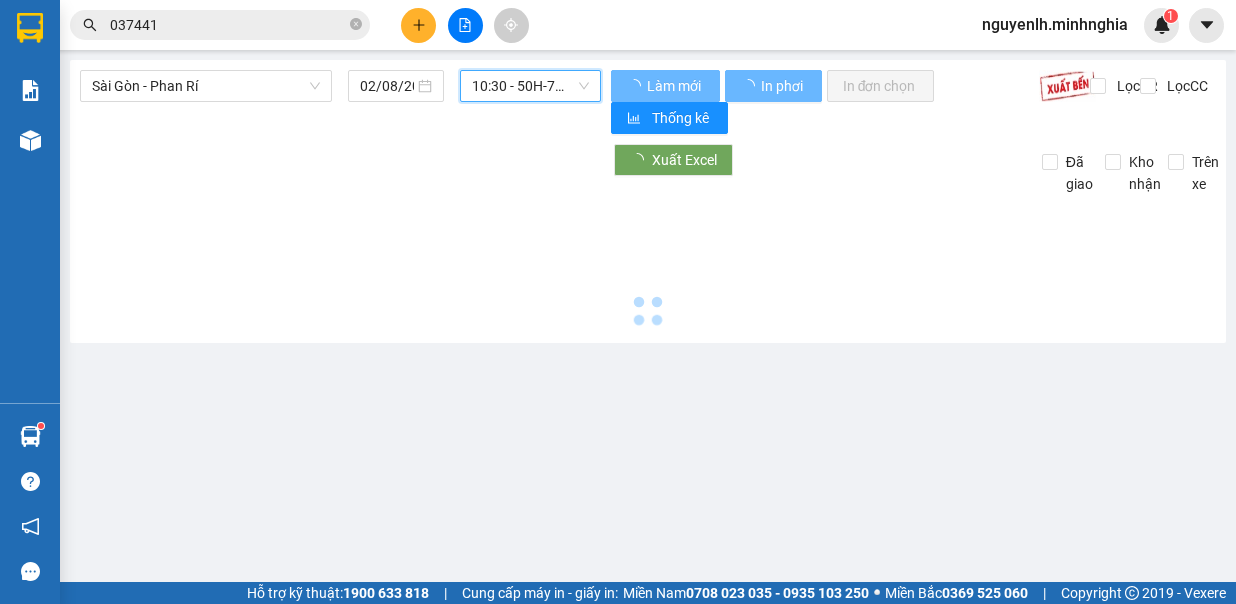 click on "10:30     - 50H-720.12" at bounding box center [530, 86] 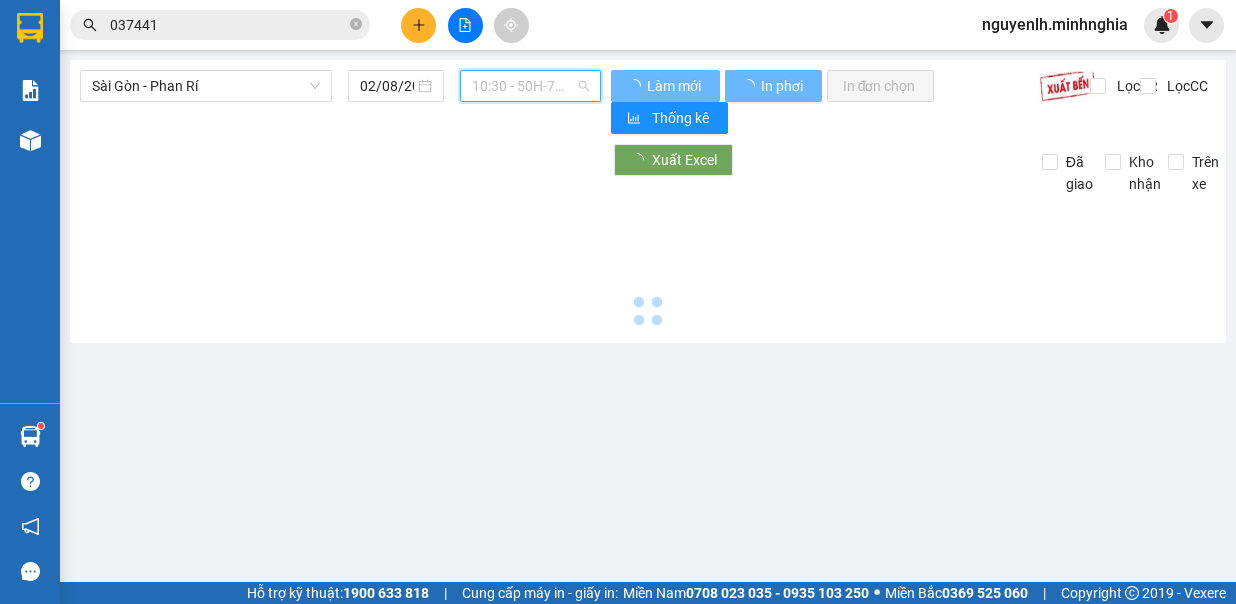 click on "09:30     - 50H-350.51" at bounding box center (577, 222) 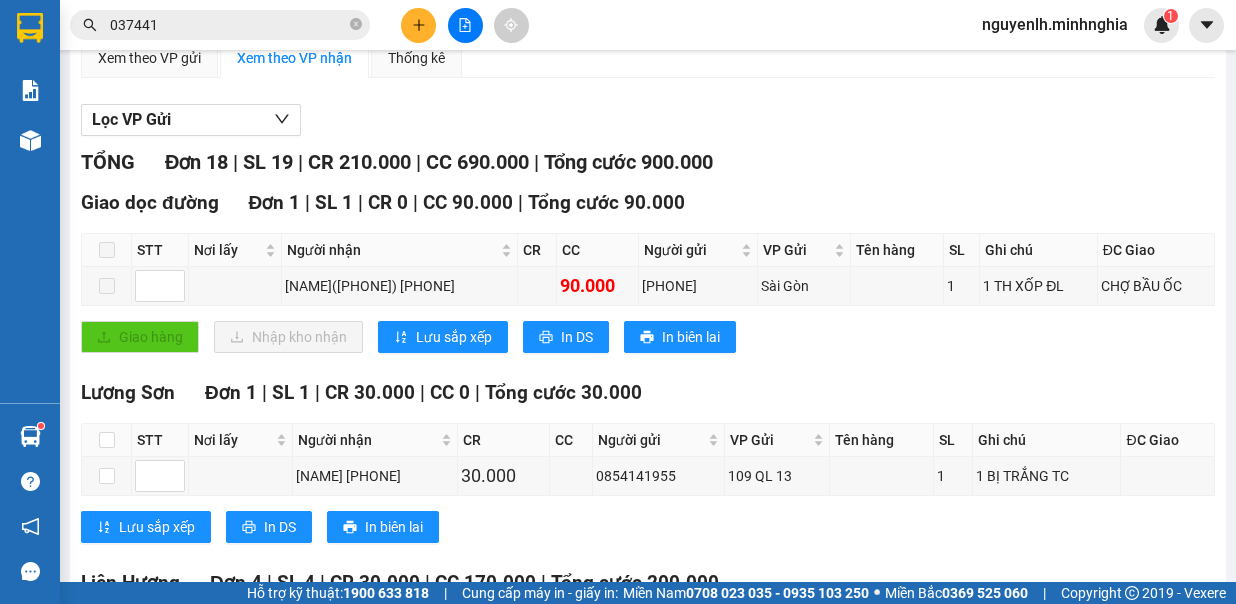 scroll, scrollTop: 0, scrollLeft: 0, axis: both 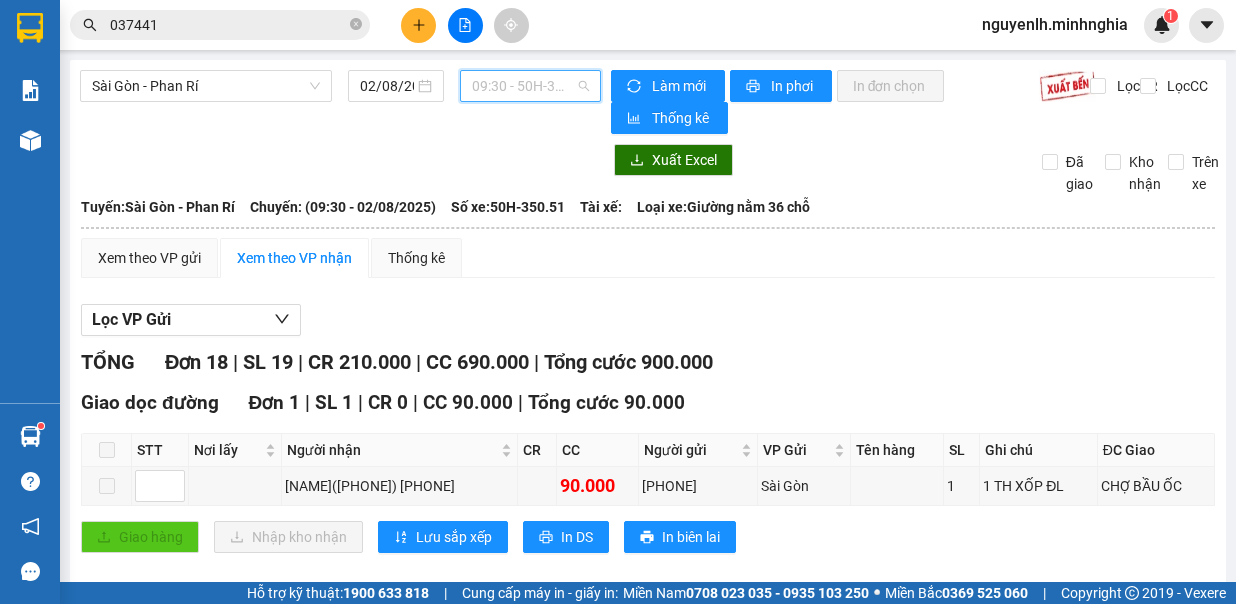 click on "09:30     - 50H-350.51" at bounding box center (530, 86) 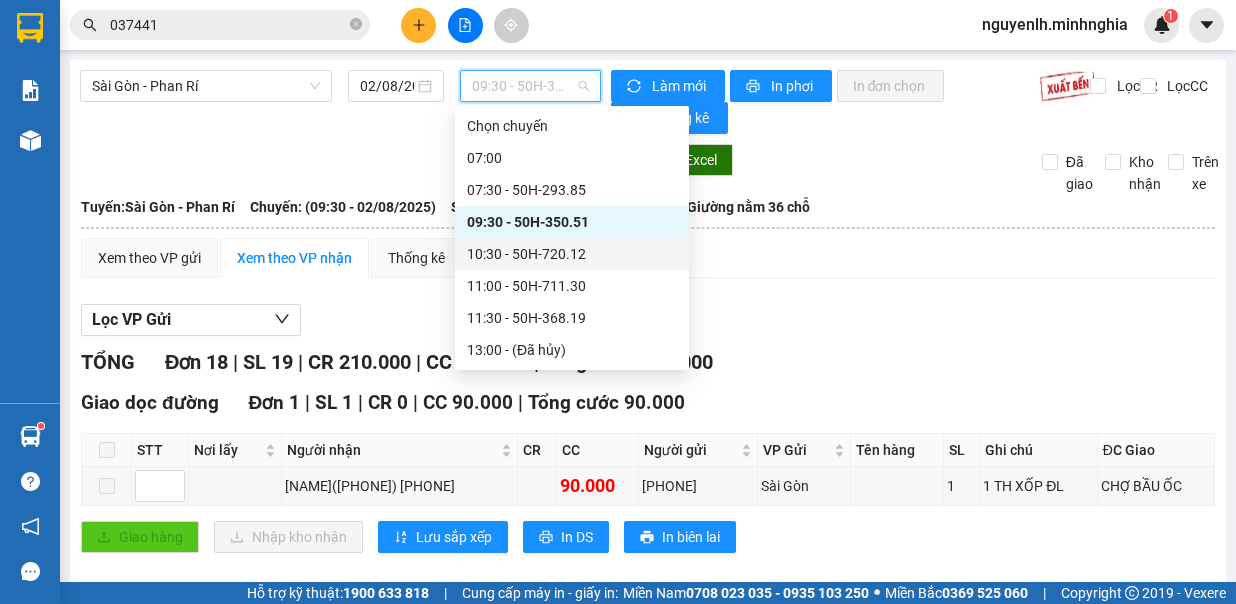click on "10:30     - 50H-720.12" at bounding box center (572, 254) 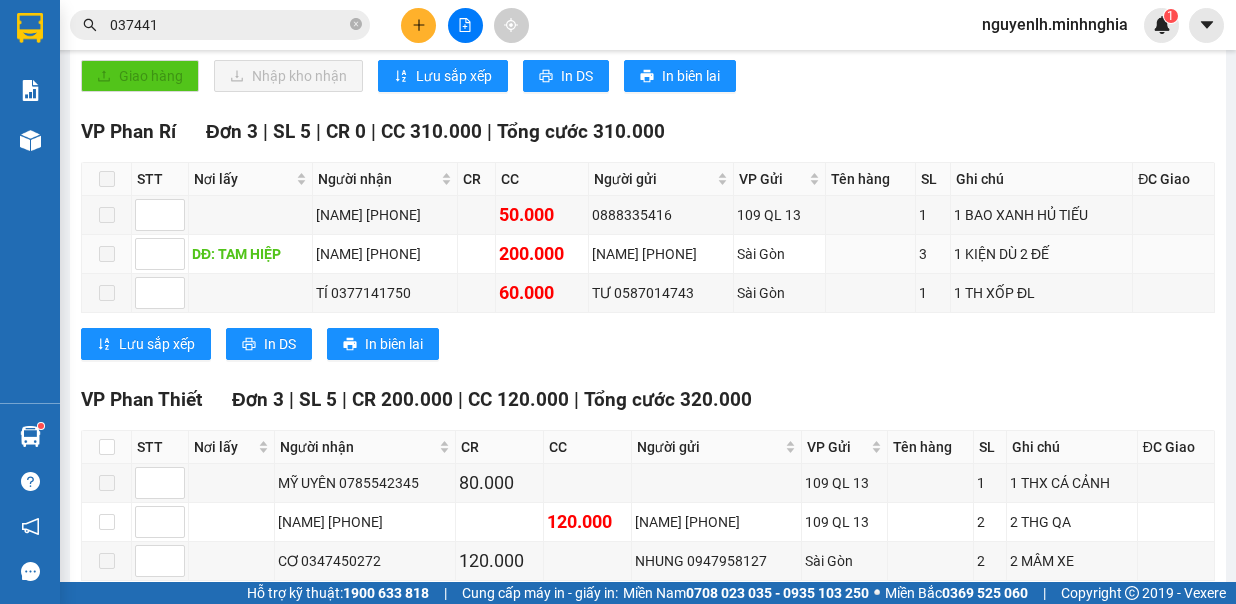 scroll, scrollTop: 0, scrollLeft: 0, axis: both 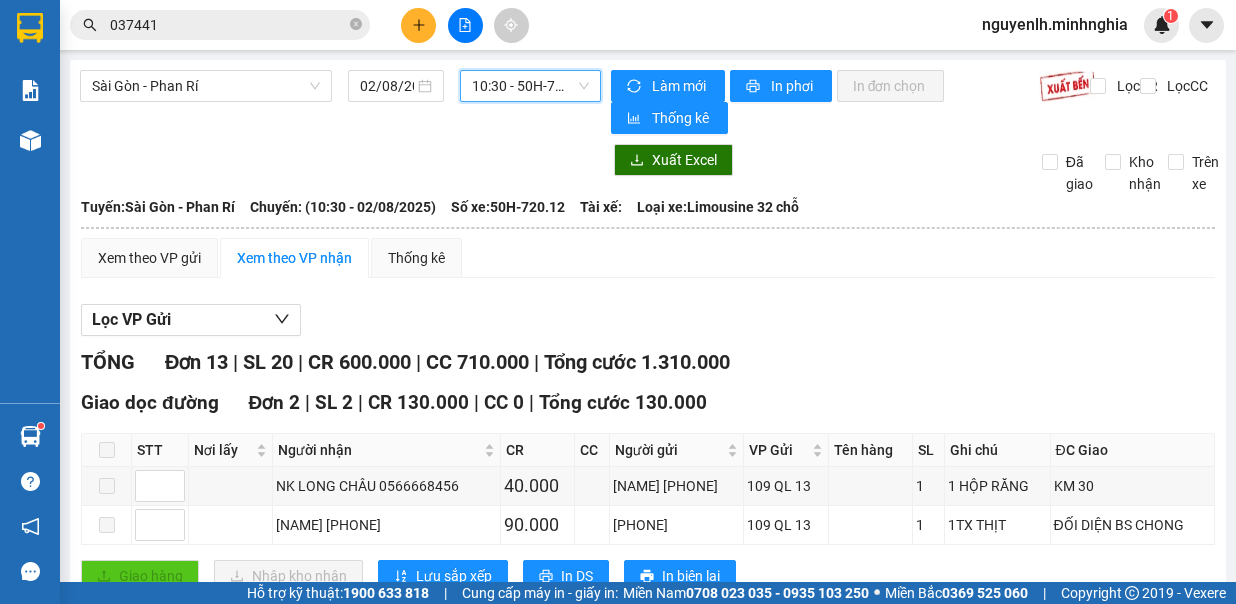 click on "10:30     - 50H-720.12" at bounding box center [530, 86] 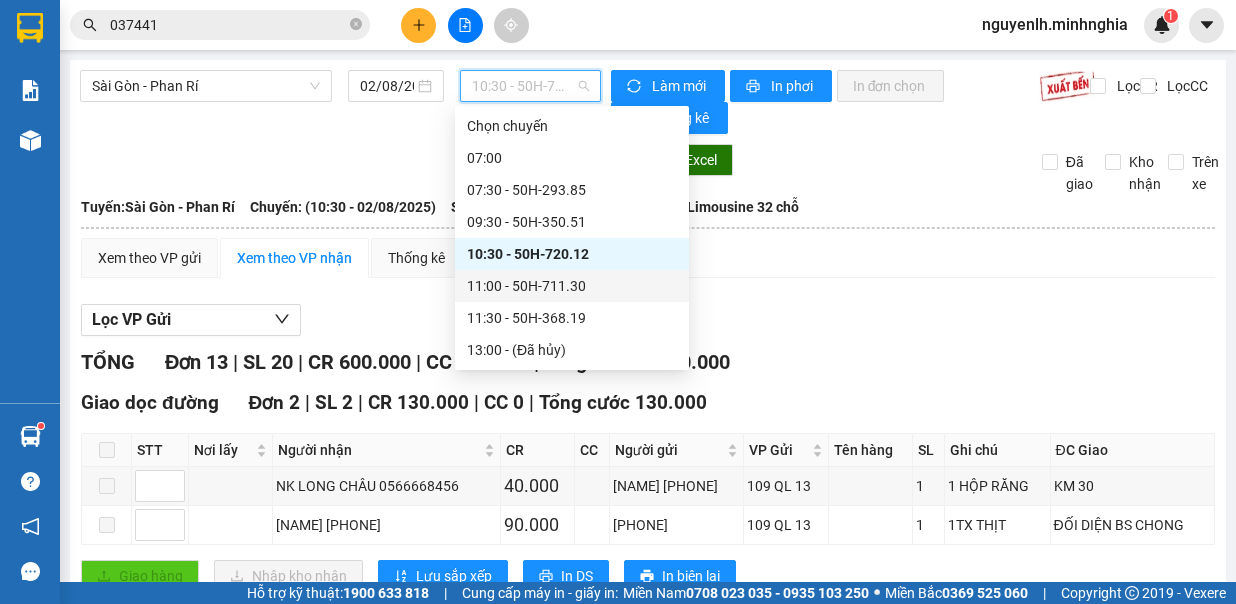 click on "11:00     - 50H-711.30" at bounding box center (572, 286) 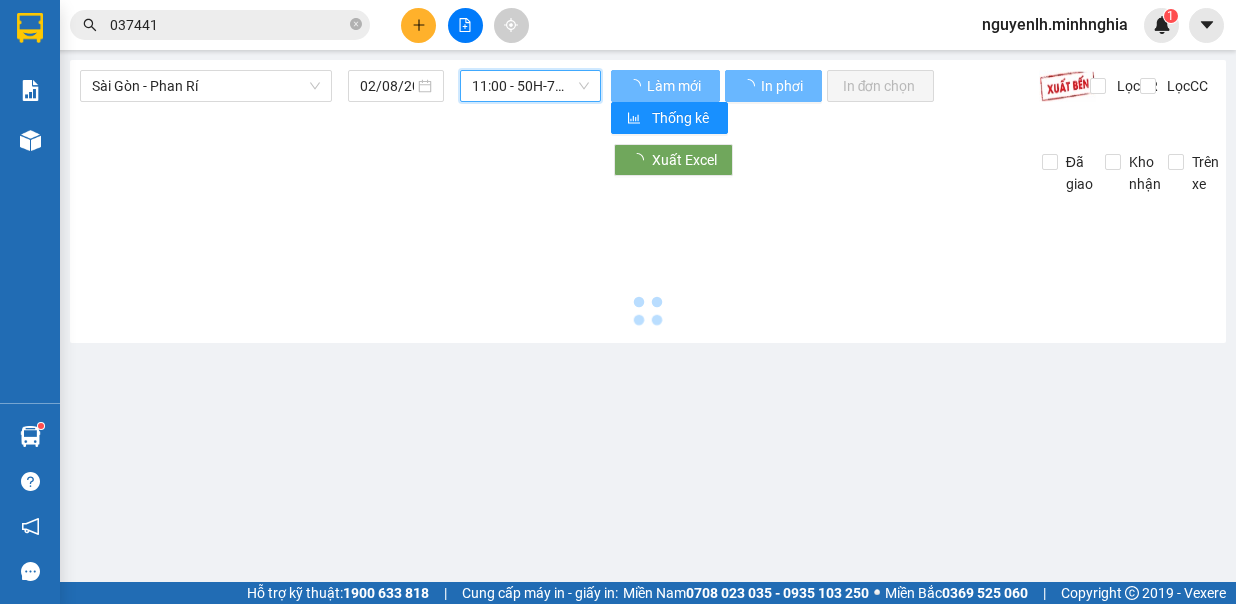 click on "11:00     - 50H-711.30" at bounding box center [530, 86] 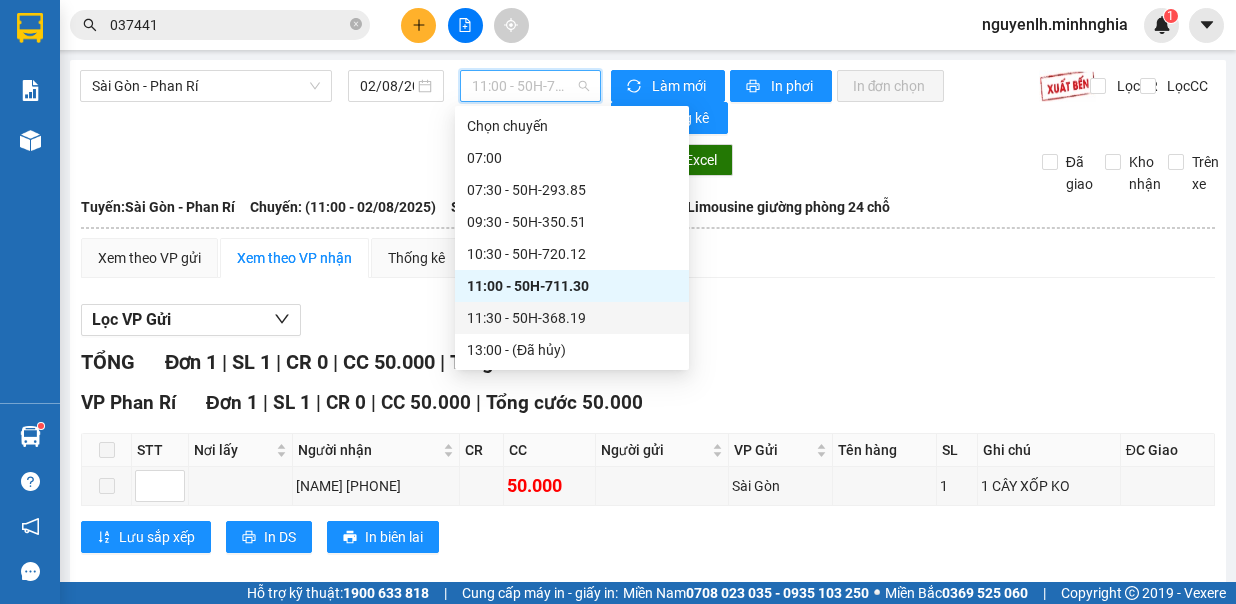 click on "11:30     - 50H-368.19" at bounding box center [572, 318] 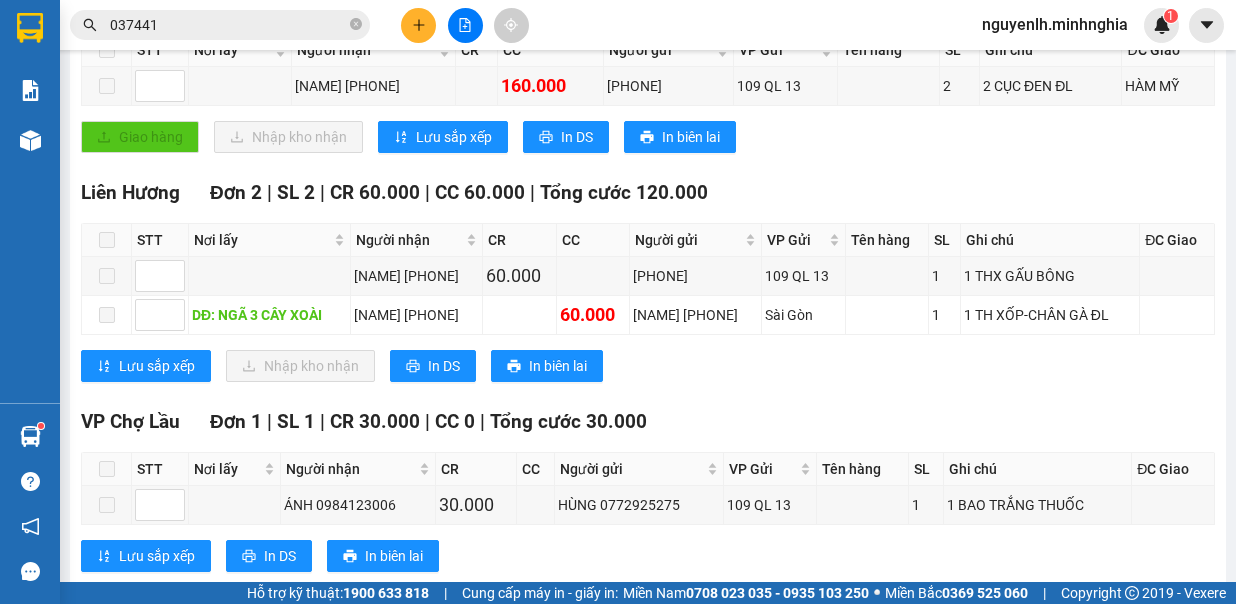 scroll, scrollTop: 500, scrollLeft: 0, axis: vertical 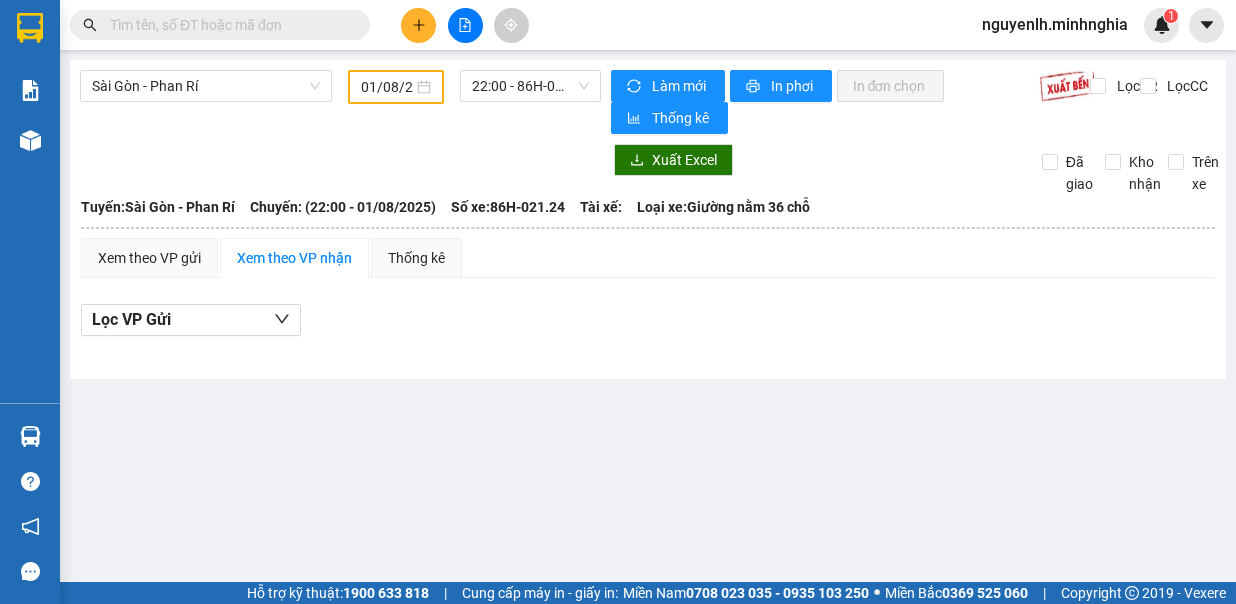 type on "01/08/2025" 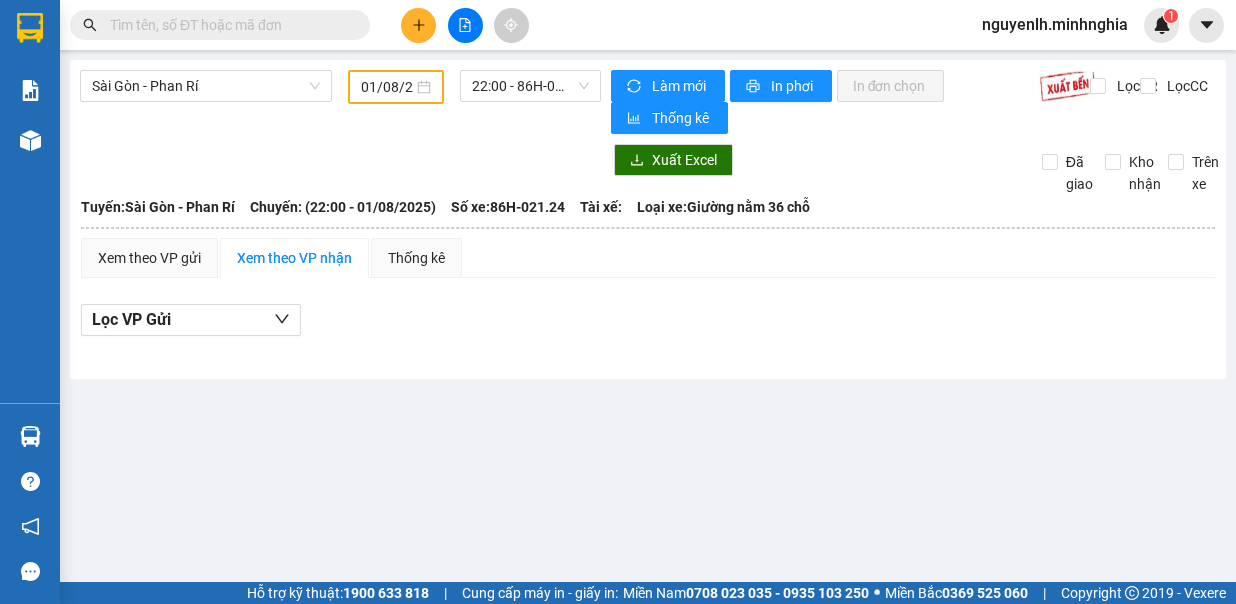 scroll, scrollTop: 0, scrollLeft: 0, axis: both 